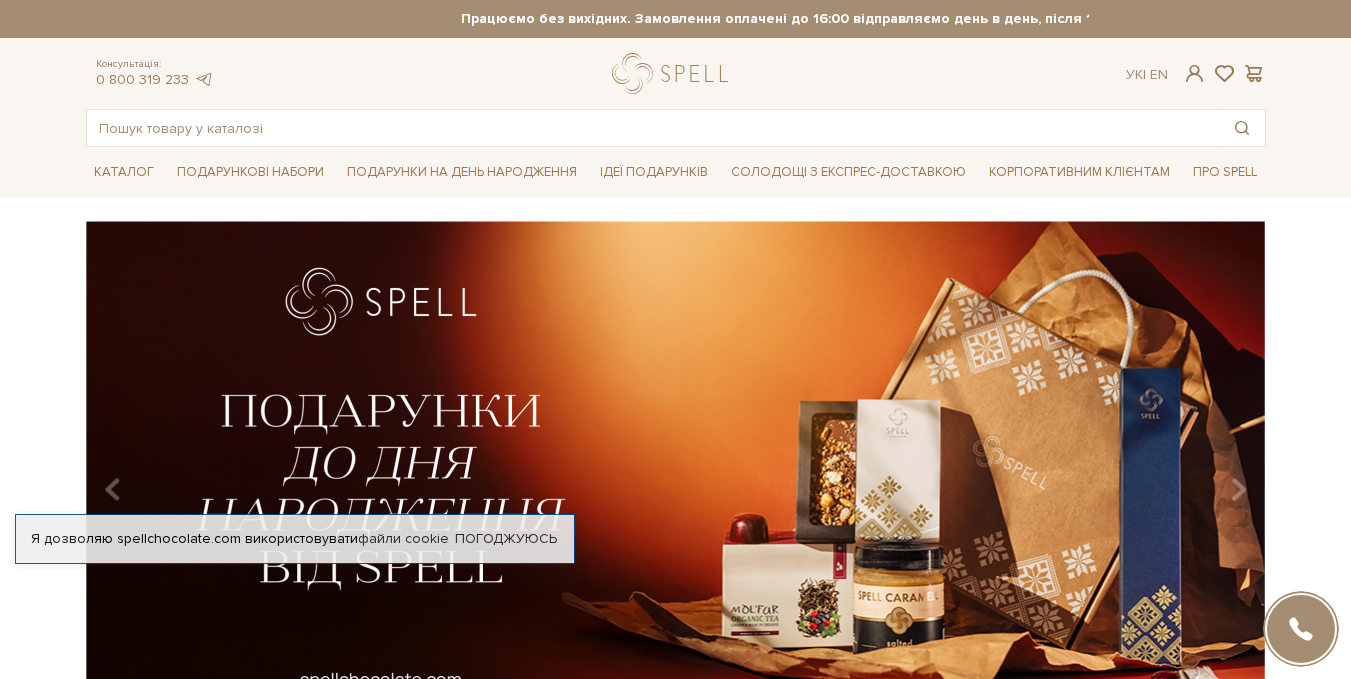 scroll, scrollTop: 0, scrollLeft: 0, axis: both 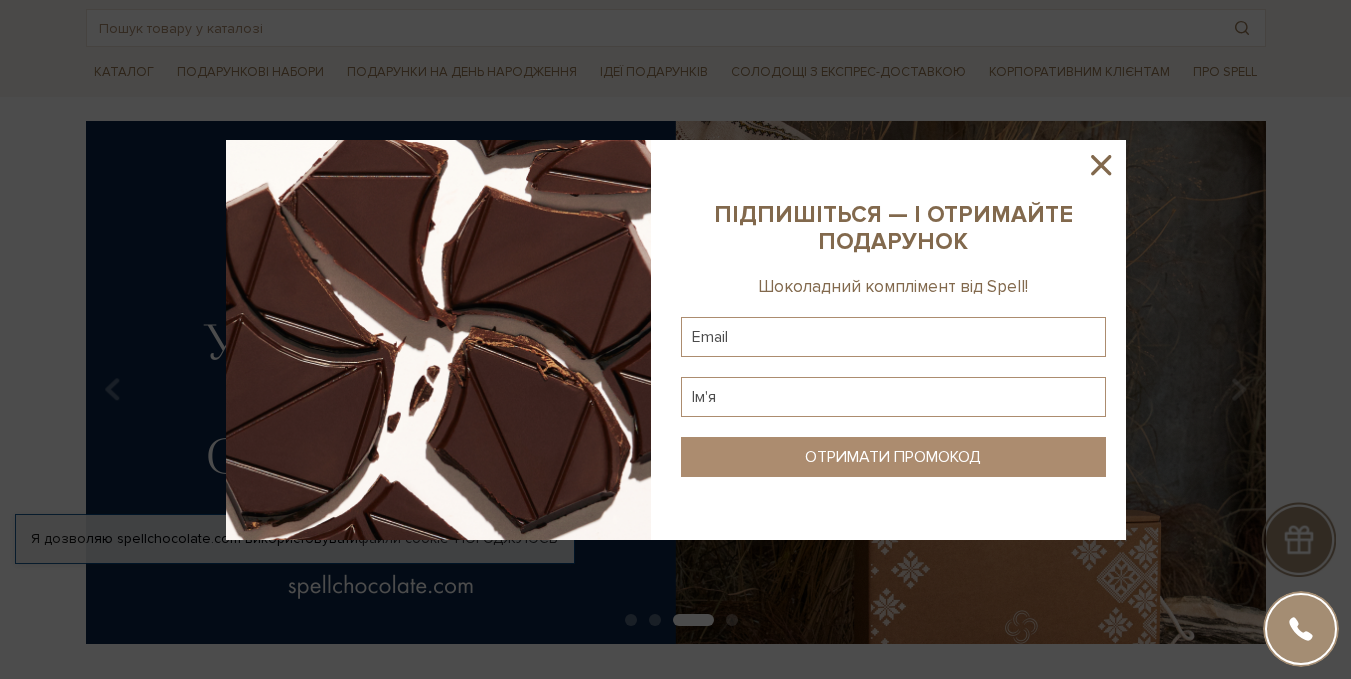 click 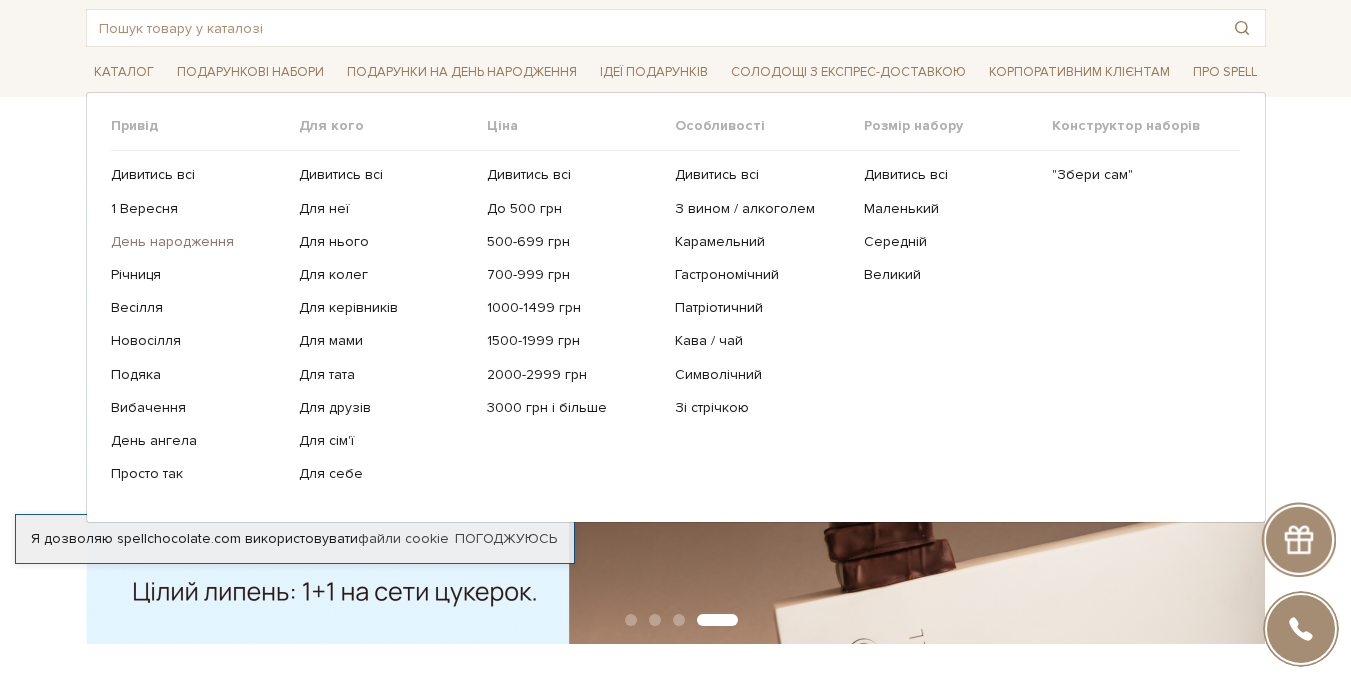 click on "День народження" at bounding box center (197, 242) 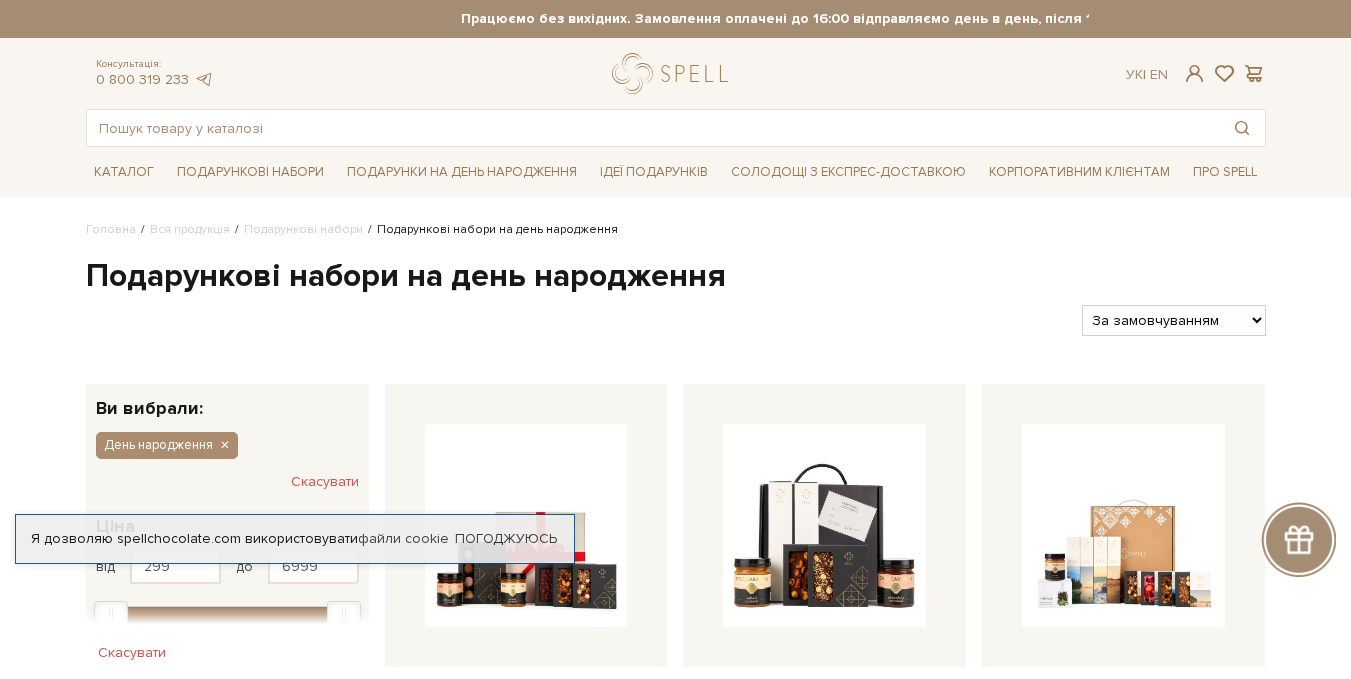 scroll, scrollTop: 0, scrollLeft: 0, axis: both 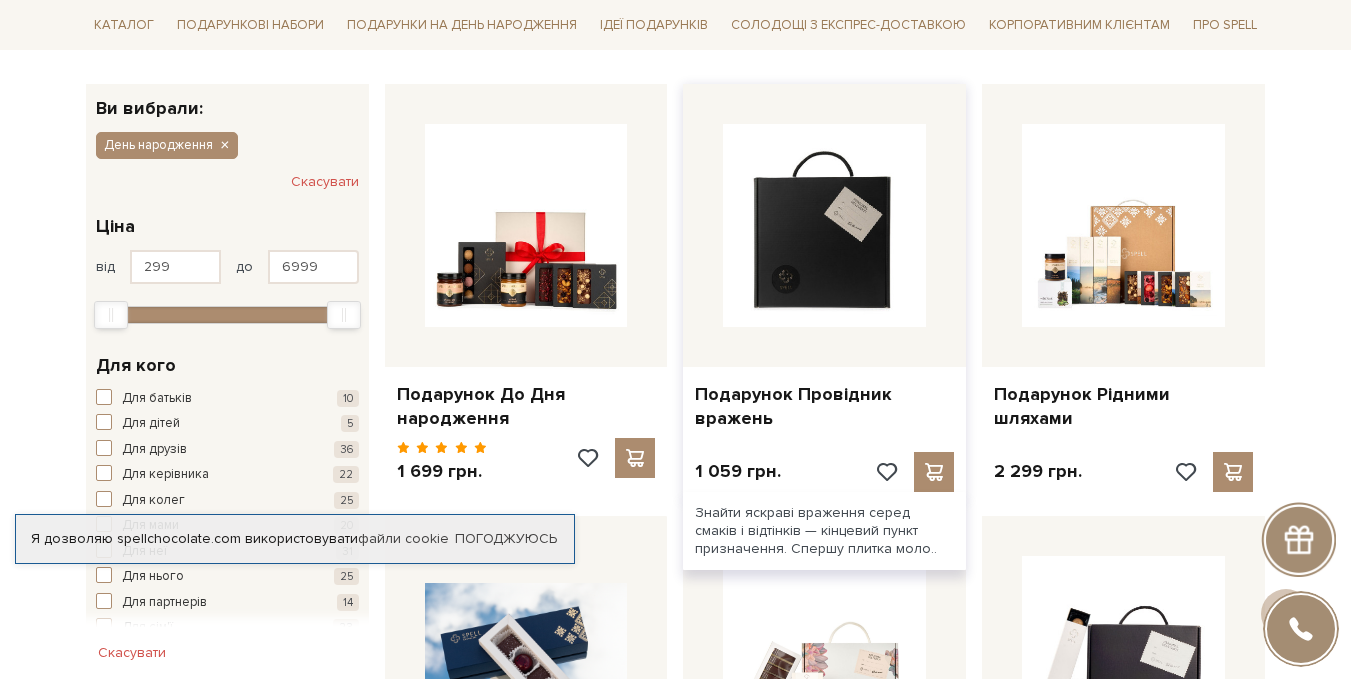 click at bounding box center (824, 225) 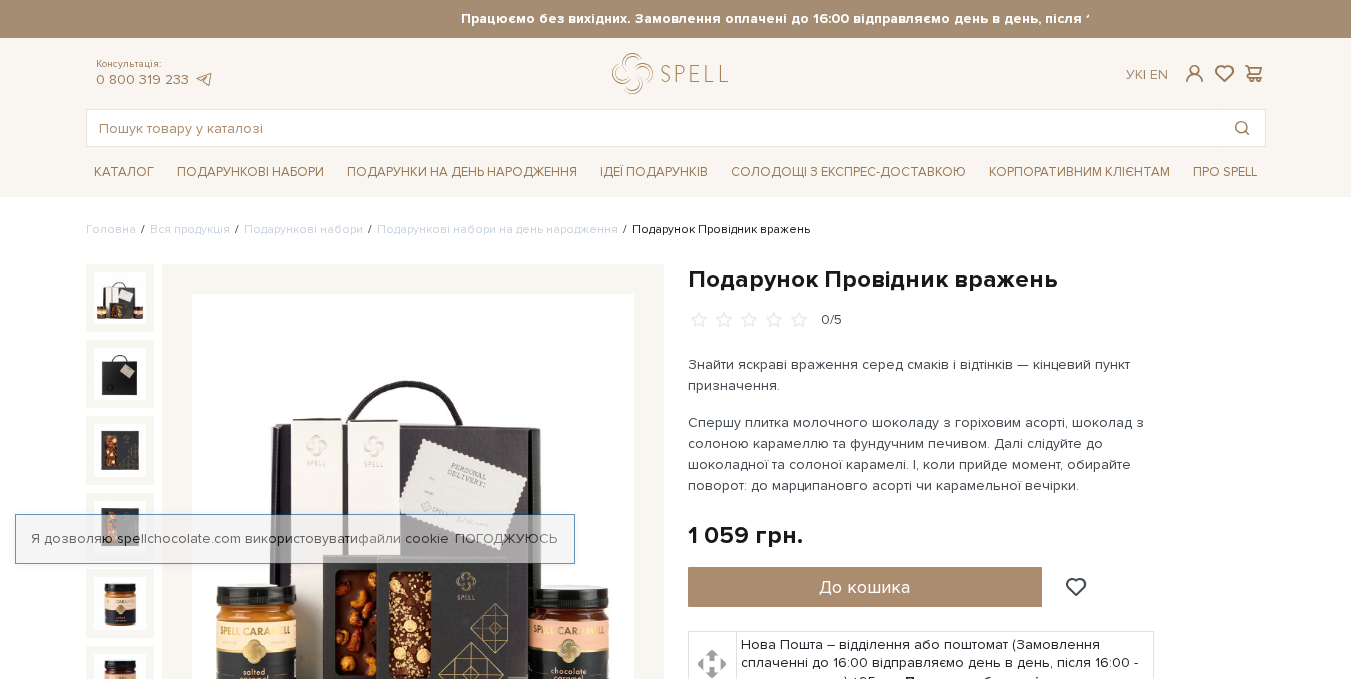 scroll, scrollTop: 0, scrollLeft: 0, axis: both 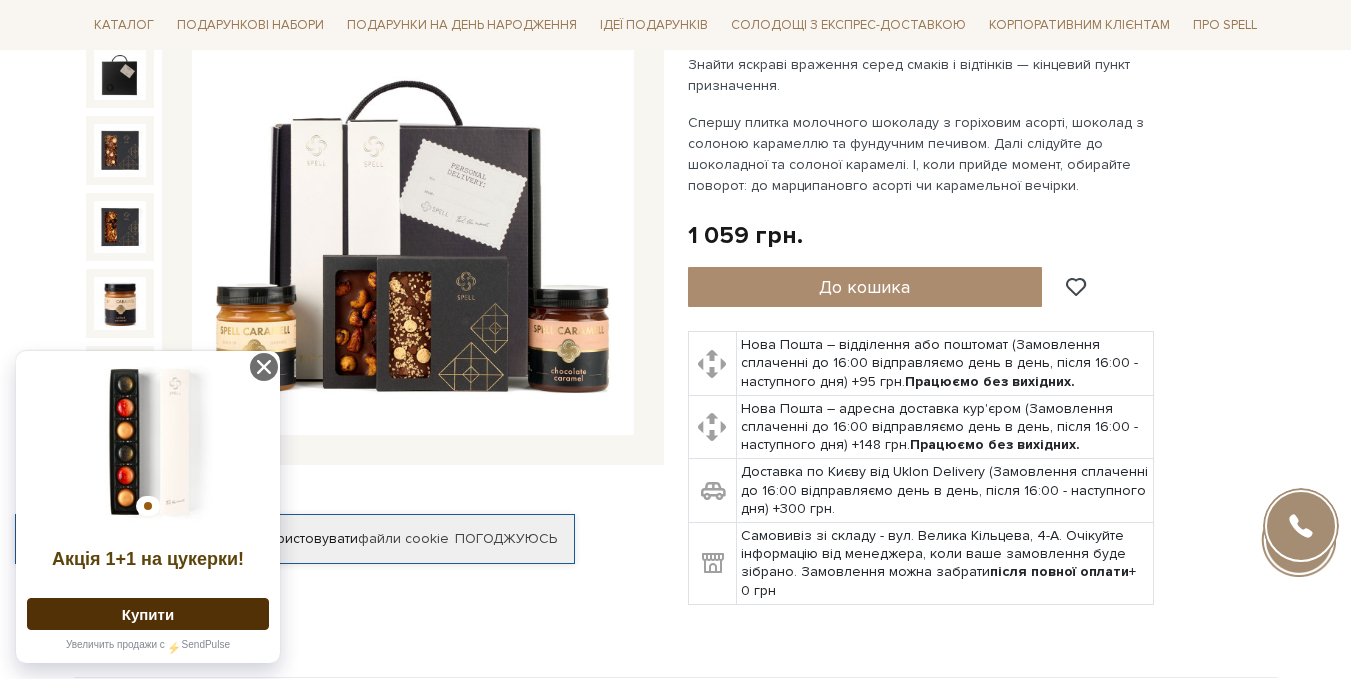click at bounding box center (413, 215) 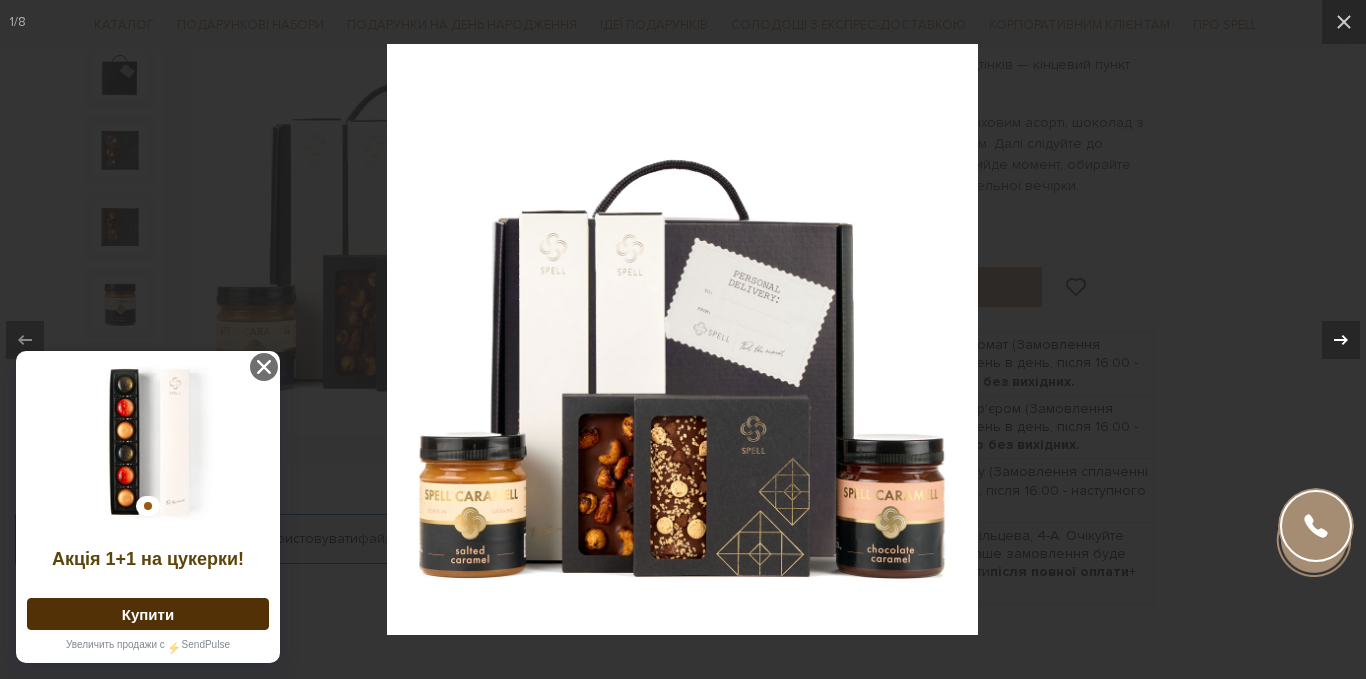 click 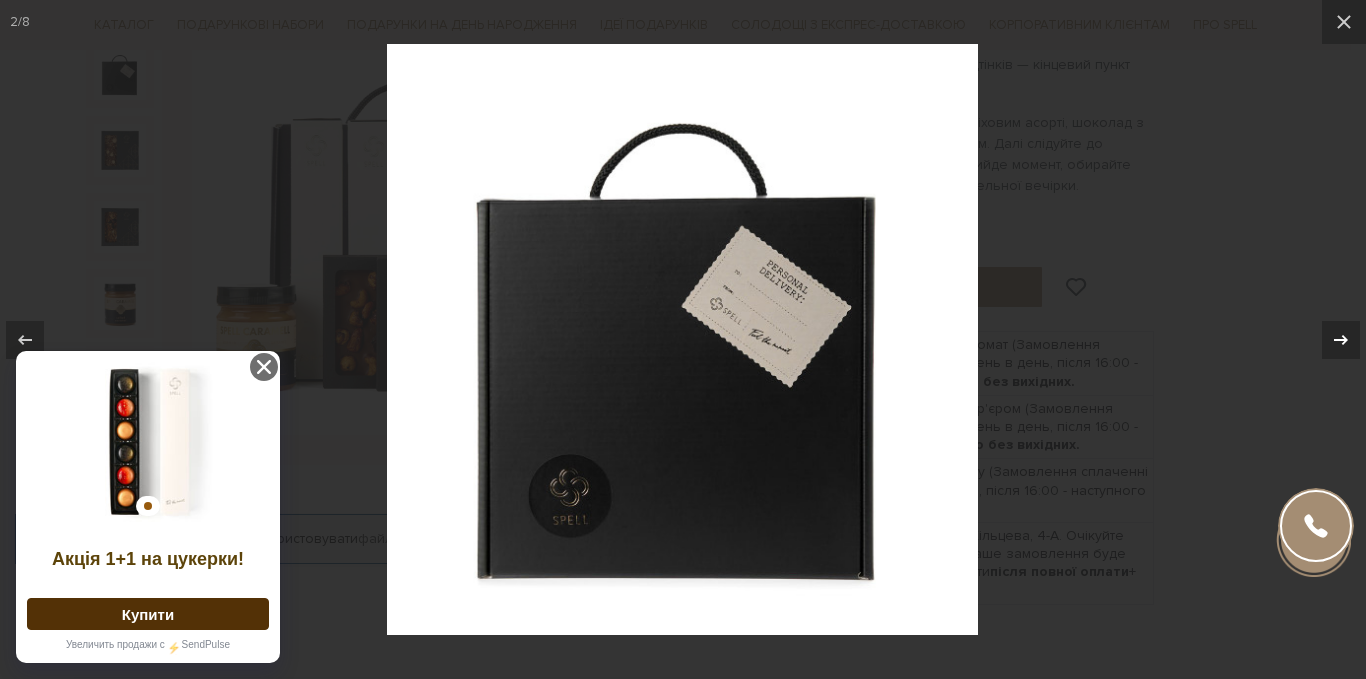 click 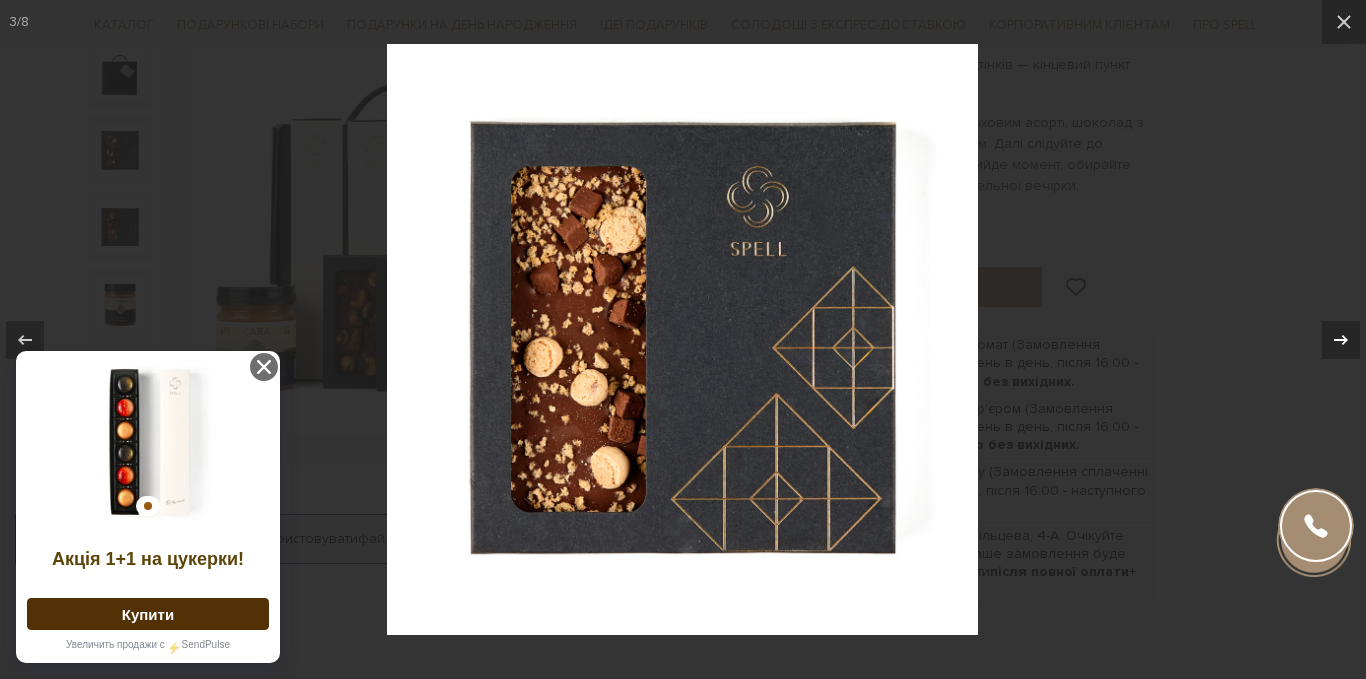 click 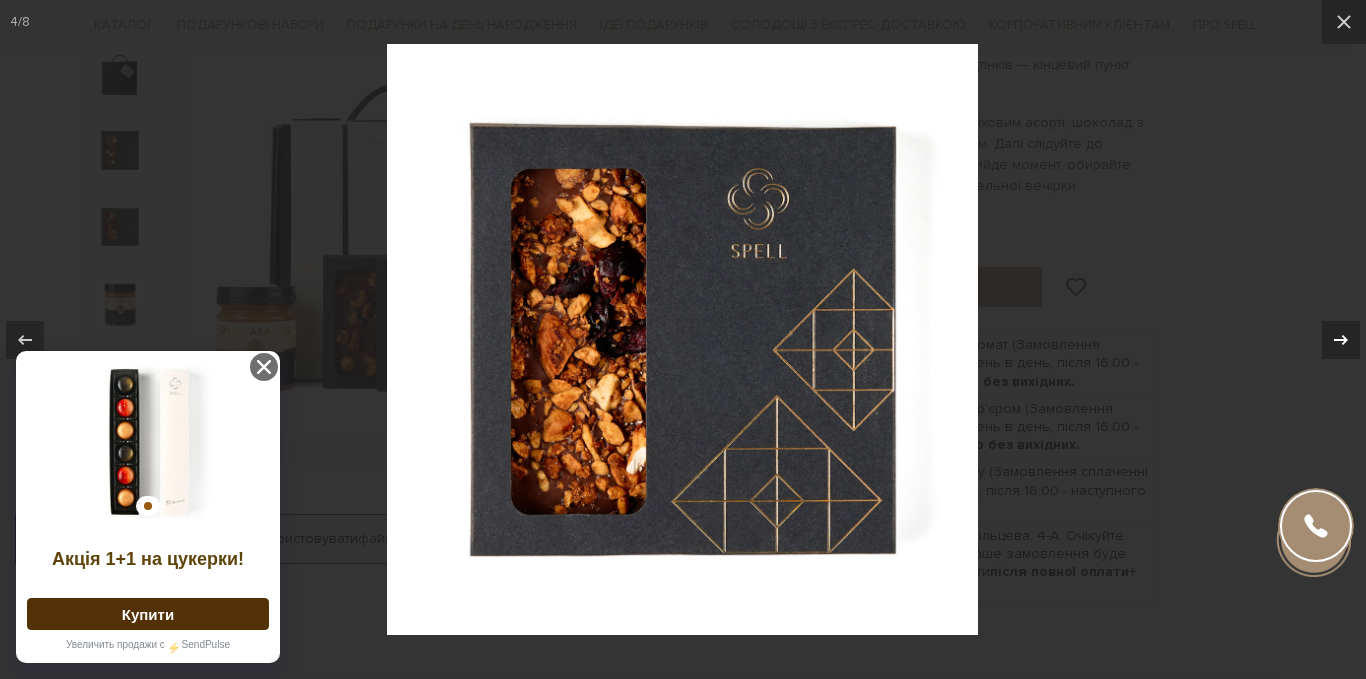 click 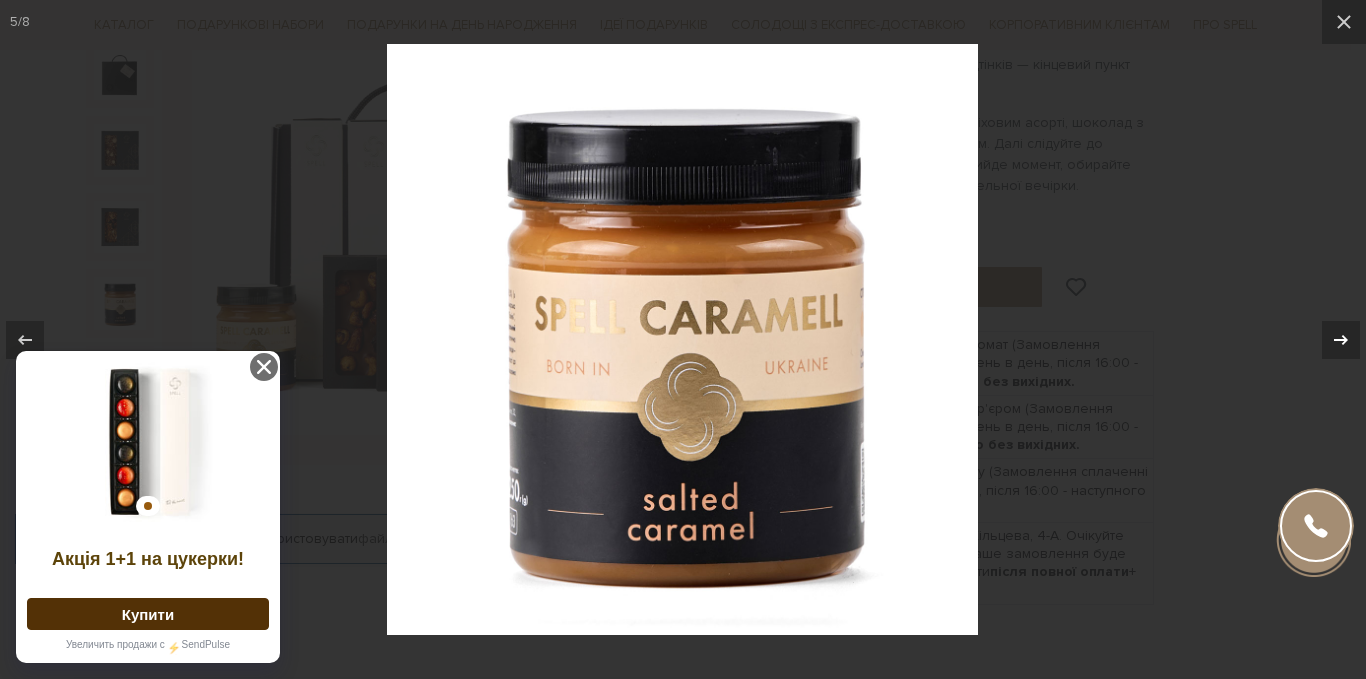 click 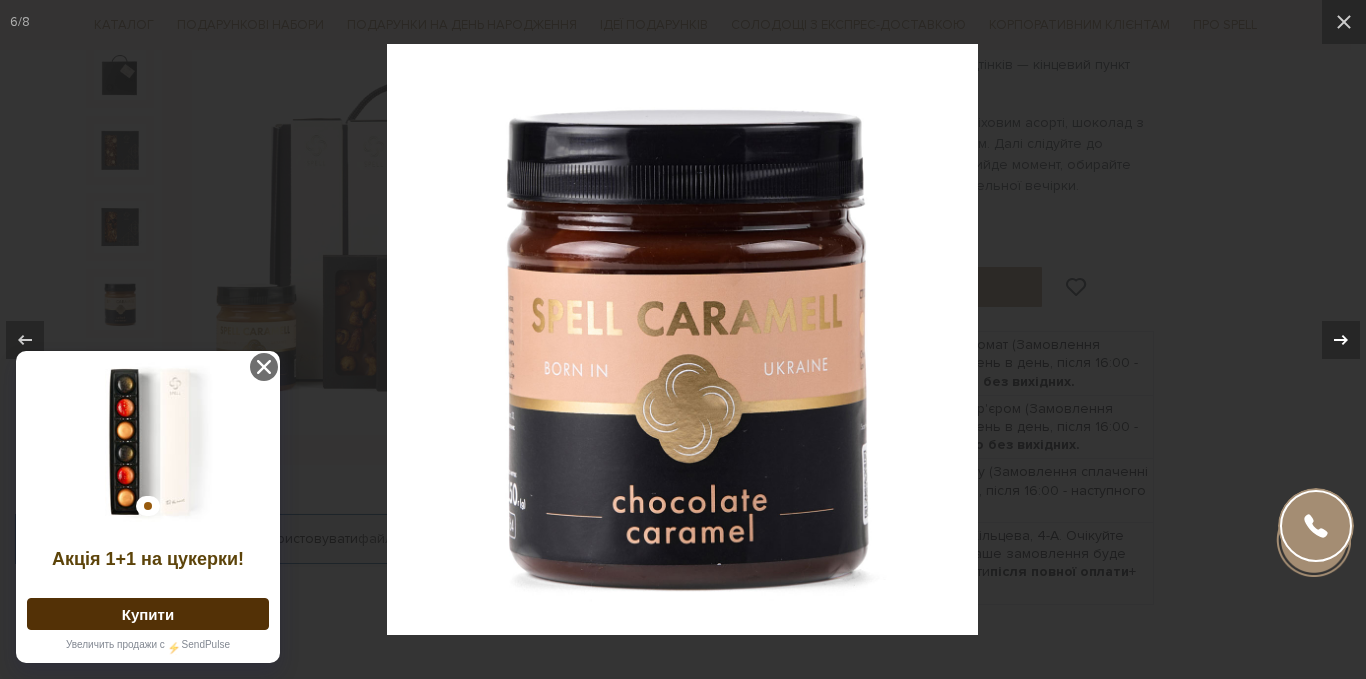 click 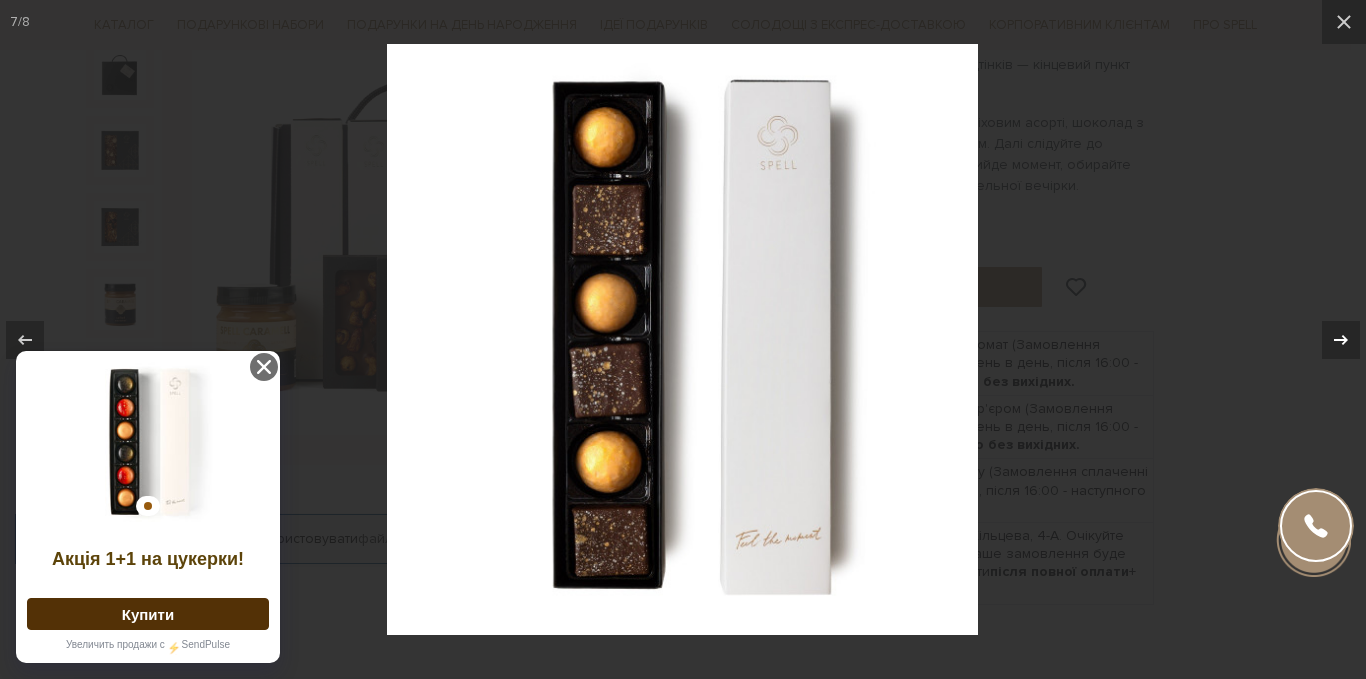 click 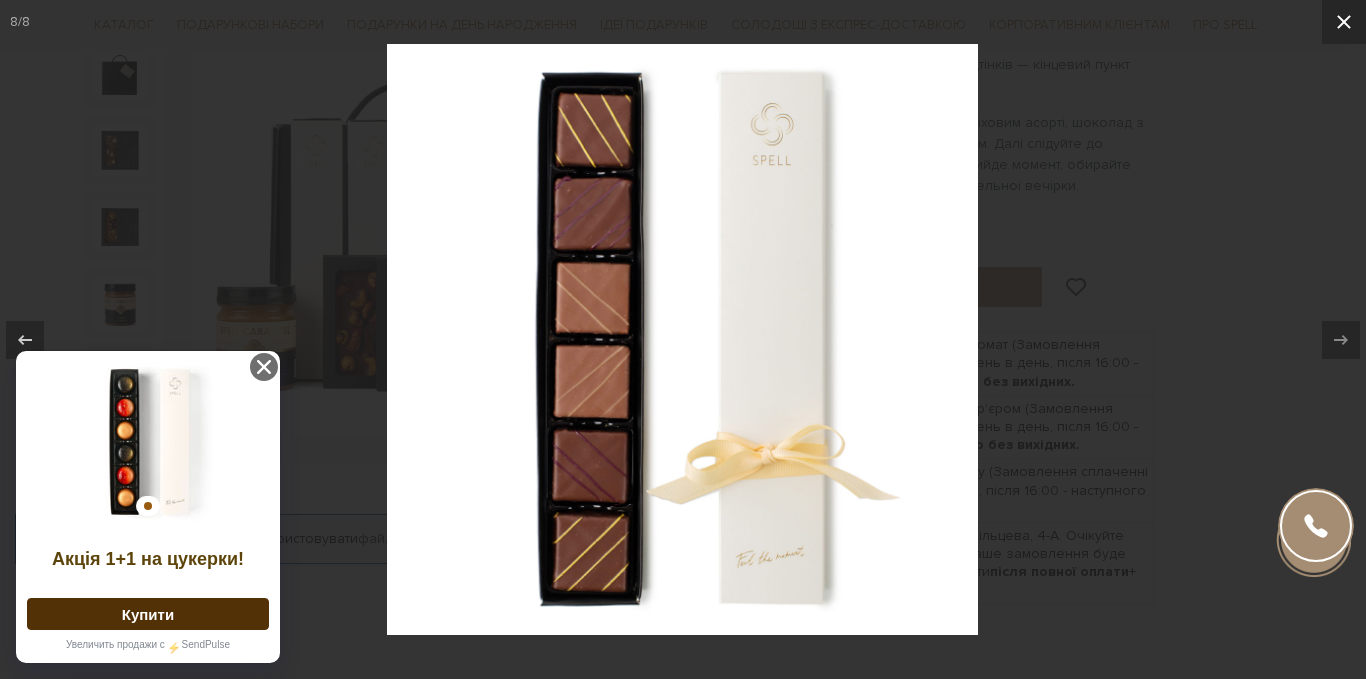 click 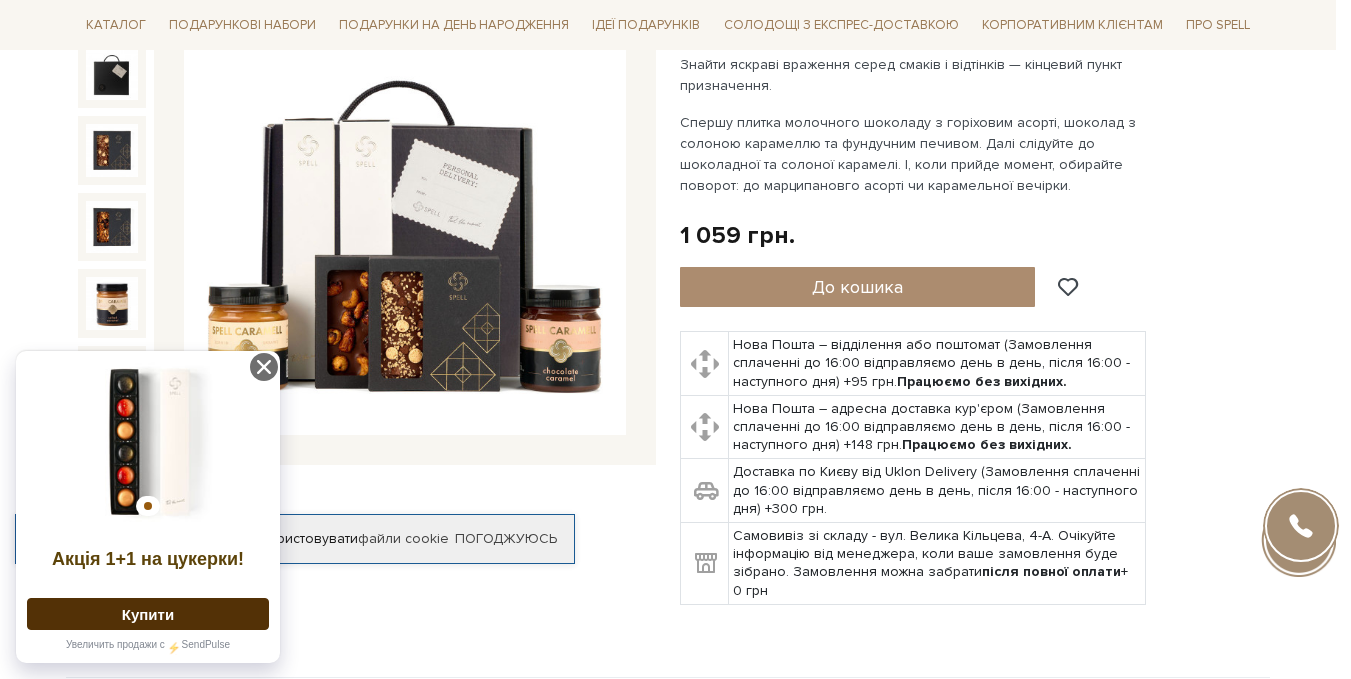 scroll, scrollTop: 103, scrollLeft: 0, axis: vertical 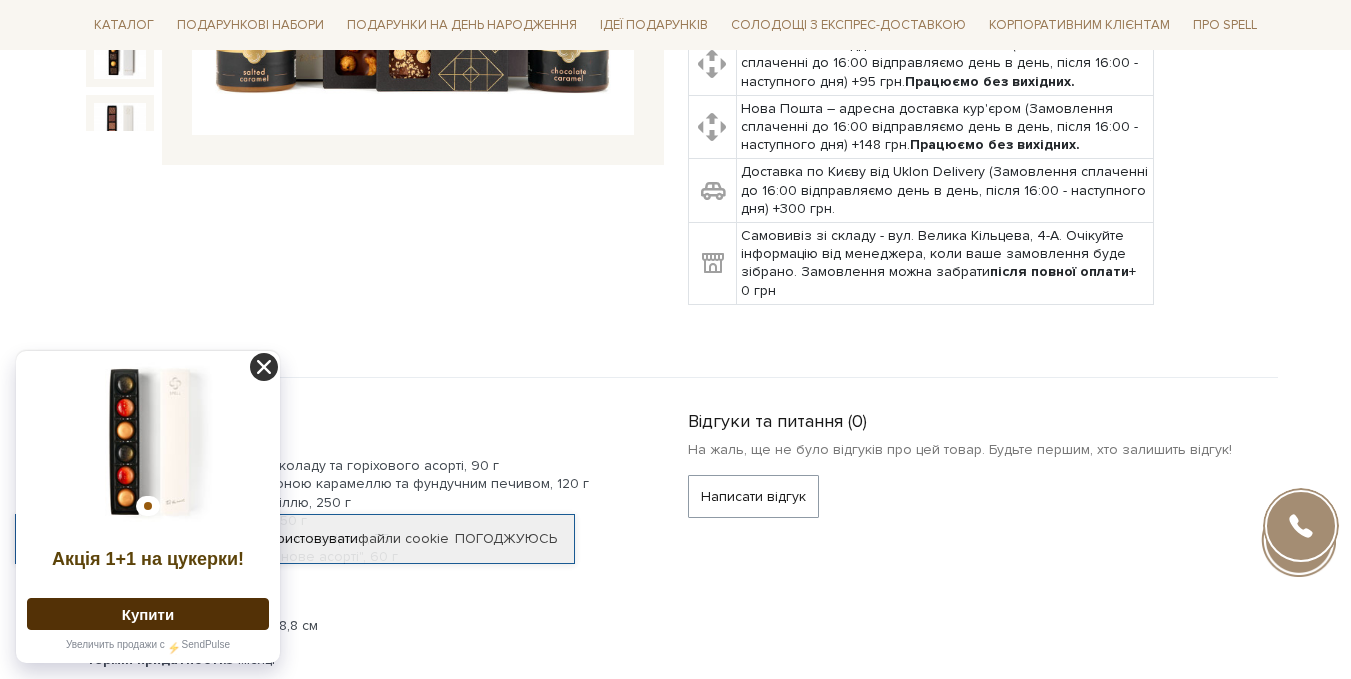 click 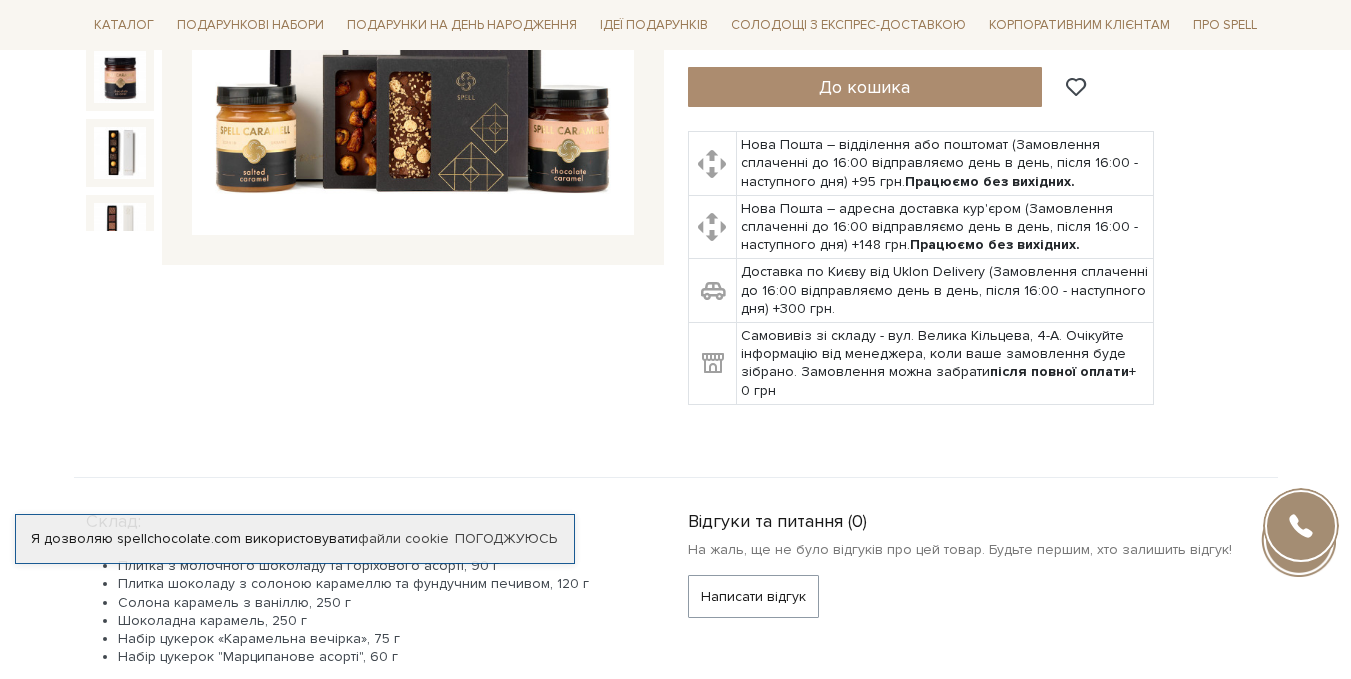 scroll, scrollTop: 0, scrollLeft: 0, axis: both 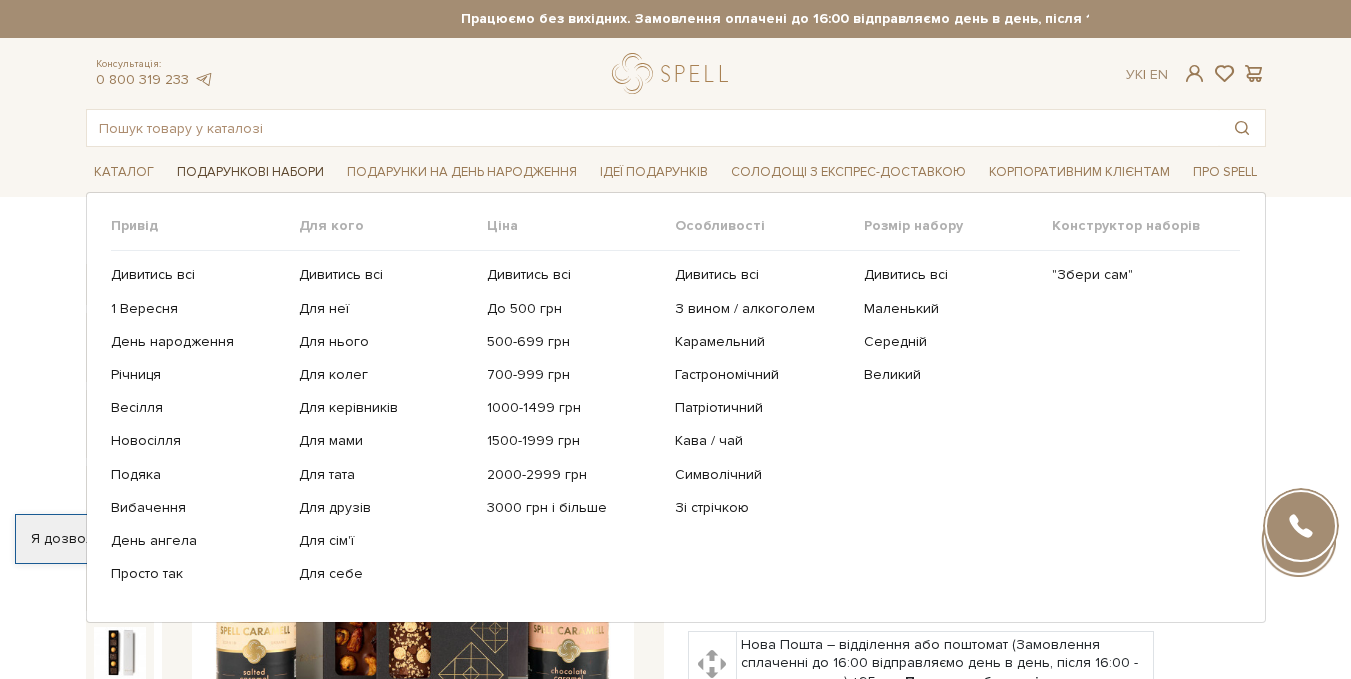 click on "Подарункові набори" at bounding box center [250, 172] 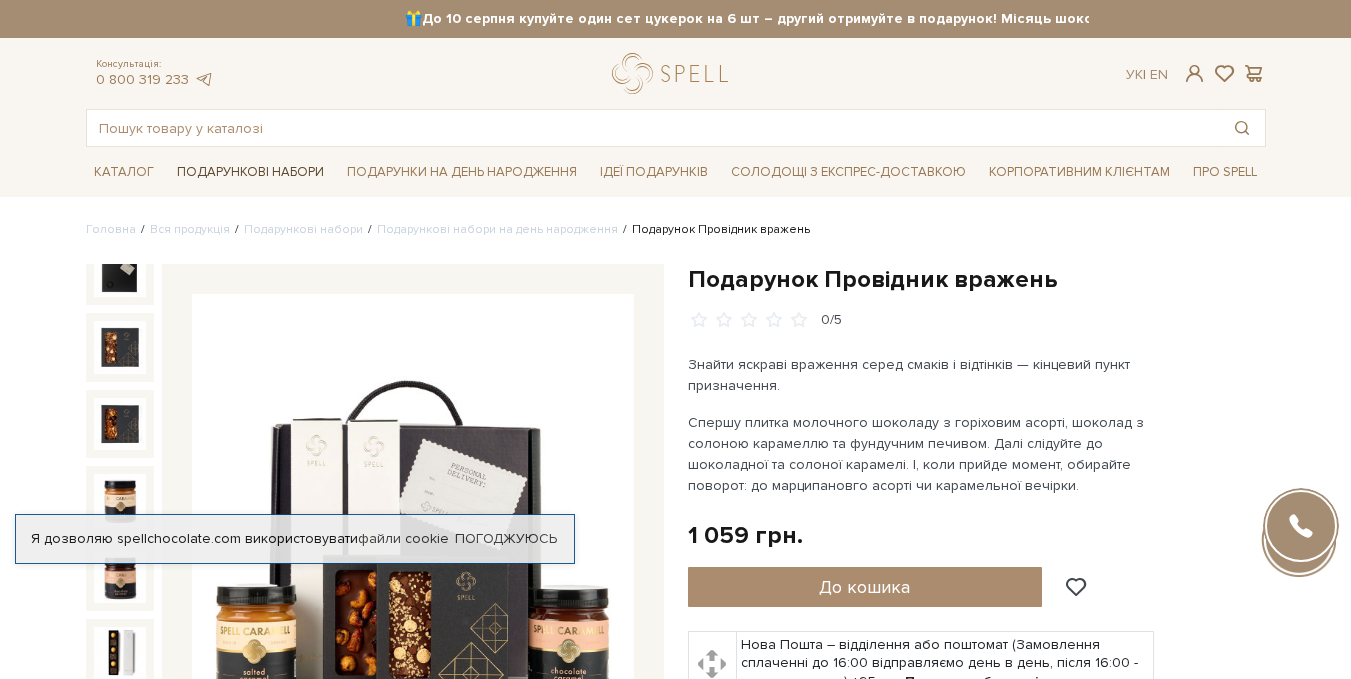 click on "Подарункові набори" at bounding box center [250, 172] 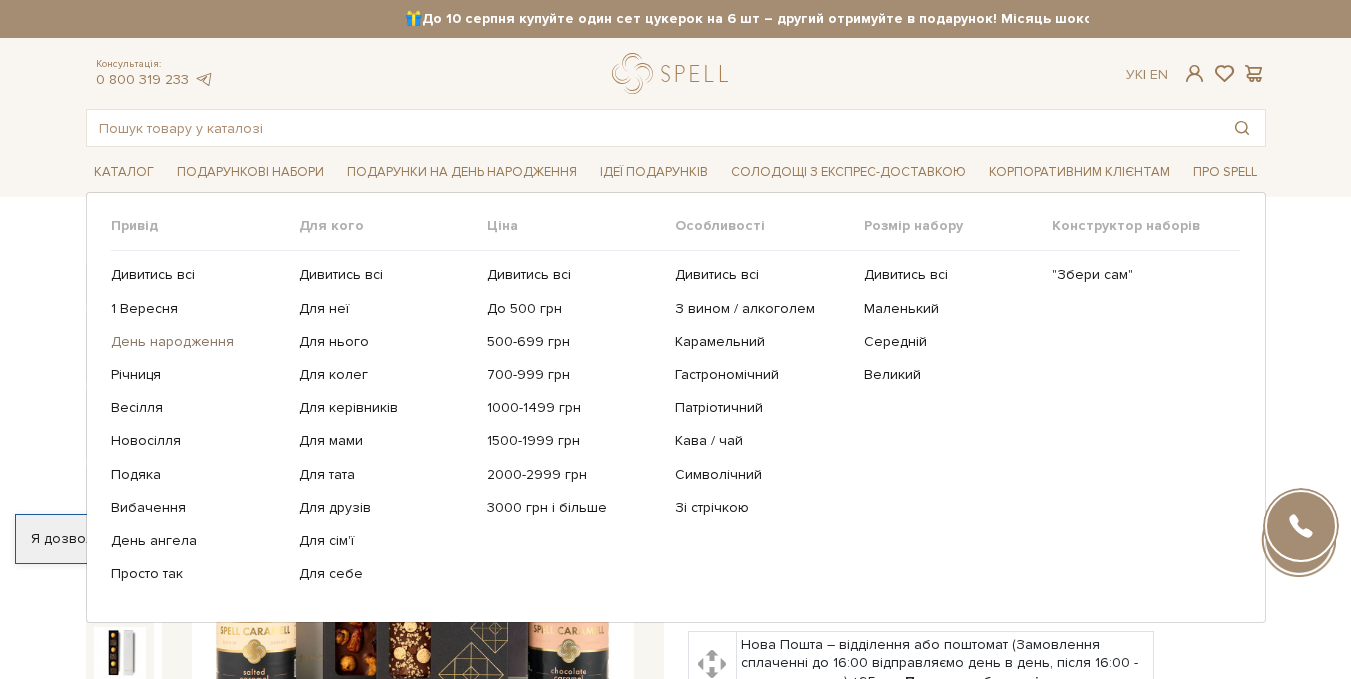 click on "День народження" at bounding box center (197, 342) 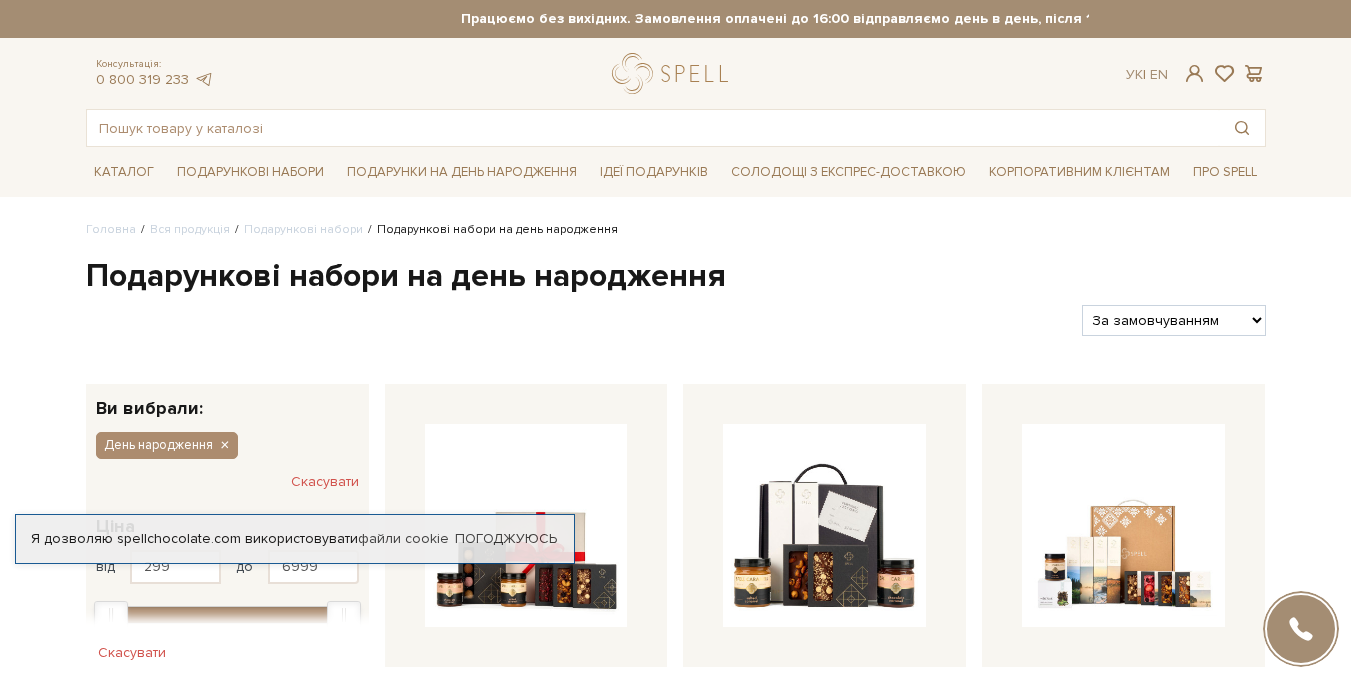 scroll, scrollTop: 0, scrollLeft: 0, axis: both 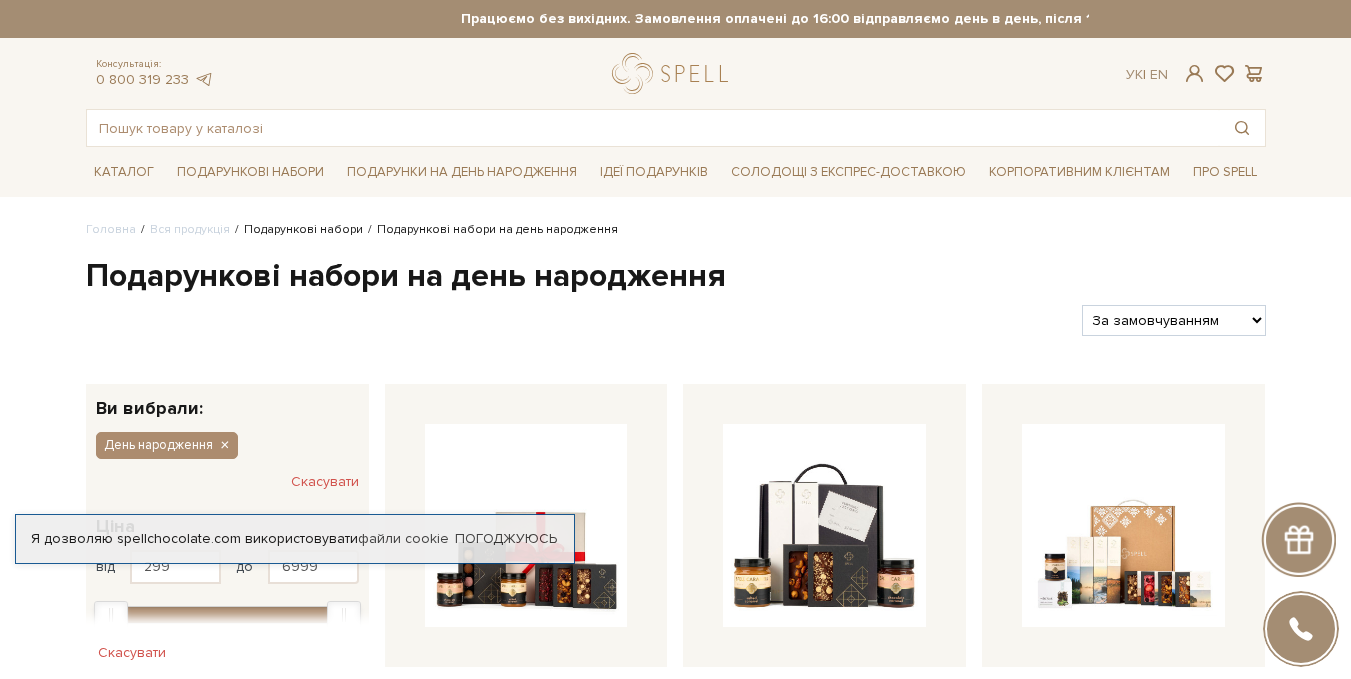 click on "Подарункові набори" at bounding box center [303, 229] 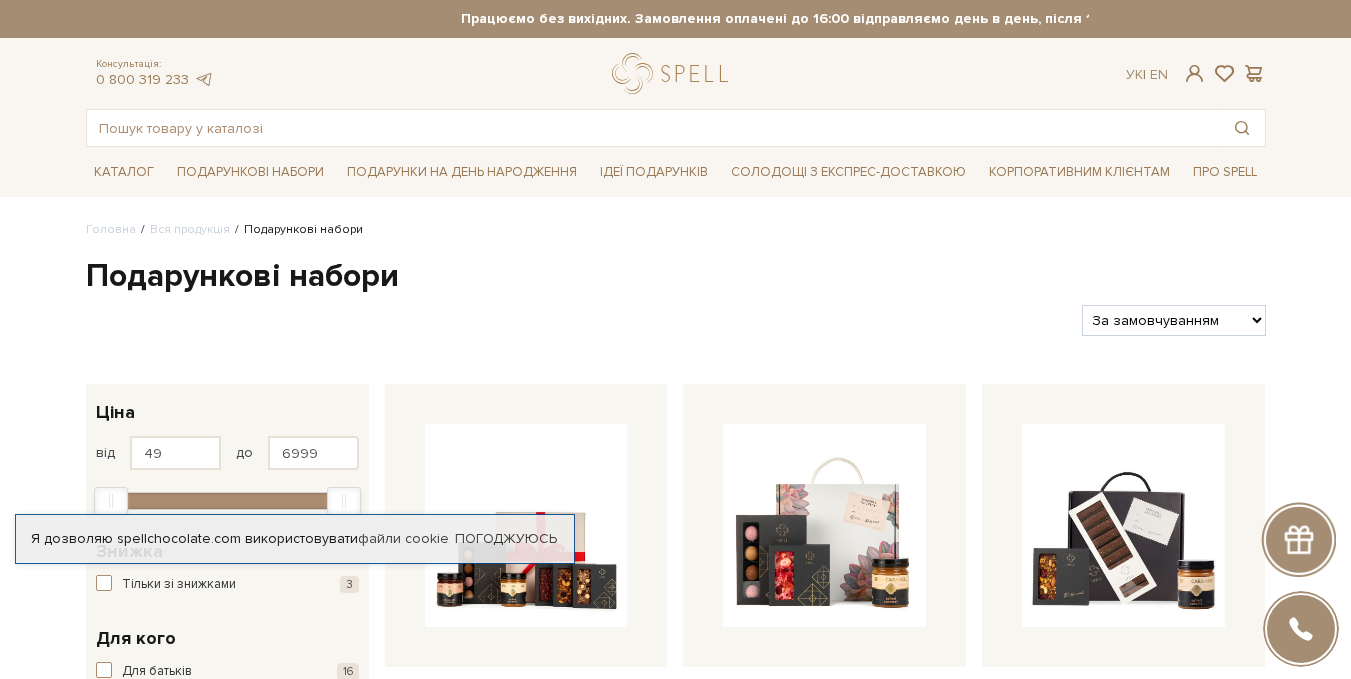 scroll, scrollTop: 0, scrollLeft: 0, axis: both 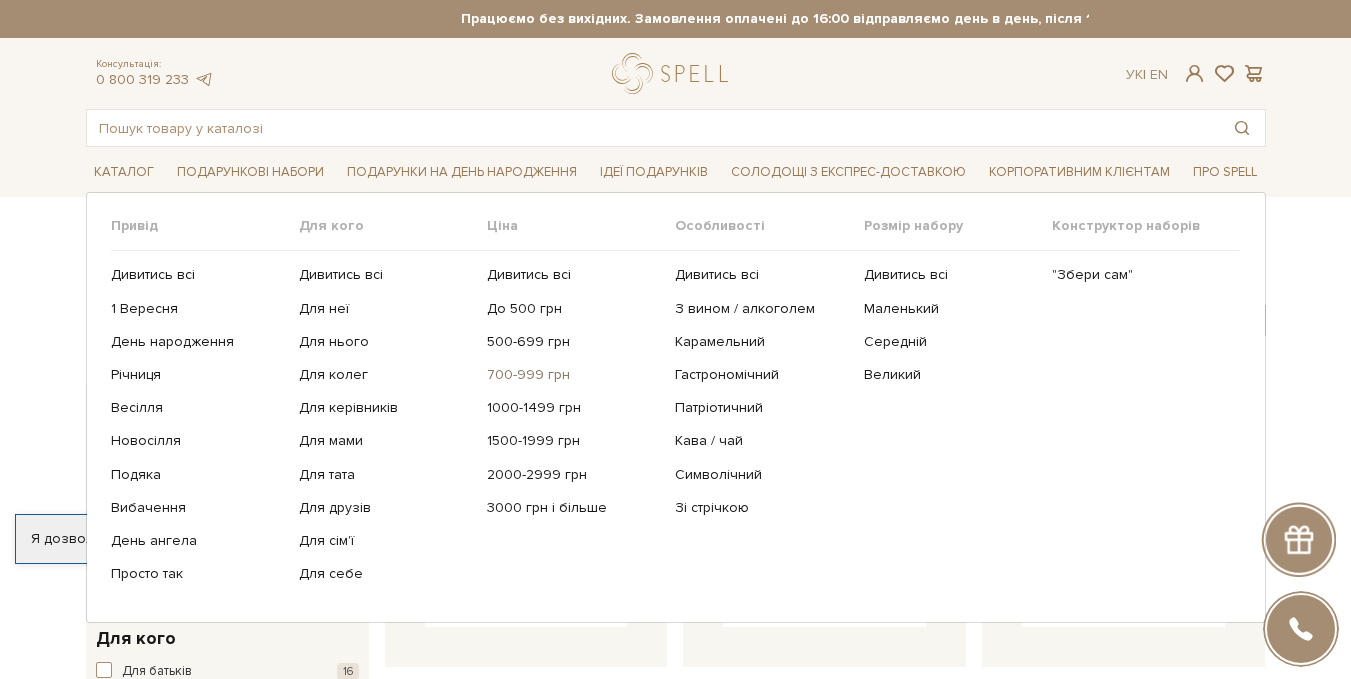 click on "700-999 грн" at bounding box center (573, 375) 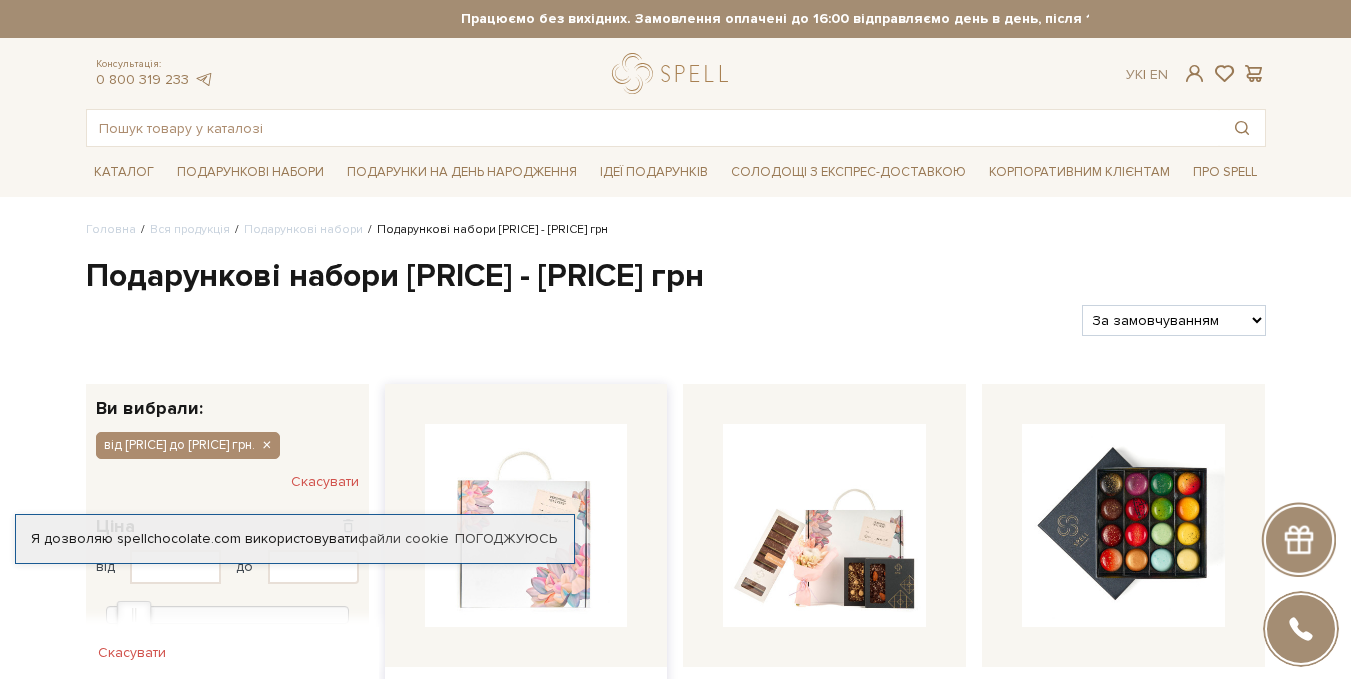 scroll, scrollTop: 200, scrollLeft: 0, axis: vertical 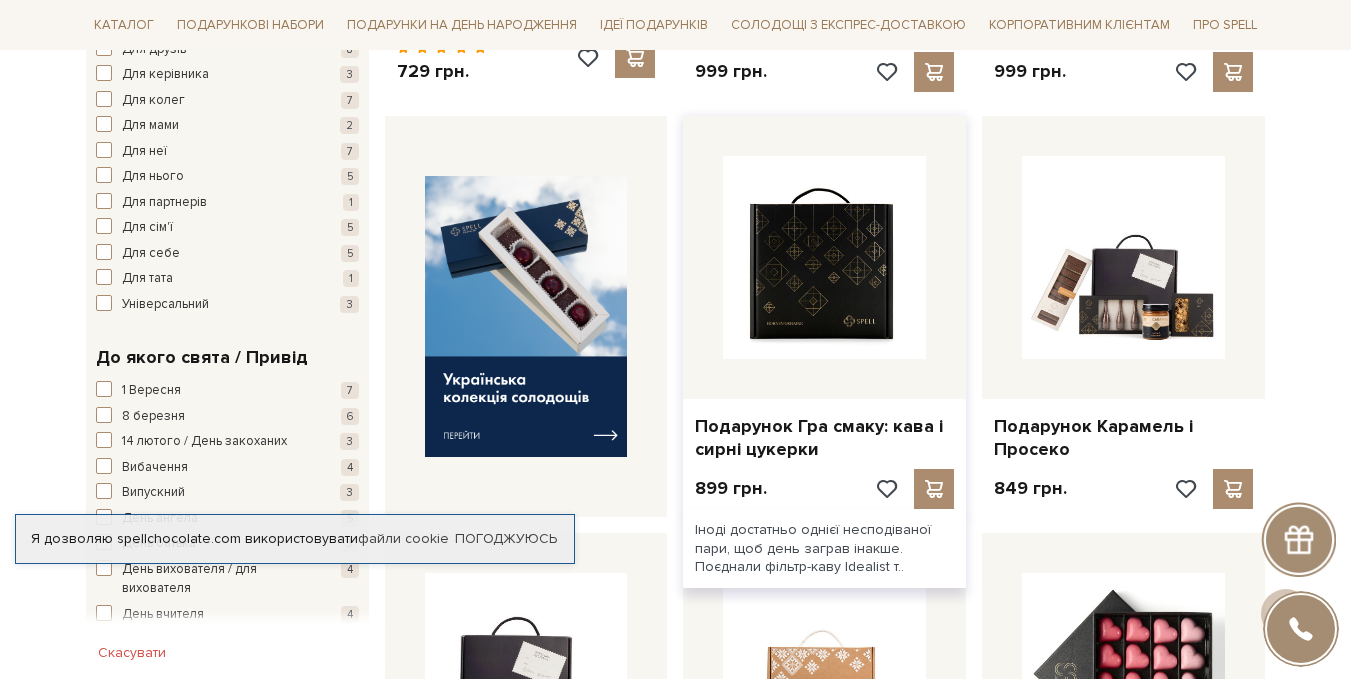 click at bounding box center [824, 257] 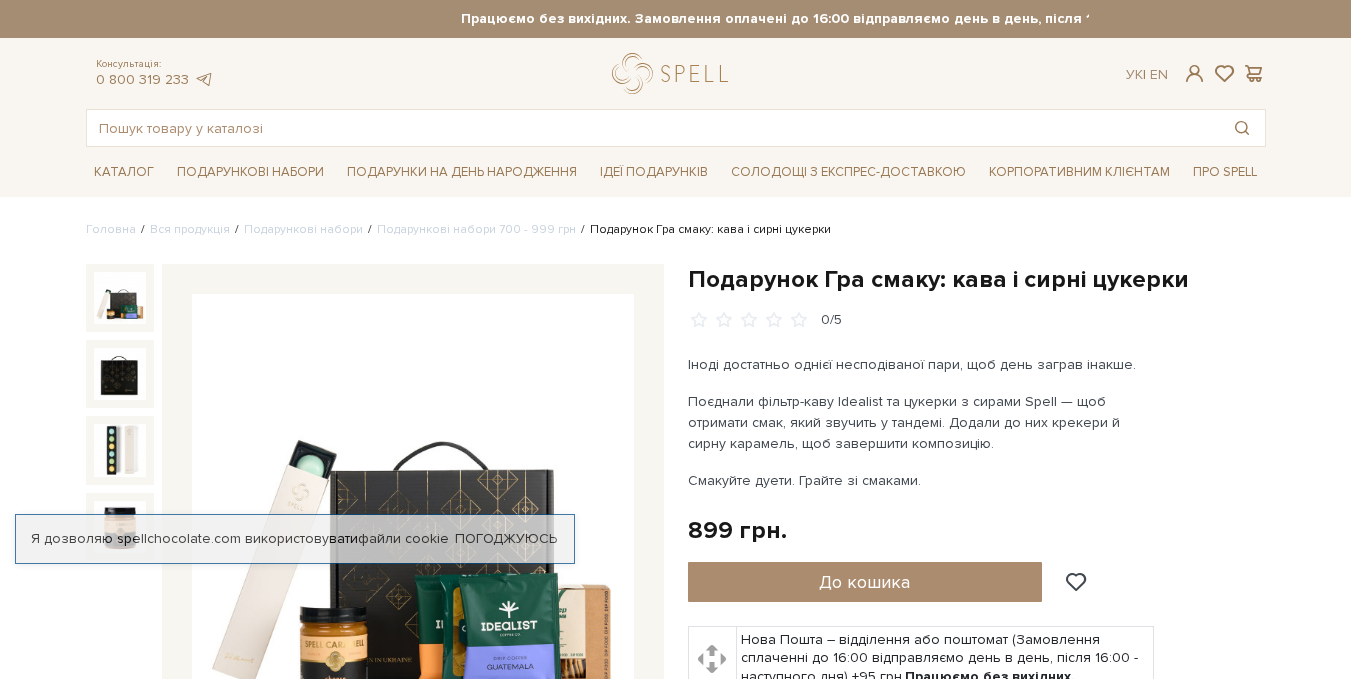 scroll, scrollTop: 0, scrollLeft: 0, axis: both 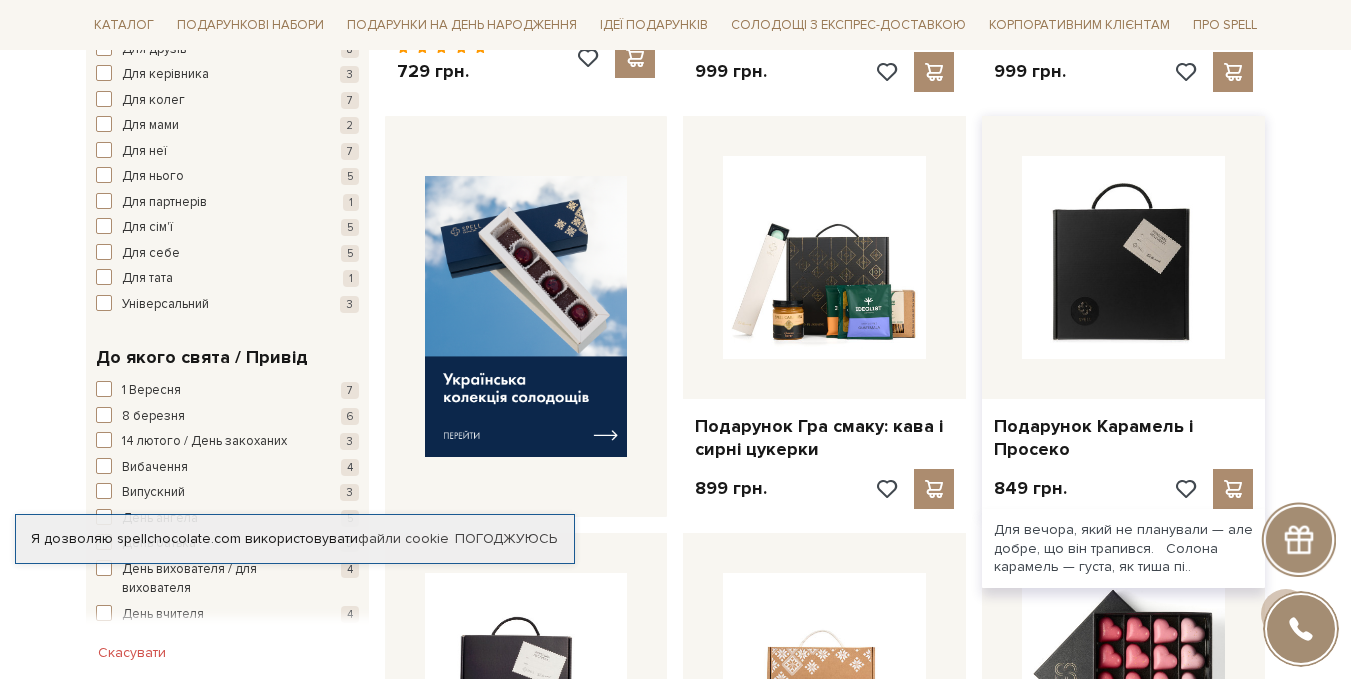 click at bounding box center (1123, 257) 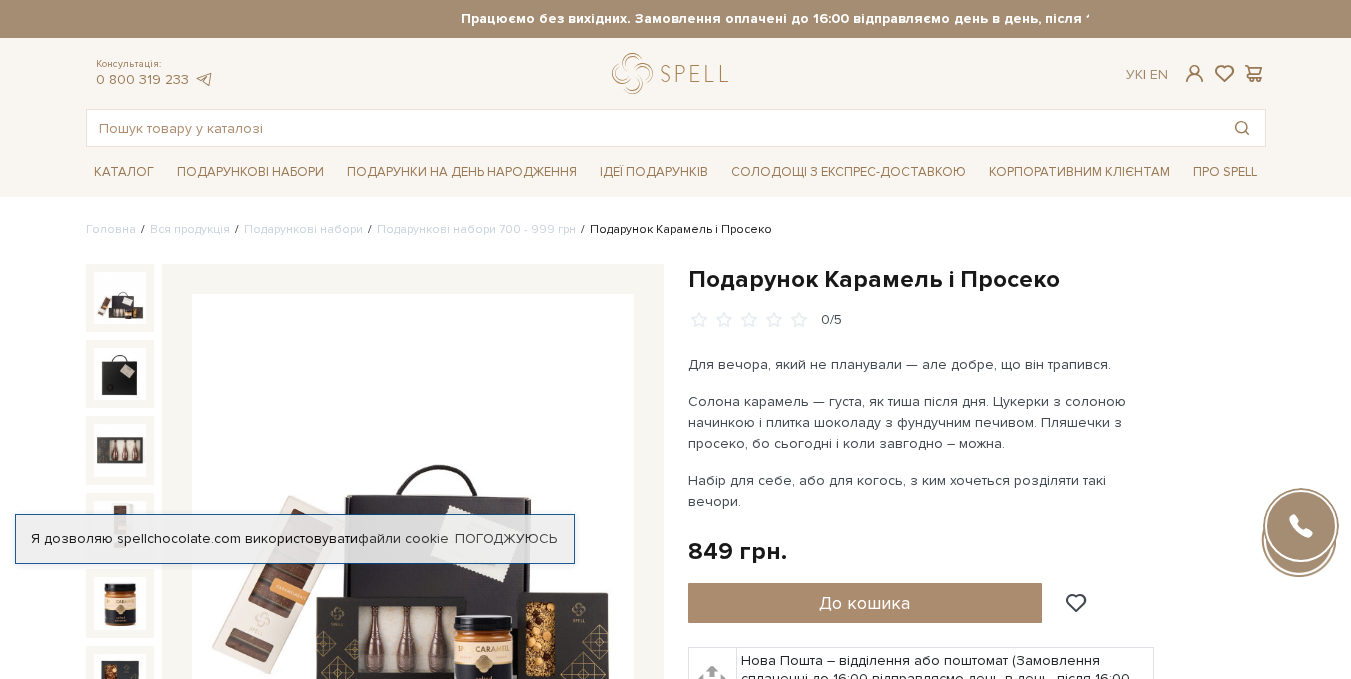 scroll, scrollTop: 0, scrollLeft: 0, axis: both 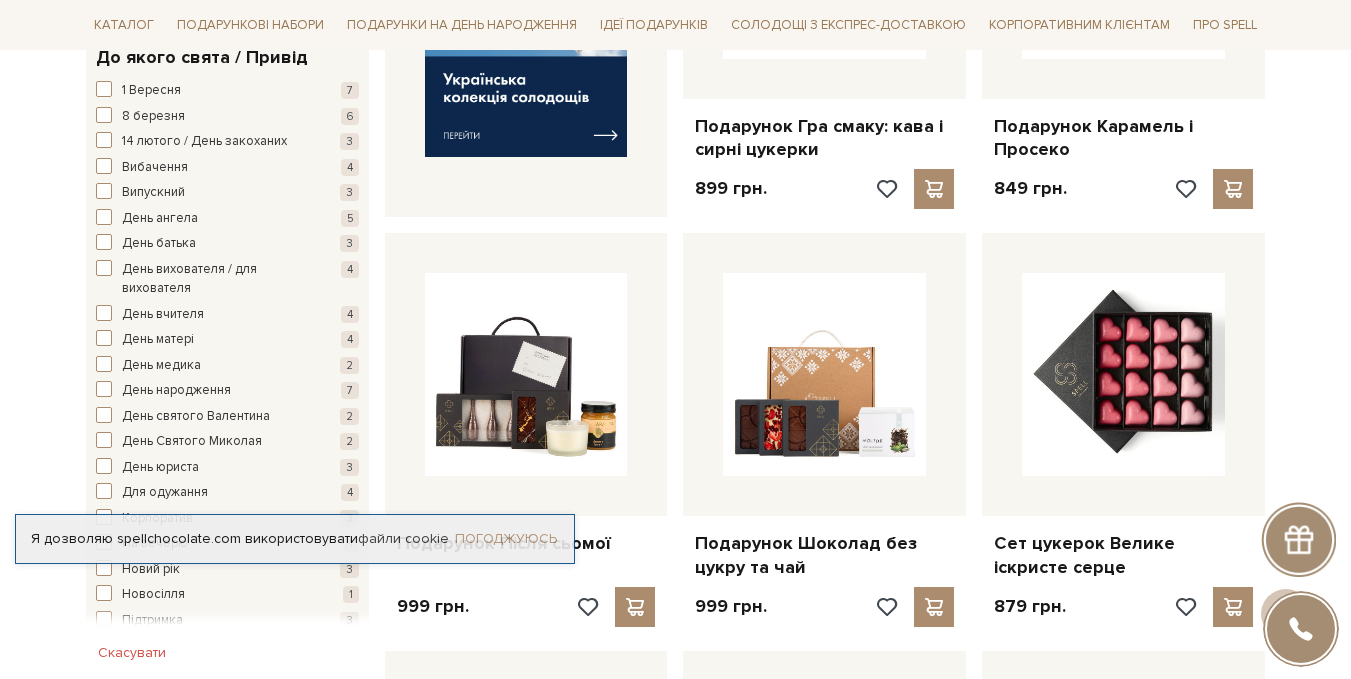 click on "Погоджуюсь" at bounding box center [506, 539] 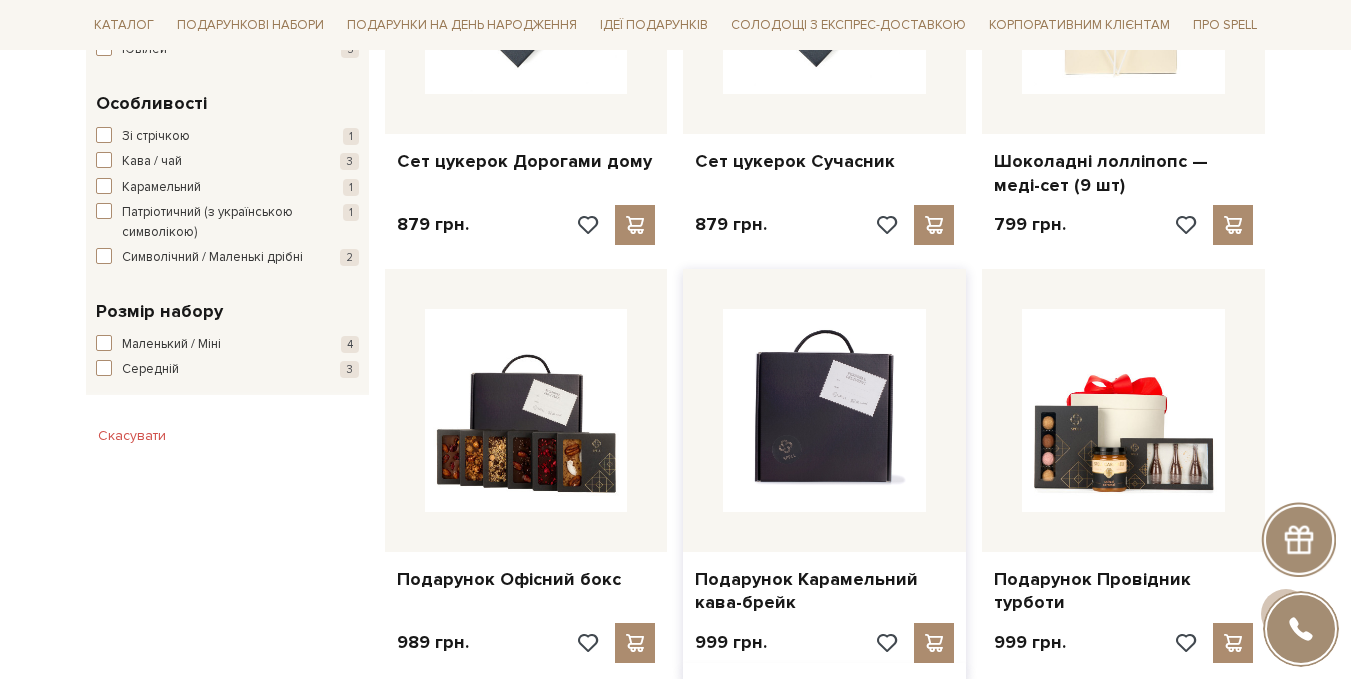 scroll, scrollTop: 1900, scrollLeft: 0, axis: vertical 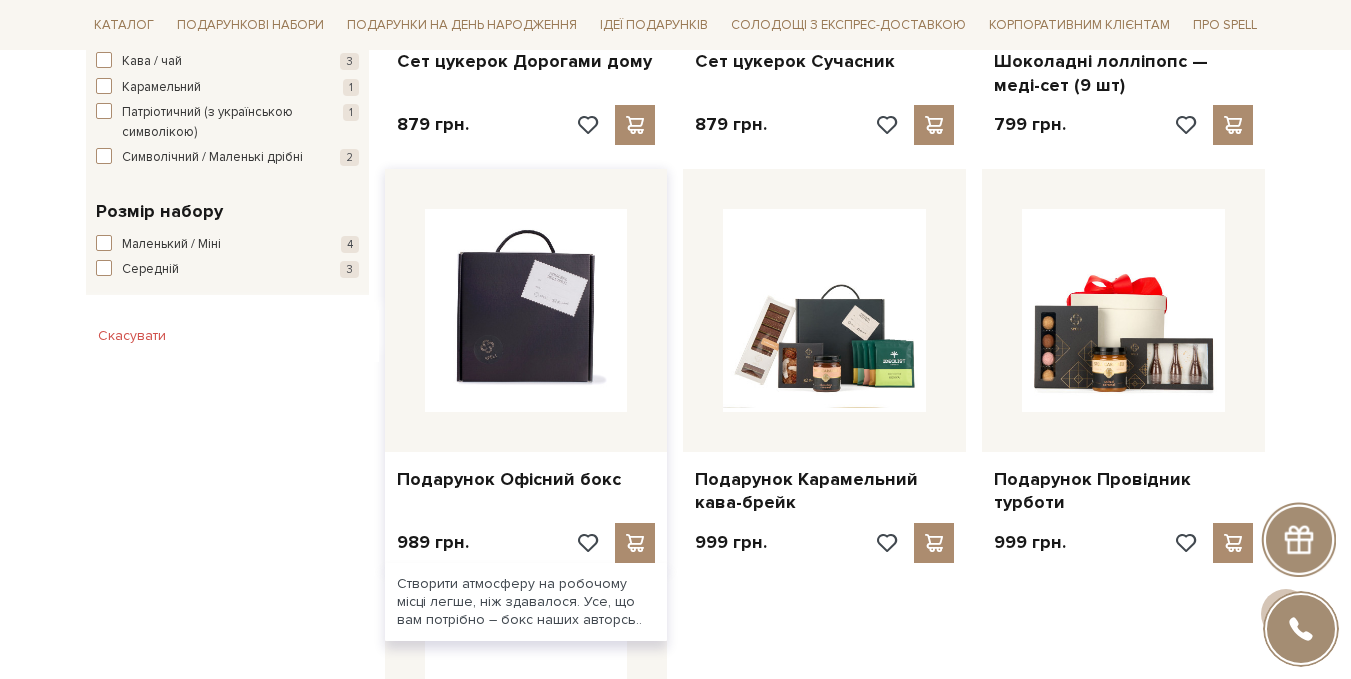 click at bounding box center (526, 310) 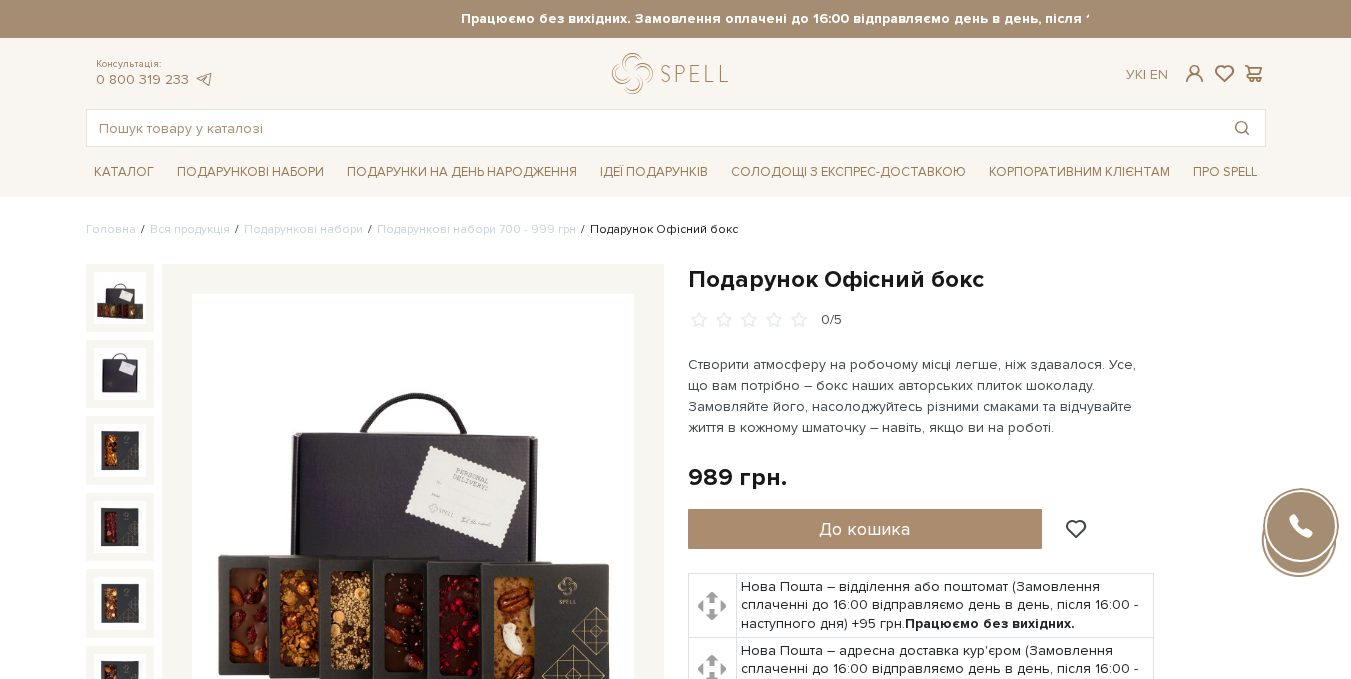 scroll, scrollTop: 0, scrollLeft: 0, axis: both 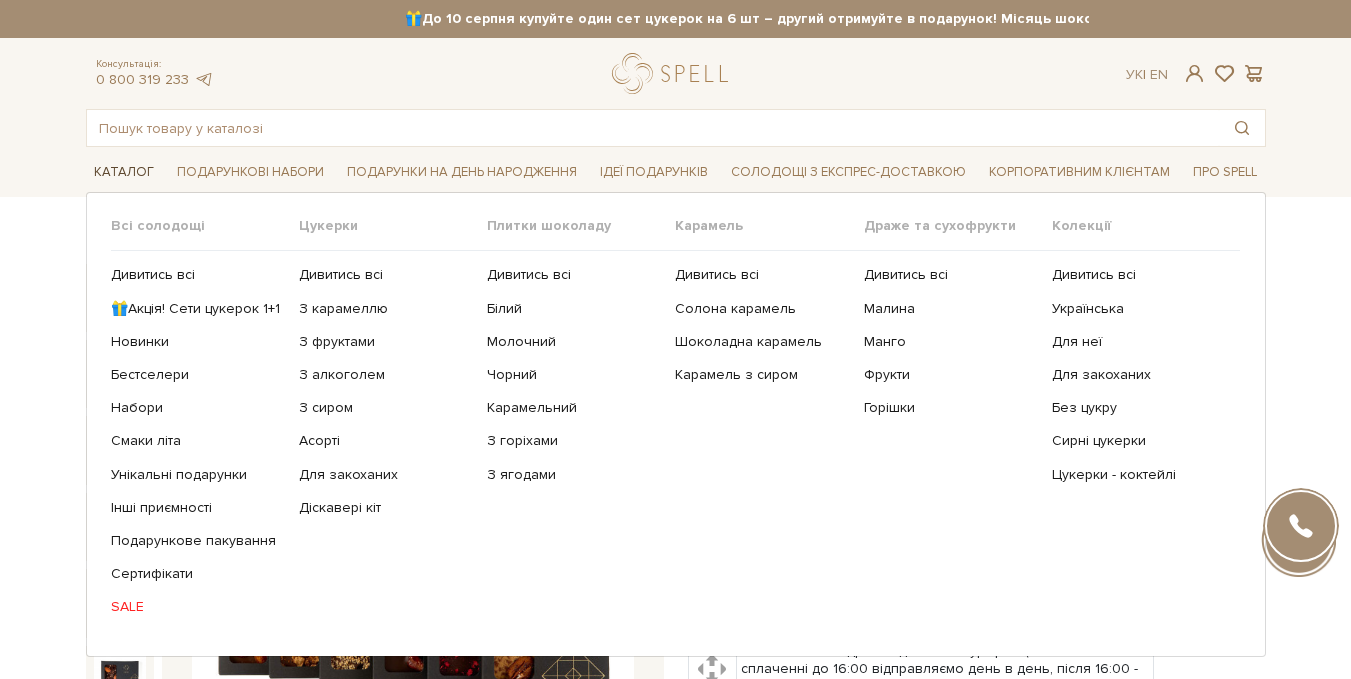 click on "Каталог" at bounding box center [124, 172] 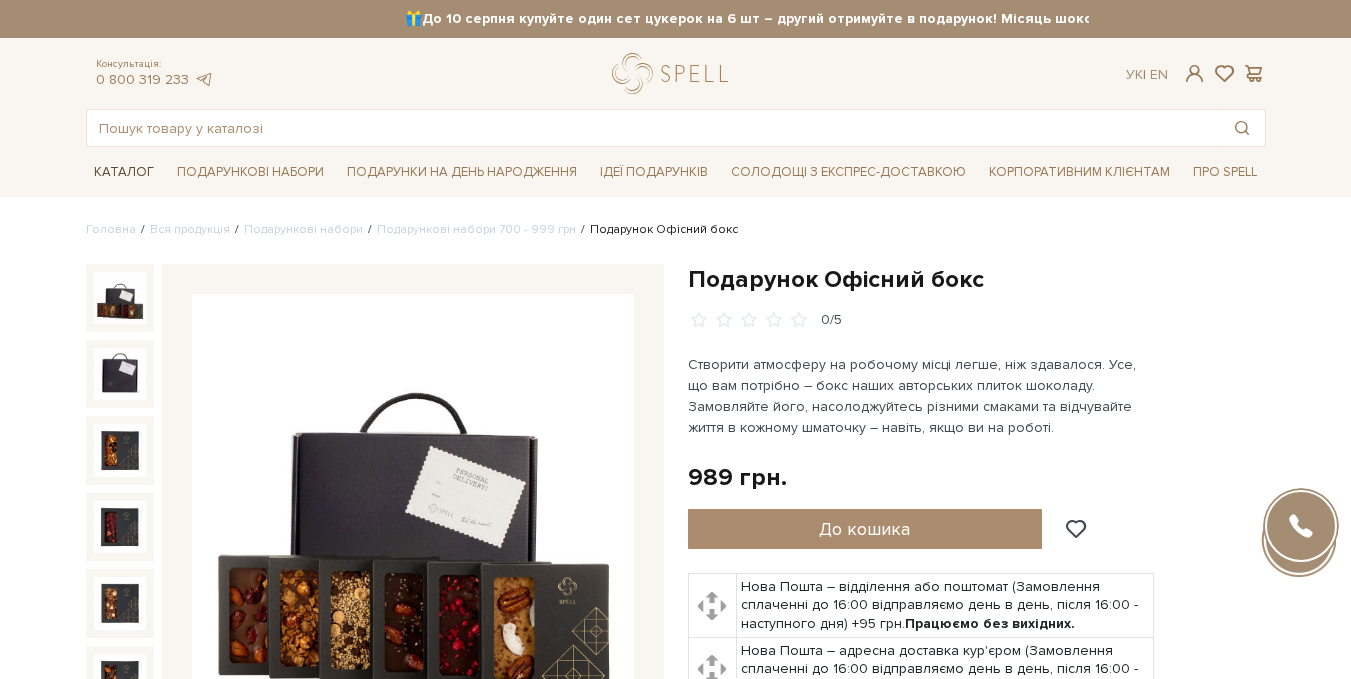 click on "Каталог" at bounding box center (124, 172) 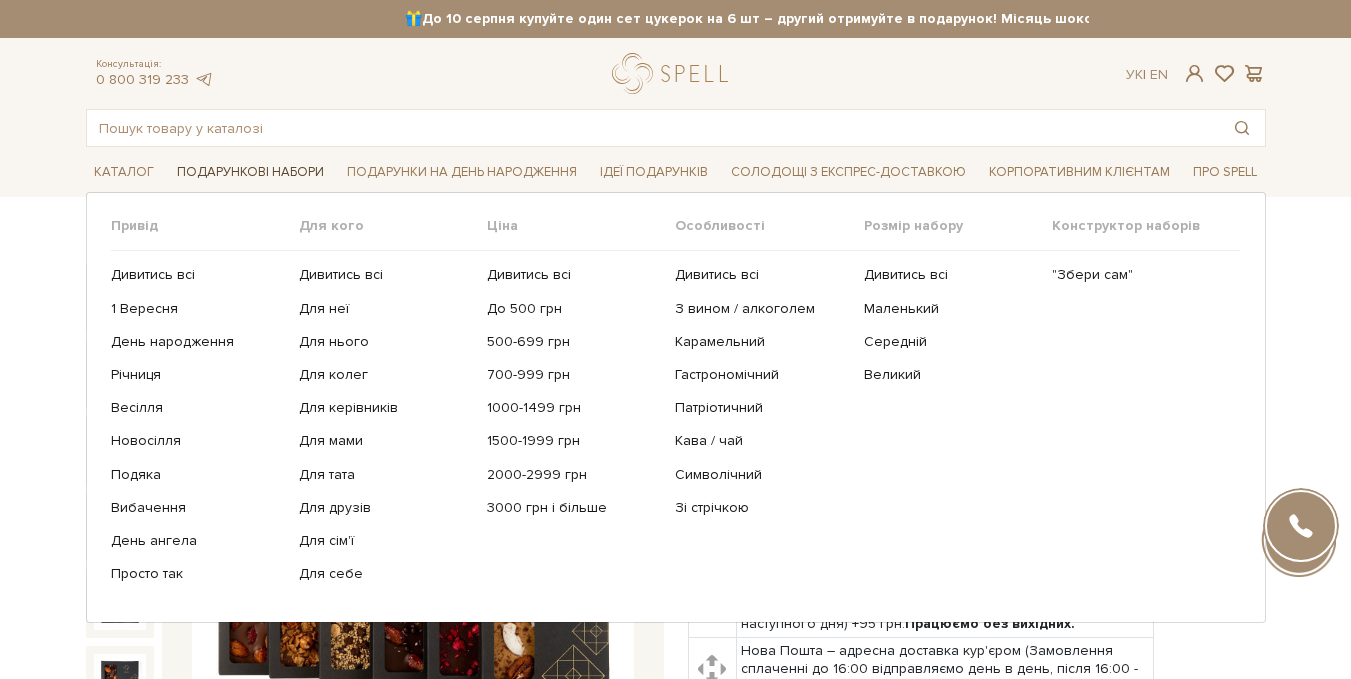 click on "Подарункові набори" at bounding box center [250, 172] 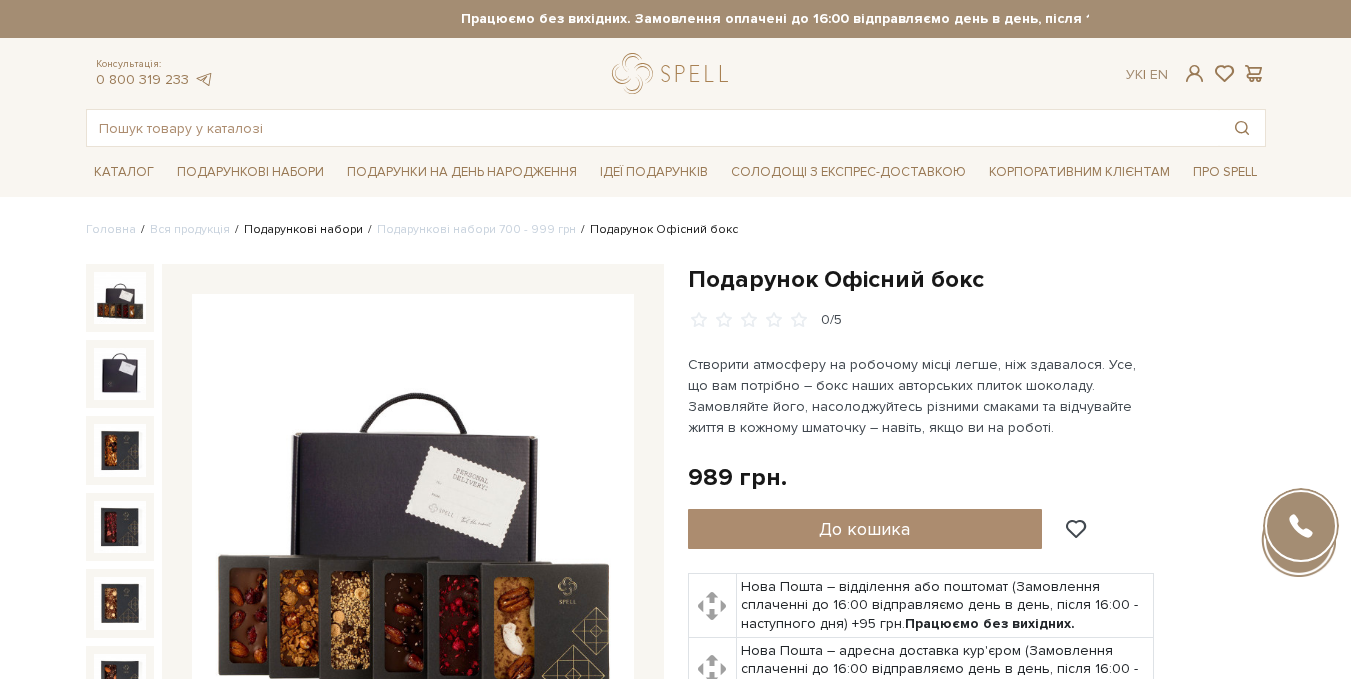 click on "Подарункові набори" at bounding box center [303, 229] 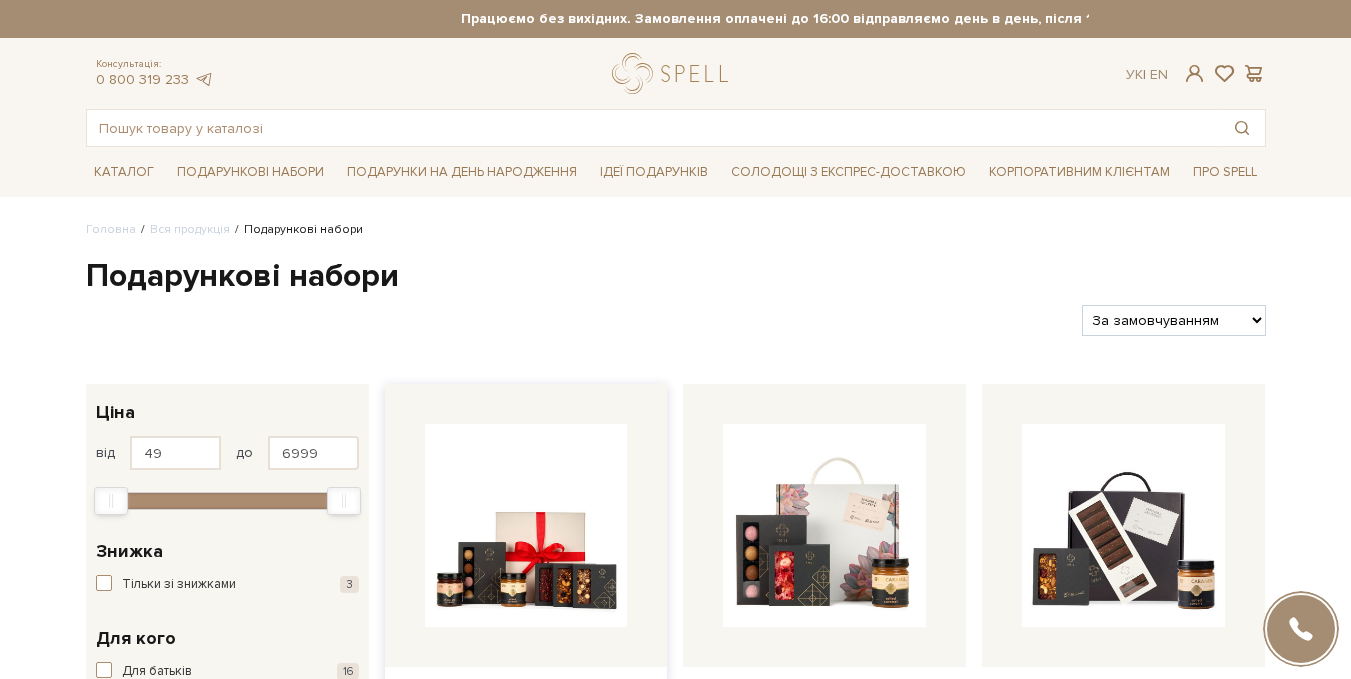 scroll, scrollTop: 100, scrollLeft: 0, axis: vertical 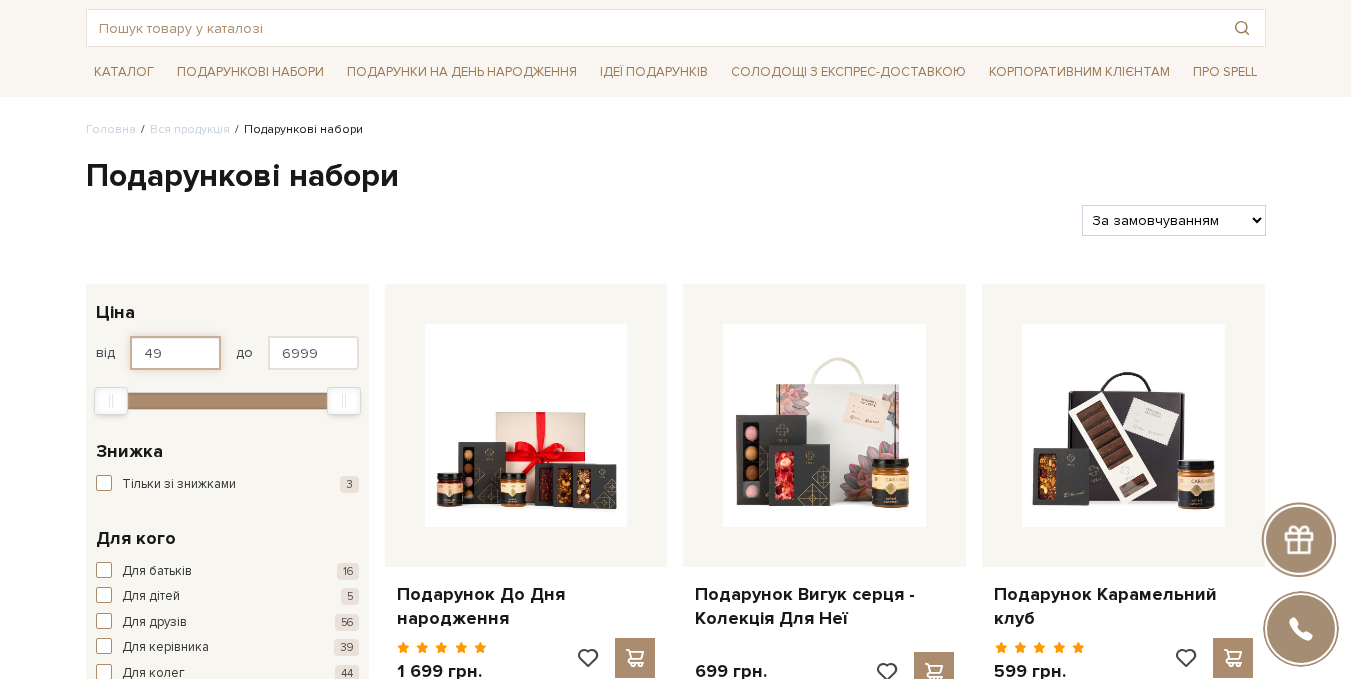 click on "49" at bounding box center (175, 353) 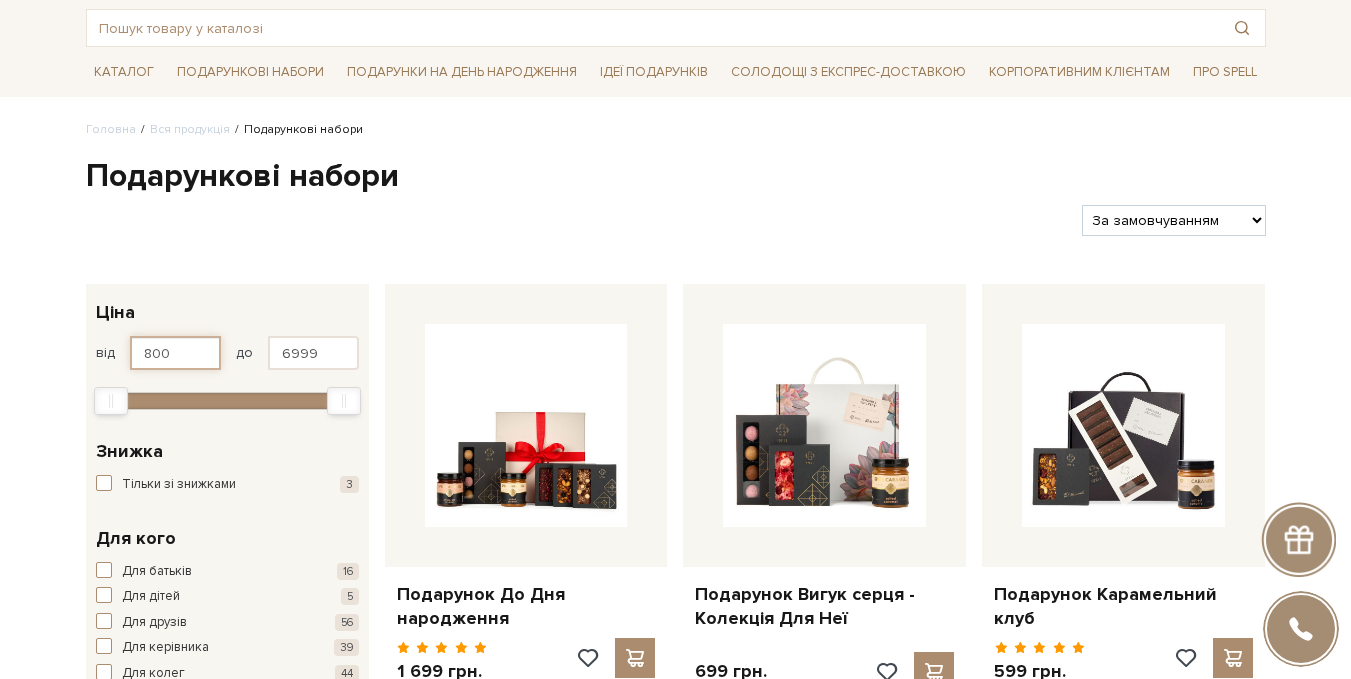 type on "800" 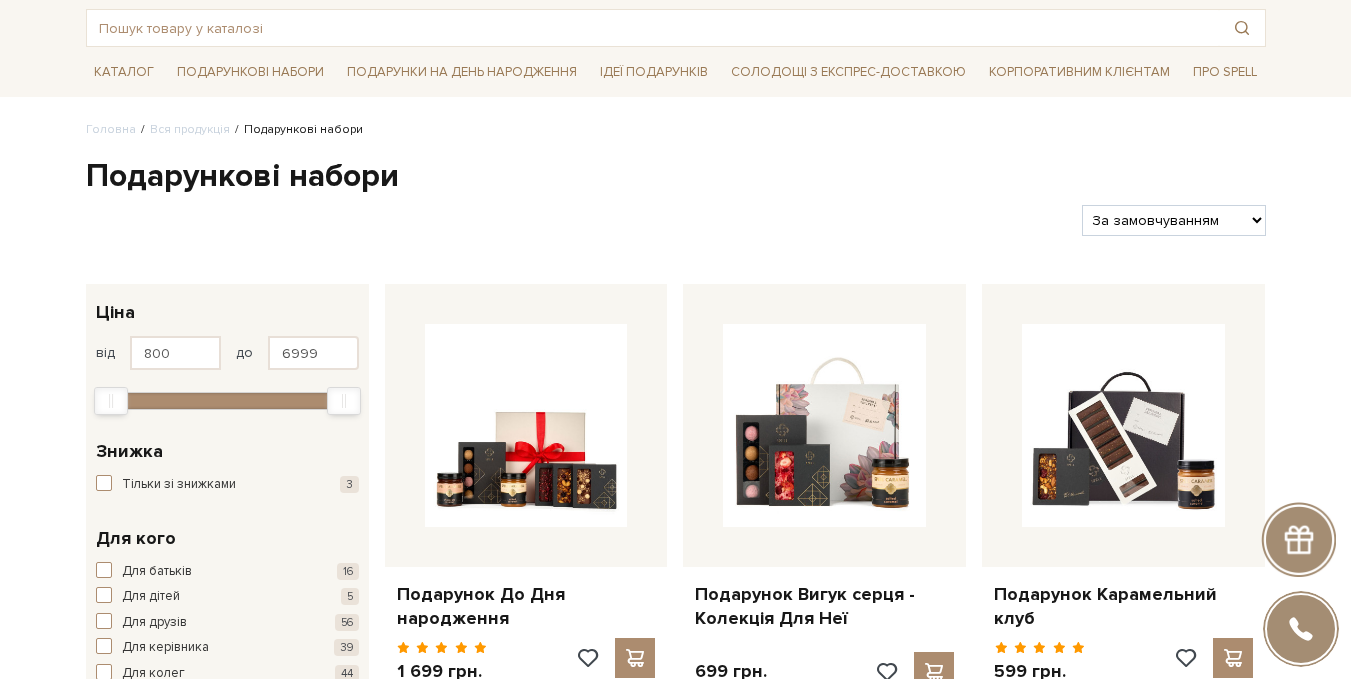 click on "6999" at bounding box center [313, 353] 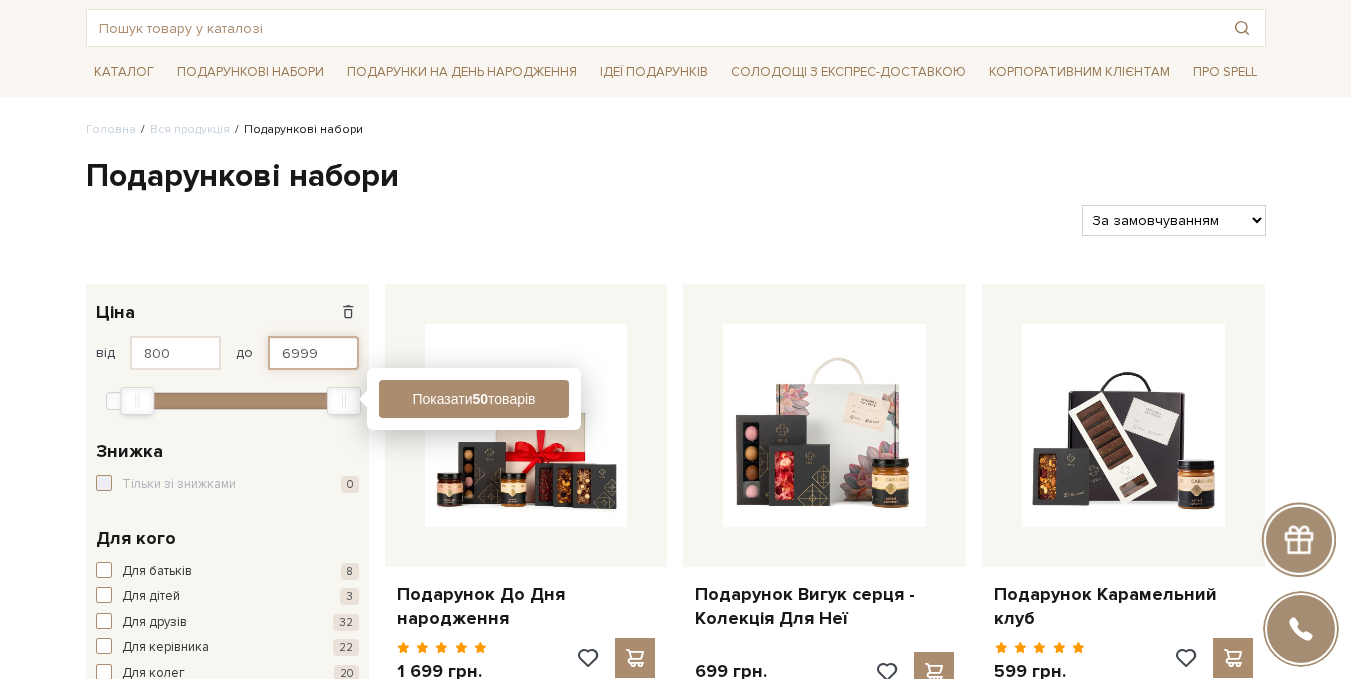click on "6999" at bounding box center (313, 353) 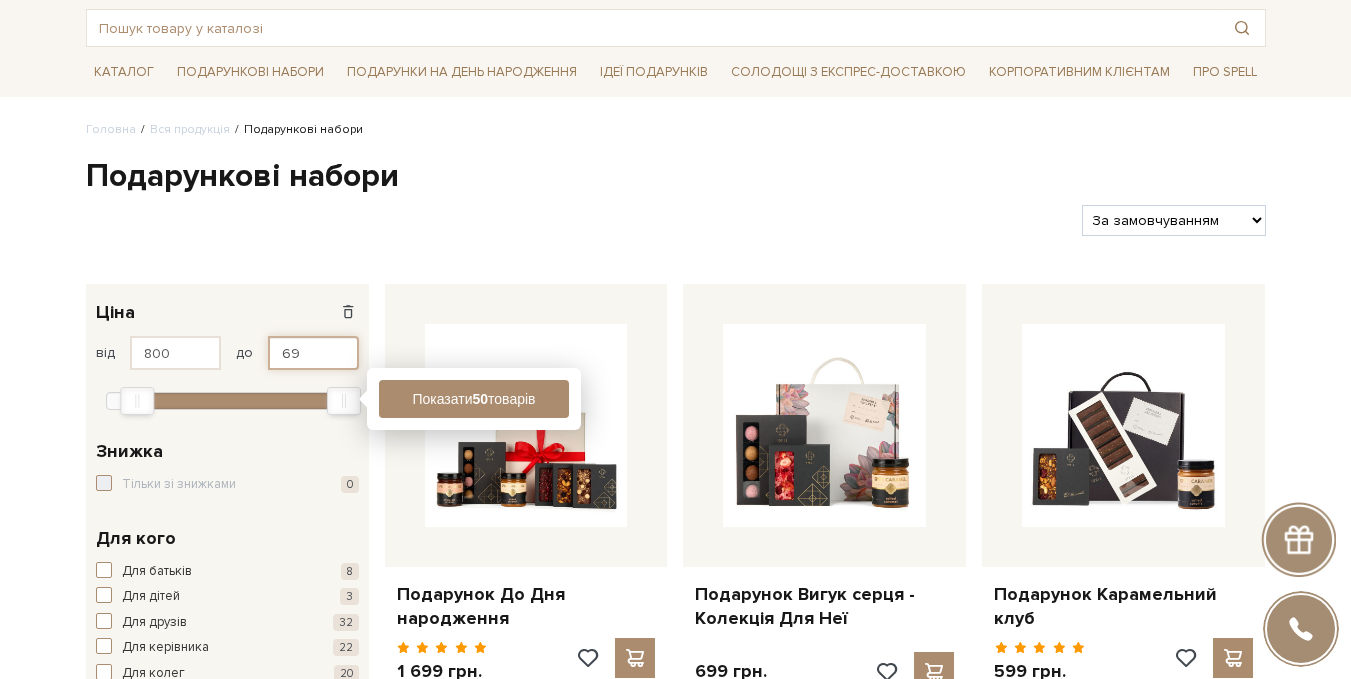 type on "6" 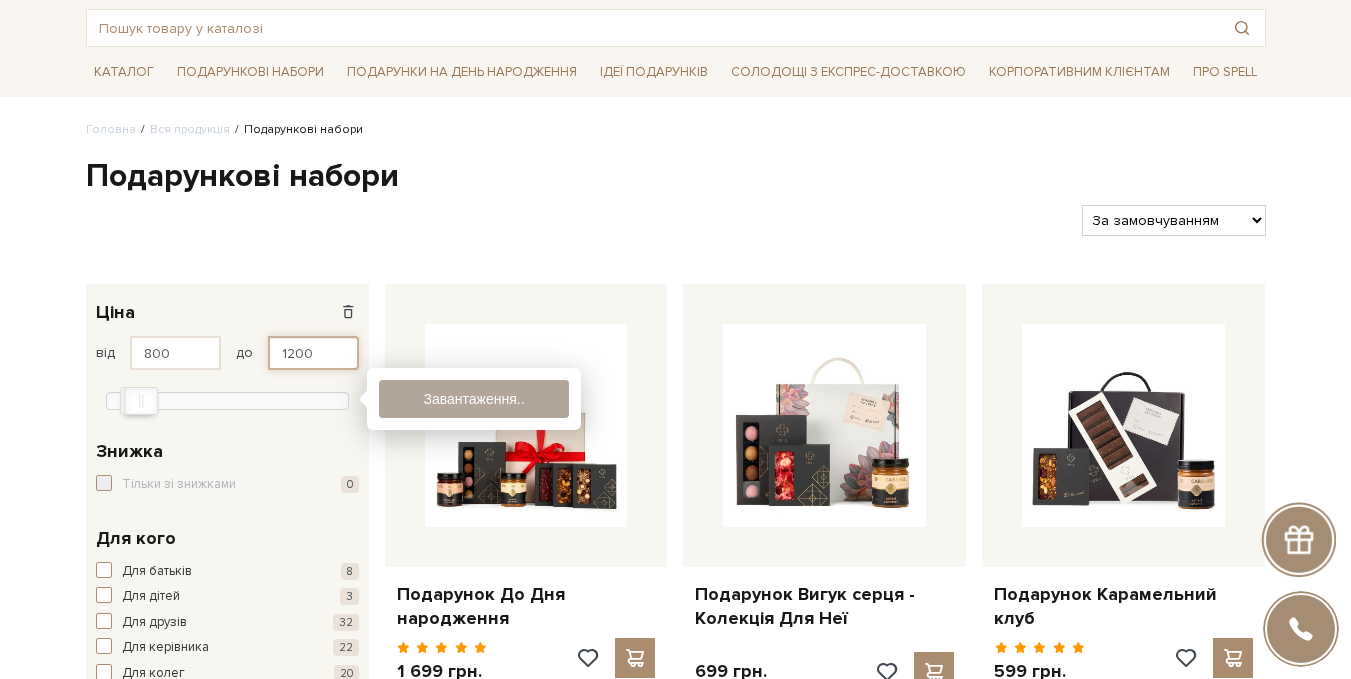 type on "1200" 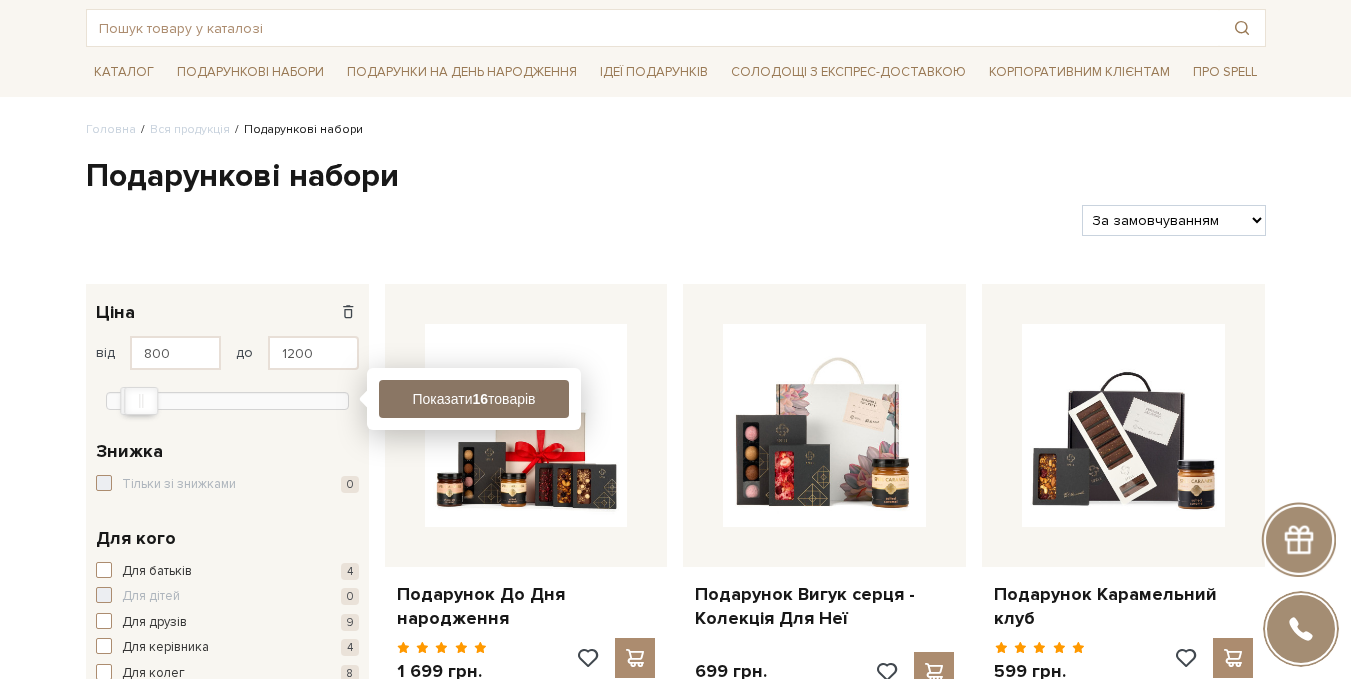 click on "Показати  16  товарів" at bounding box center [474, 399] 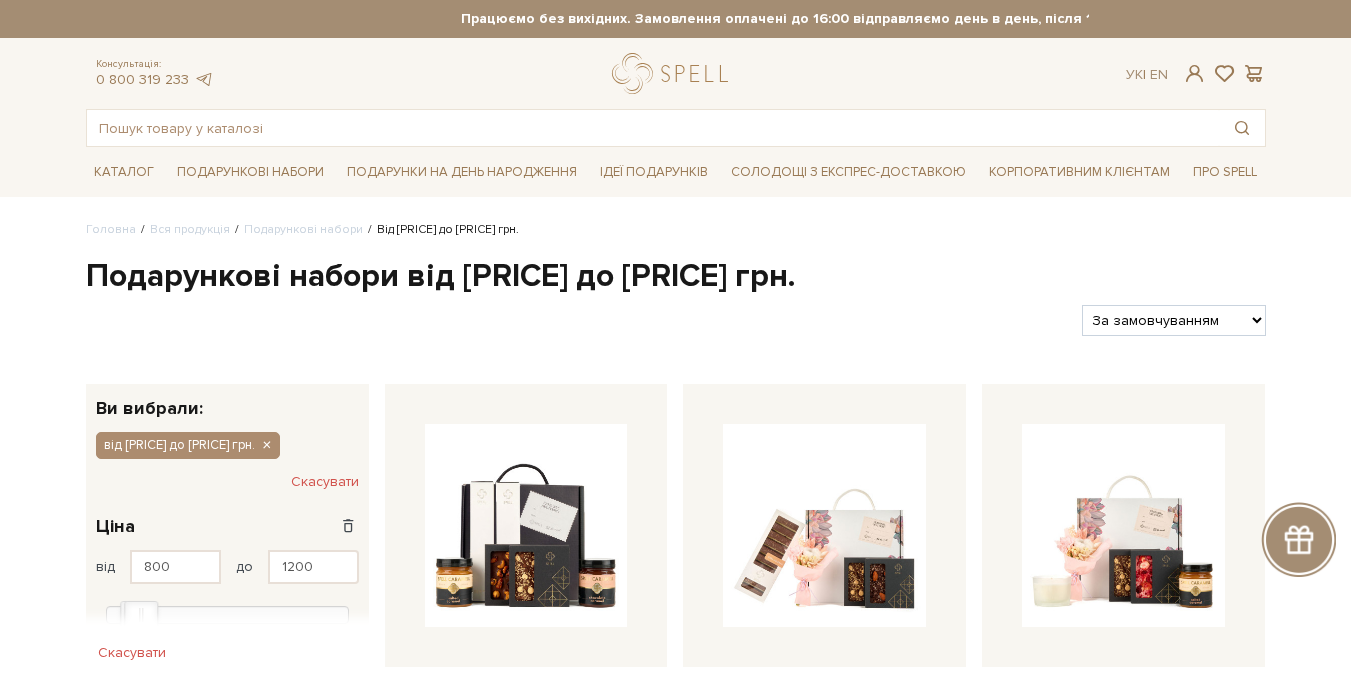 scroll, scrollTop: 0, scrollLeft: 0, axis: both 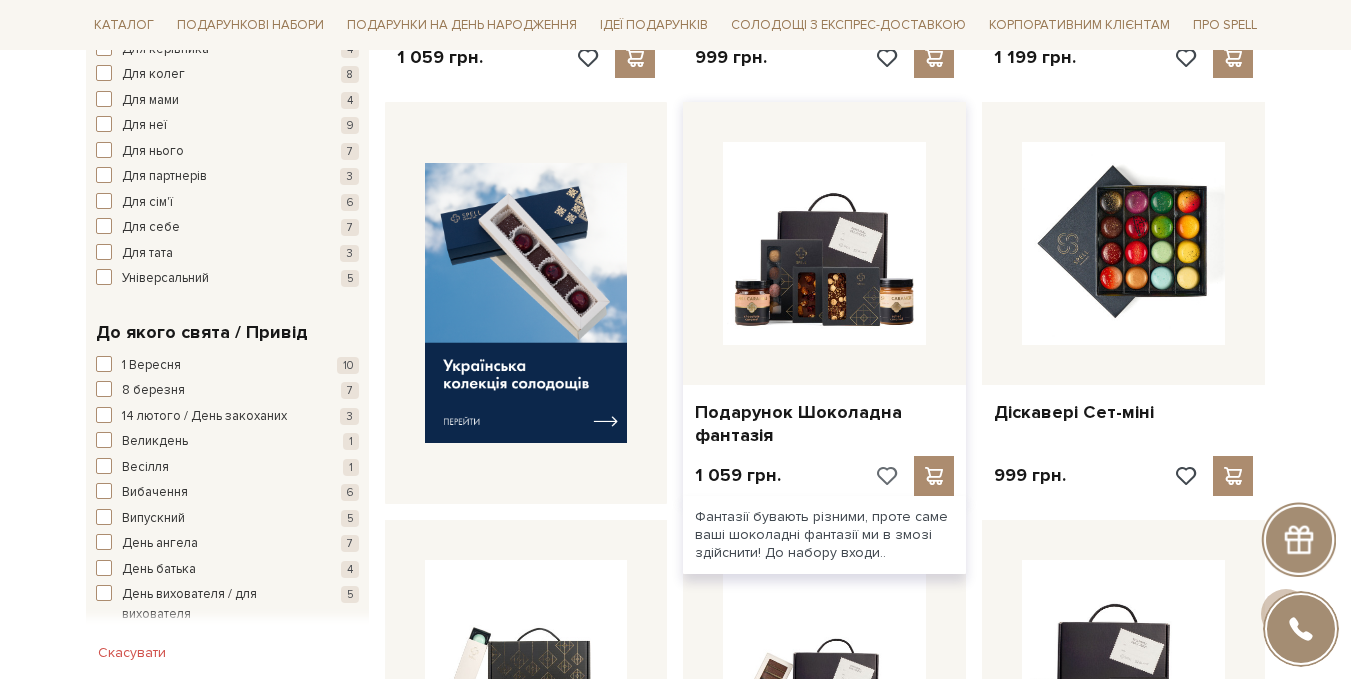 click at bounding box center (886, 476) 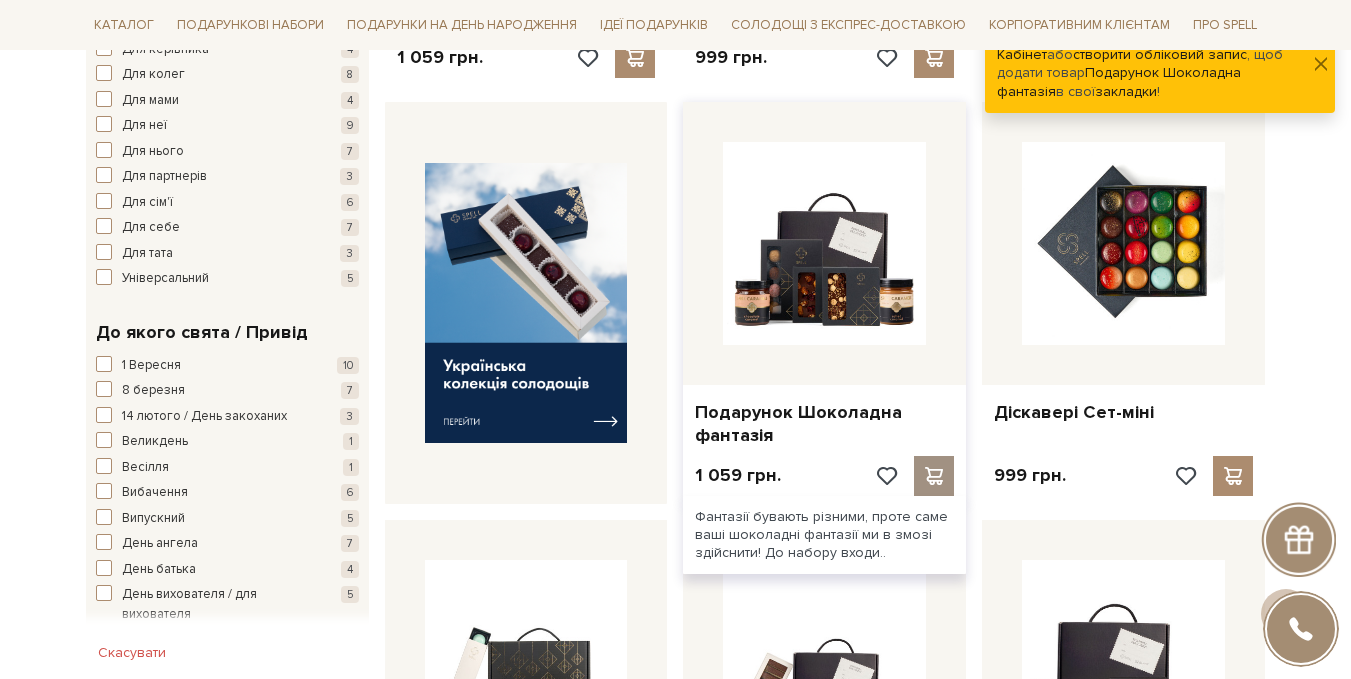 click at bounding box center (934, 476) 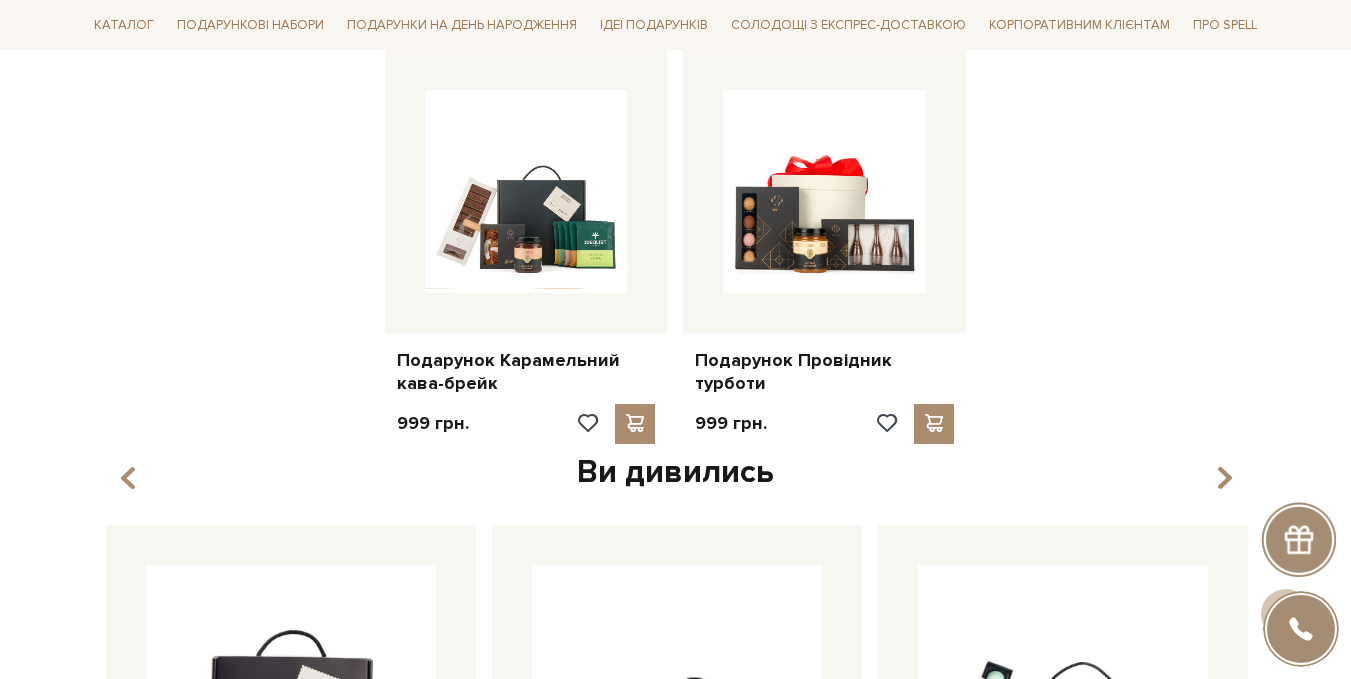 scroll, scrollTop: 2200, scrollLeft: 0, axis: vertical 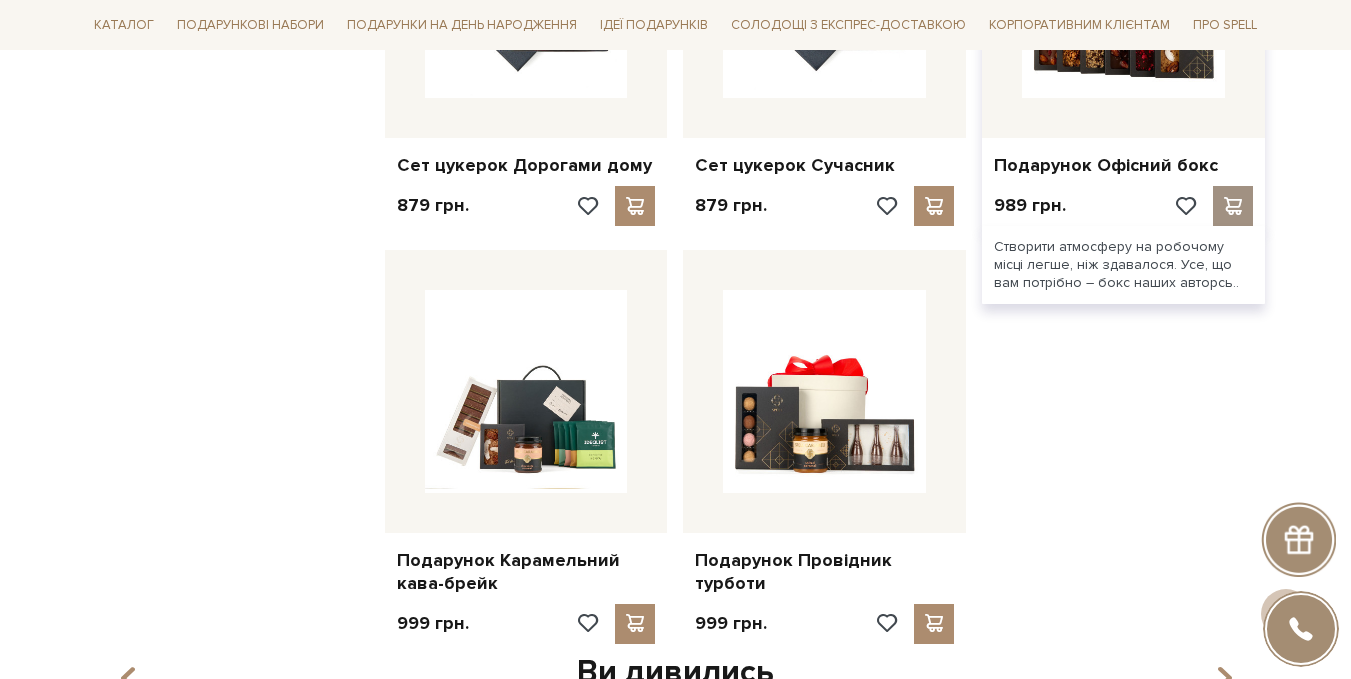 click at bounding box center [1233, 206] 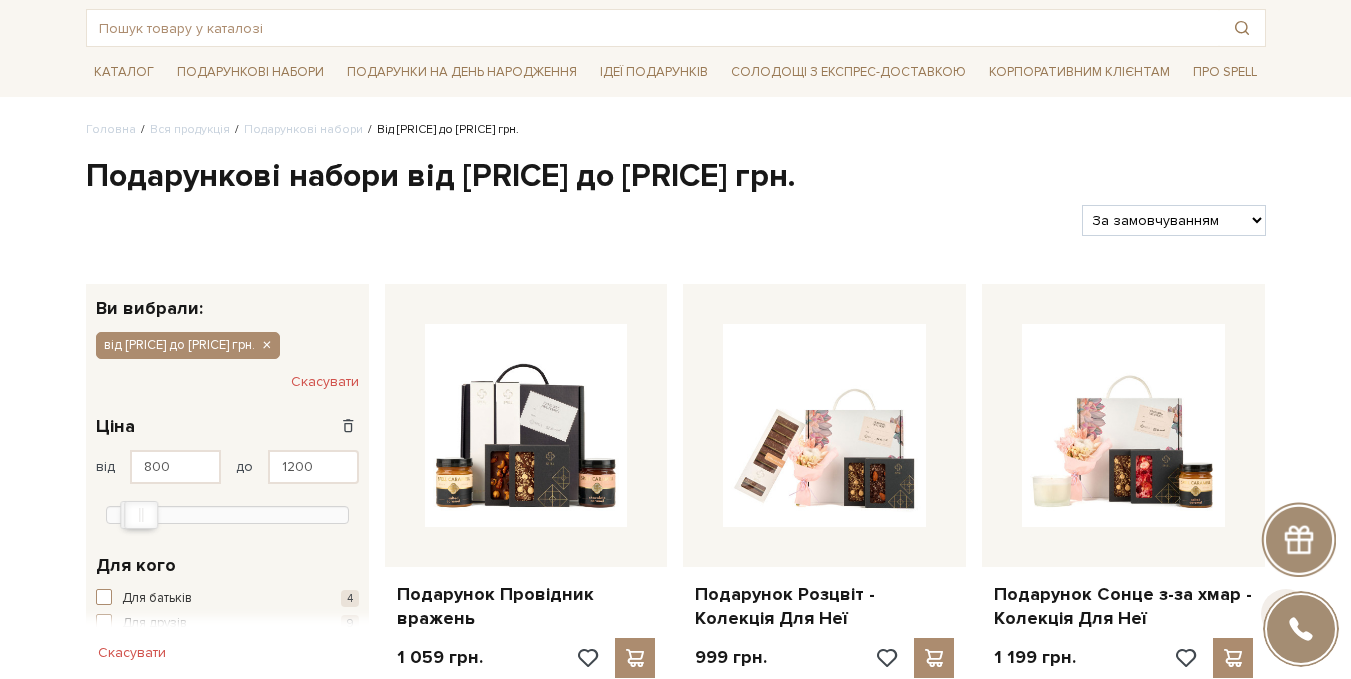 scroll, scrollTop: 0, scrollLeft: 0, axis: both 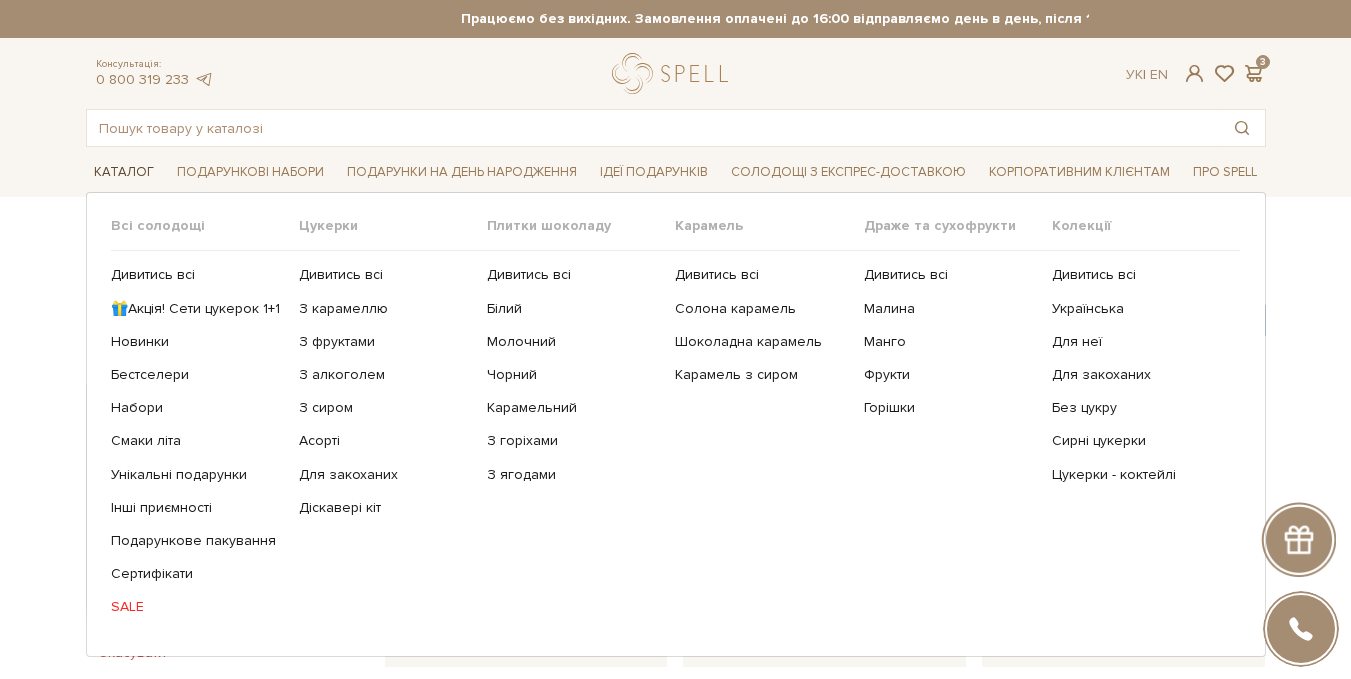 click on "Каталог" at bounding box center (124, 172) 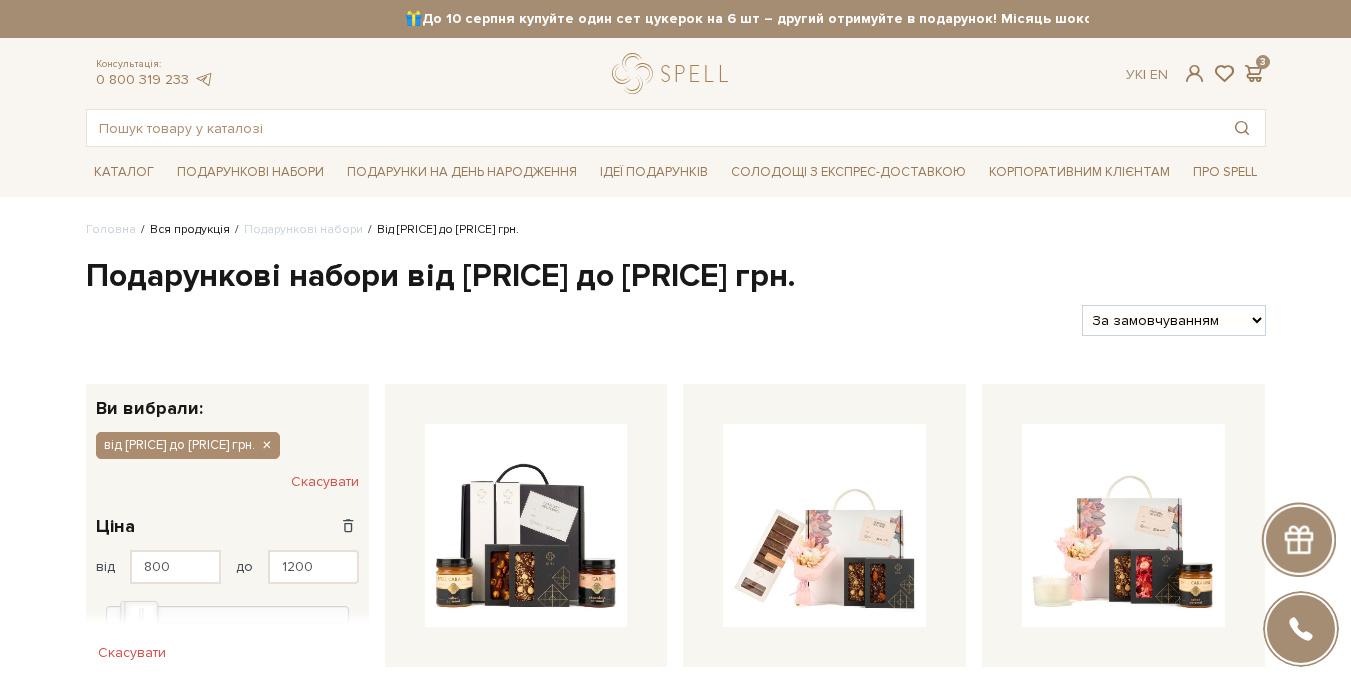 click on "Вся продукція" at bounding box center [190, 229] 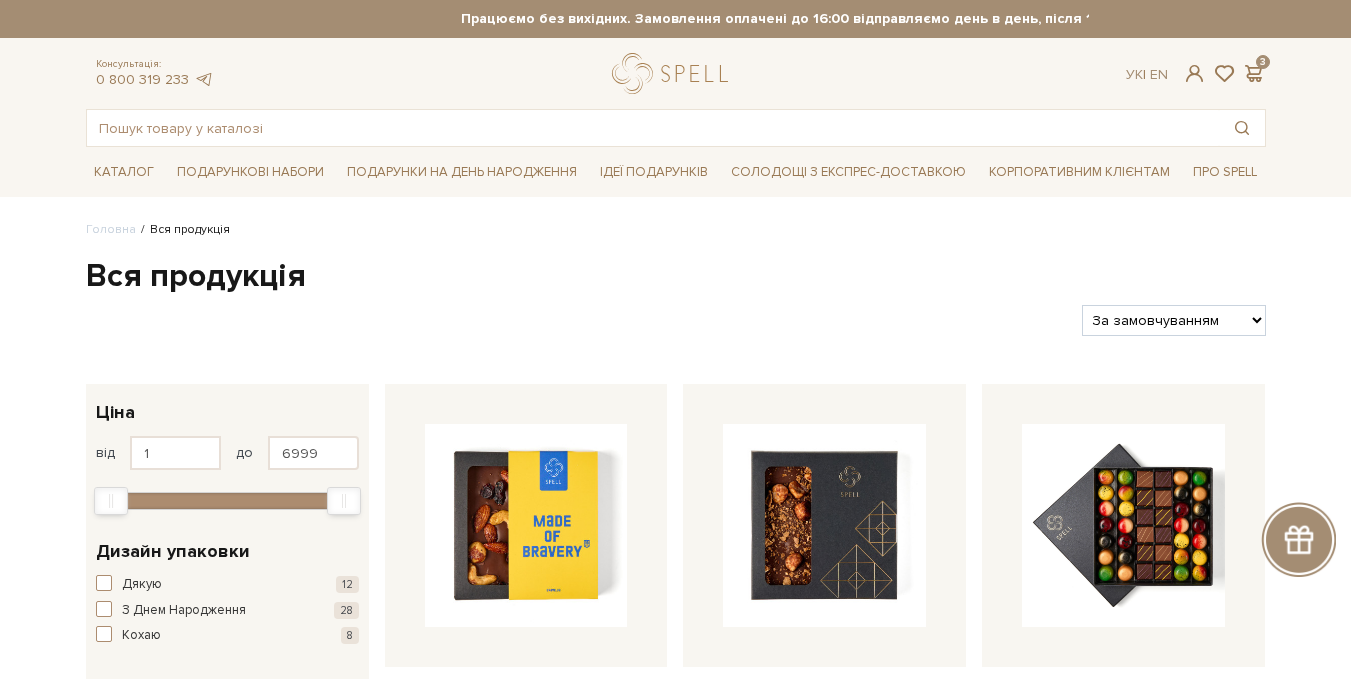 scroll, scrollTop: 0, scrollLeft: 0, axis: both 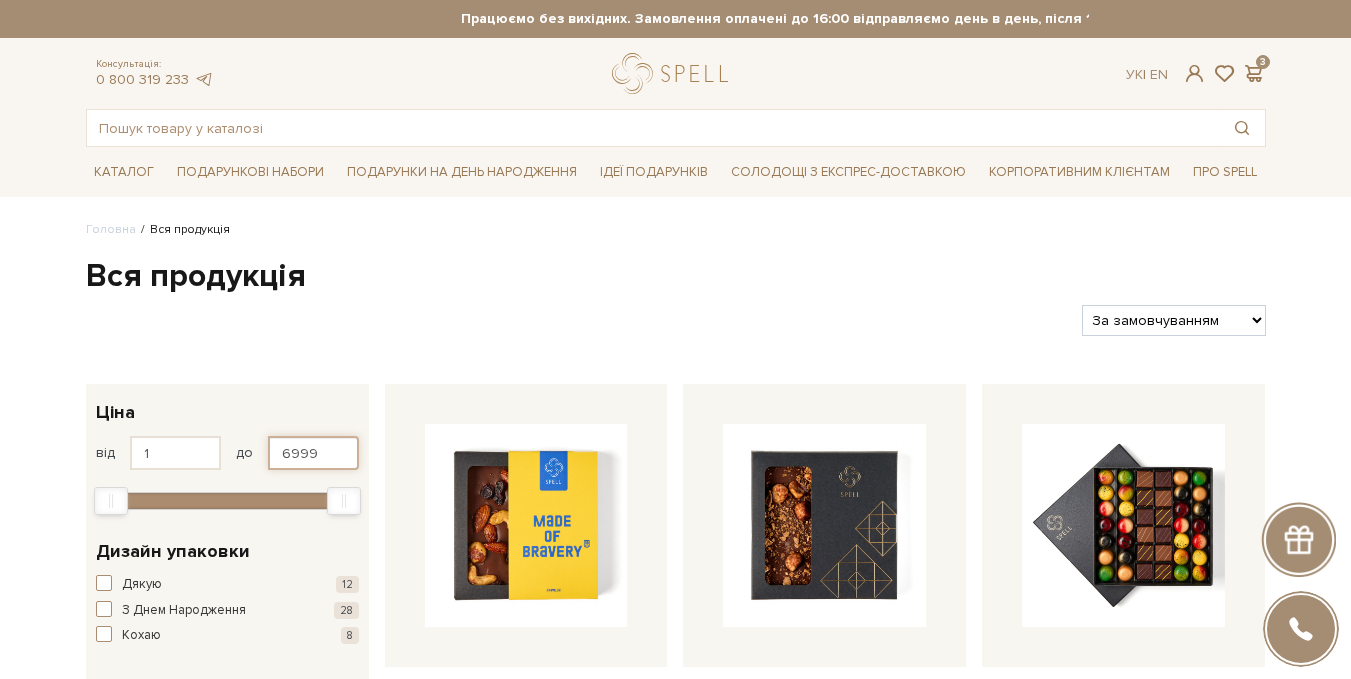 click on "6999" at bounding box center (313, 453) 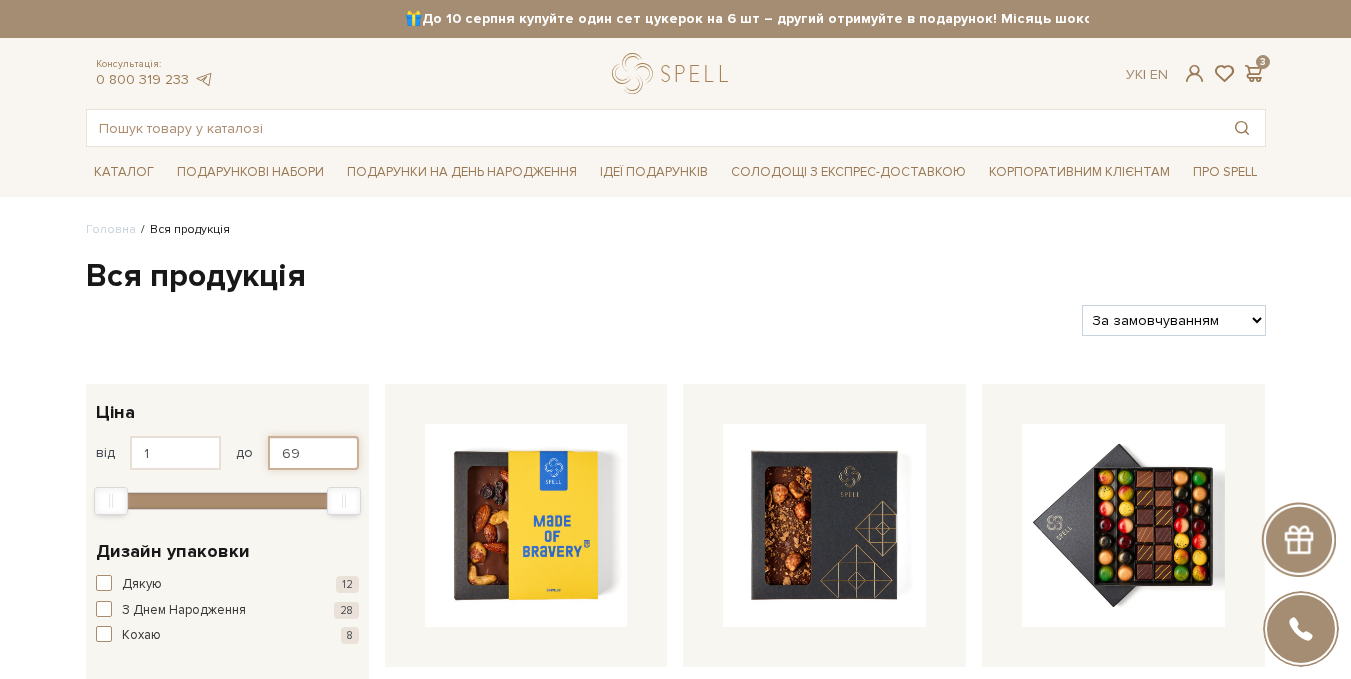 type on "6" 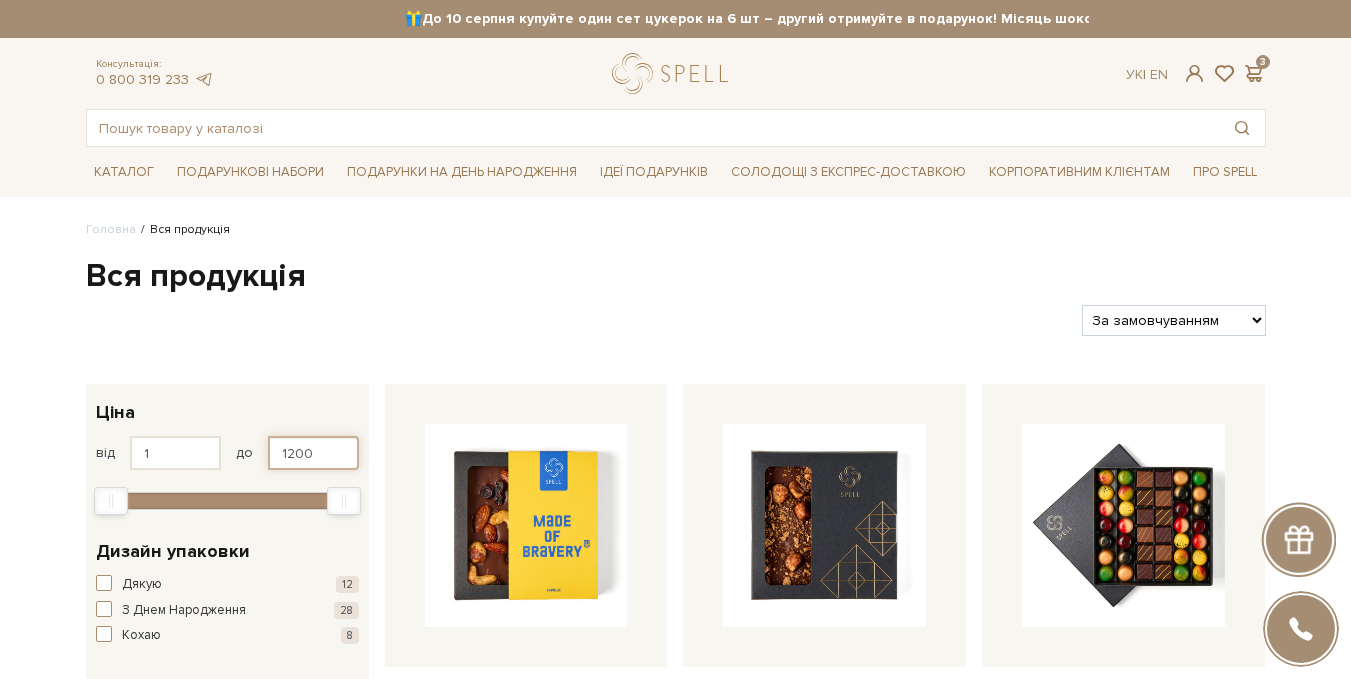 type on "1200" 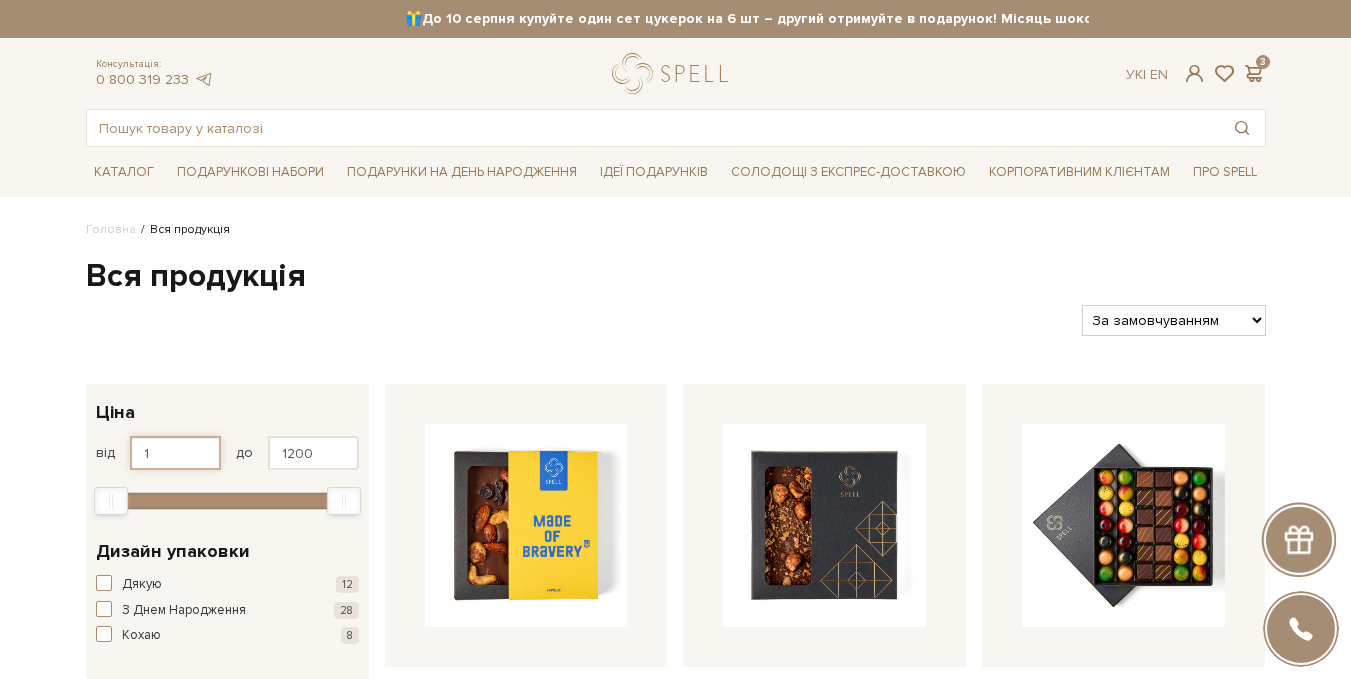 click on "1" at bounding box center [175, 453] 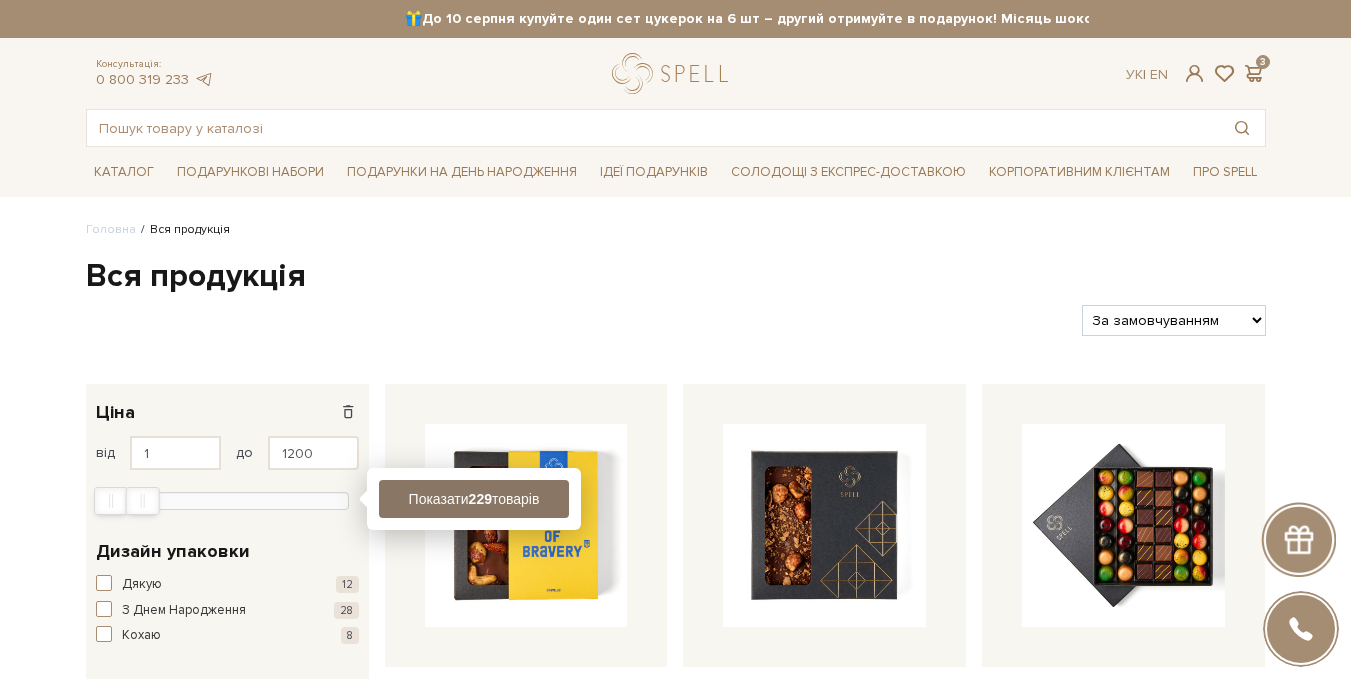 click on "Показати  229  товарів" at bounding box center [474, 499] 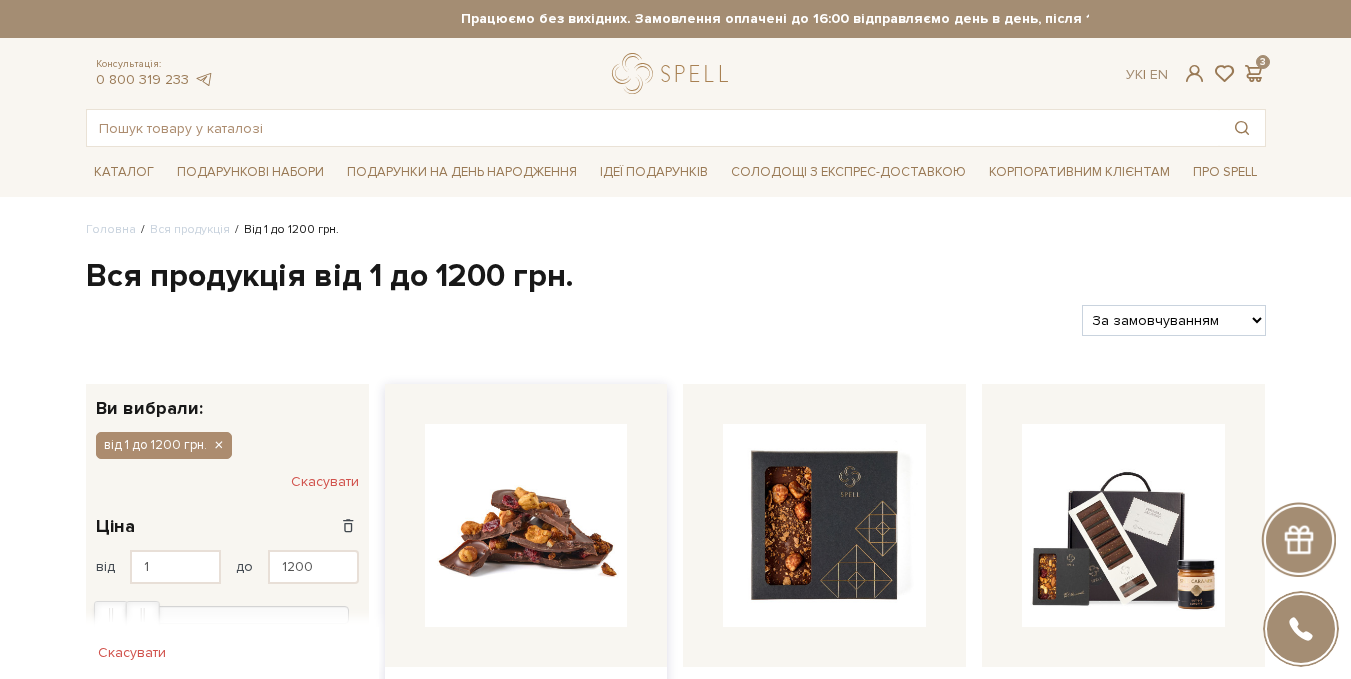 scroll, scrollTop: 0, scrollLeft: 0, axis: both 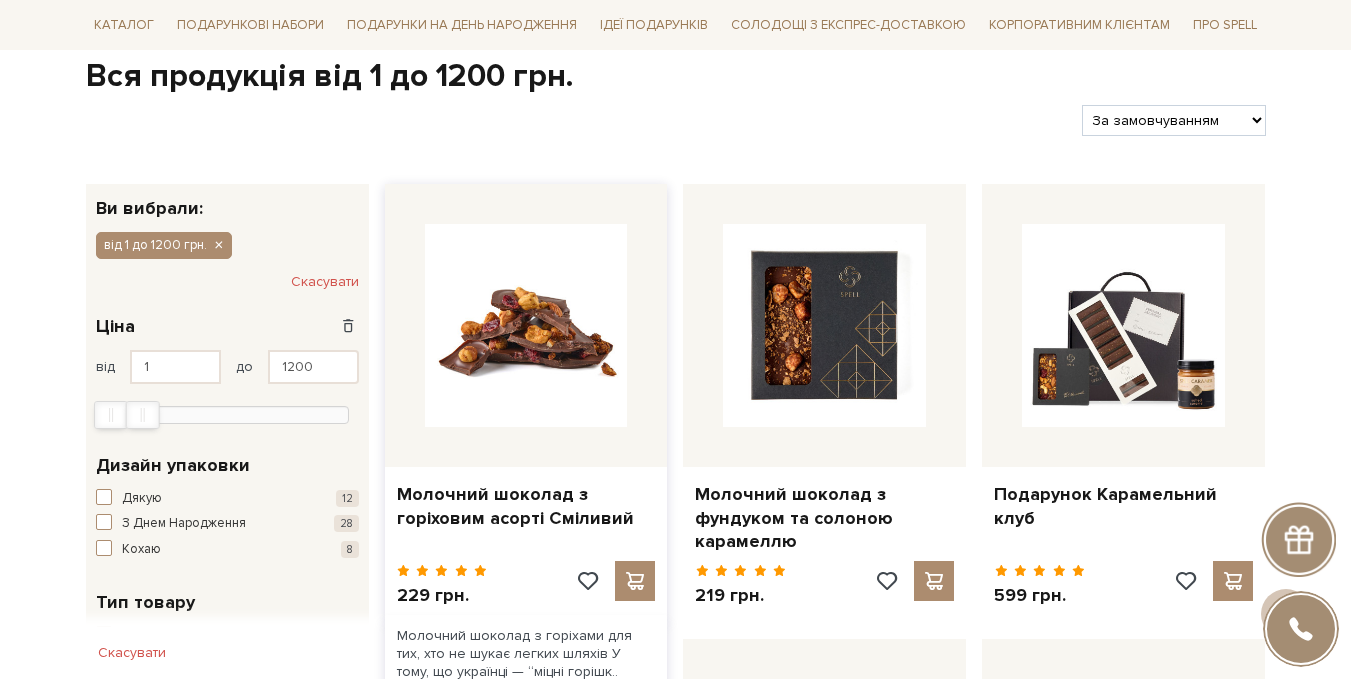 click at bounding box center (526, 325) 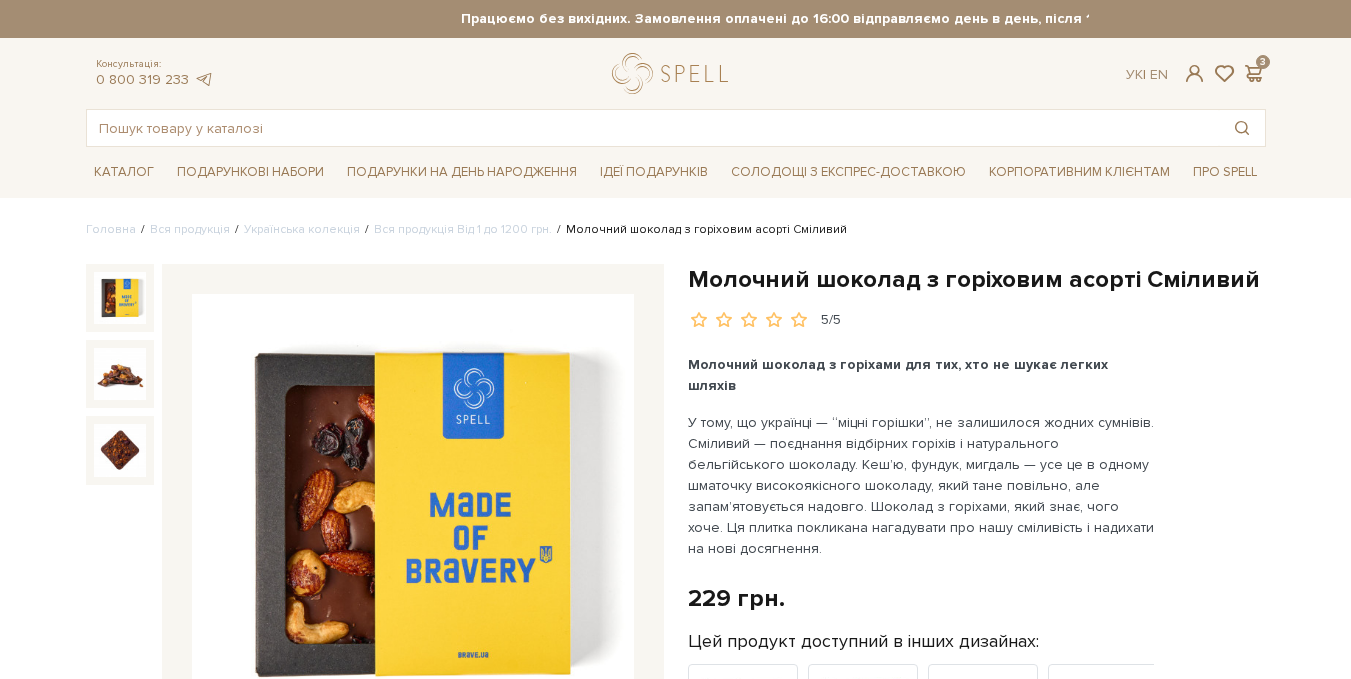 scroll, scrollTop: 0, scrollLeft: 0, axis: both 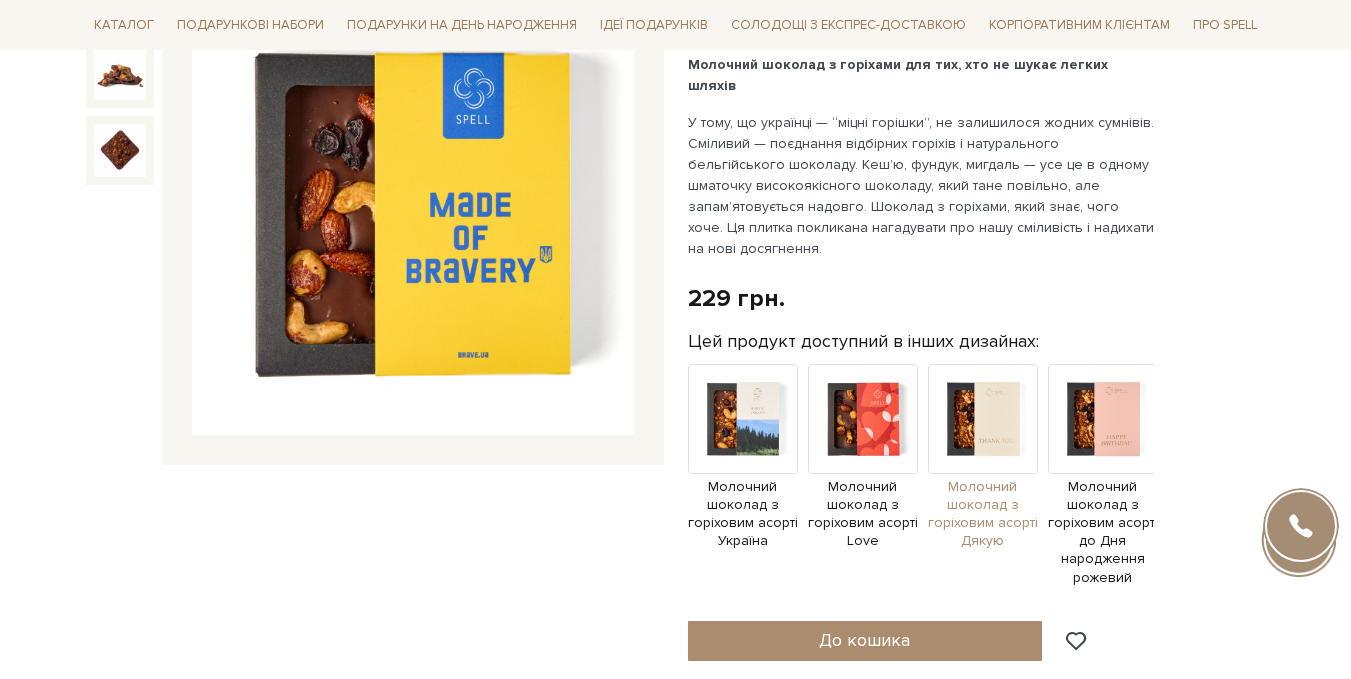 click at bounding box center [983, 419] 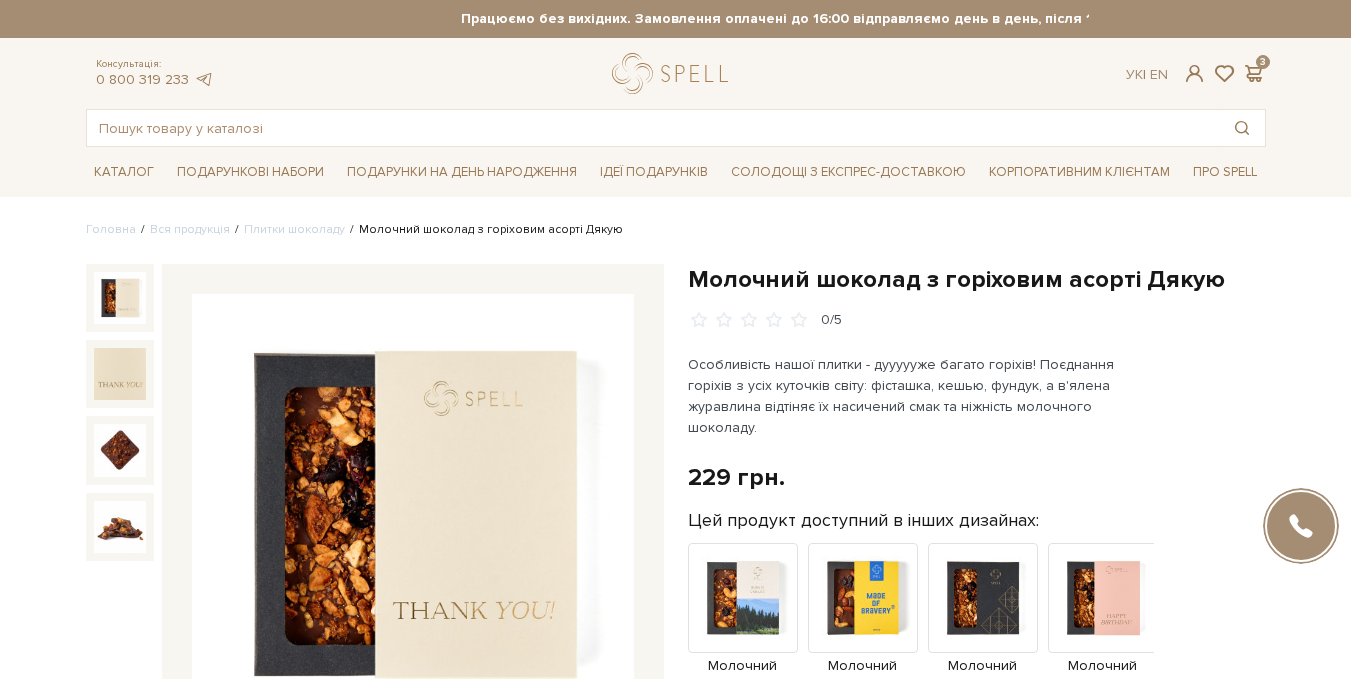 scroll, scrollTop: 0, scrollLeft: 0, axis: both 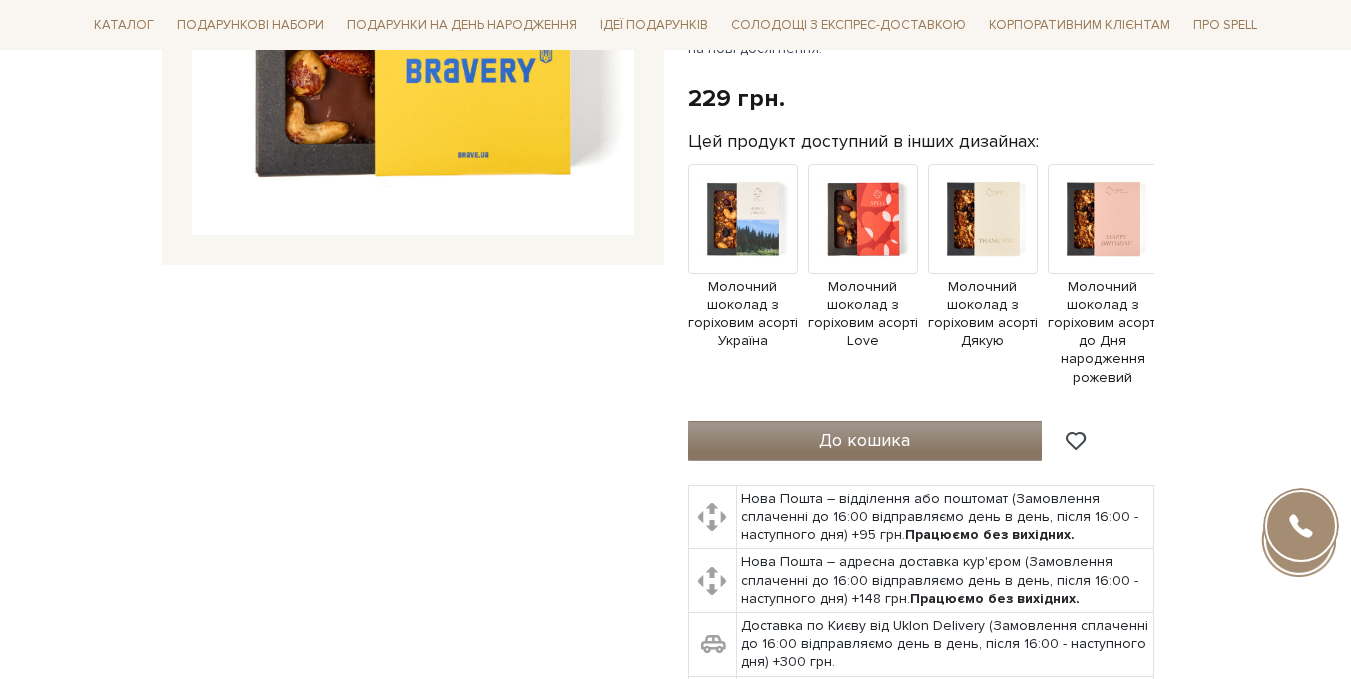 click on "До кошика" at bounding box center (865, 441) 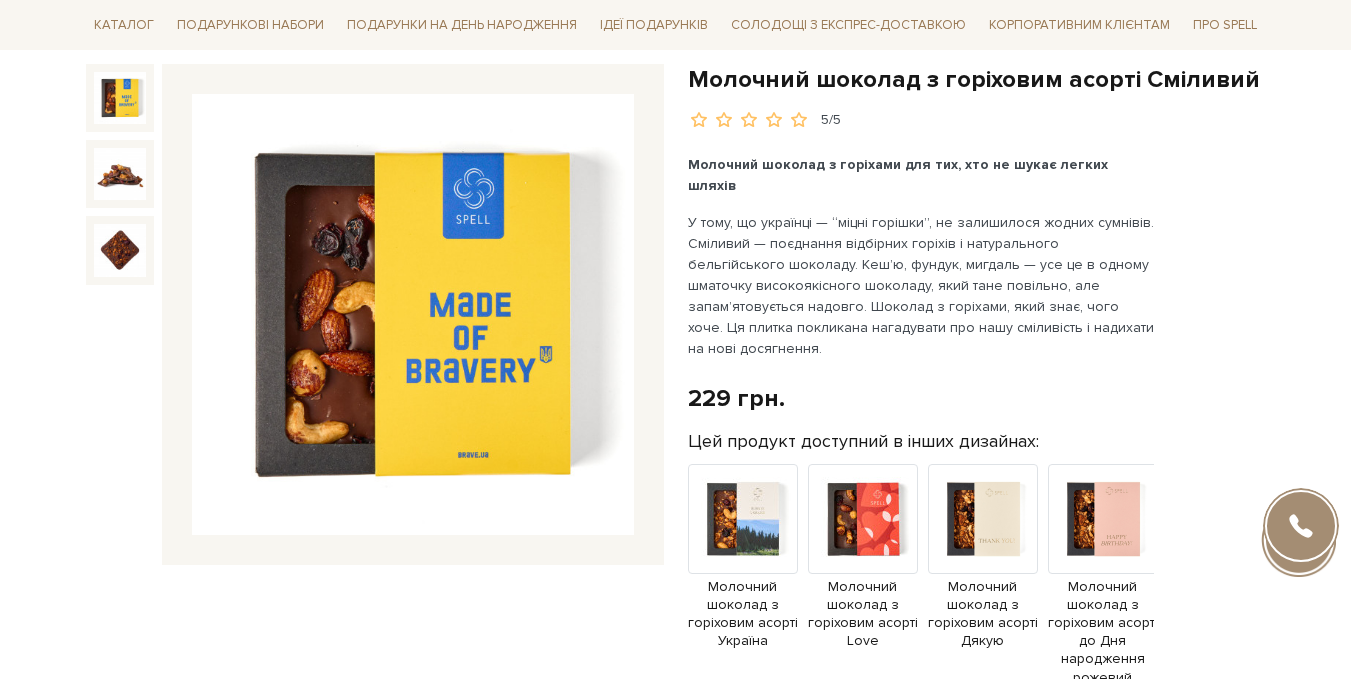scroll, scrollTop: 0, scrollLeft: 0, axis: both 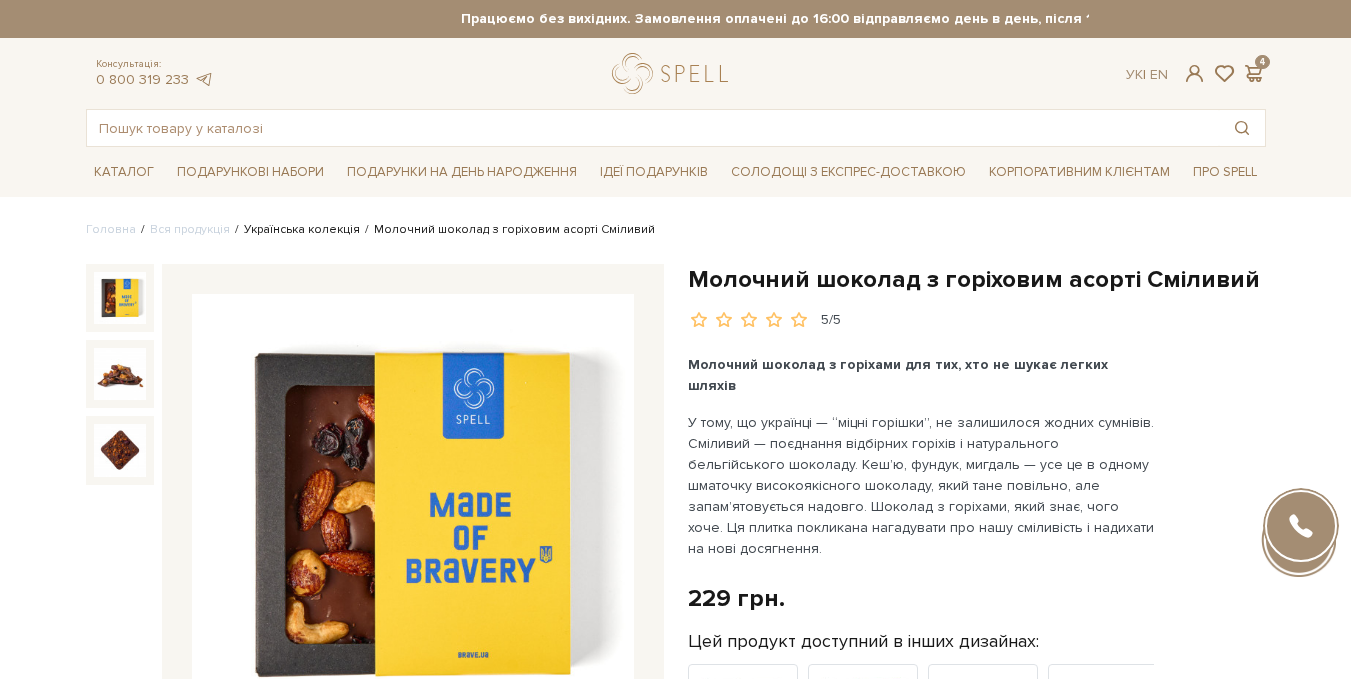 click on "Українська колекція" at bounding box center [302, 229] 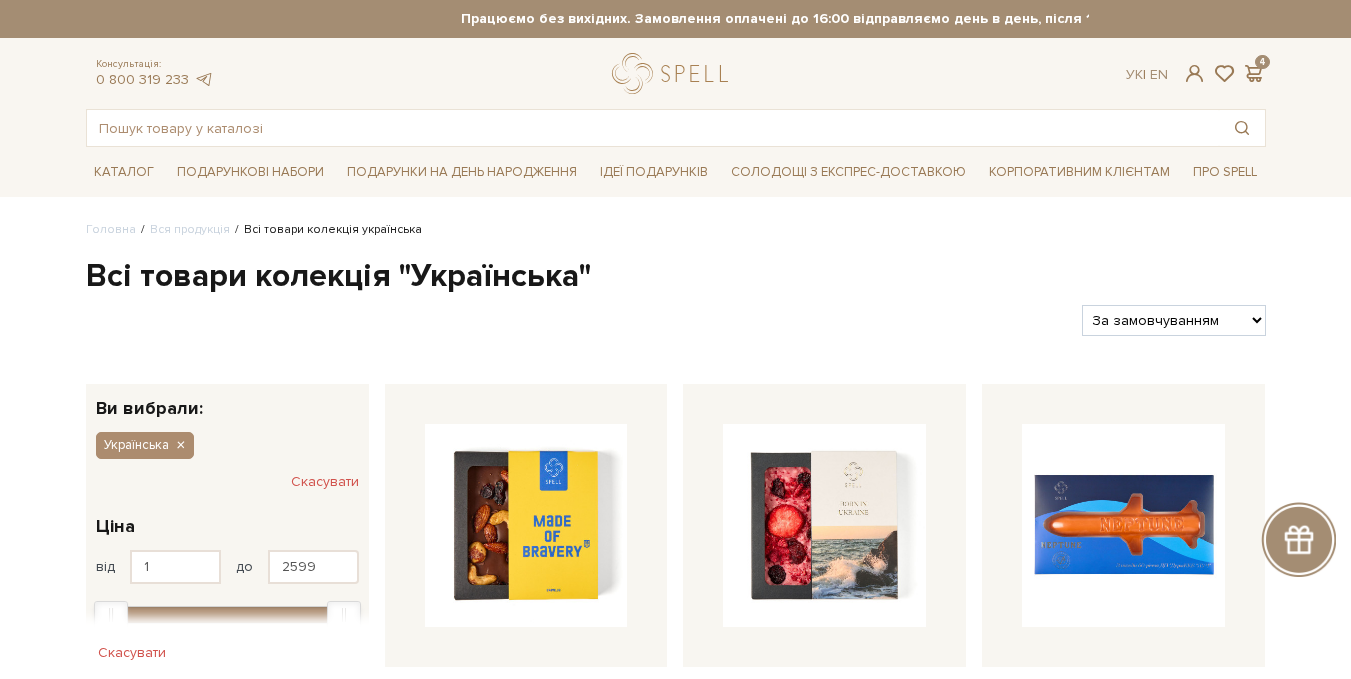 scroll, scrollTop: 0, scrollLeft: 0, axis: both 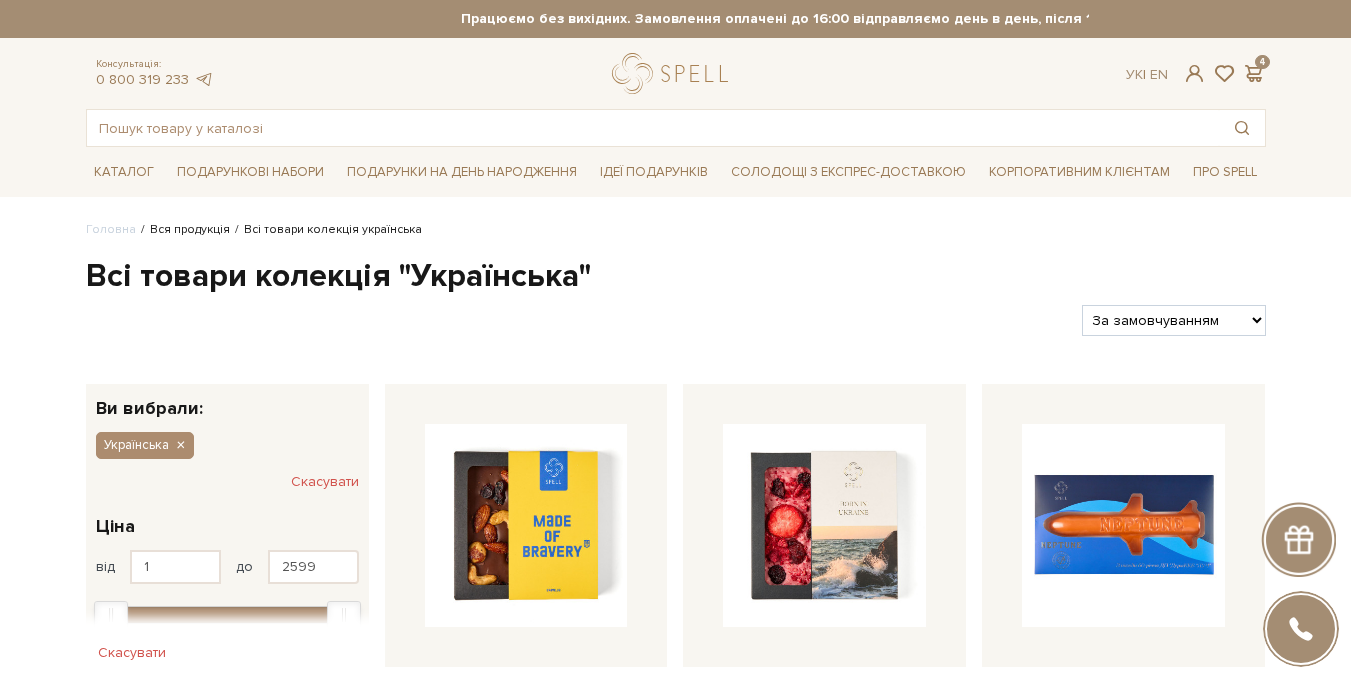 drag, startPoint x: 0, startPoint y: 0, endPoint x: 173, endPoint y: 230, distance: 287.8003 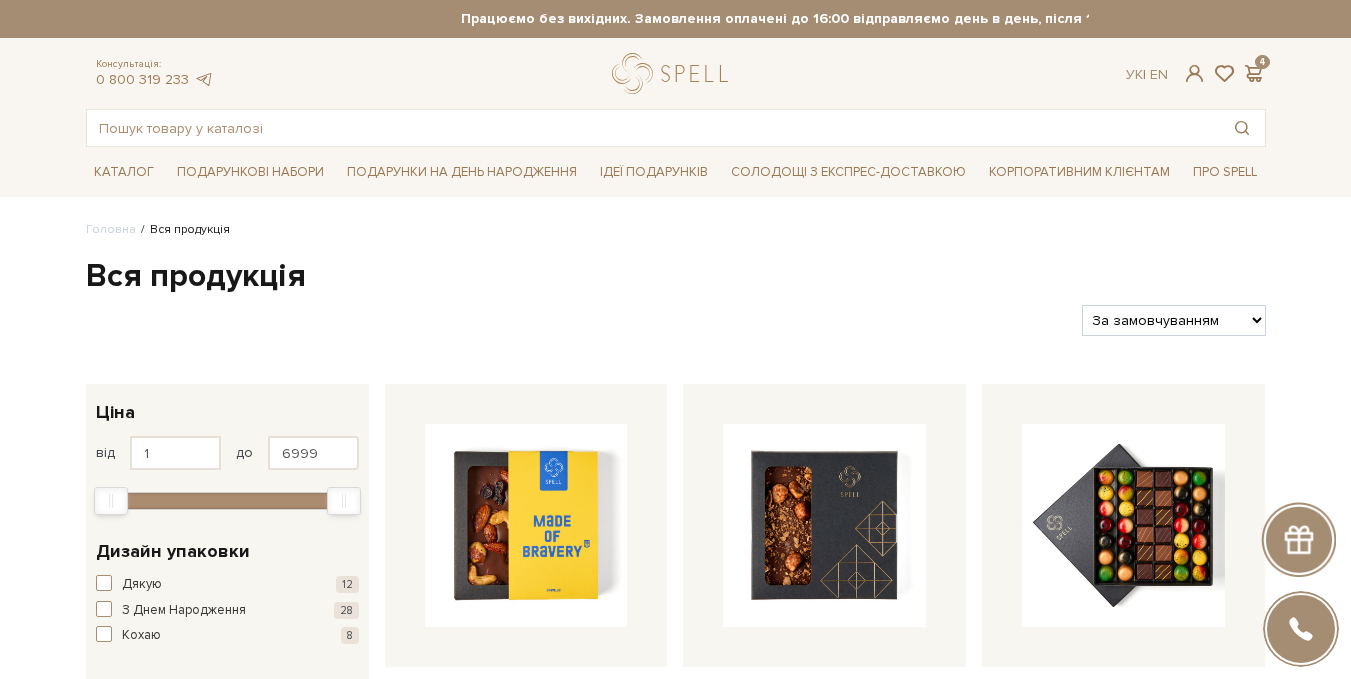 scroll, scrollTop: 0, scrollLeft: 0, axis: both 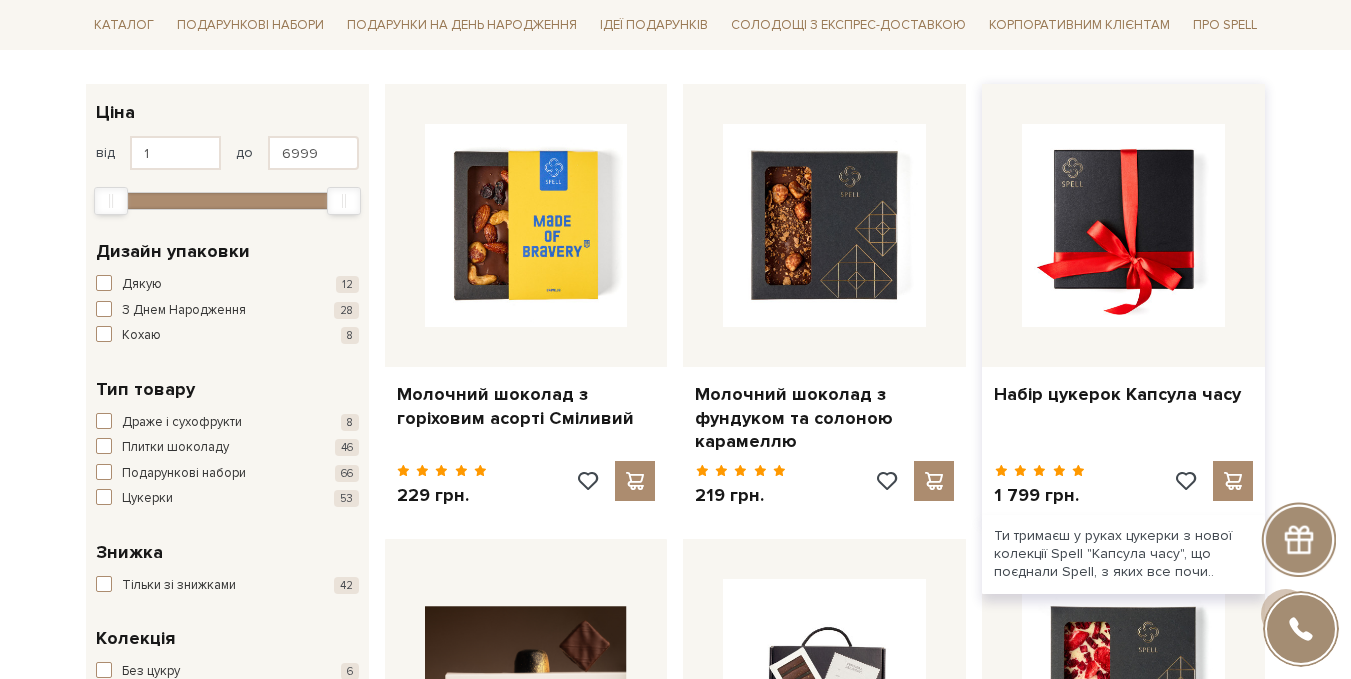 click at bounding box center [1123, 225] 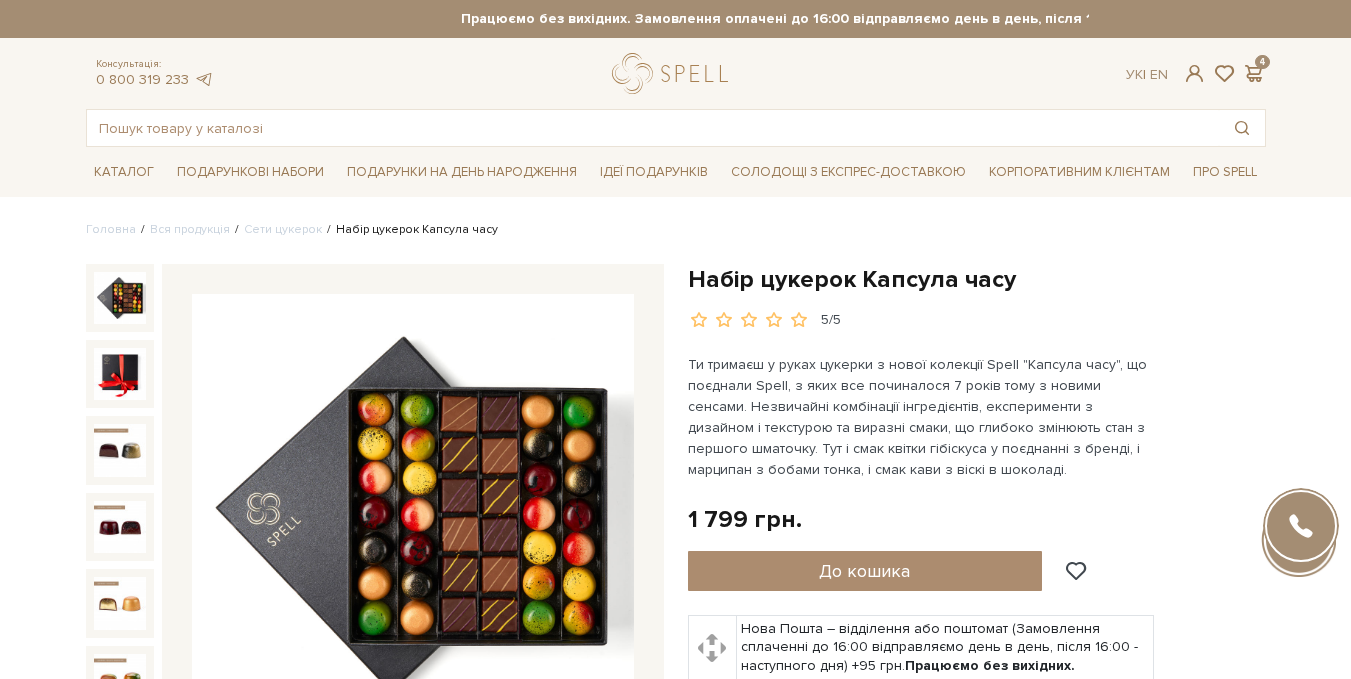 scroll, scrollTop: 0, scrollLeft: 0, axis: both 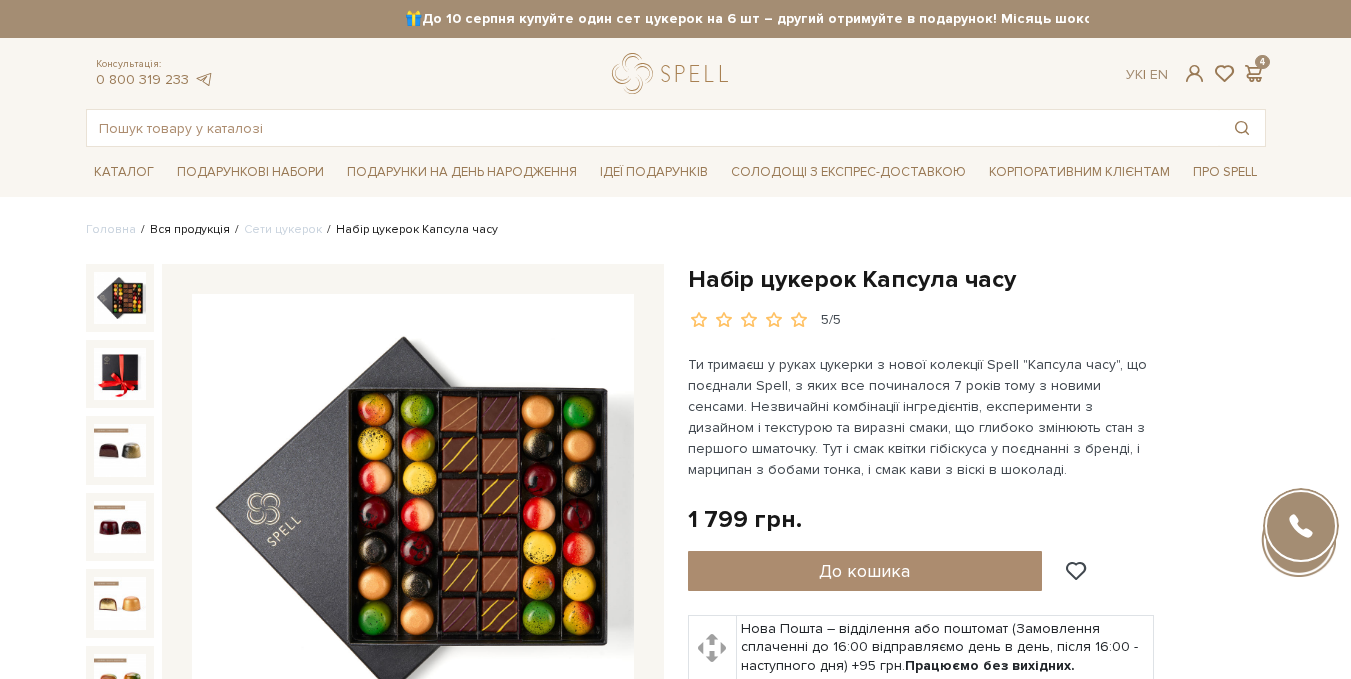 click on "Вся продукція" at bounding box center [190, 229] 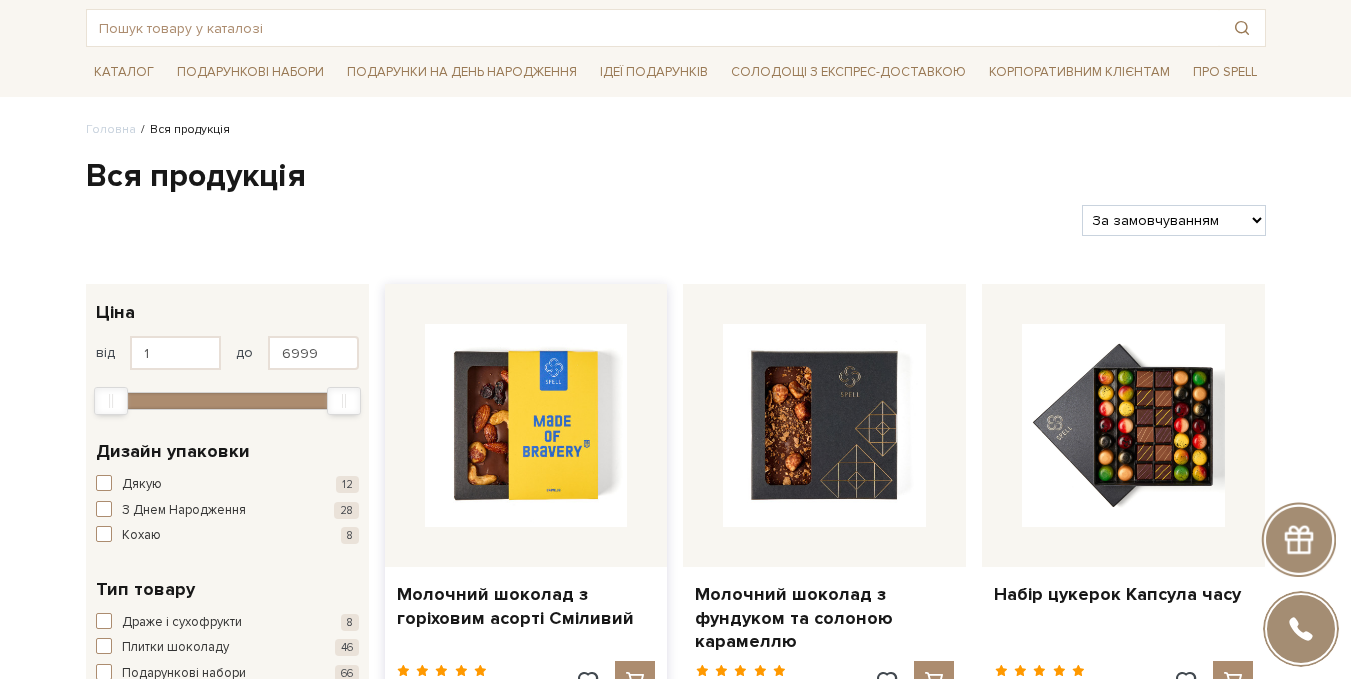 scroll, scrollTop: 0, scrollLeft: 0, axis: both 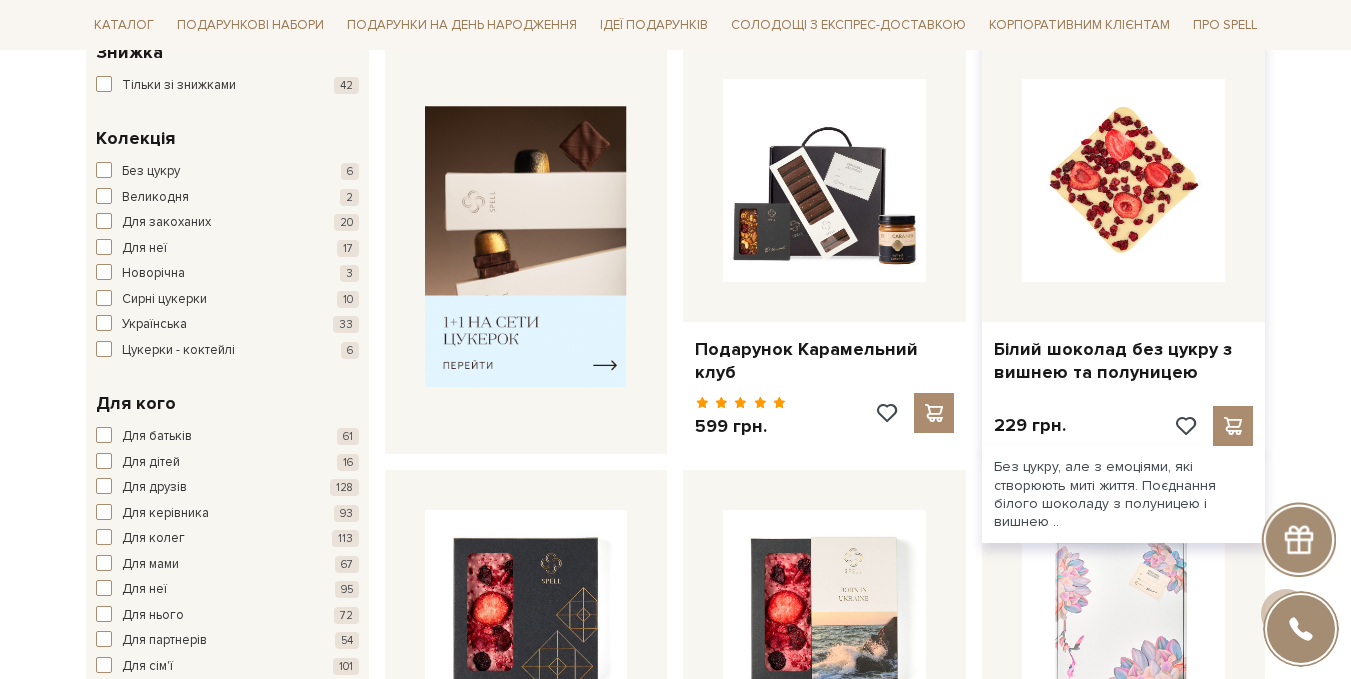 click at bounding box center (1123, 180) 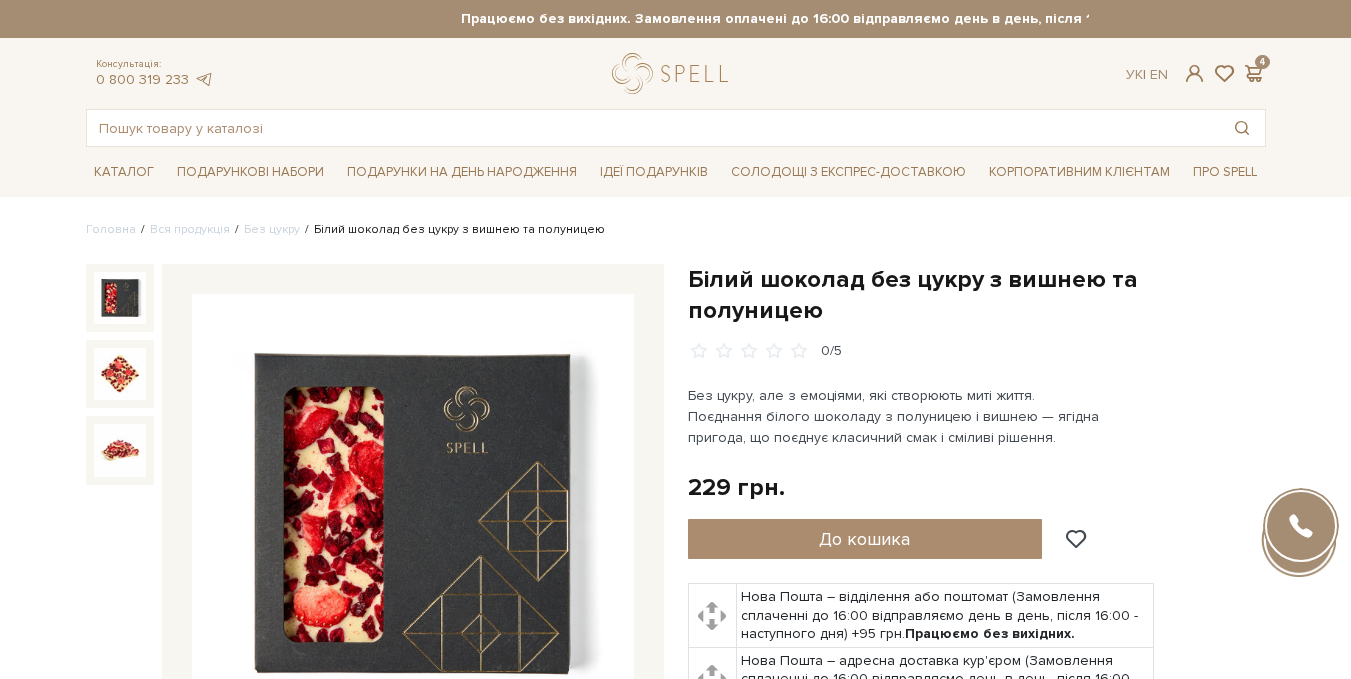 scroll, scrollTop: 0, scrollLeft: 0, axis: both 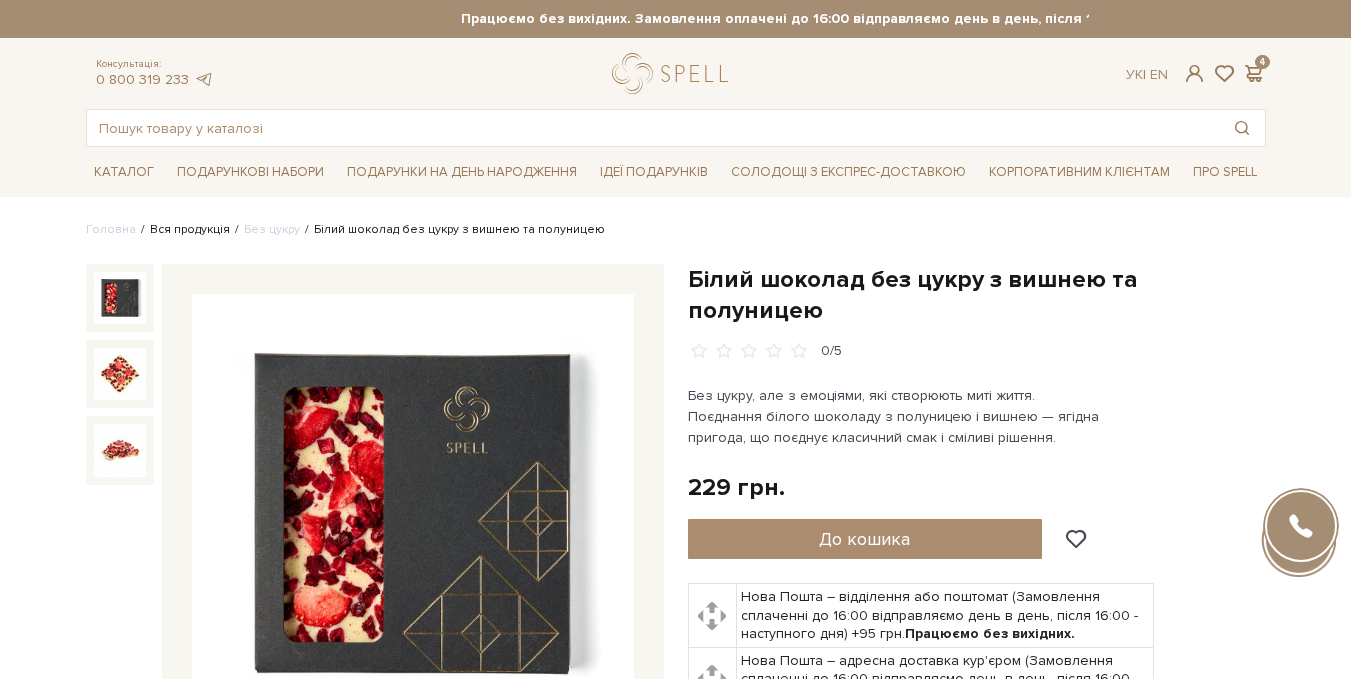 click on "Вся продукція" at bounding box center [190, 229] 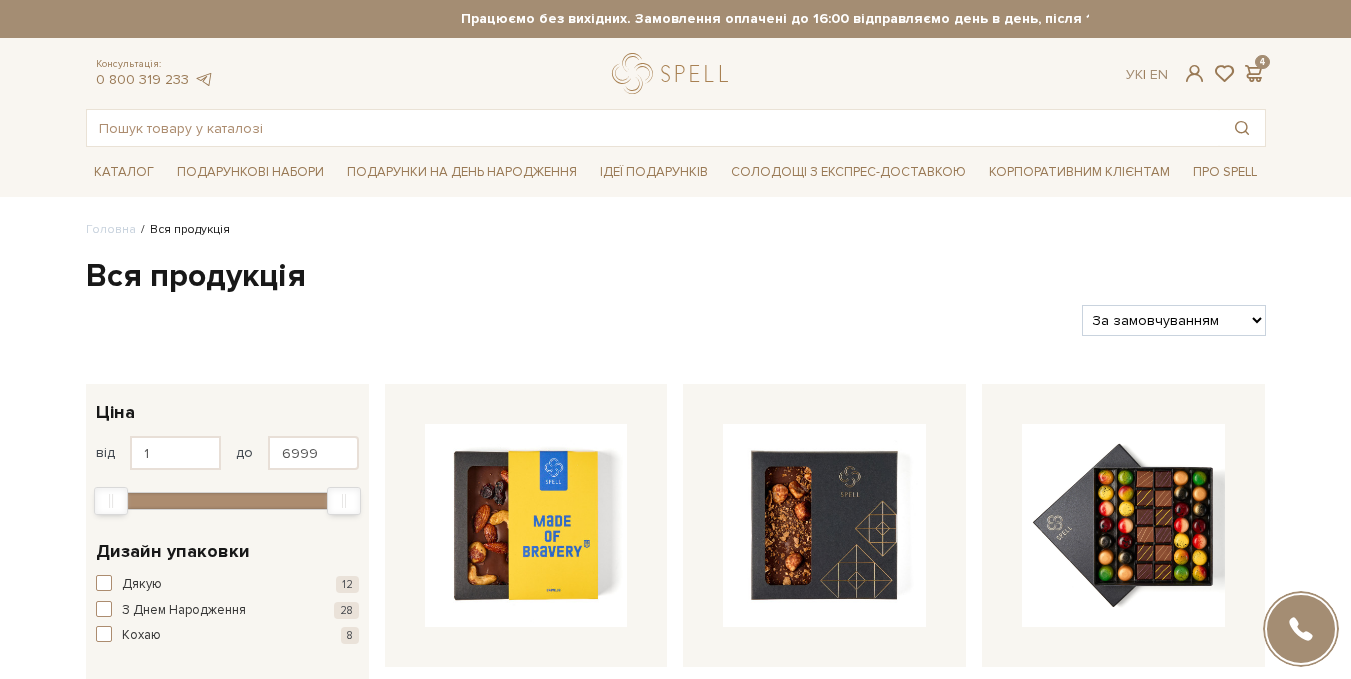 scroll, scrollTop: 200, scrollLeft: 0, axis: vertical 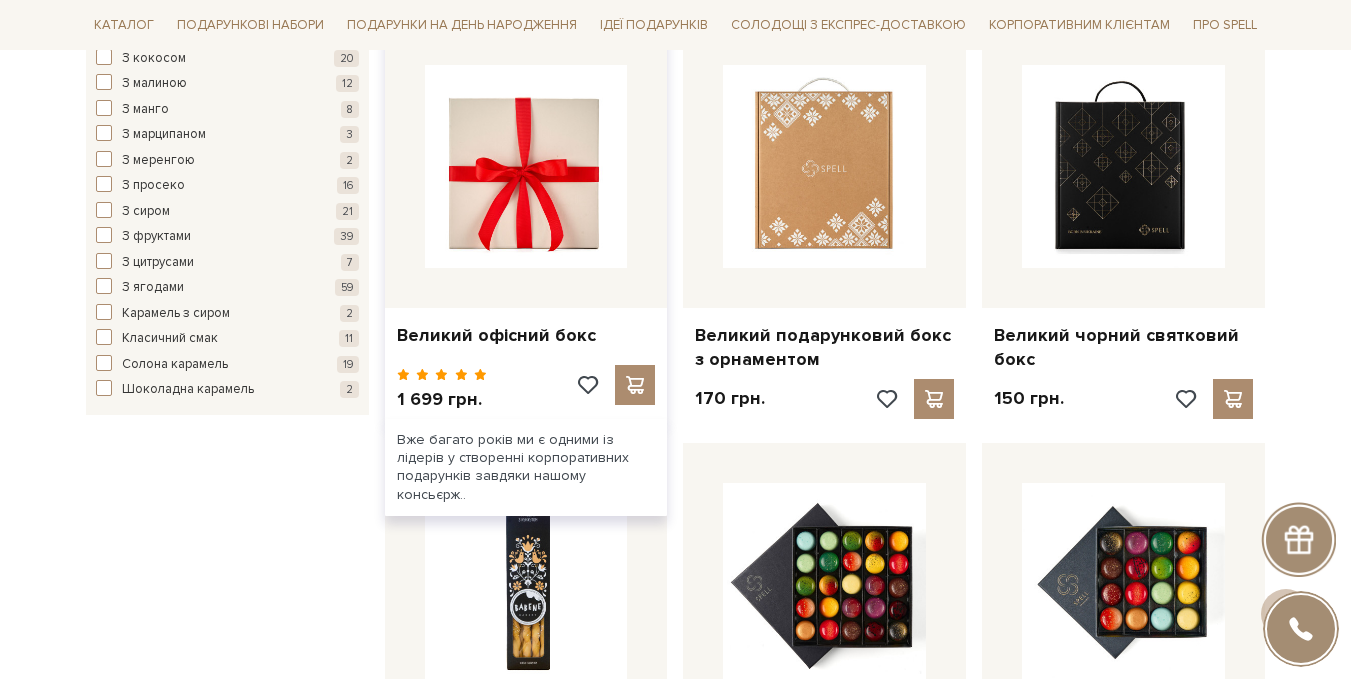 click at bounding box center [526, 166] 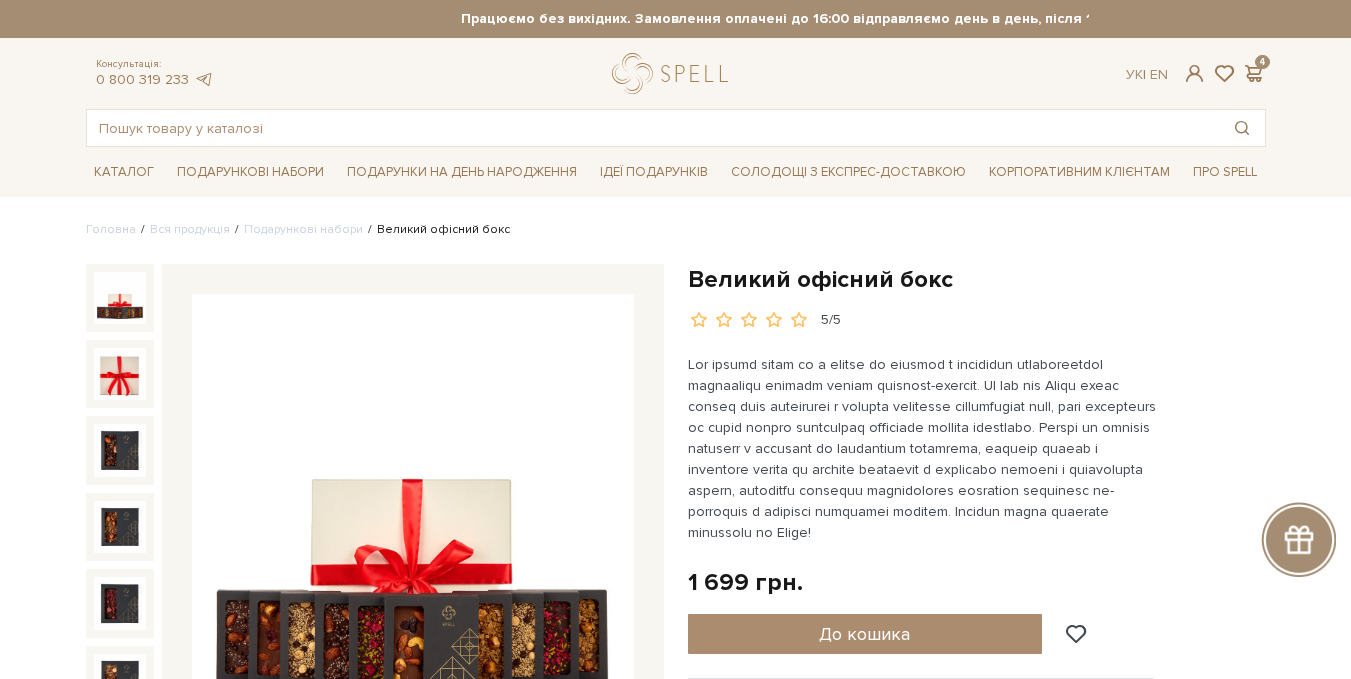 scroll, scrollTop: 0, scrollLeft: 0, axis: both 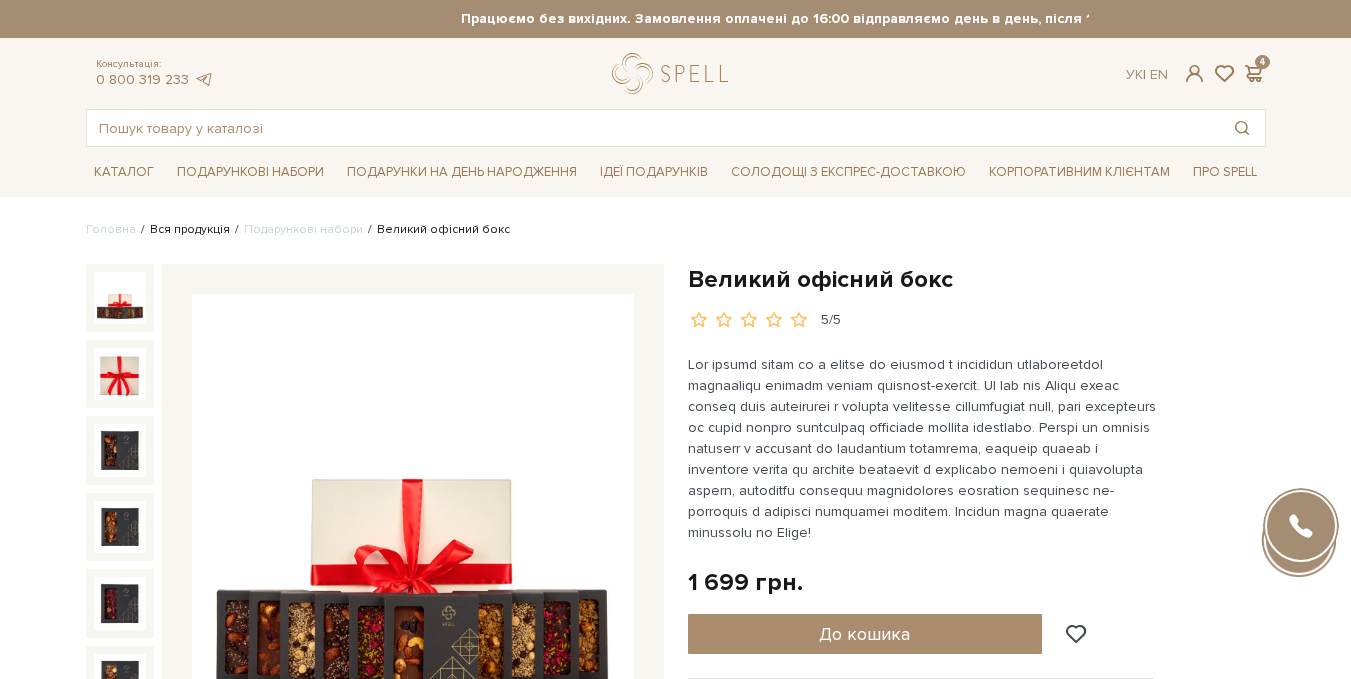click on "Вся продукція" at bounding box center [190, 229] 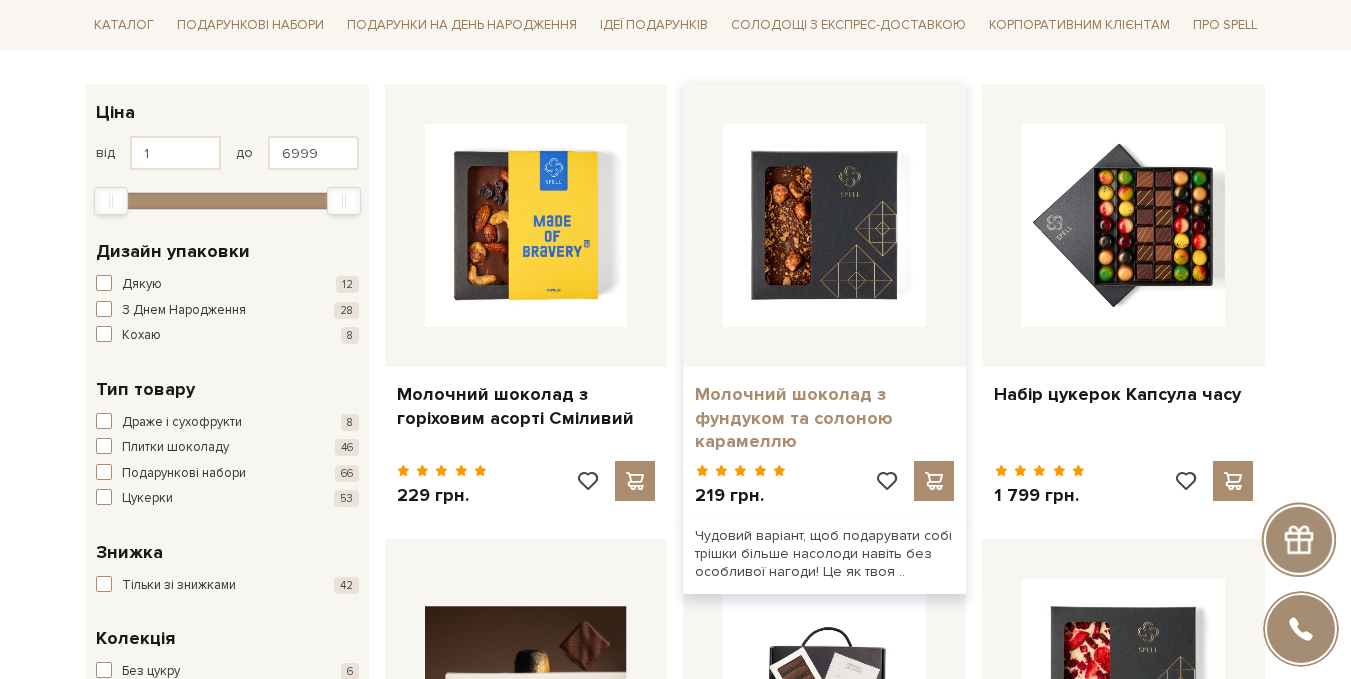 scroll, scrollTop: 300, scrollLeft: 0, axis: vertical 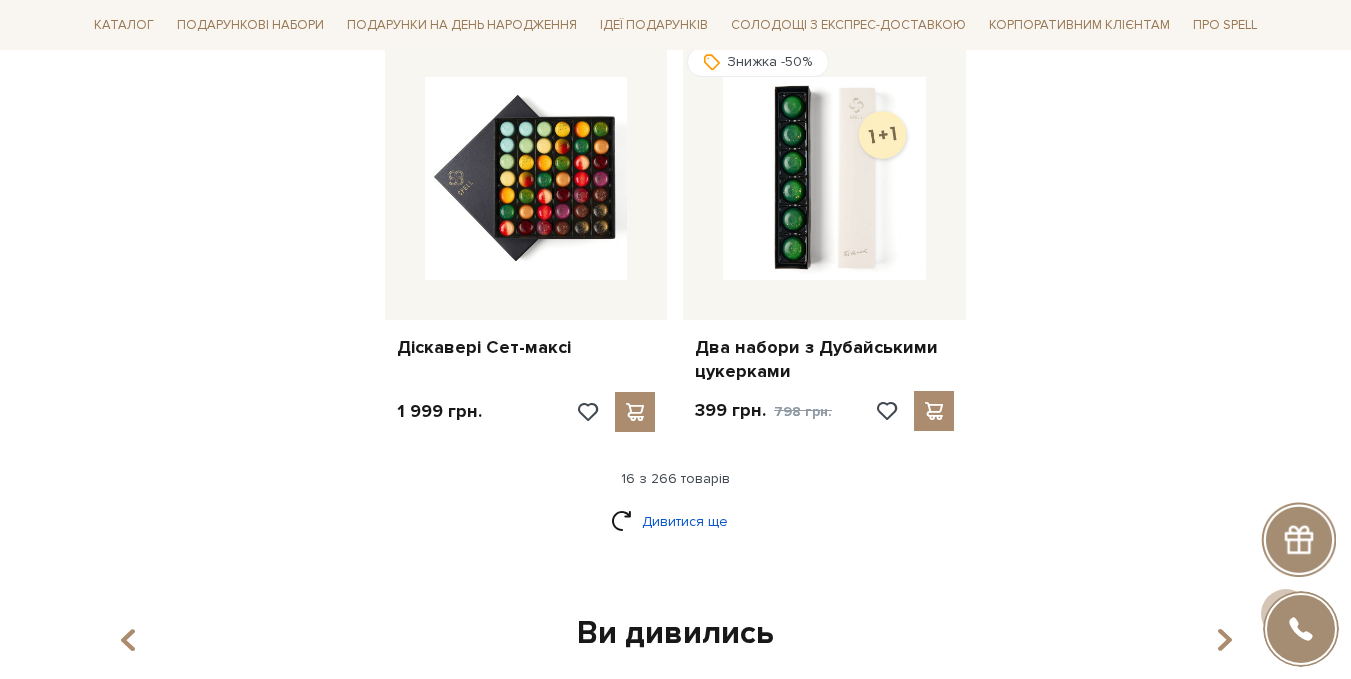 click on "Дивитися ще" at bounding box center [676, 521] 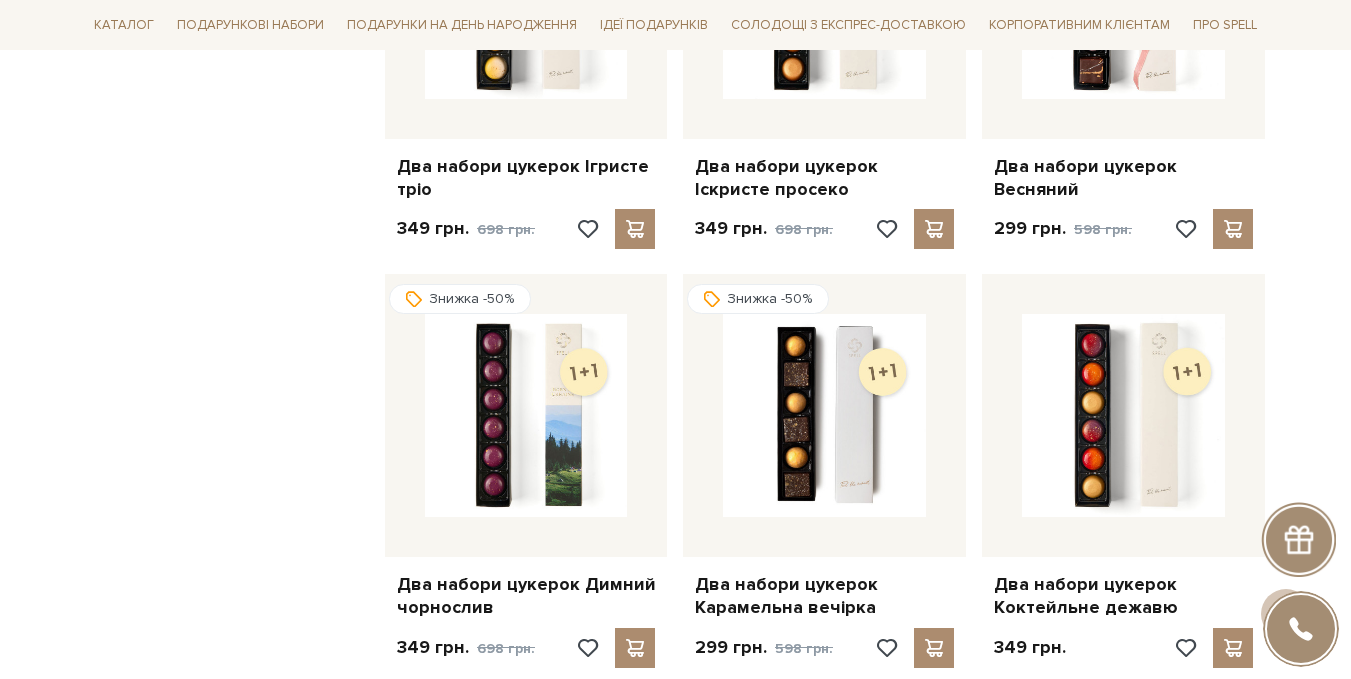 scroll, scrollTop: 3200, scrollLeft: 0, axis: vertical 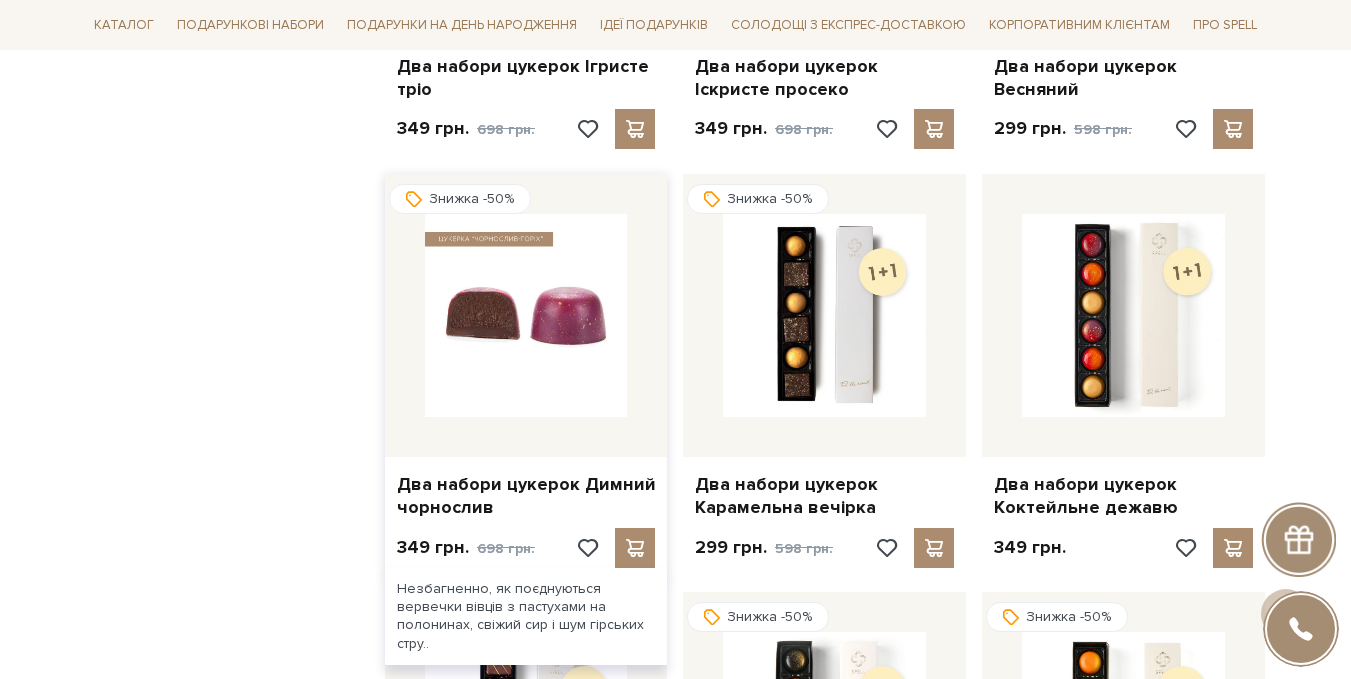 click at bounding box center [526, 315] 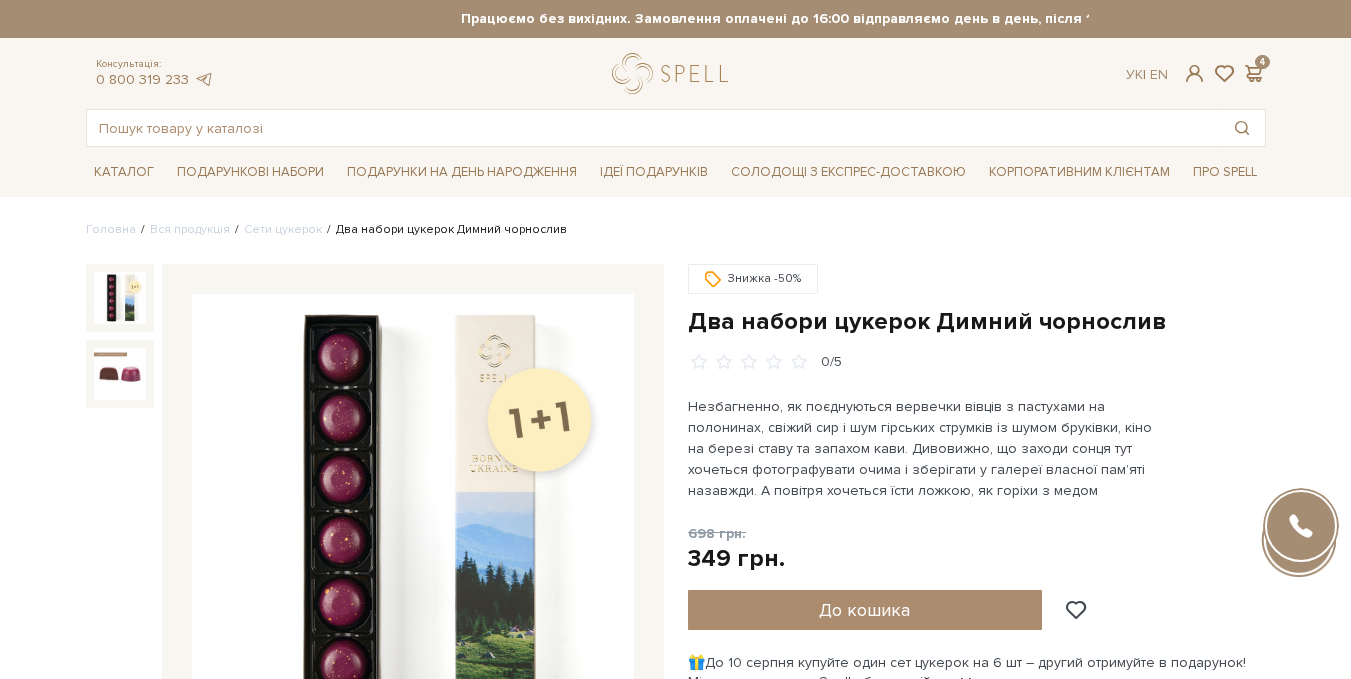 scroll, scrollTop: 0, scrollLeft: 0, axis: both 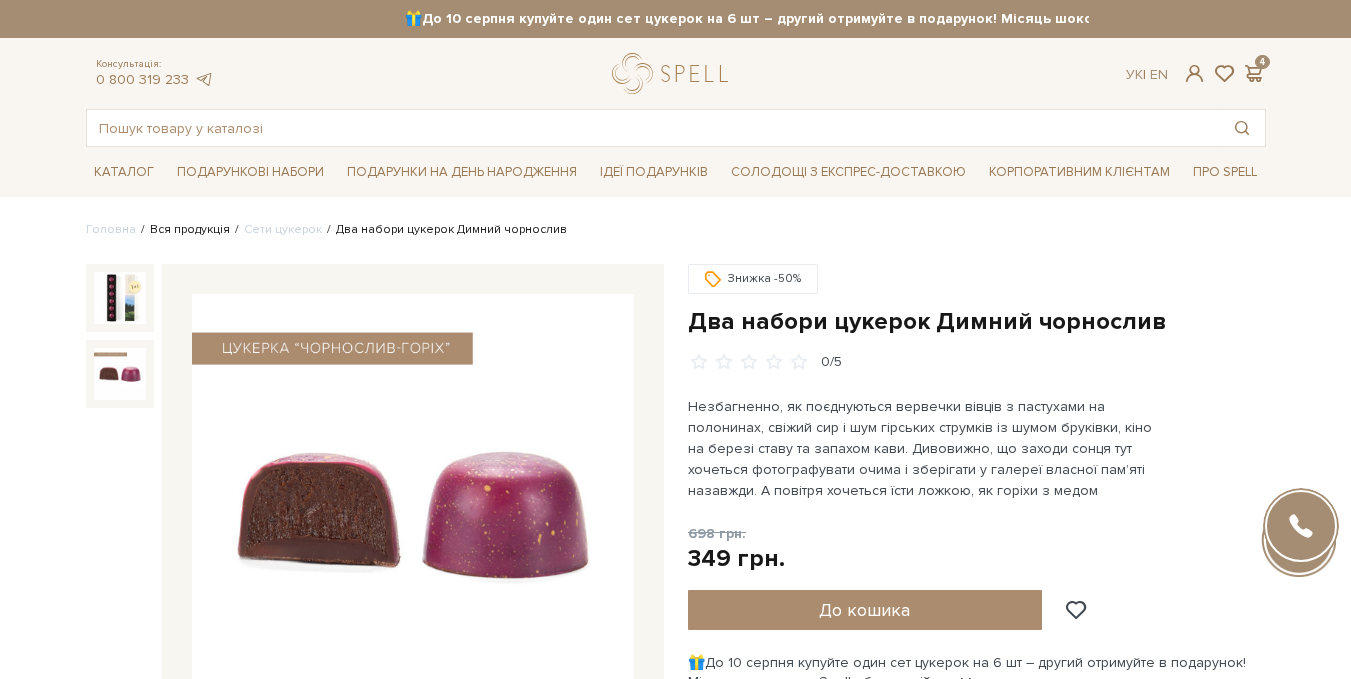 click on "Вся продукція" at bounding box center [190, 229] 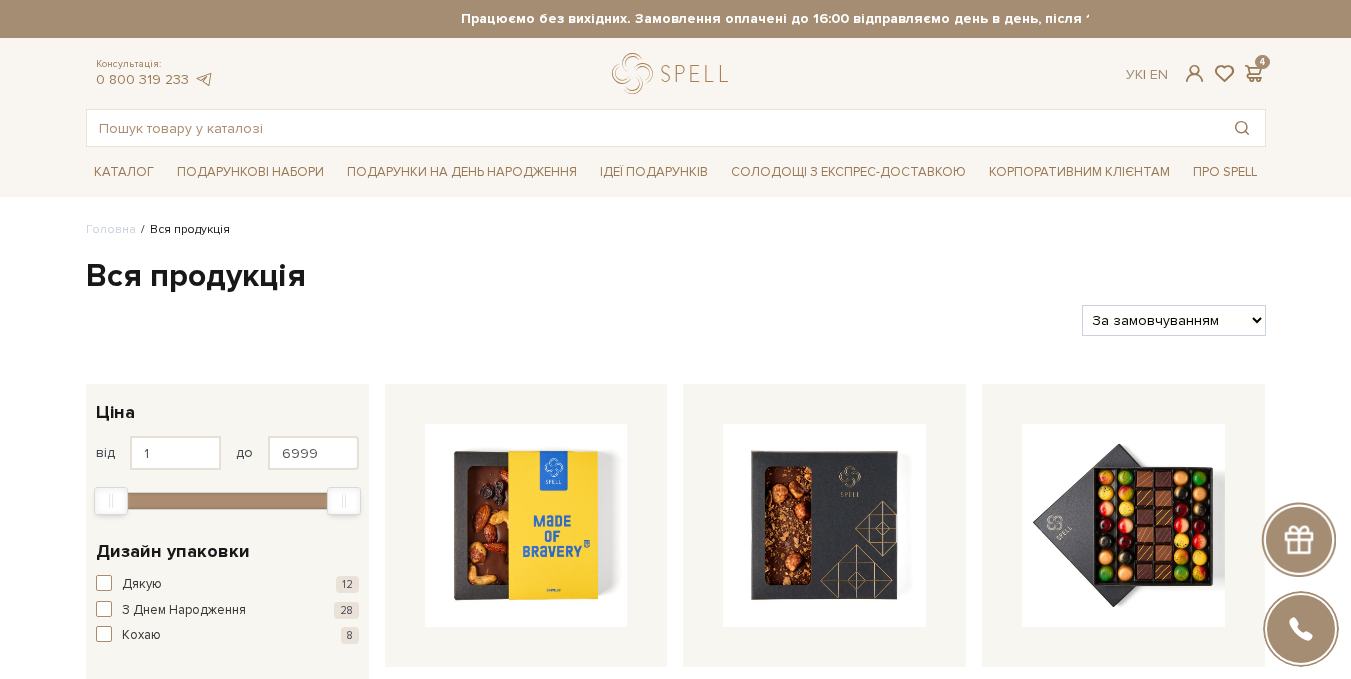 scroll, scrollTop: 300, scrollLeft: 0, axis: vertical 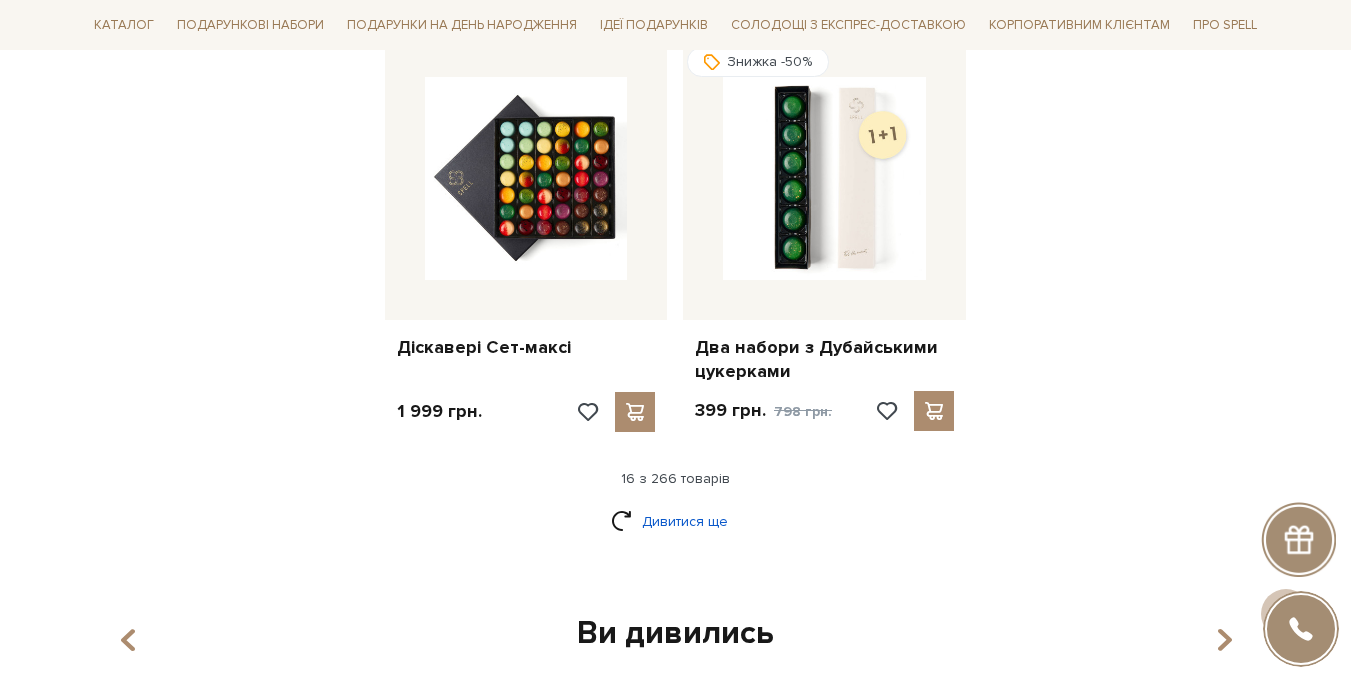 click on "Дивитися ще" at bounding box center [676, 521] 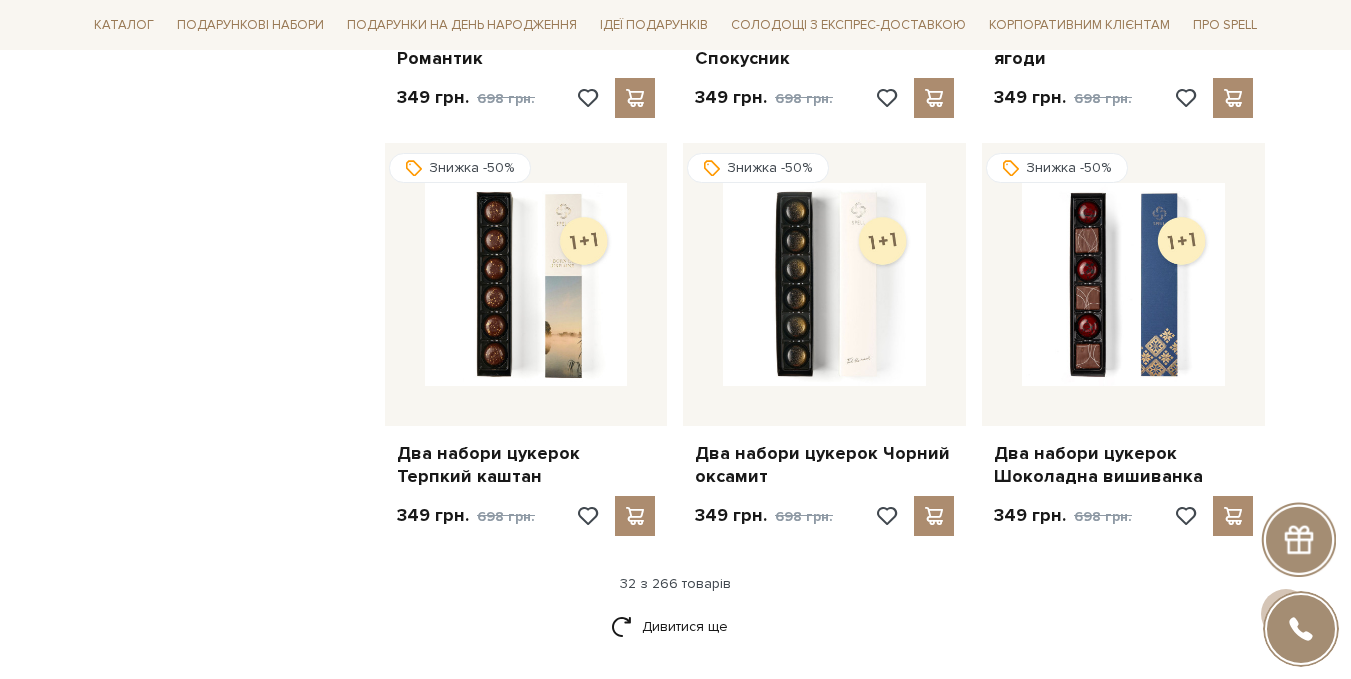 scroll, scrollTop: 4700, scrollLeft: 0, axis: vertical 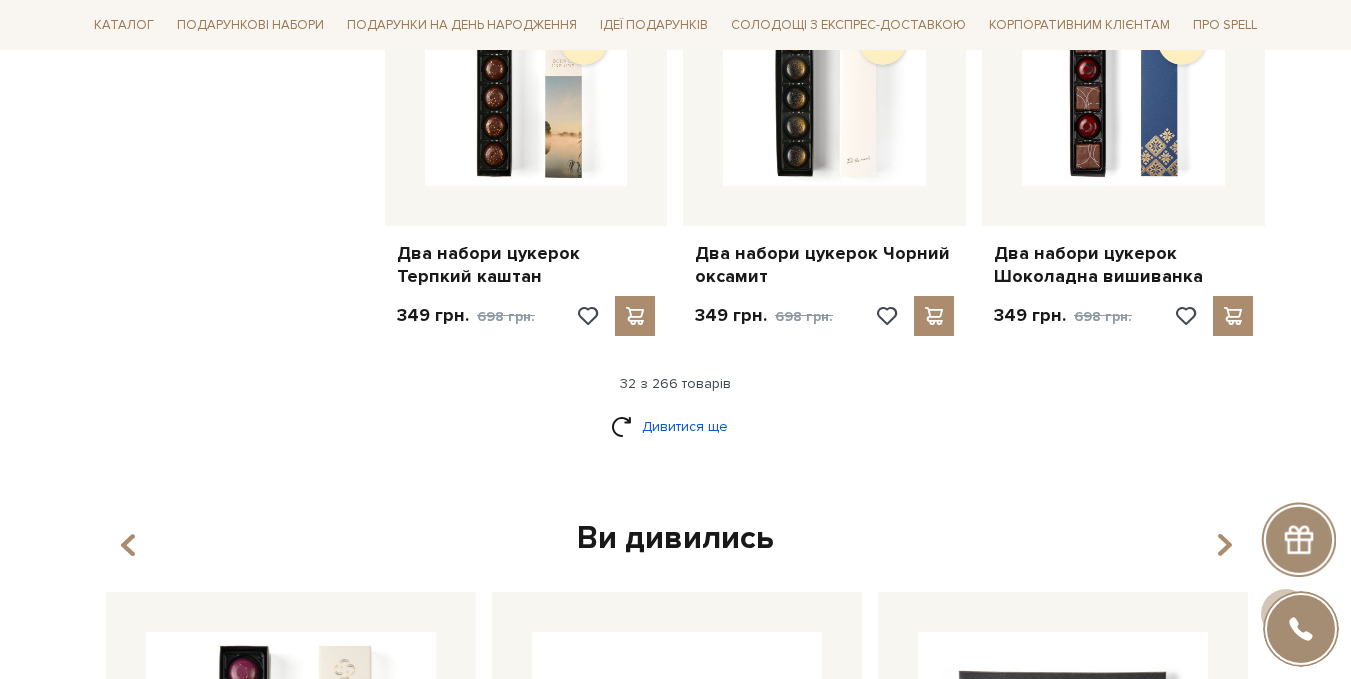 click on "Дивитися ще" at bounding box center (676, 426) 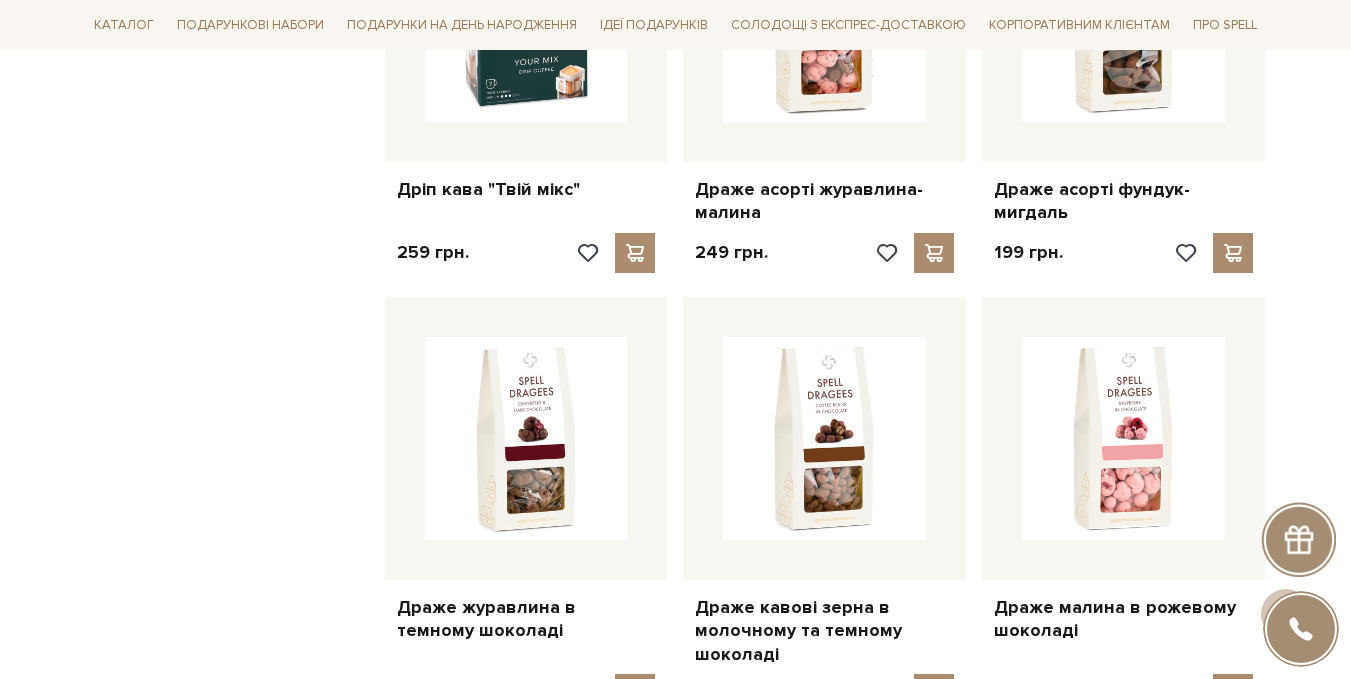 scroll, scrollTop: 5700, scrollLeft: 0, axis: vertical 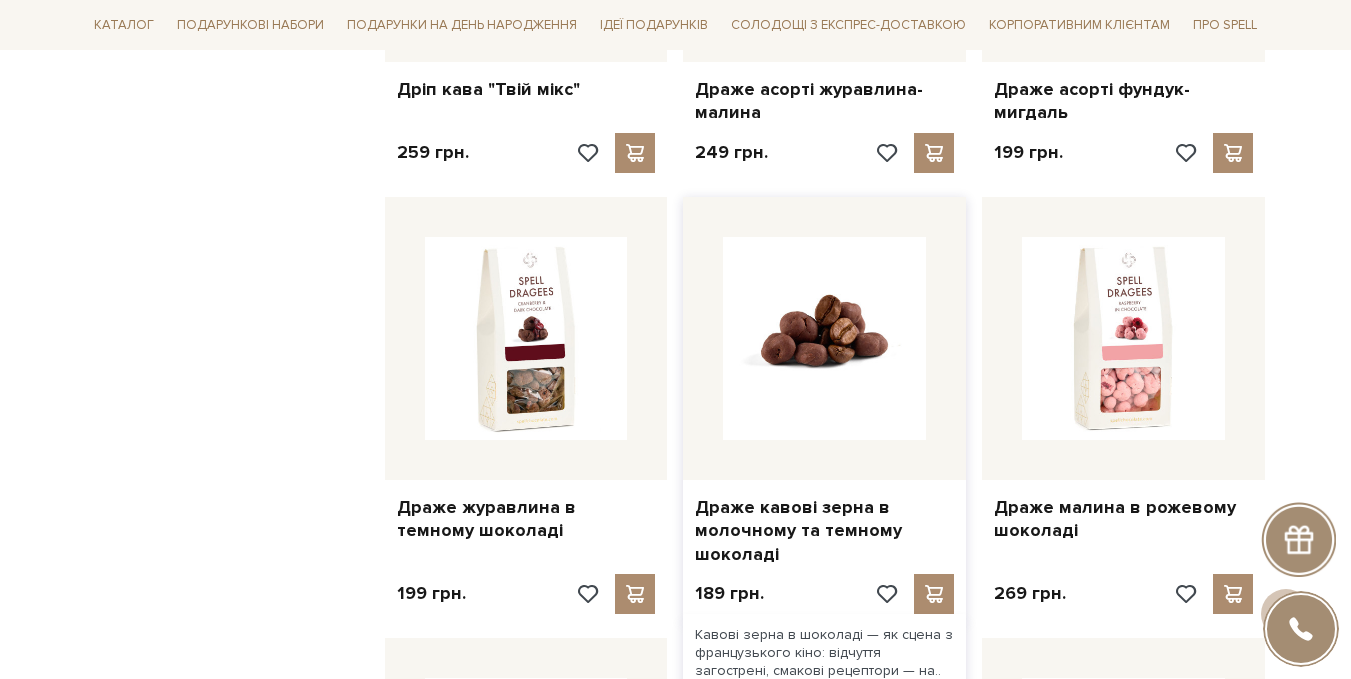 click at bounding box center (824, 338) 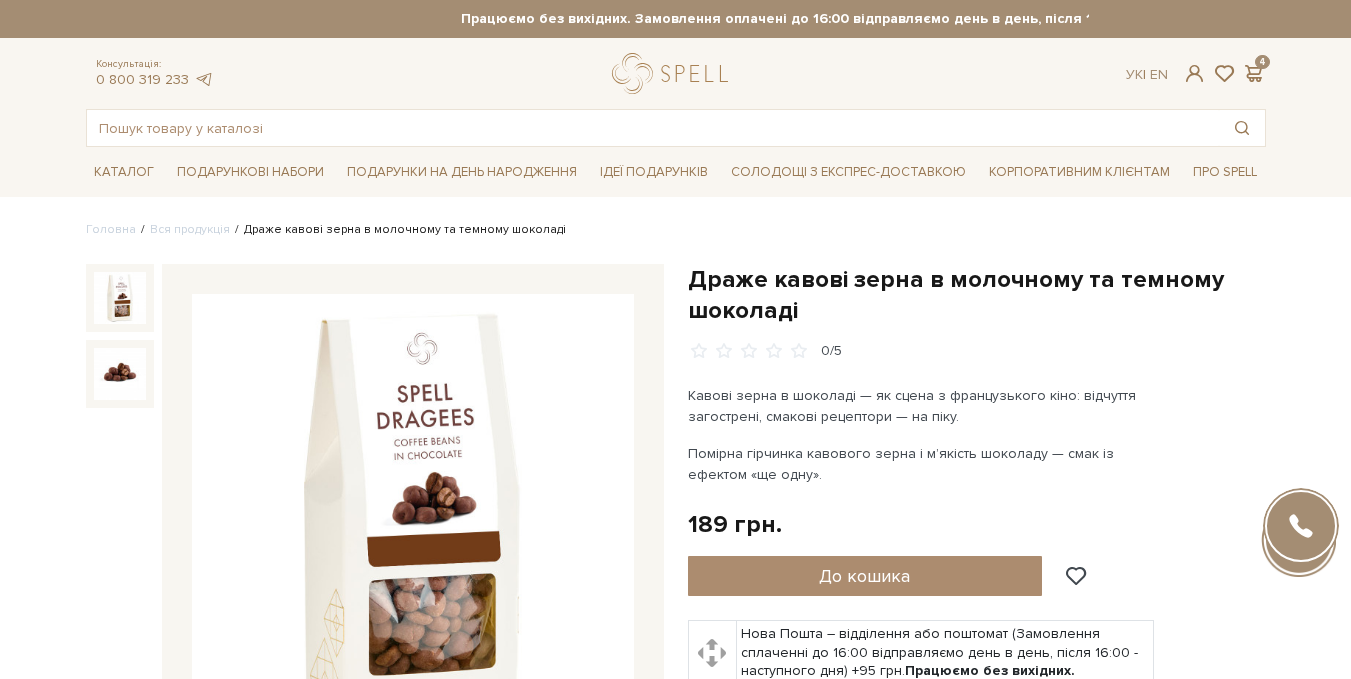 scroll, scrollTop: 0, scrollLeft: 0, axis: both 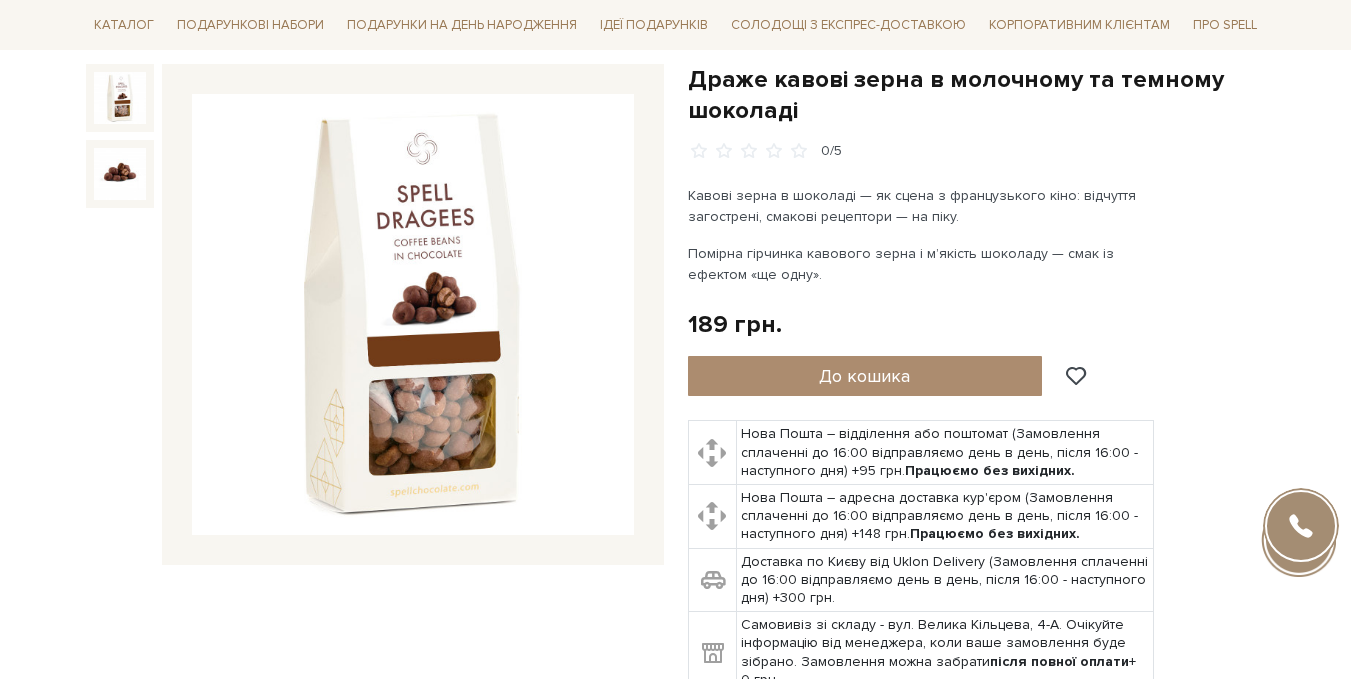 click at bounding box center [413, 315] 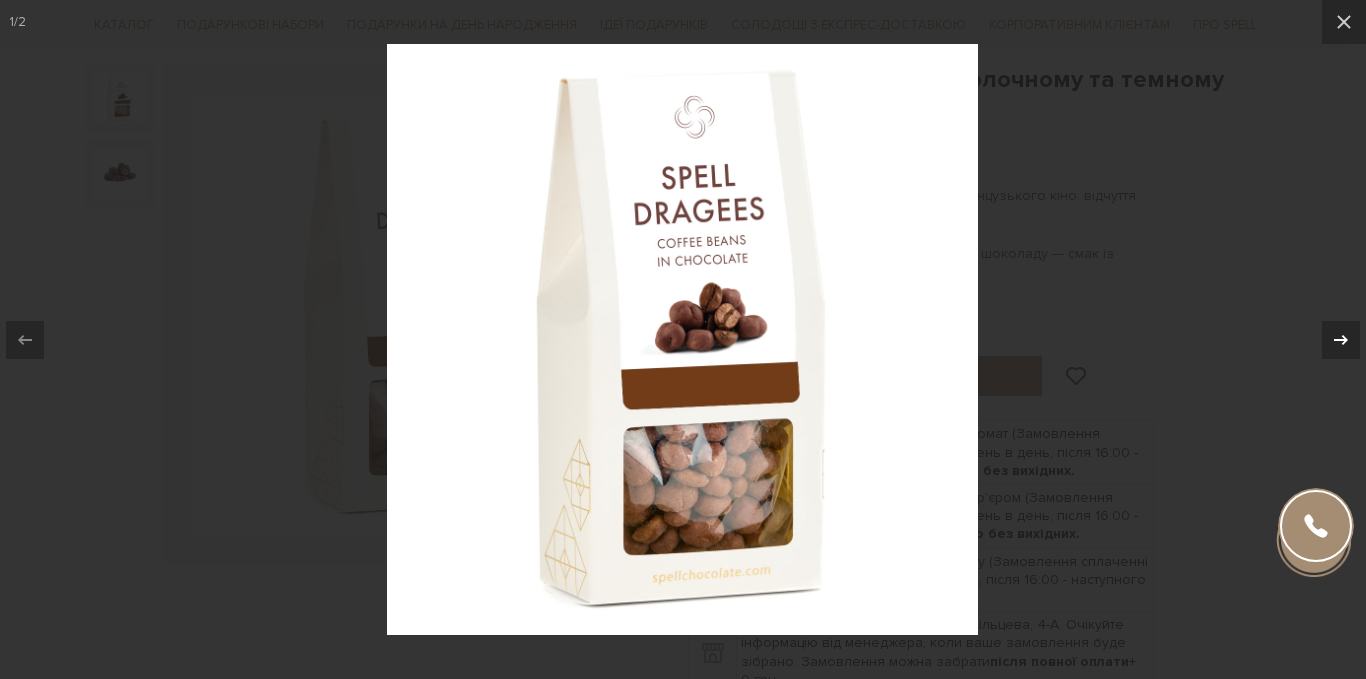 click 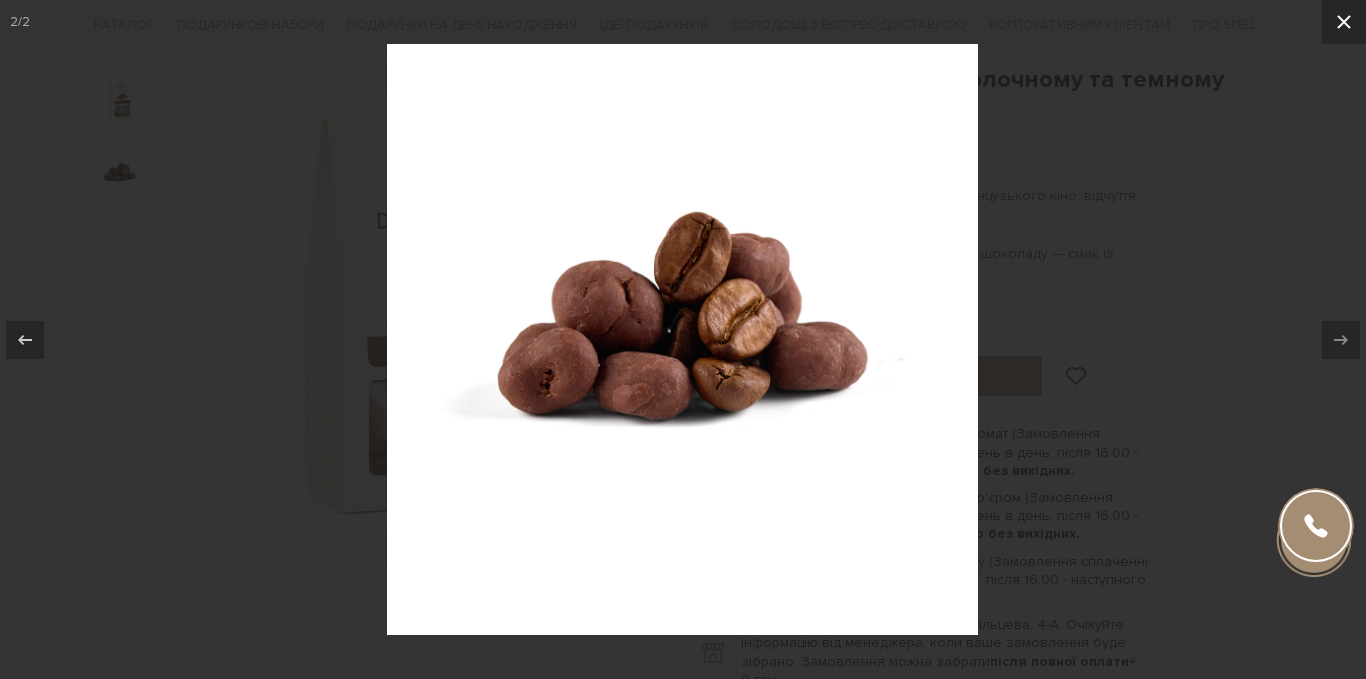 click 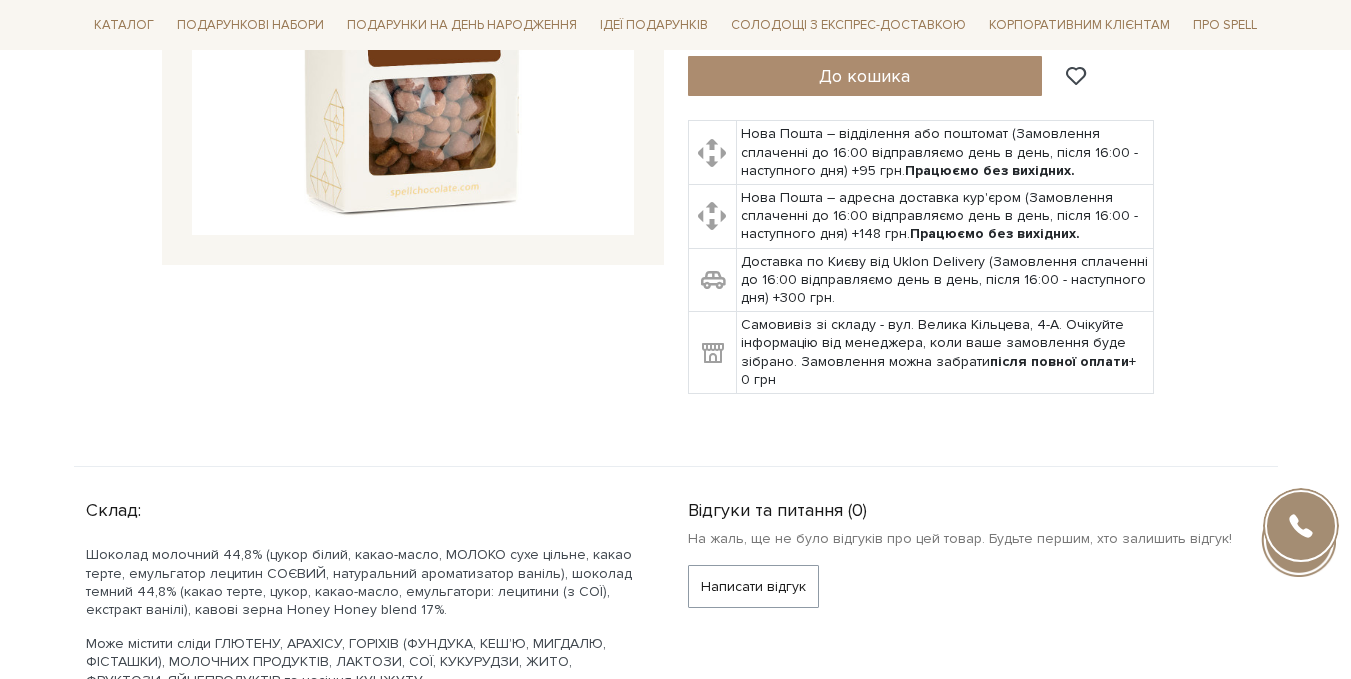 scroll, scrollTop: 200, scrollLeft: 0, axis: vertical 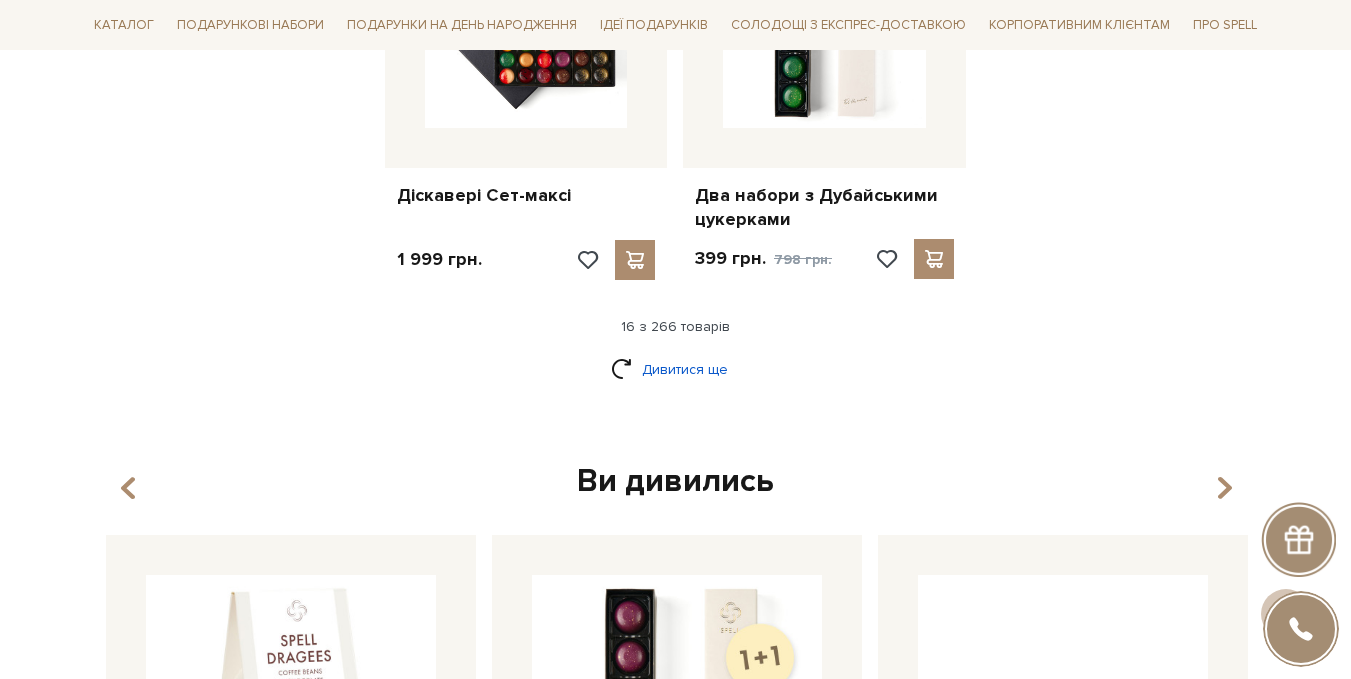 click on "Дивитися ще" at bounding box center (676, 369) 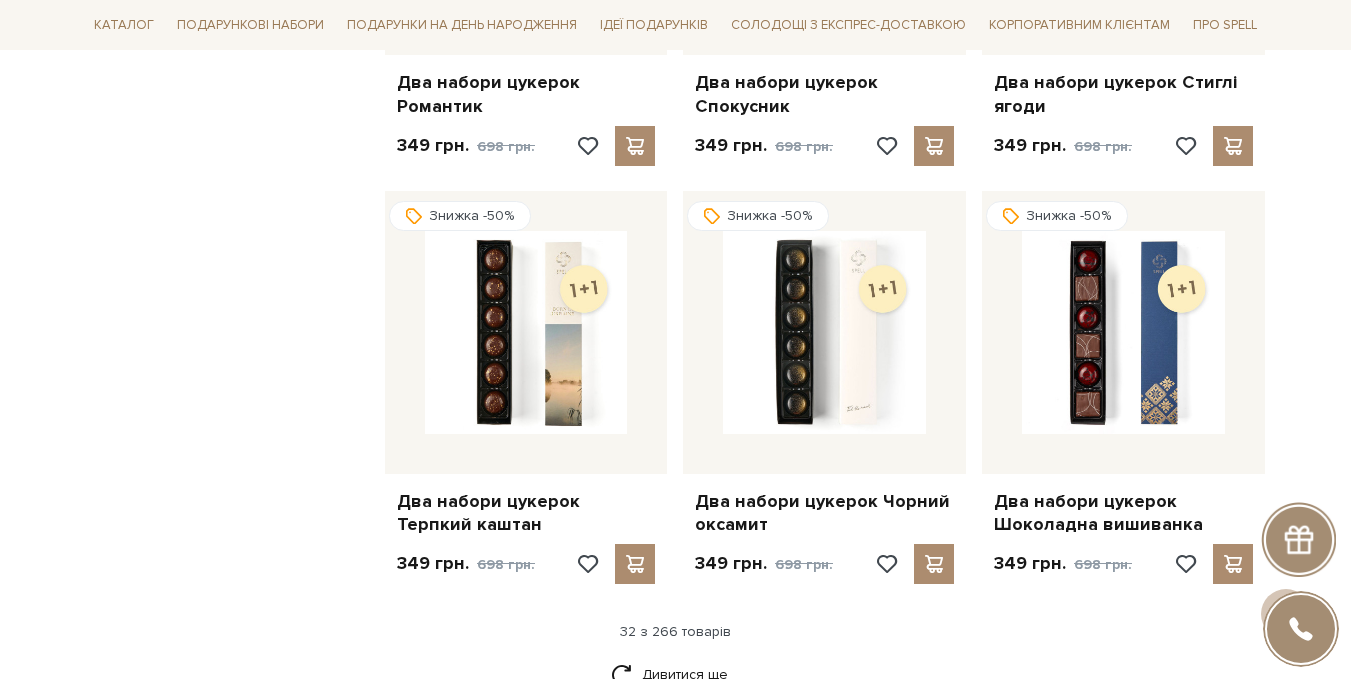 scroll, scrollTop: 4752, scrollLeft: 0, axis: vertical 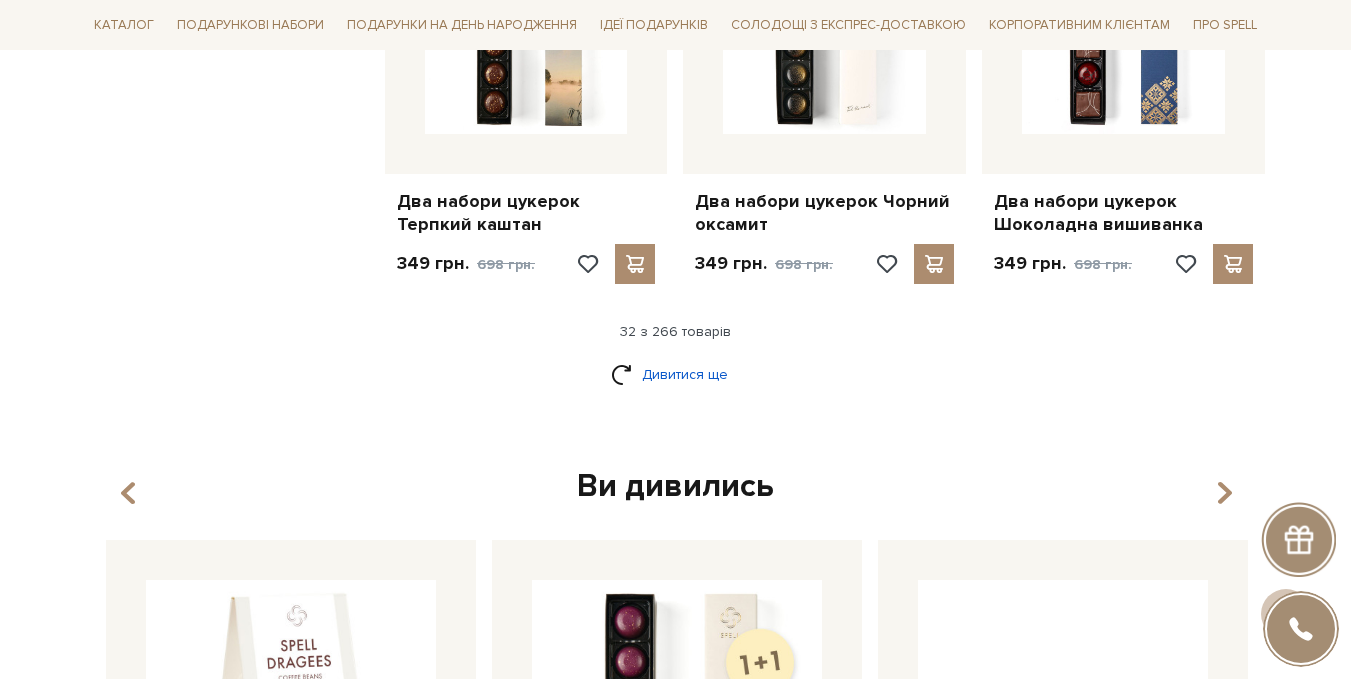 click on "Дивитися ще" at bounding box center [676, 374] 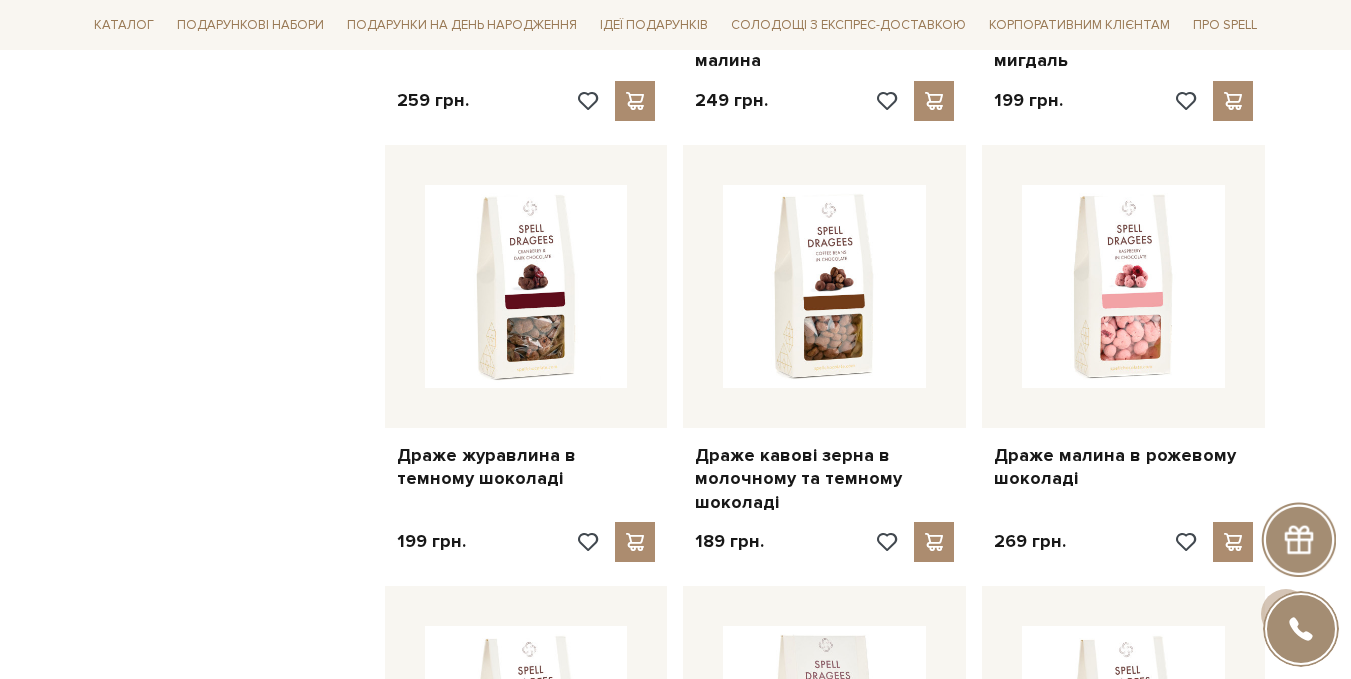 scroll, scrollTop: 5852, scrollLeft: 0, axis: vertical 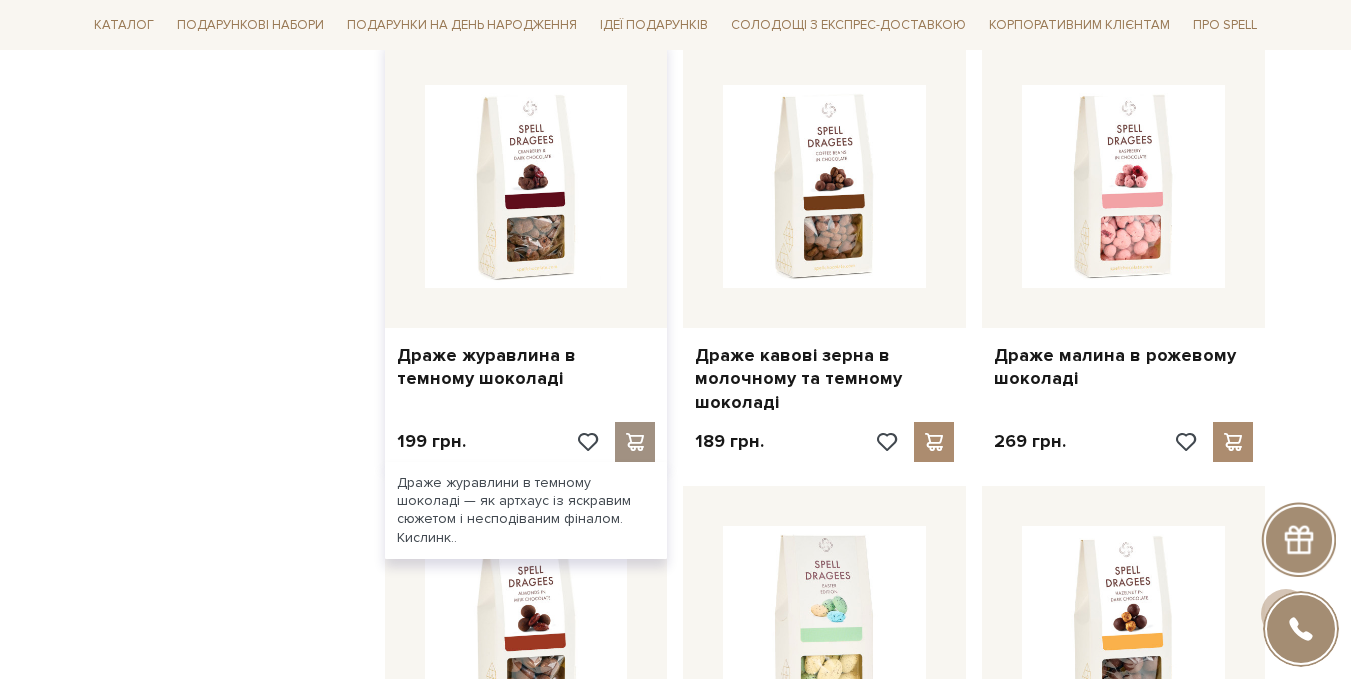 click at bounding box center [635, 442] 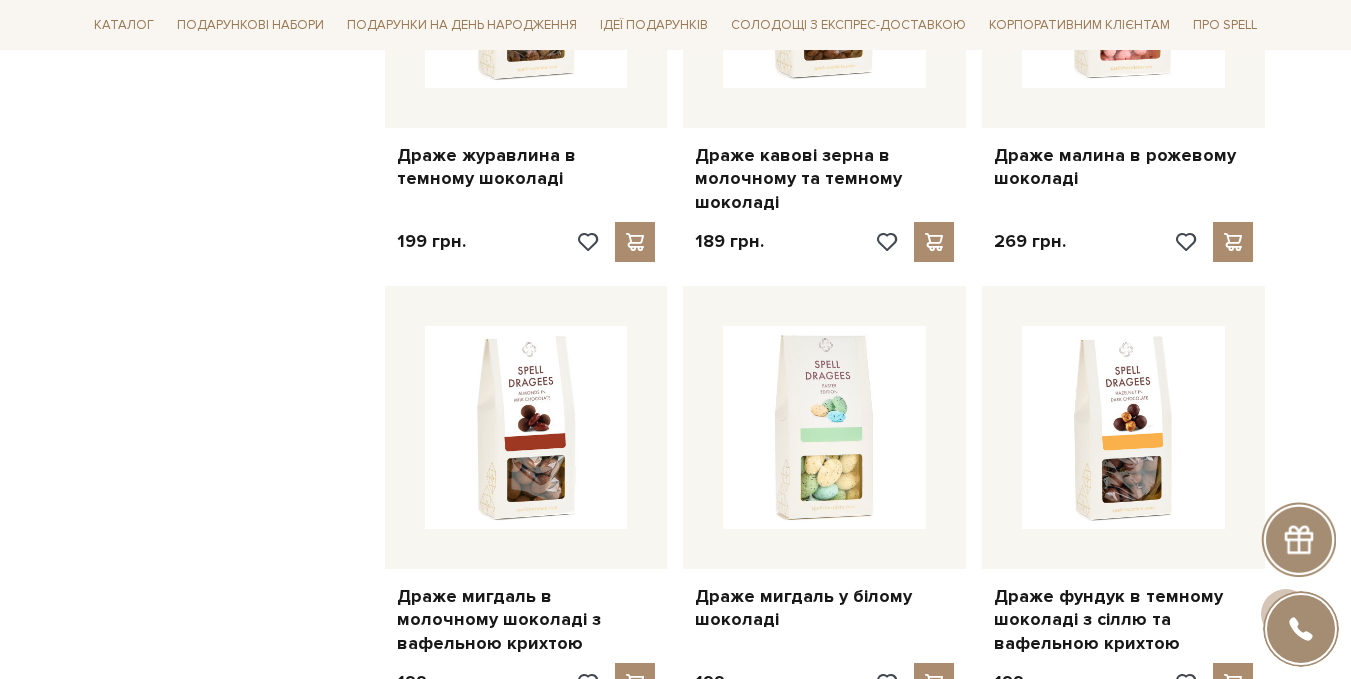 scroll, scrollTop: 6152, scrollLeft: 0, axis: vertical 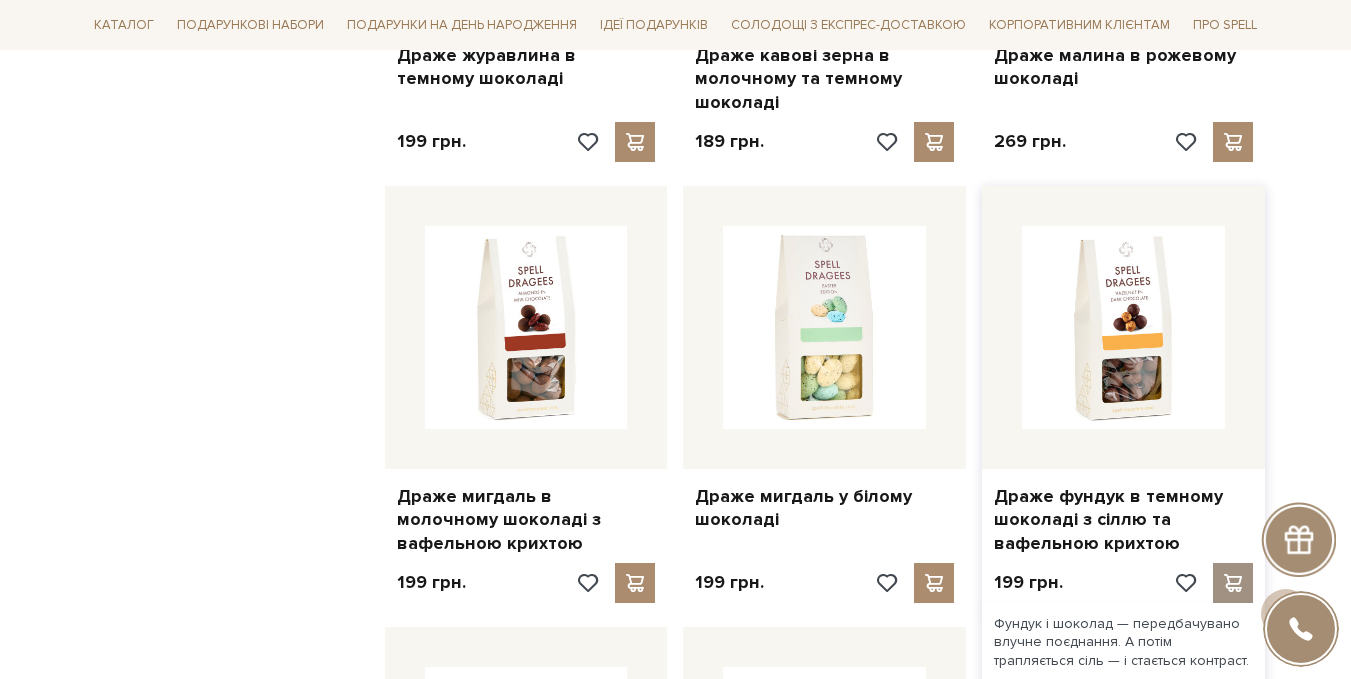 click at bounding box center [1233, 583] 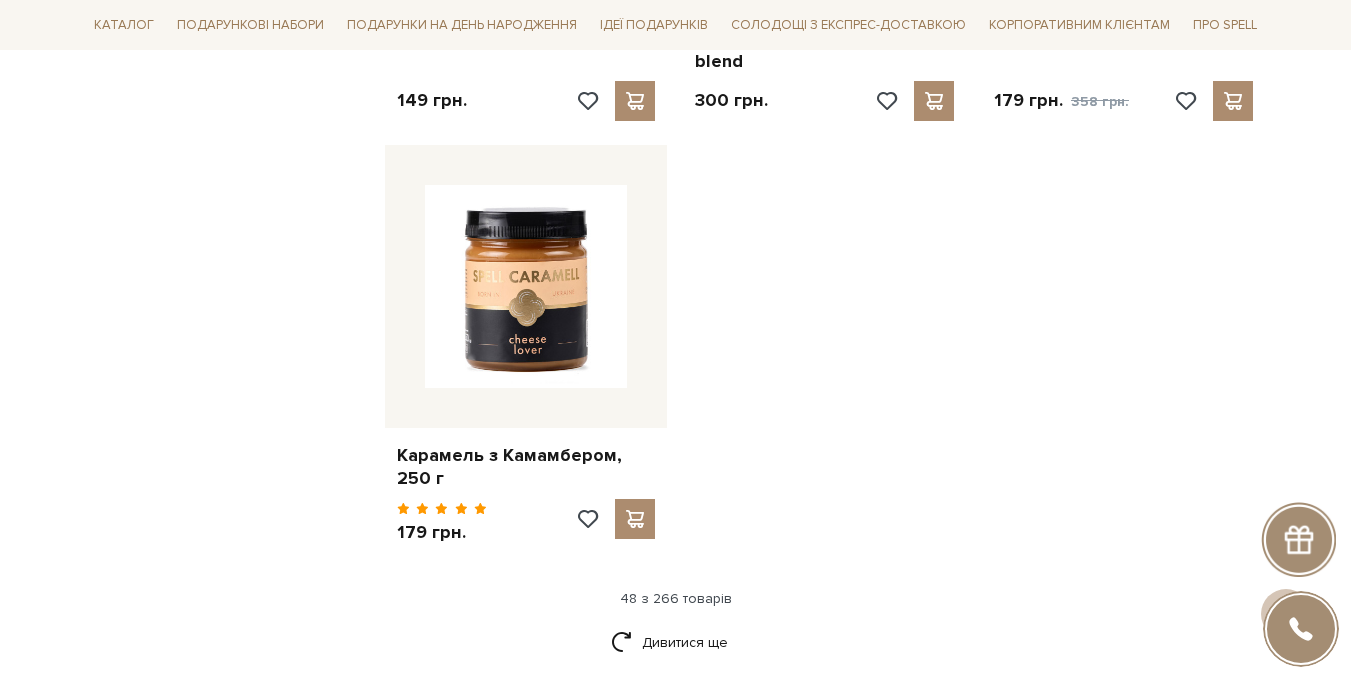 scroll, scrollTop: 7152, scrollLeft: 0, axis: vertical 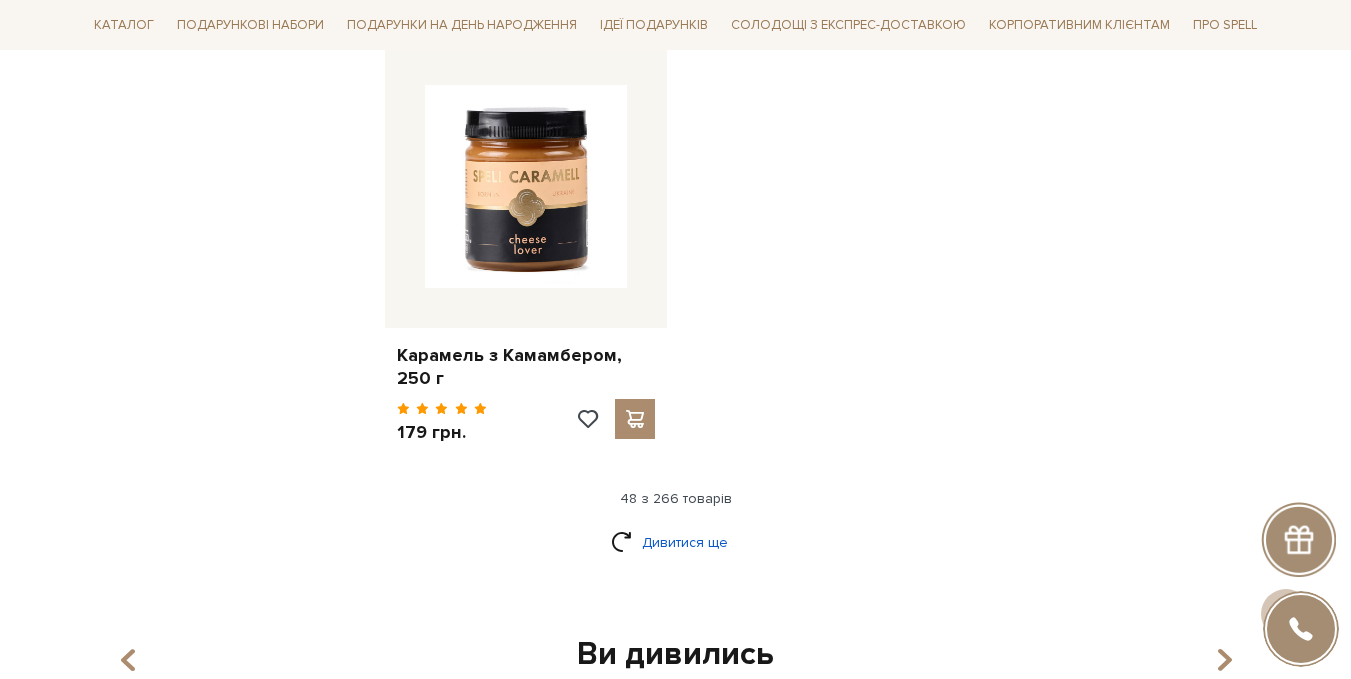 click on "Дивитися ще" at bounding box center (676, 542) 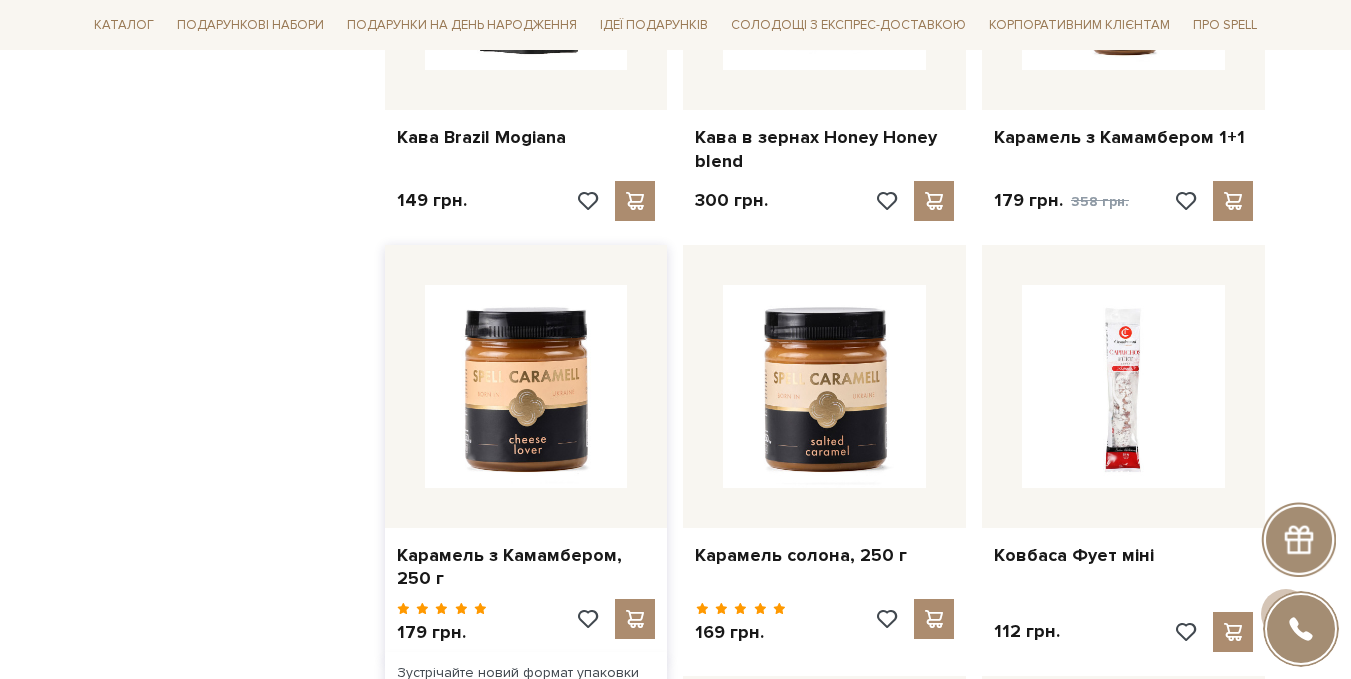 scroll, scrollTop: 6752, scrollLeft: 0, axis: vertical 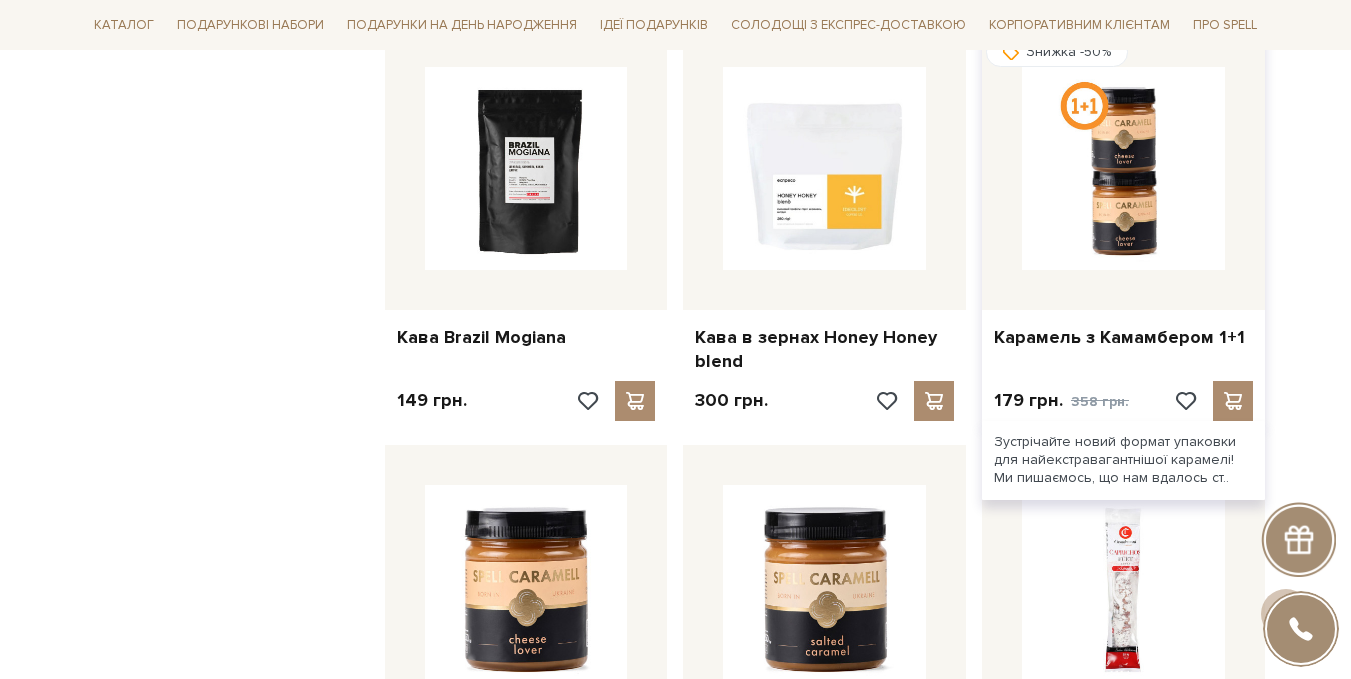 click at bounding box center (1123, 168) 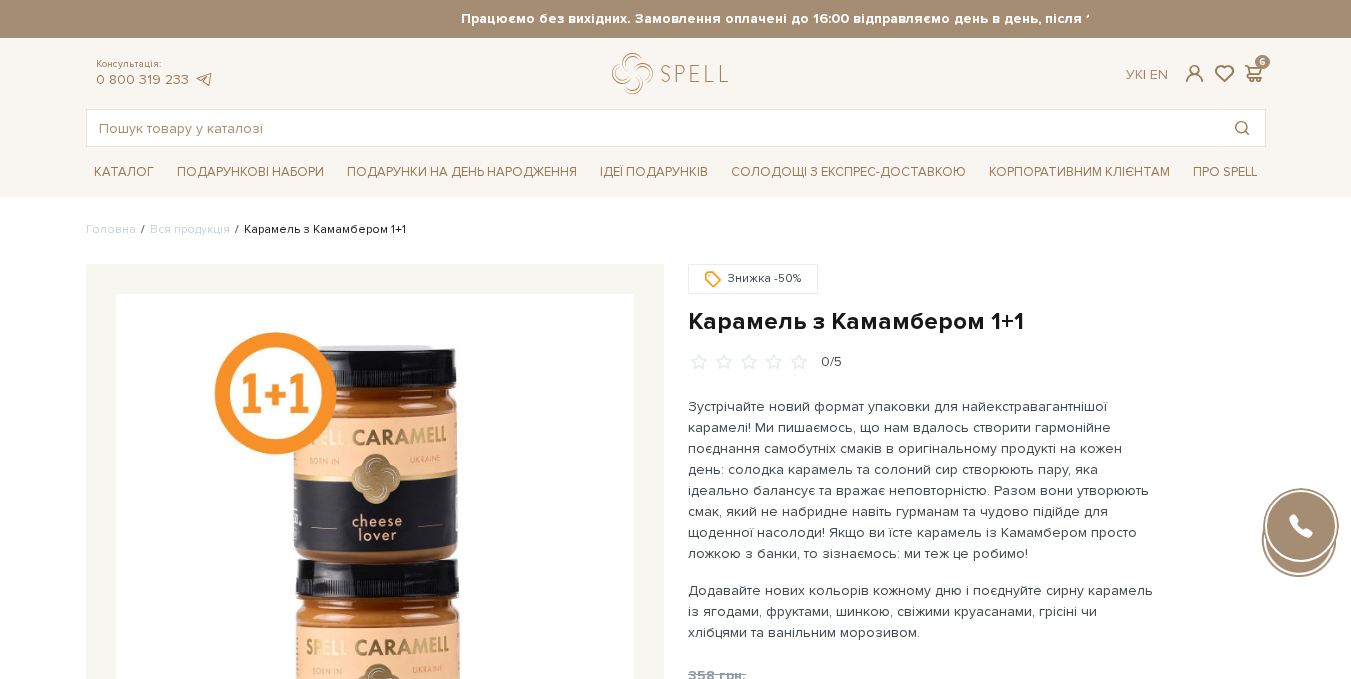 scroll, scrollTop: 0, scrollLeft: 0, axis: both 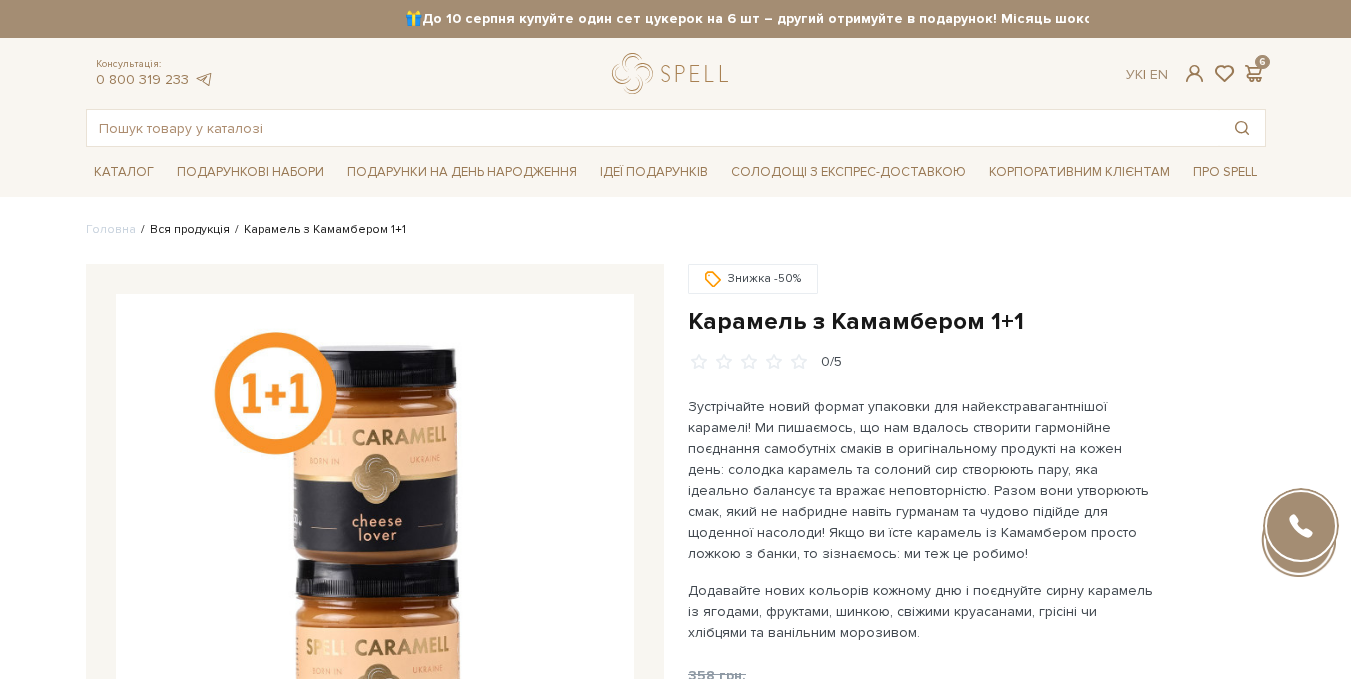 click on "Вся продукція" at bounding box center [190, 229] 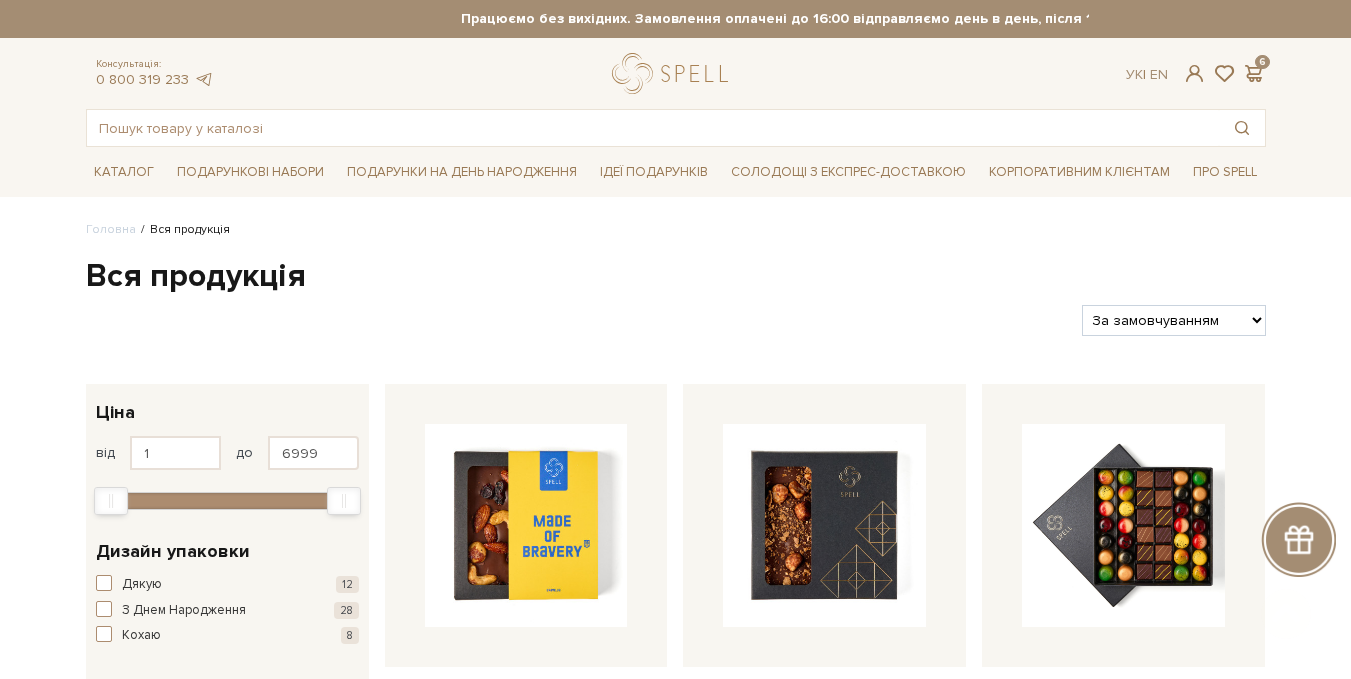 scroll, scrollTop: 400, scrollLeft: 0, axis: vertical 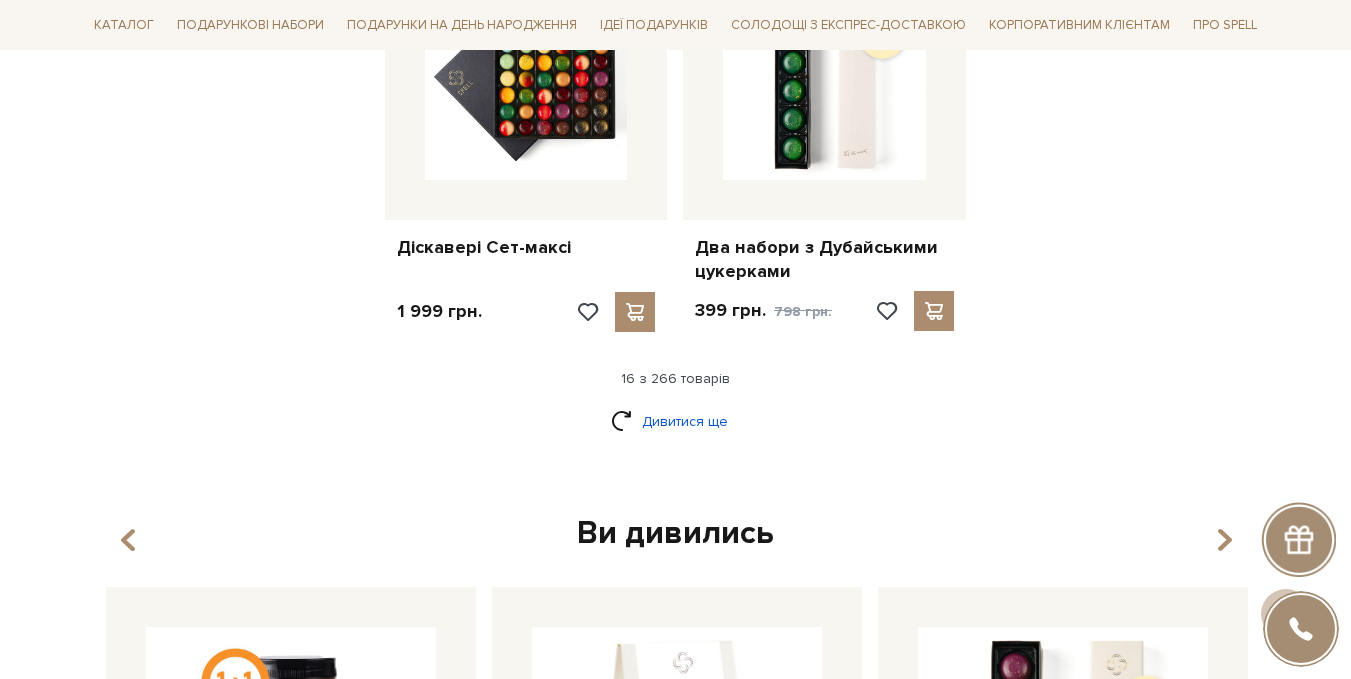 click on "Дивитися ще" at bounding box center [676, 421] 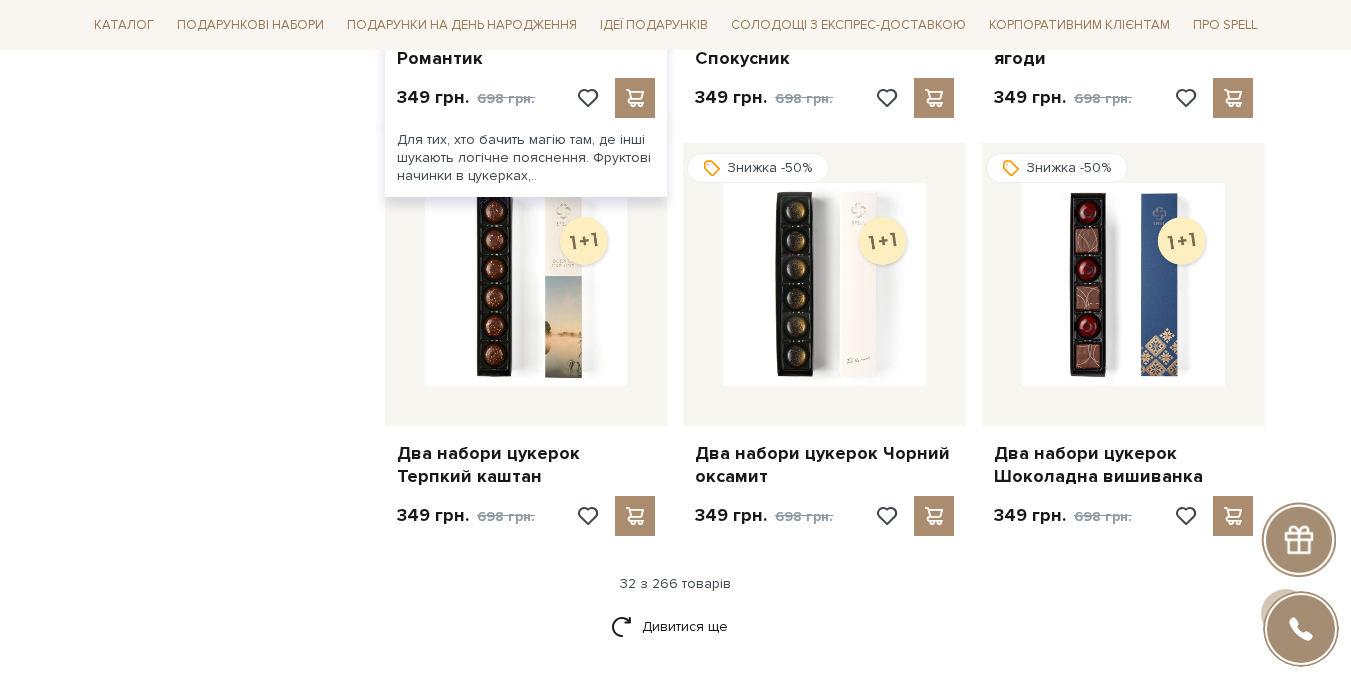 scroll, scrollTop: 4800, scrollLeft: 0, axis: vertical 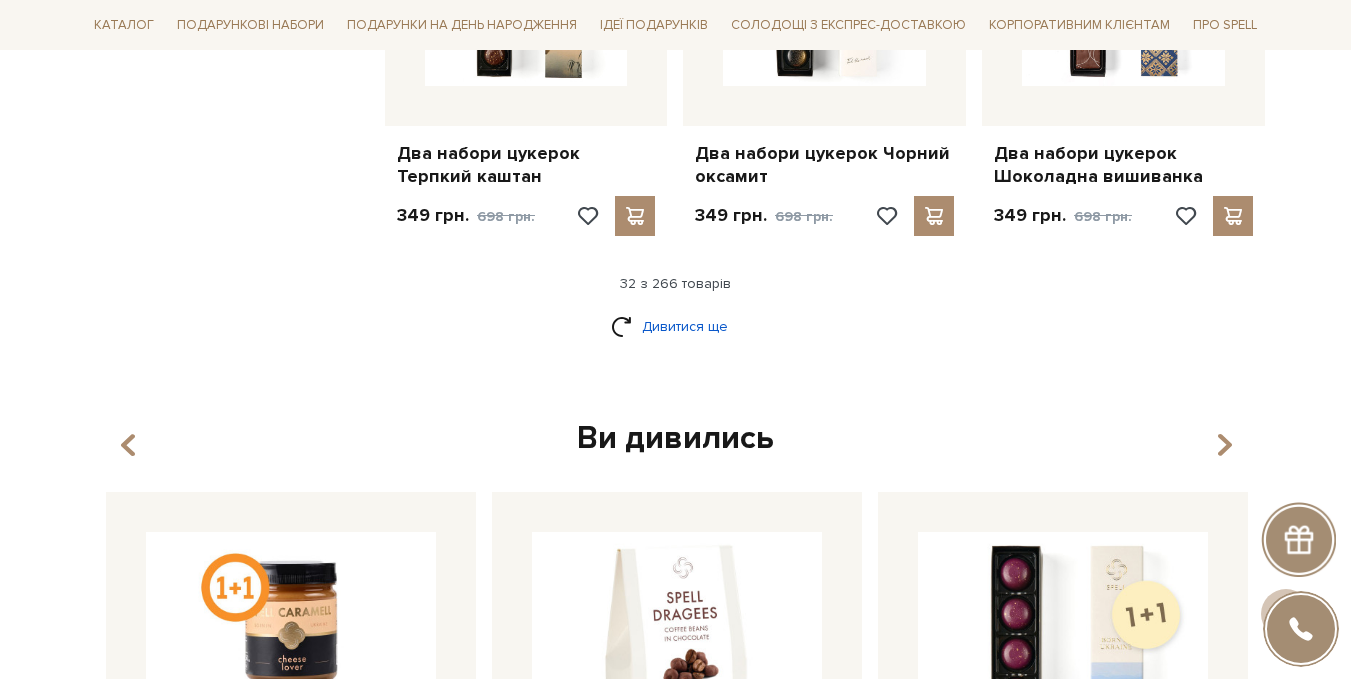click on "Дивитися ще" at bounding box center (676, 326) 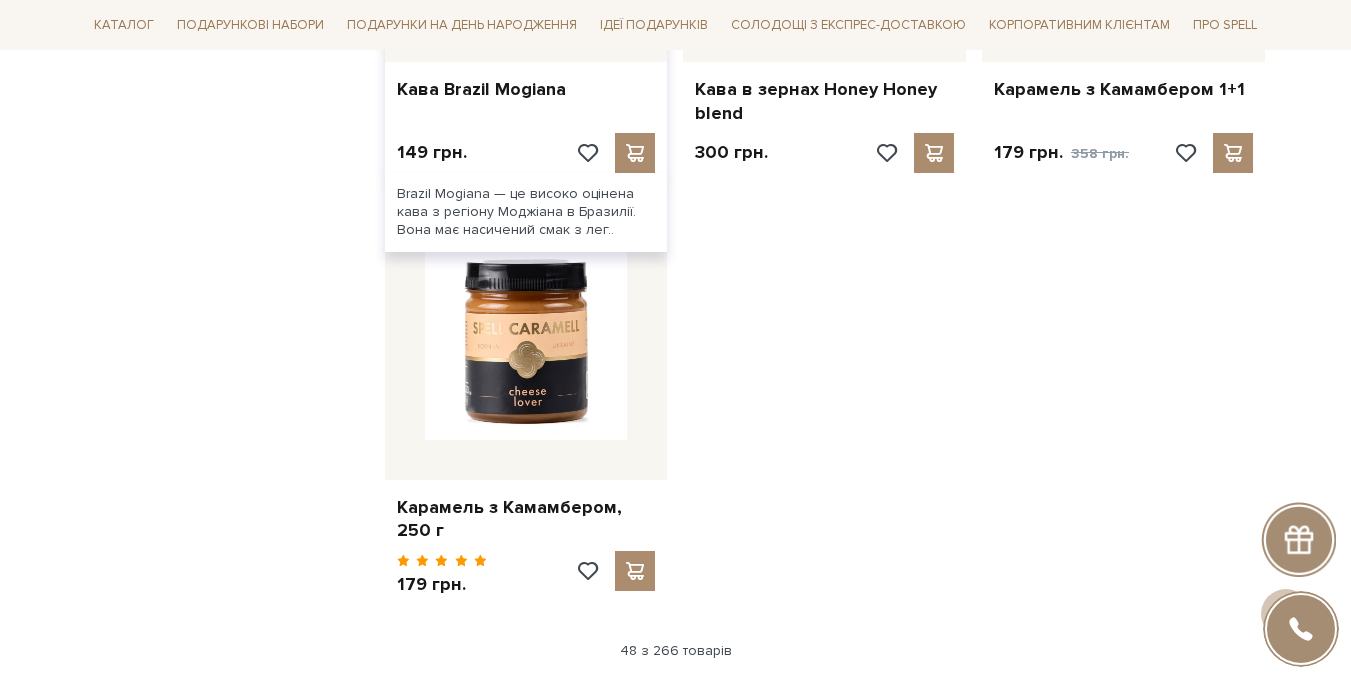 scroll, scrollTop: 7200, scrollLeft: 0, axis: vertical 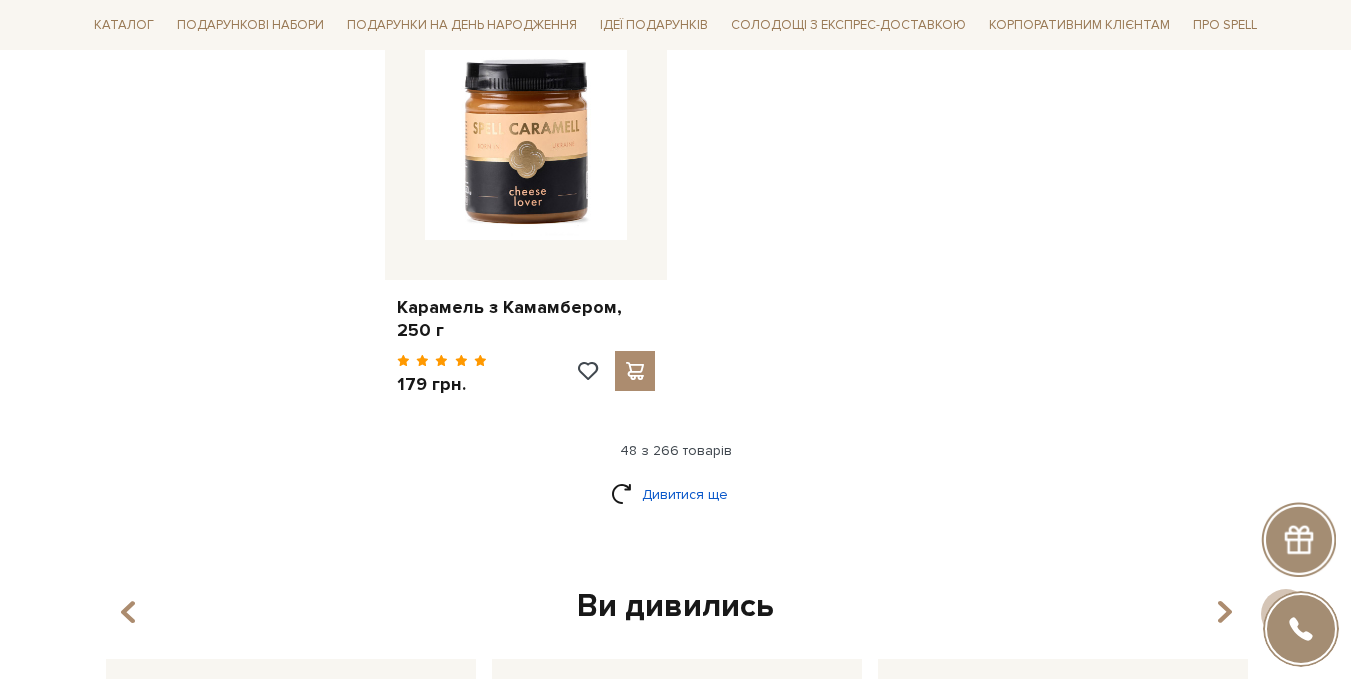 click on "Дивитися ще" at bounding box center [676, 494] 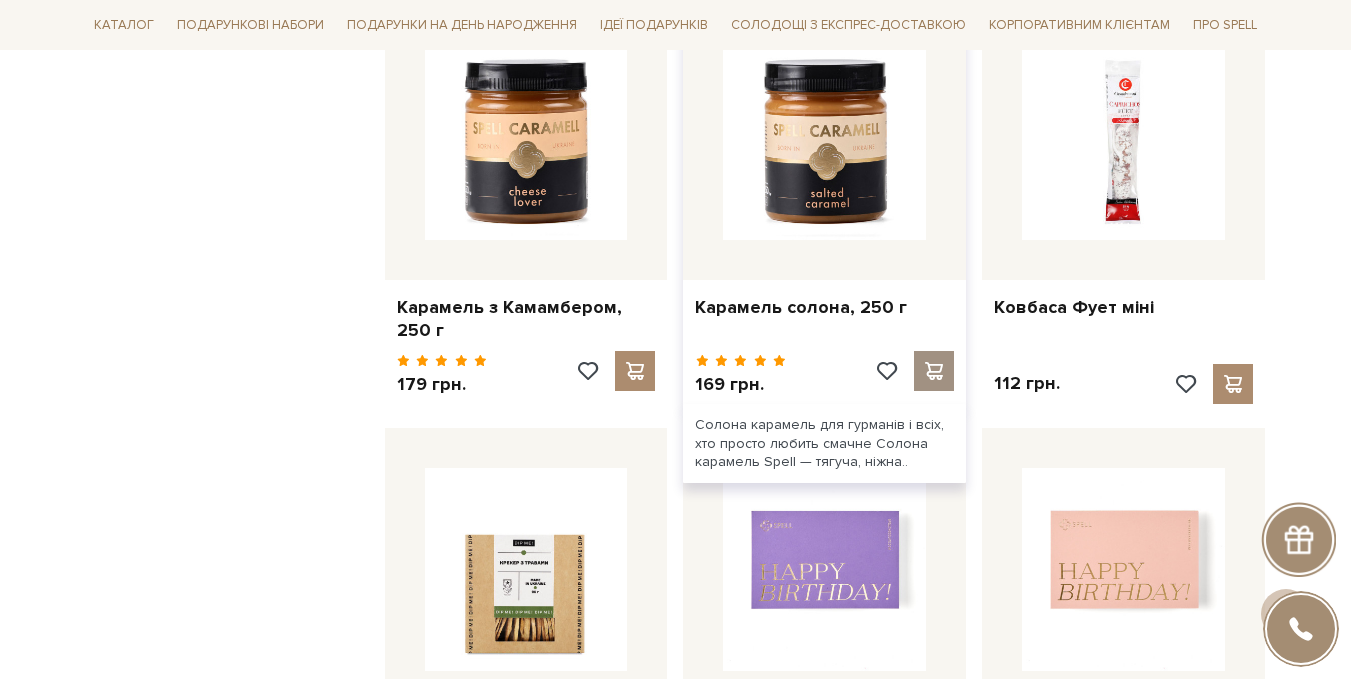 click at bounding box center [934, 371] 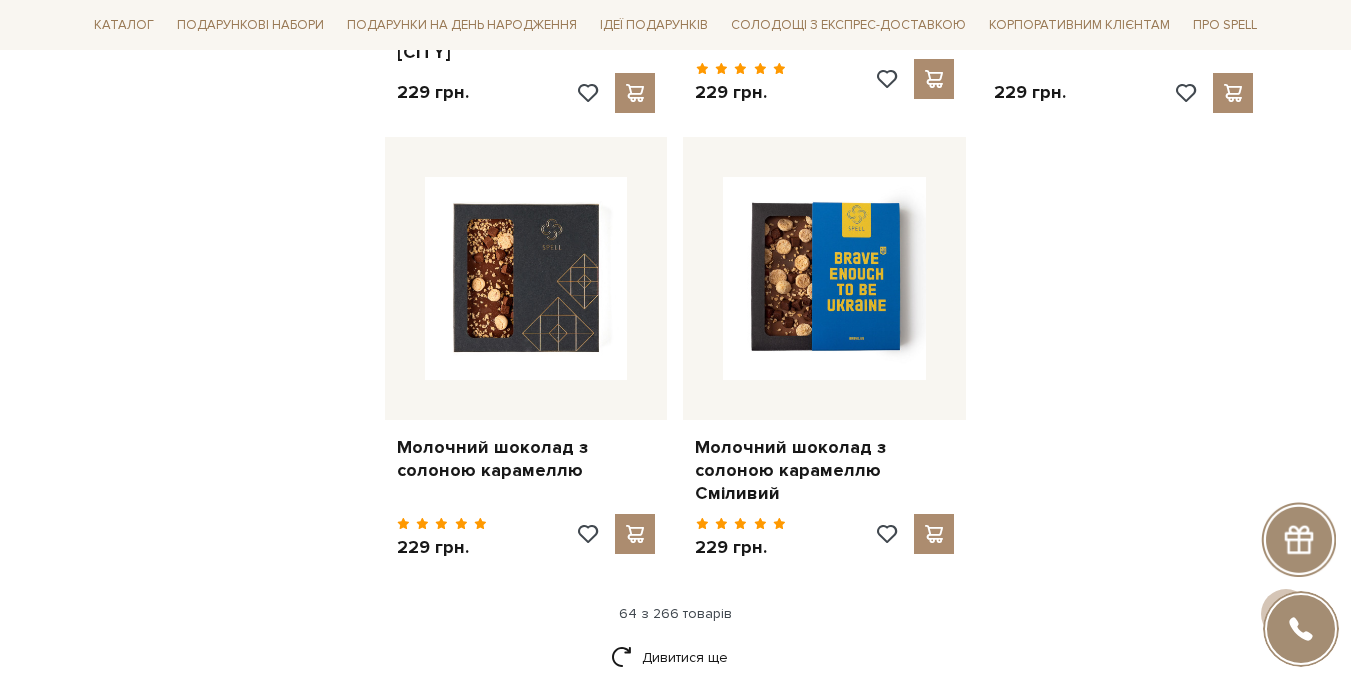 scroll, scrollTop: 9300, scrollLeft: 0, axis: vertical 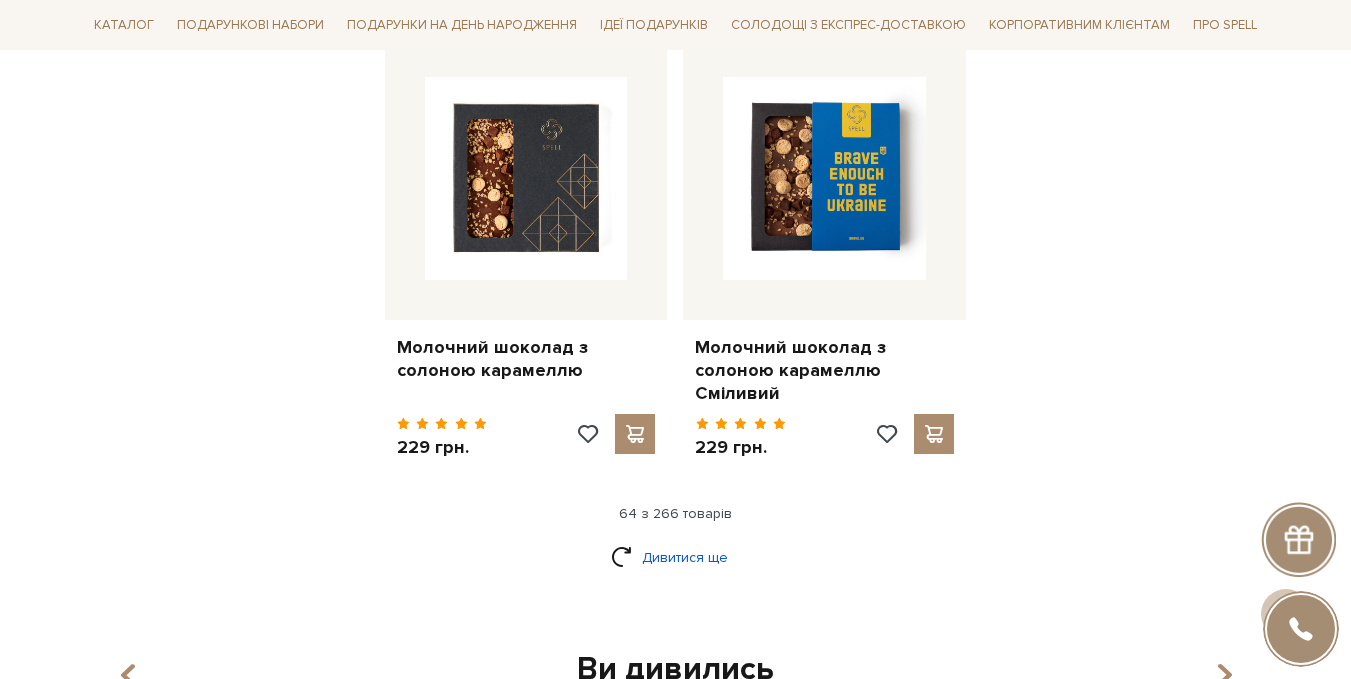 click on "Дивитися ще" at bounding box center (676, 557) 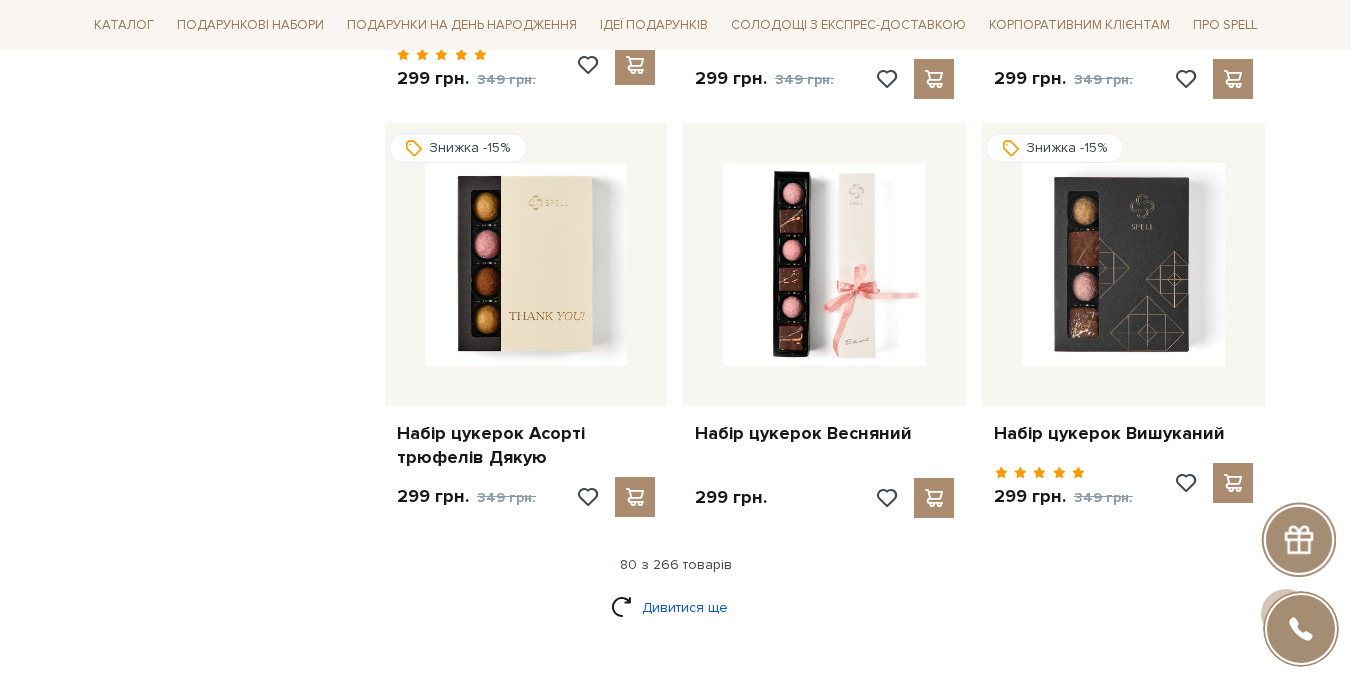 scroll, scrollTop: 11500, scrollLeft: 0, axis: vertical 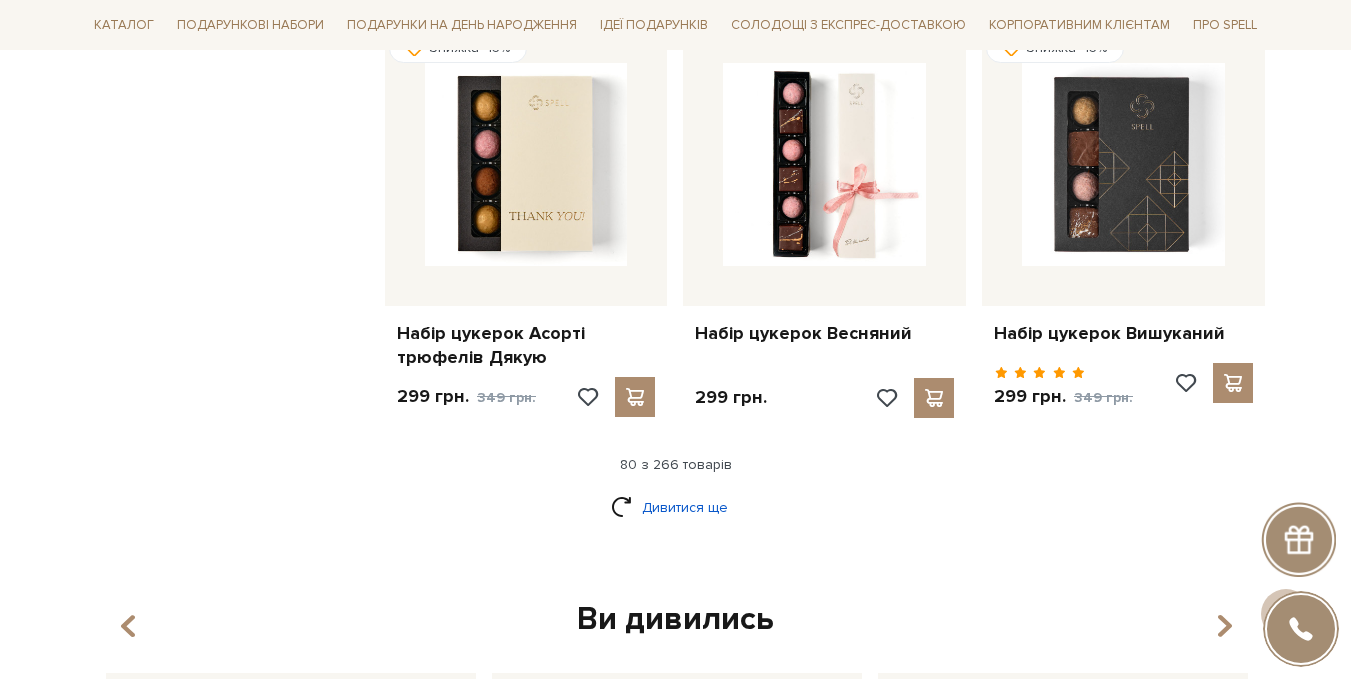 click on "Дивитися ще" at bounding box center (676, 507) 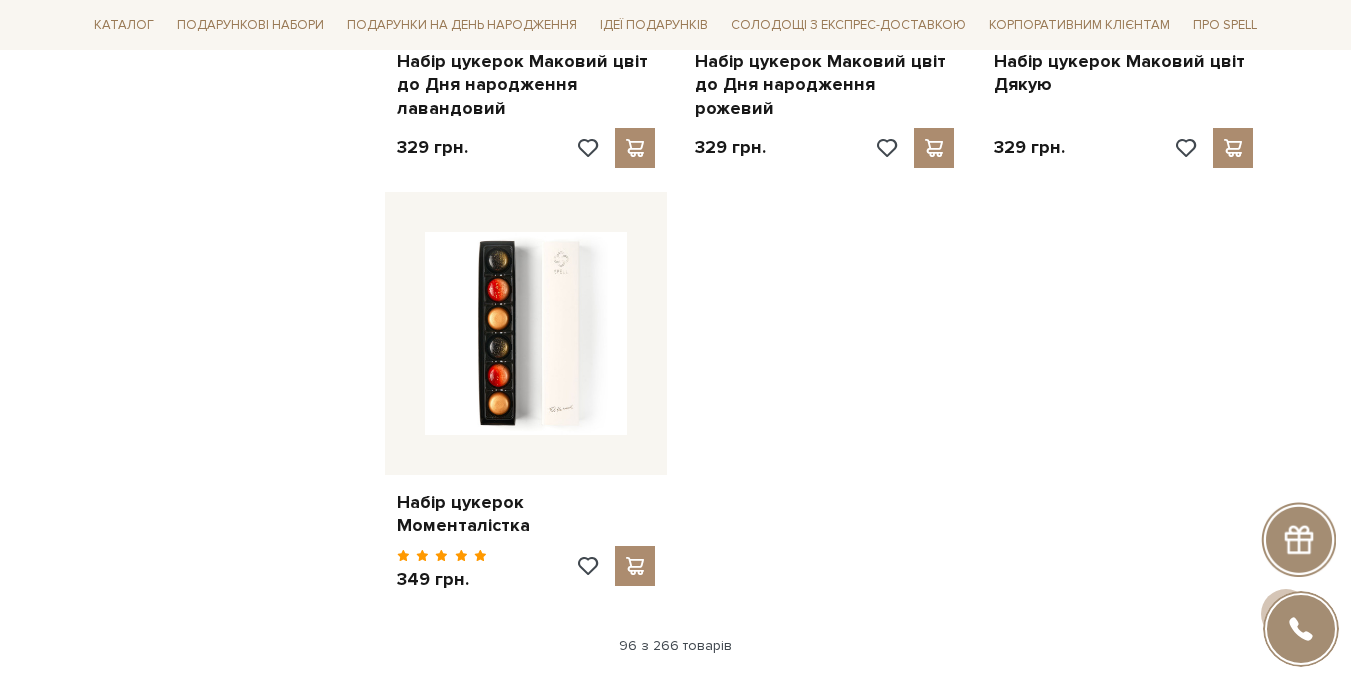 scroll, scrollTop: 14100, scrollLeft: 0, axis: vertical 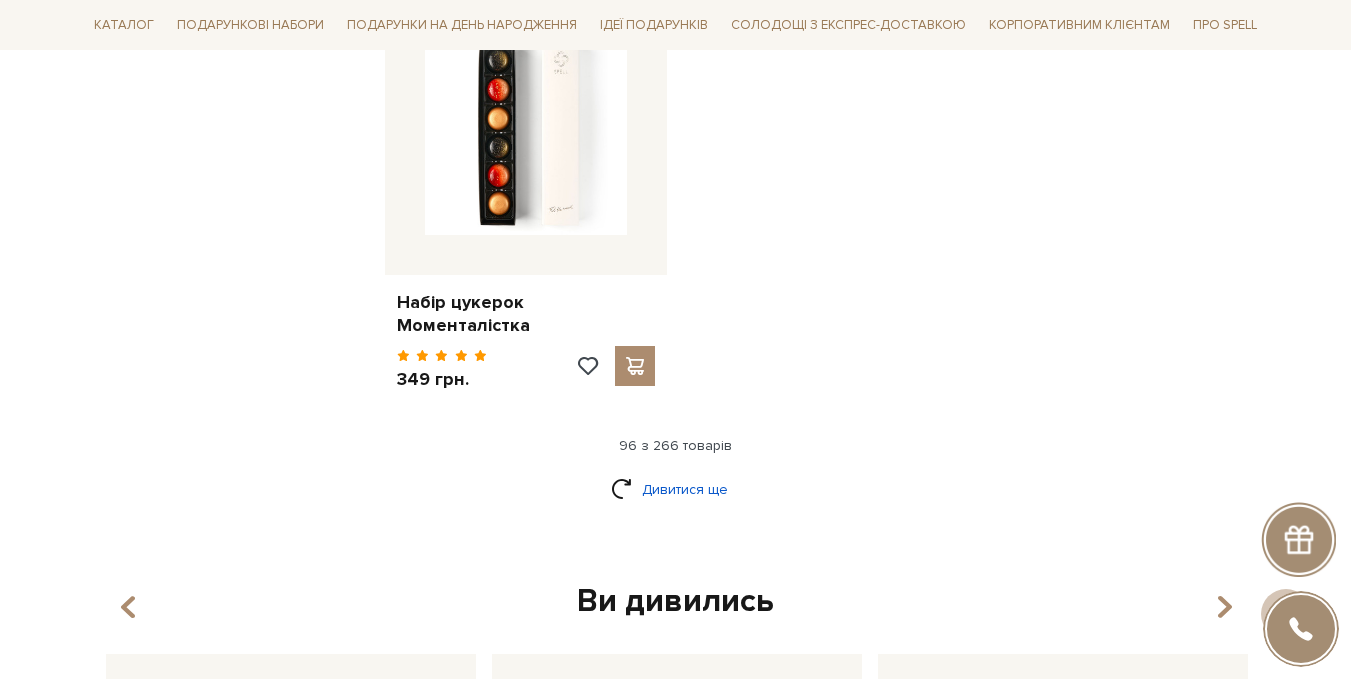 click on "Дивитися ще" at bounding box center [676, 489] 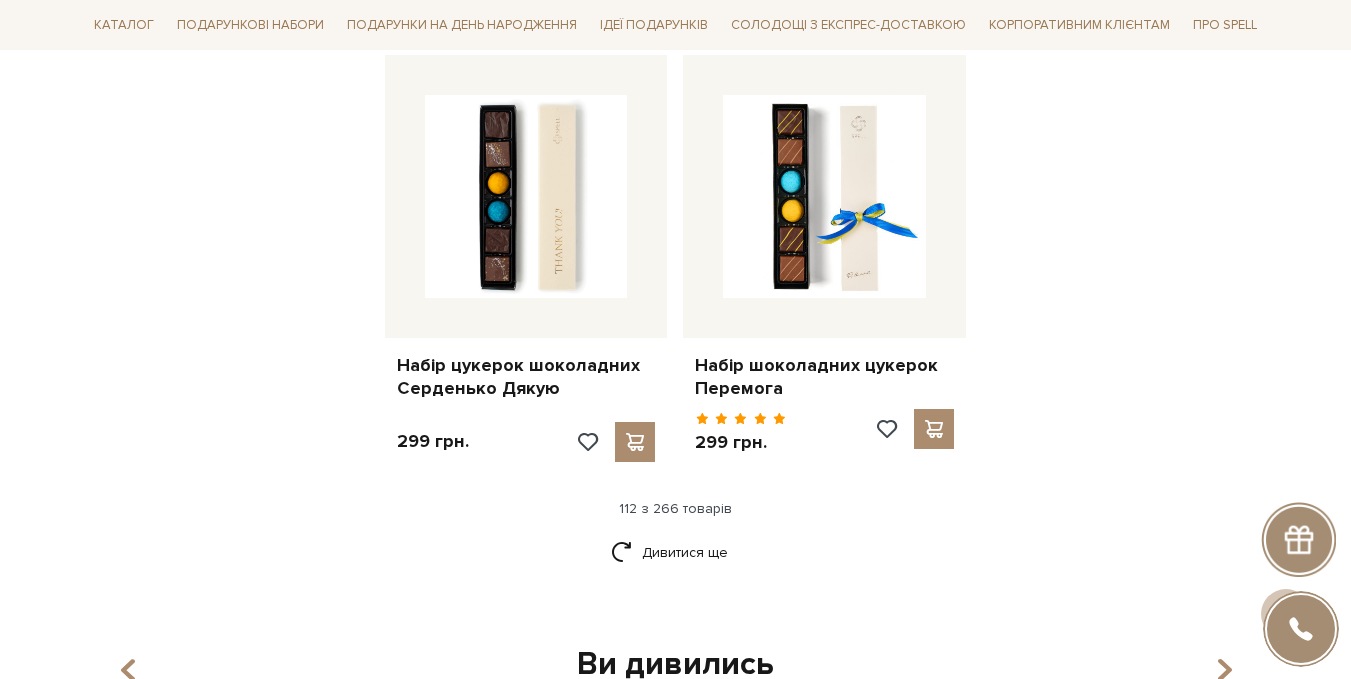 scroll, scrollTop: 16400, scrollLeft: 0, axis: vertical 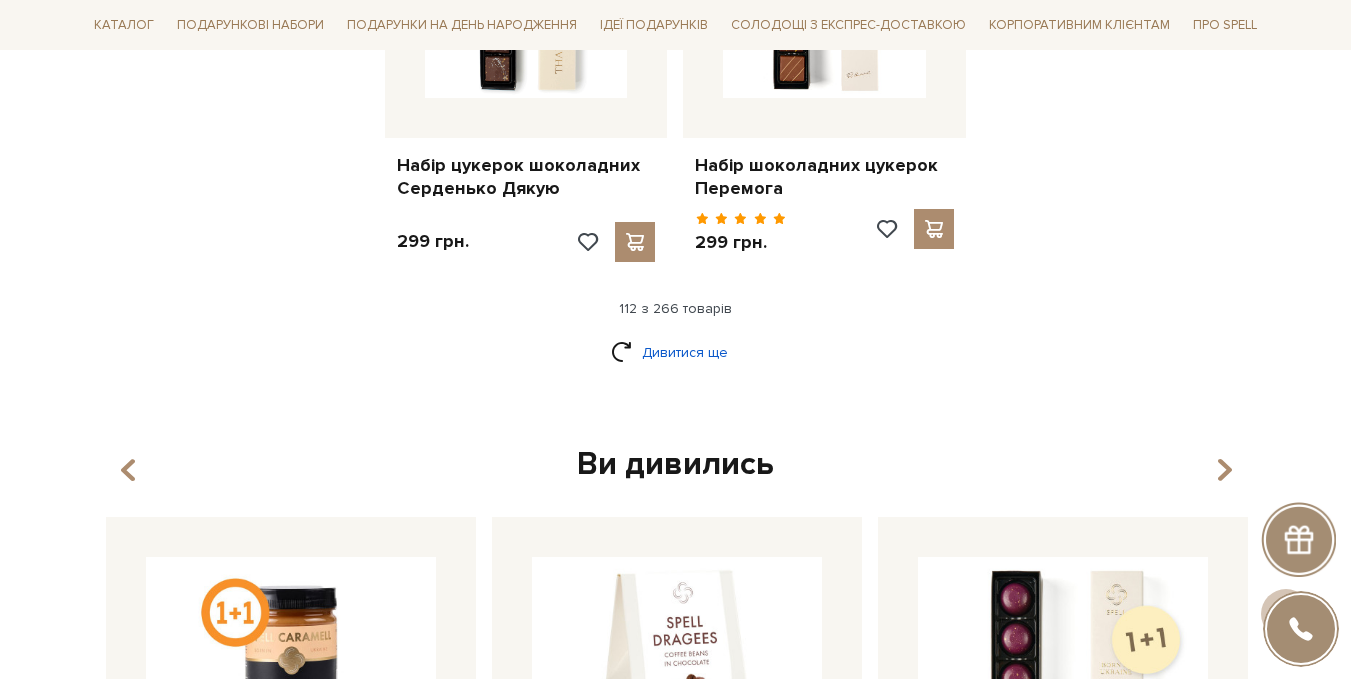 click on "Дивитися ще" at bounding box center (676, 352) 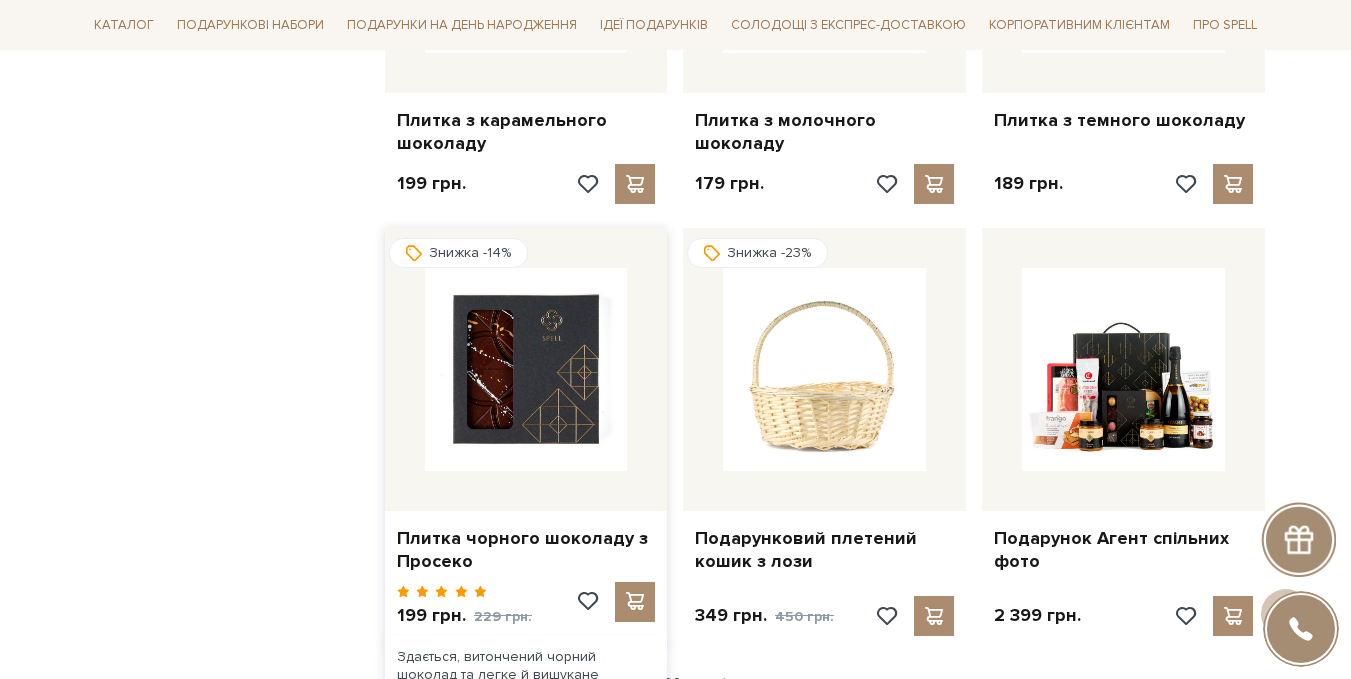 scroll, scrollTop: 18400, scrollLeft: 0, axis: vertical 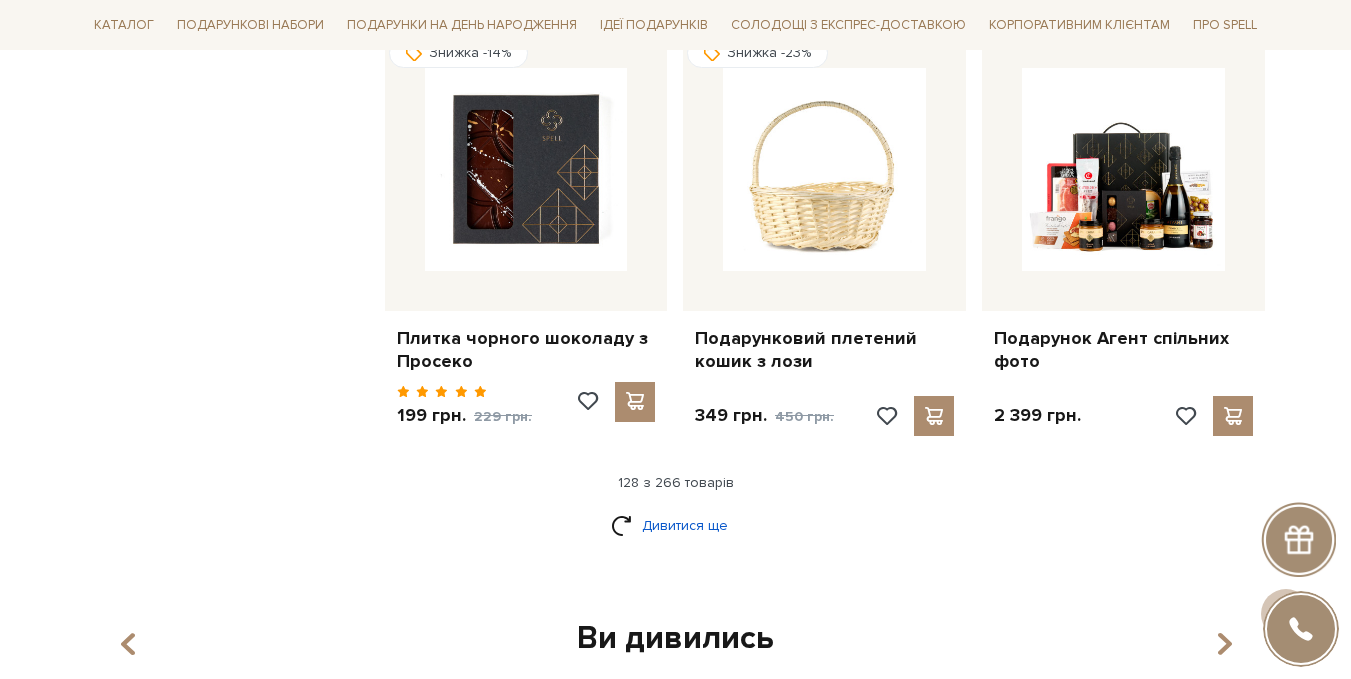 click on "Дивитися ще" at bounding box center (676, 525) 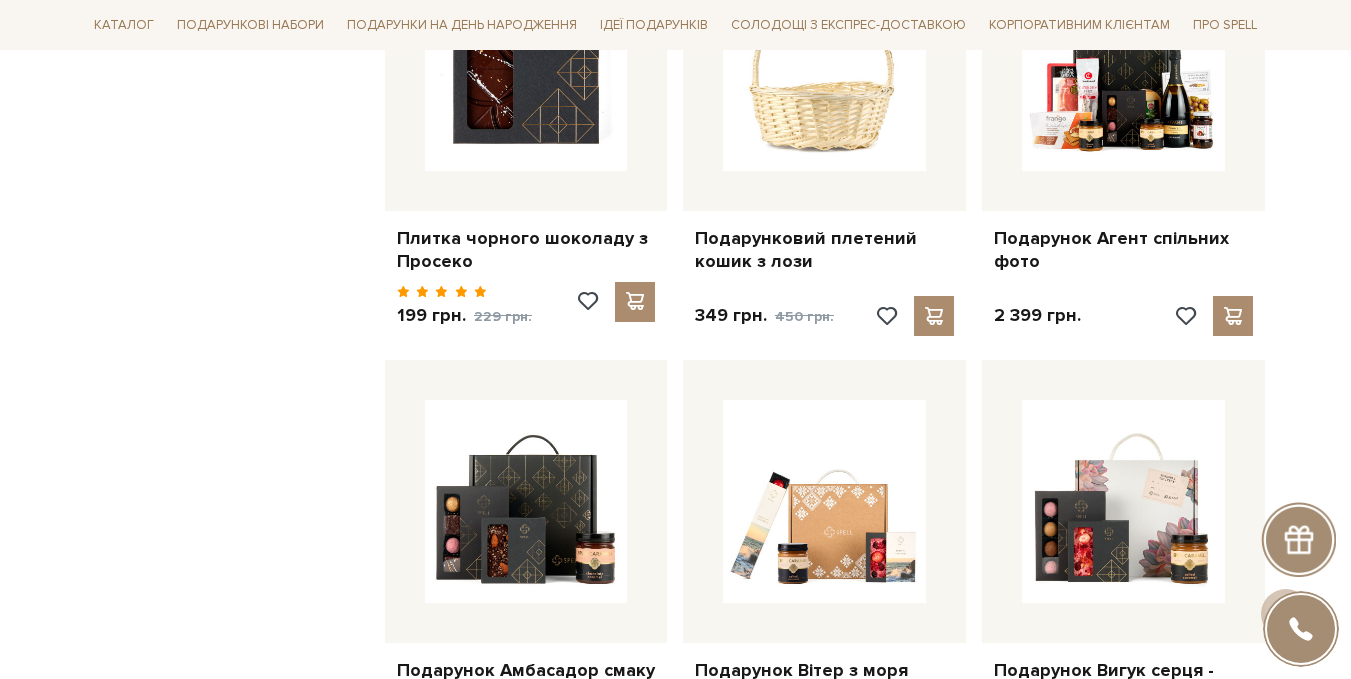 scroll, scrollTop: 18600, scrollLeft: 0, axis: vertical 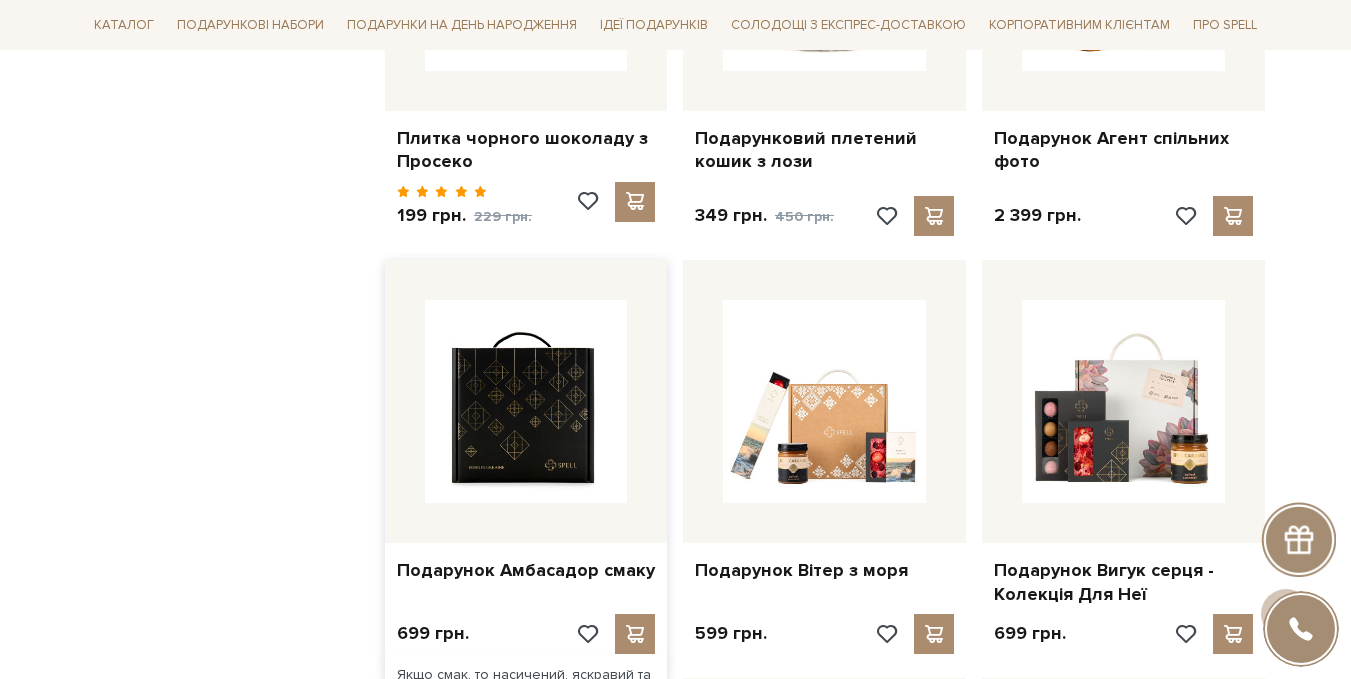 click at bounding box center (526, 401) 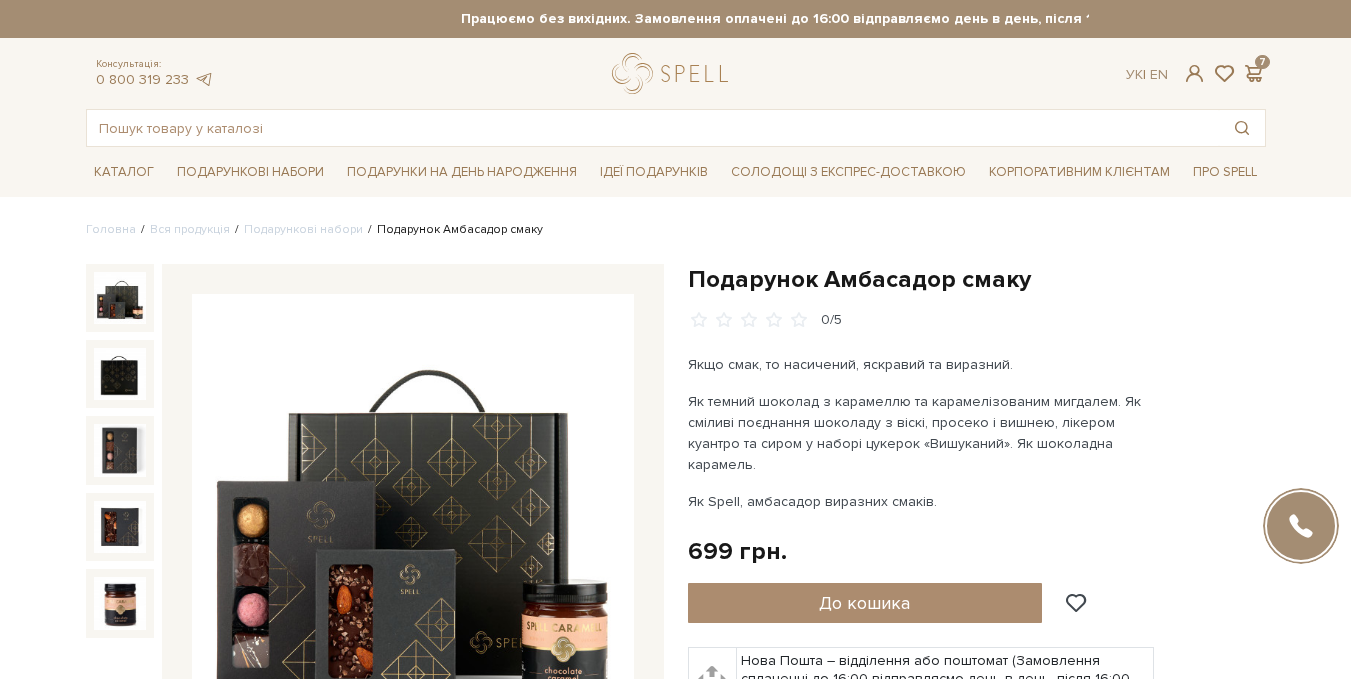 scroll, scrollTop: 400, scrollLeft: 0, axis: vertical 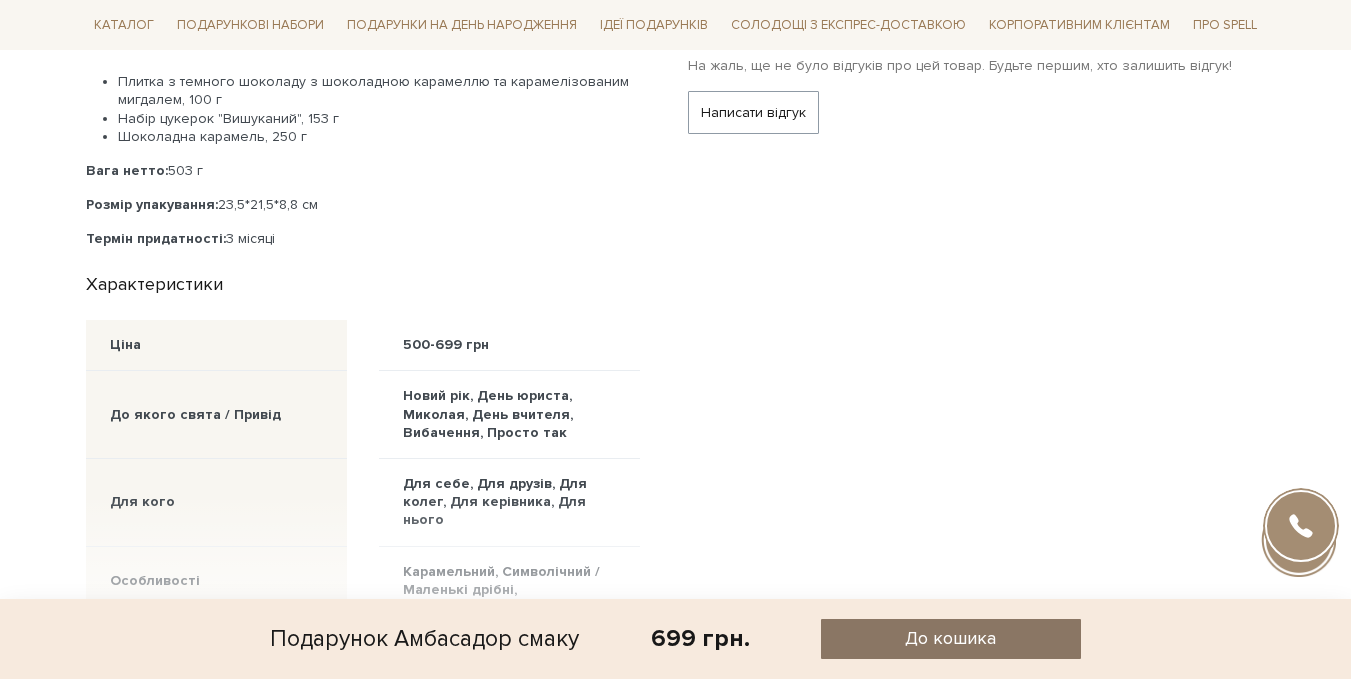 click on "До кошика" at bounding box center [950, 638] 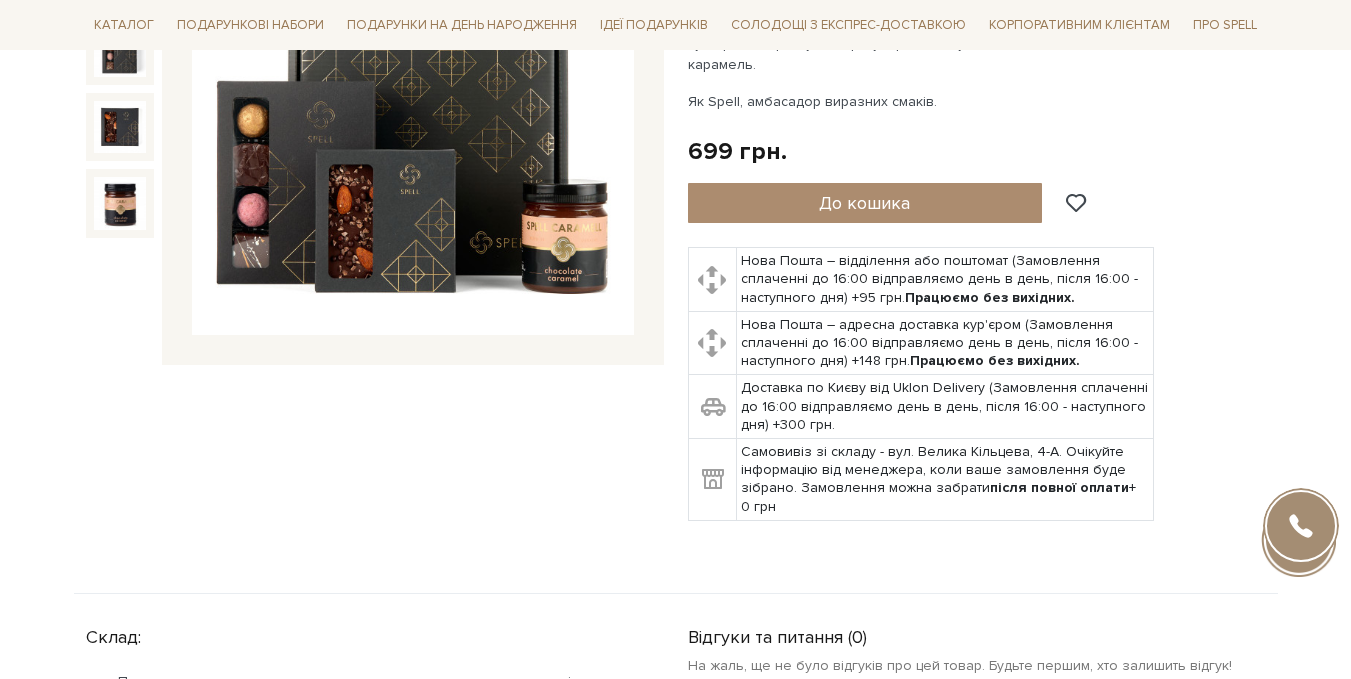 scroll, scrollTop: 0, scrollLeft: 0, axis: both 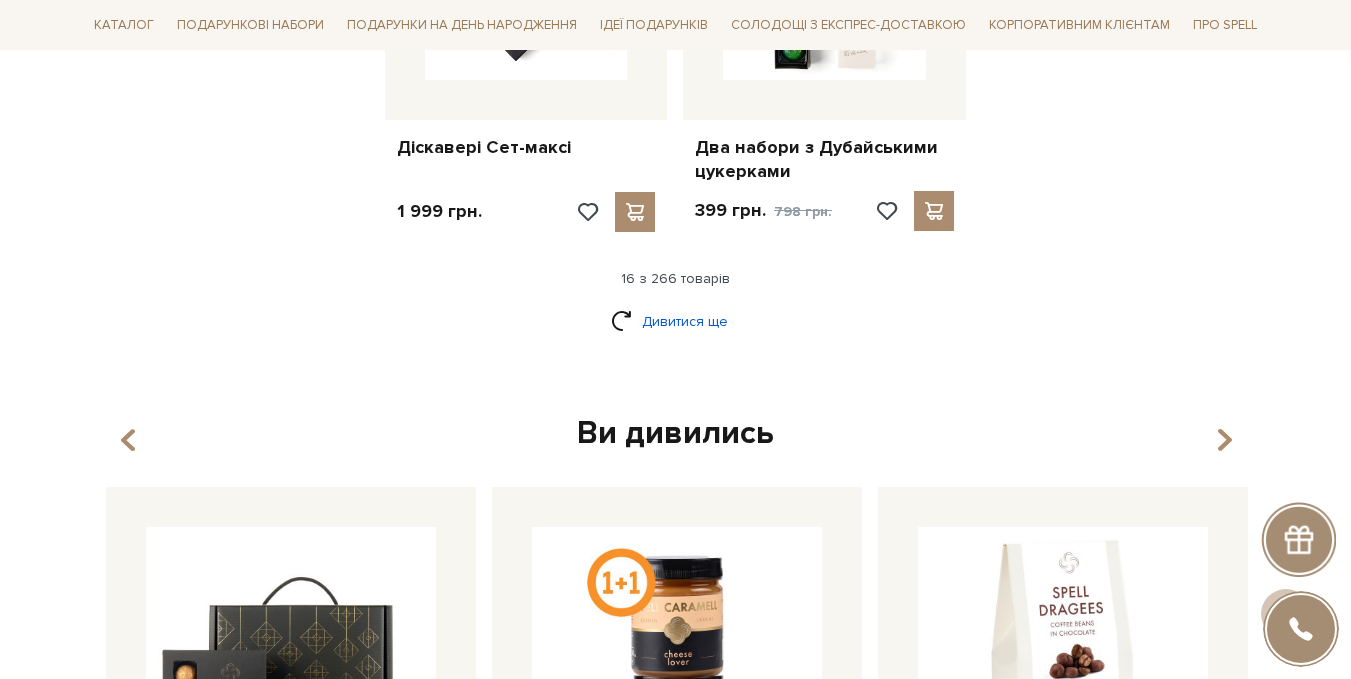 click on "Дивитися ще" at bounding box center (676, 321) 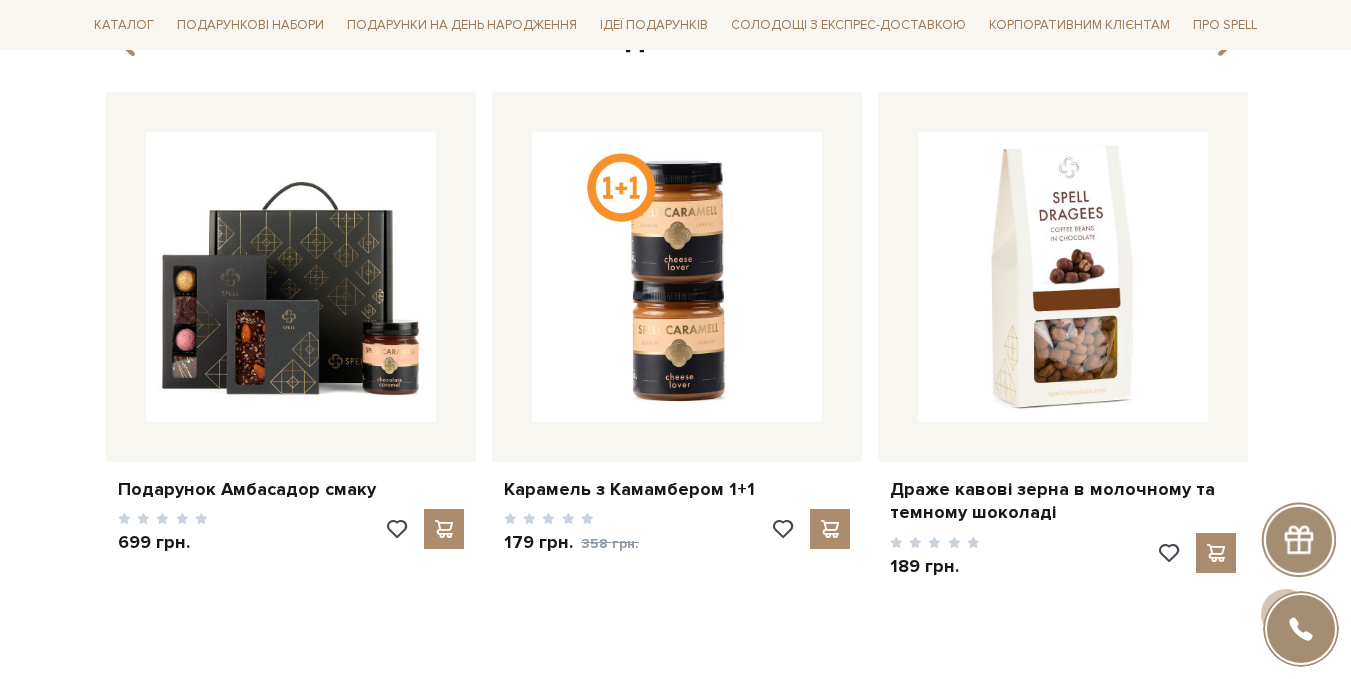 scroll, scrollTop: 4900, scrollLeft: 0, axis: vertical 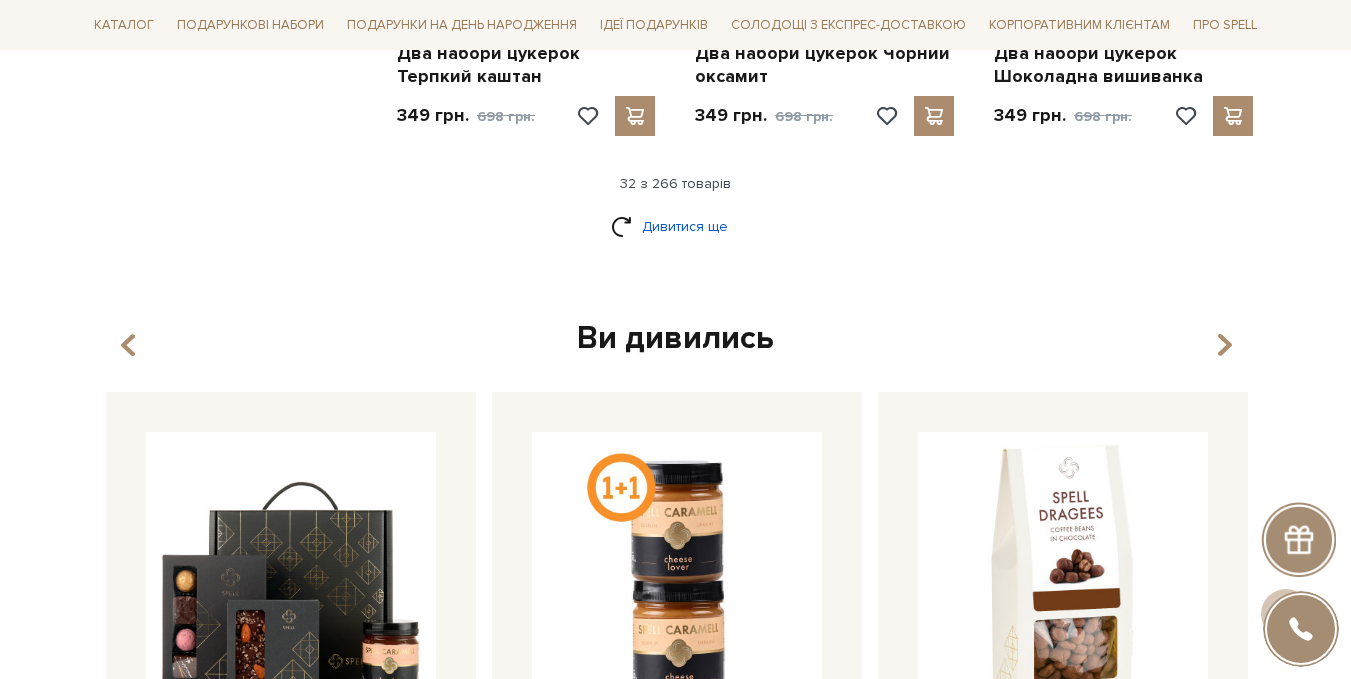 click on "Дивитися ще" at bounding box center [676, 226] 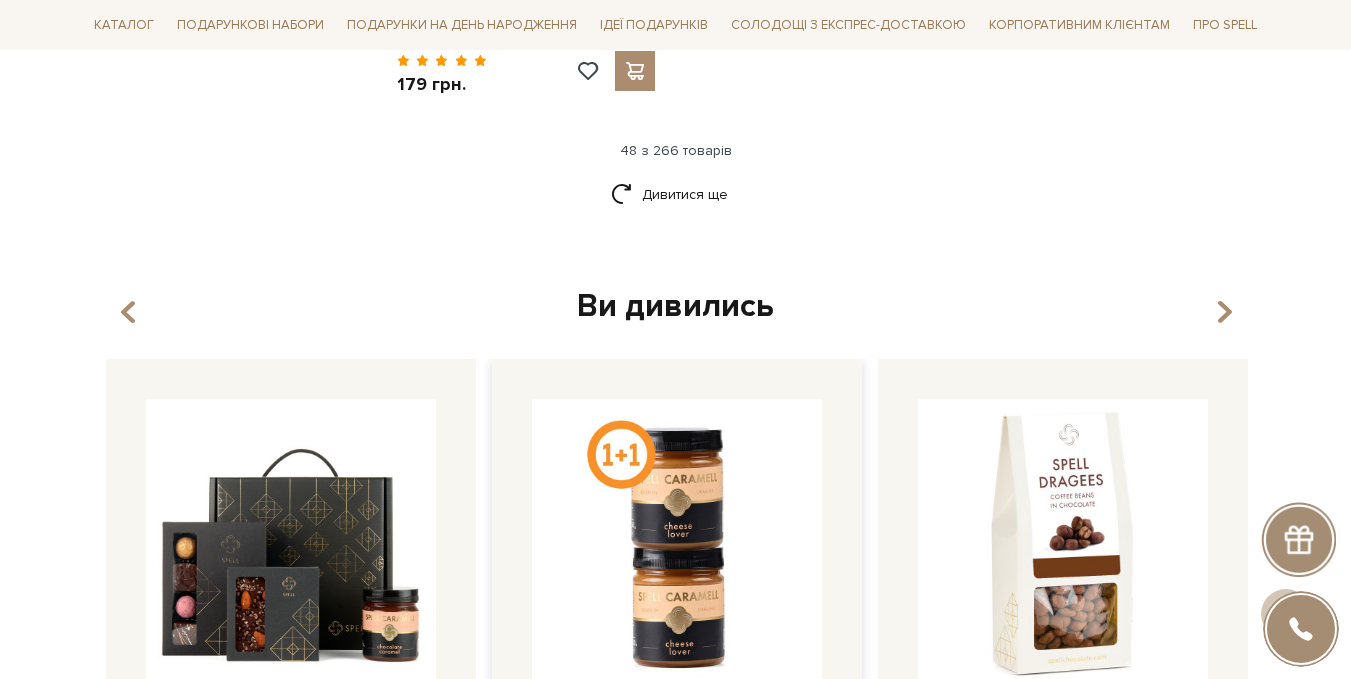 scroll, scrollTop: 7600, scrollLeft: 0, axis: vertical 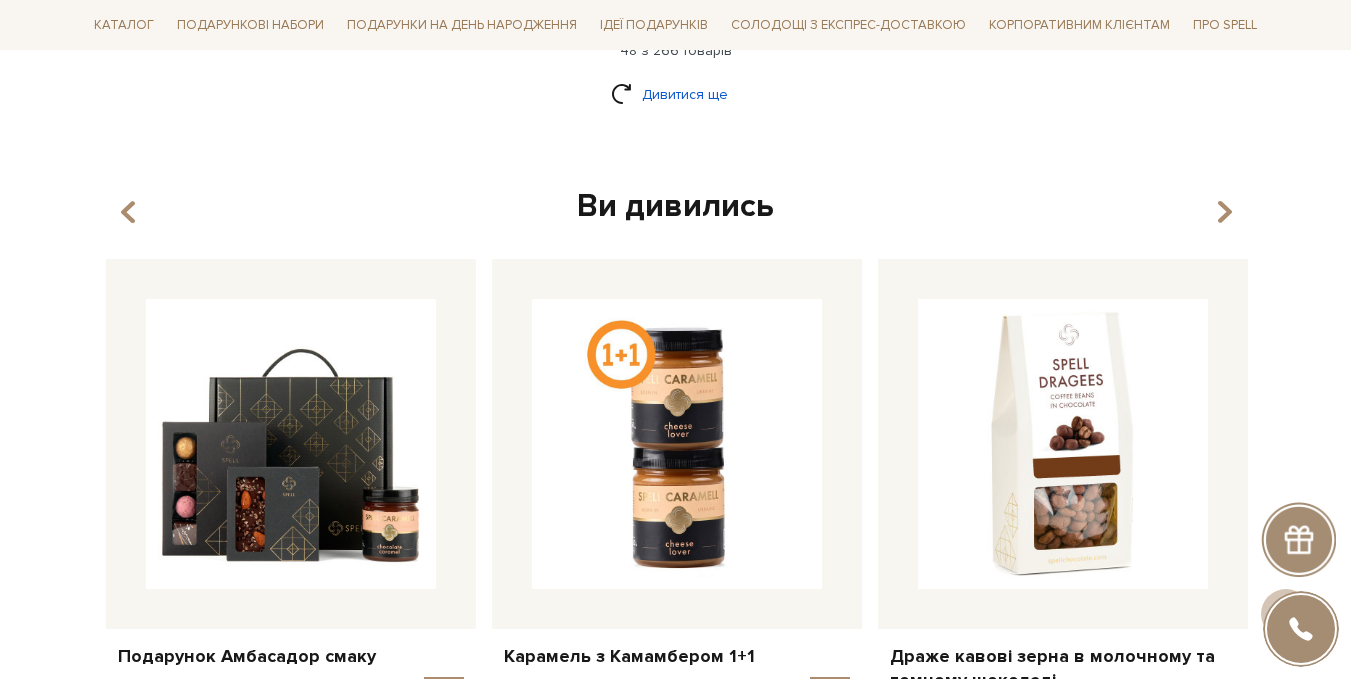 click on "Дивитися ще" at bounding box center (676, 94) 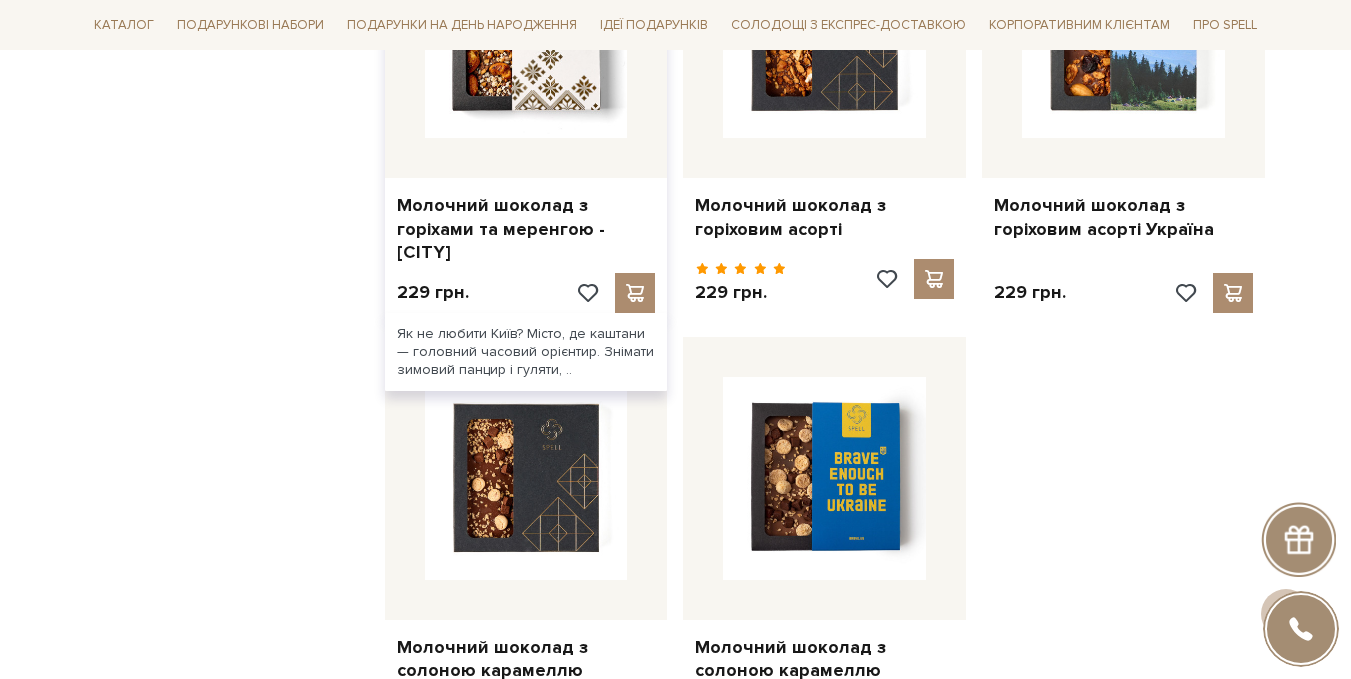 scroll, scrollTop: 9500, scrollLeft: 0, axis: vertical 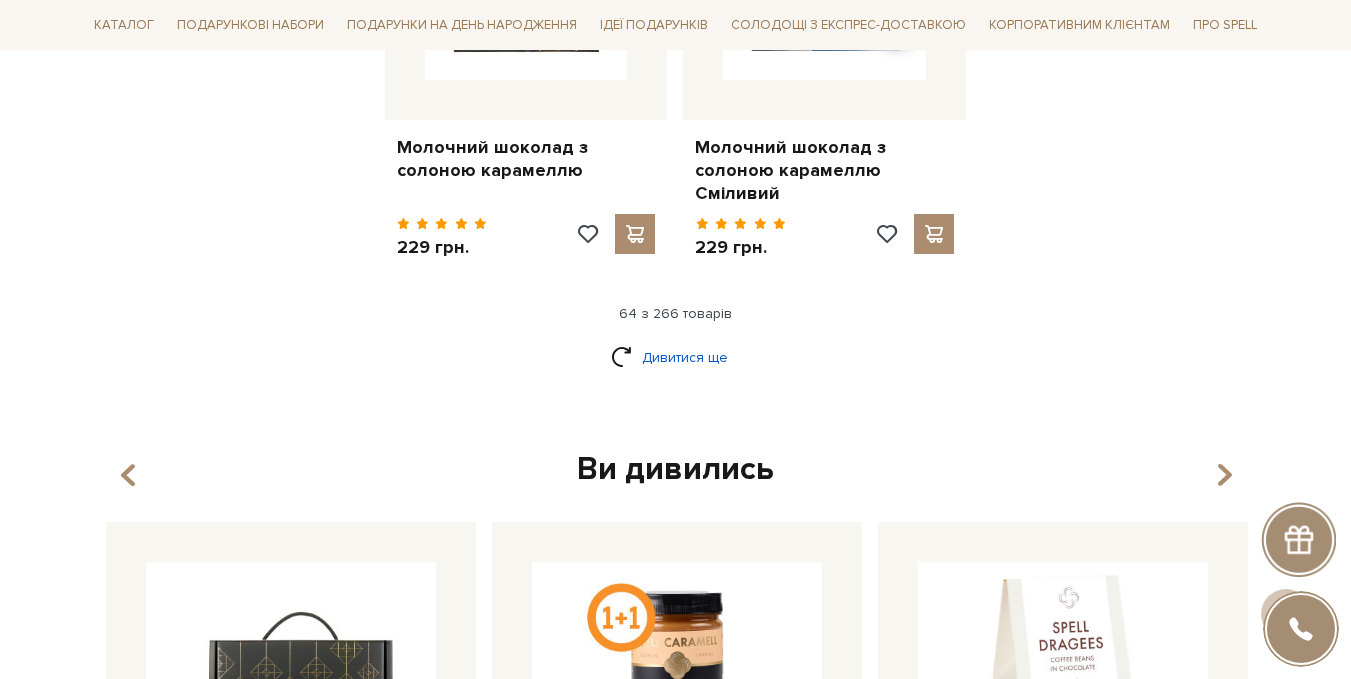 click on "Дивитися ще" at bounding box center (676, 357) 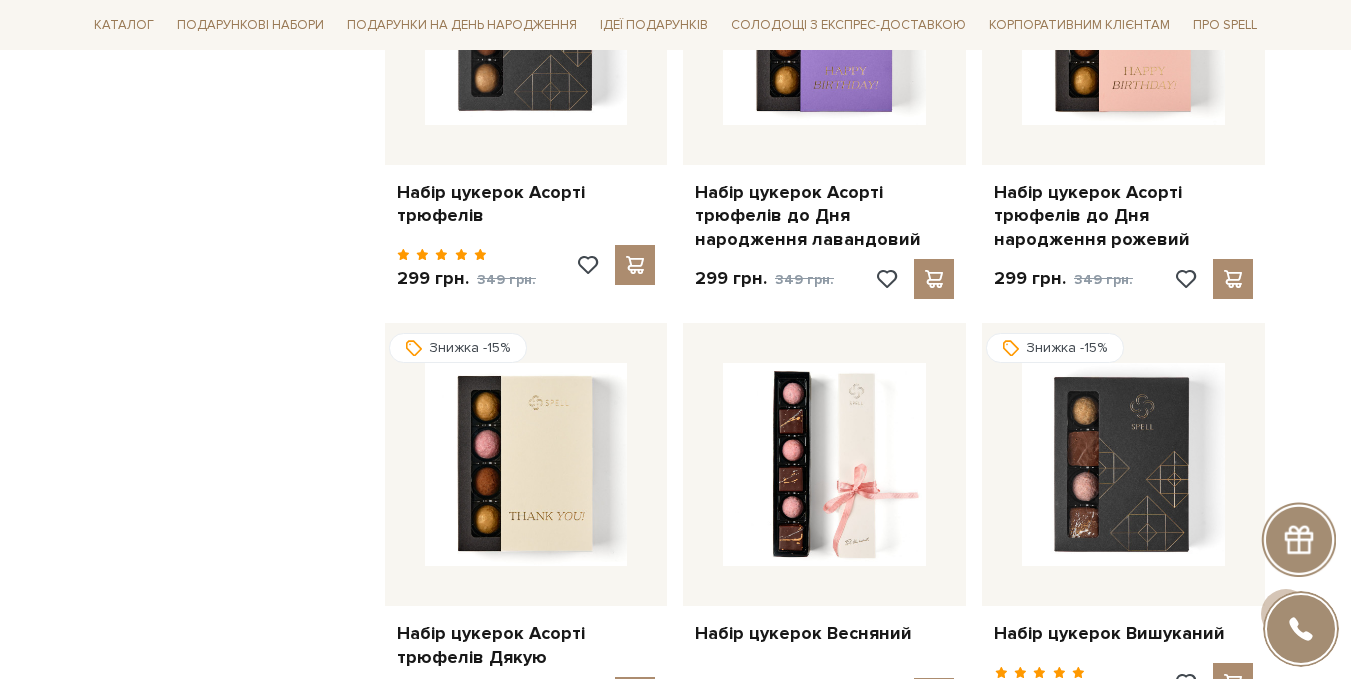 scroll, scrollTop: 11700, scrollLeft: 0, axis: vertical 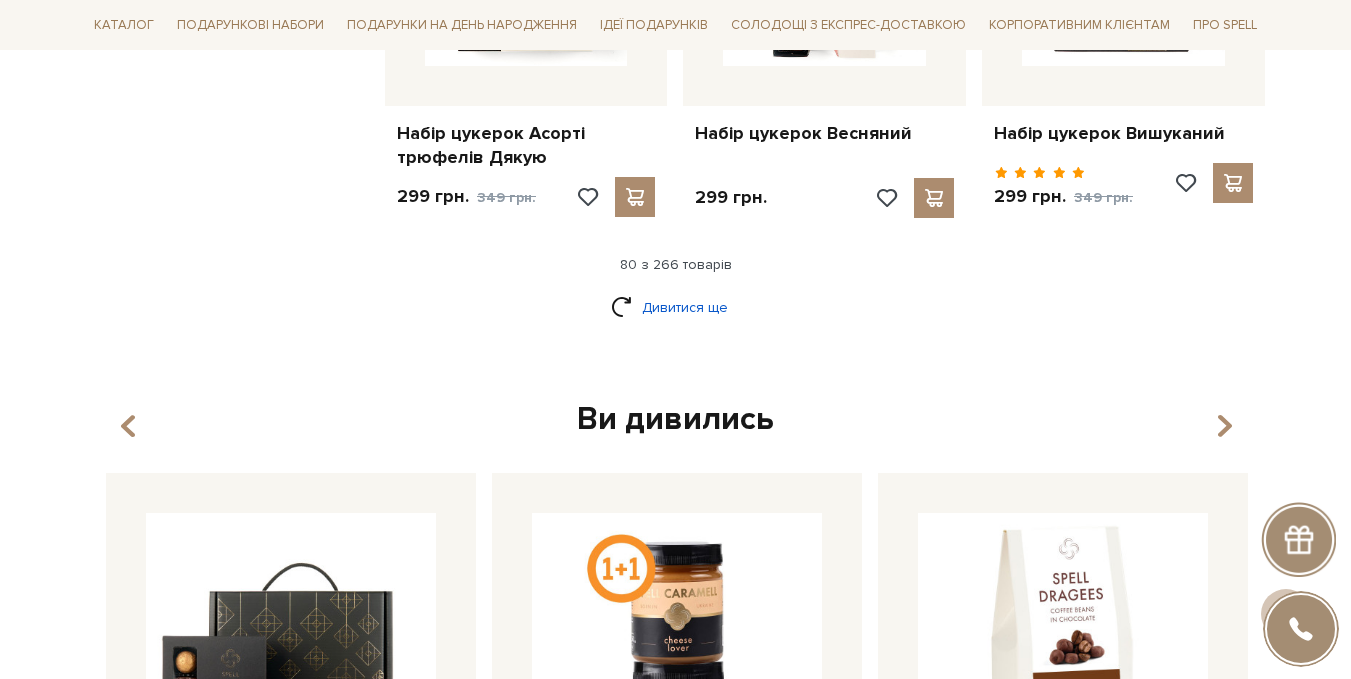 click on "Дивитися ще" at bounding box center (676, 307) 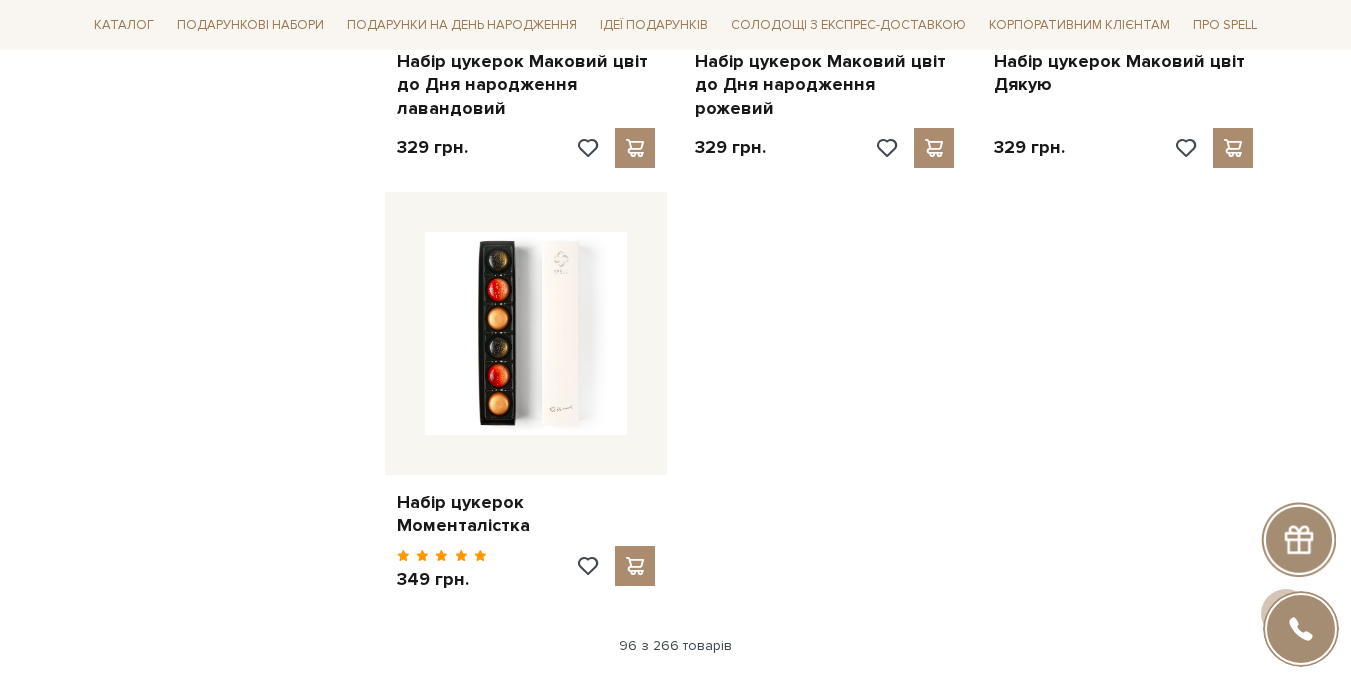 scroll, scrollTop: 14200, scrollLeft: 0, axis: vertical 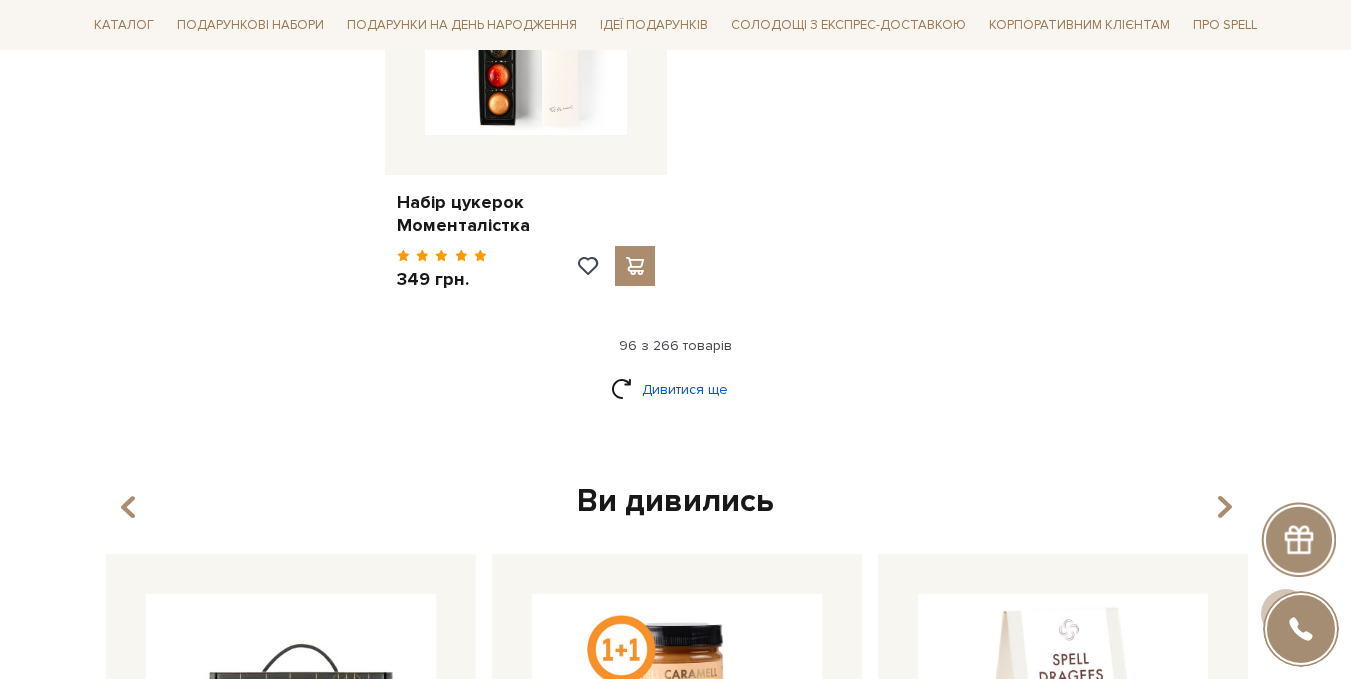 click on "Дивитися ще" at bounding box center [676, 389] 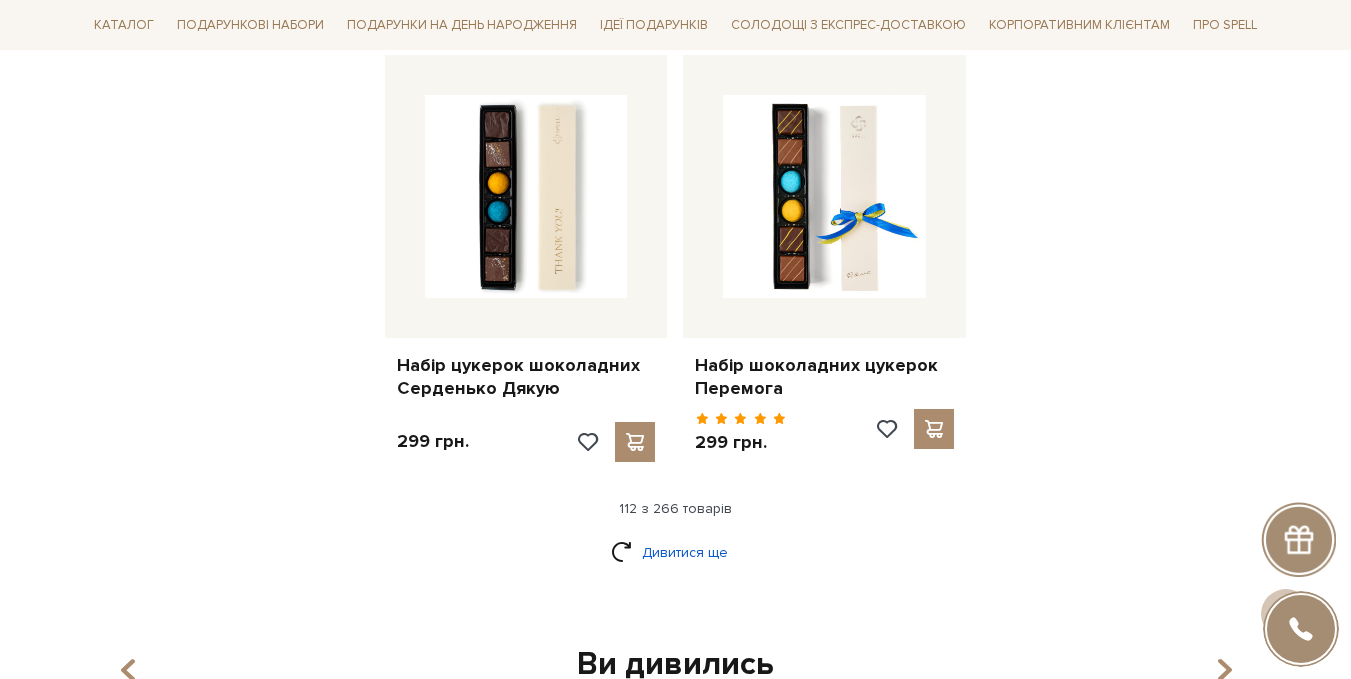 scroll, scrollTop: 16100, scrollLeft: 0, axis: vertical 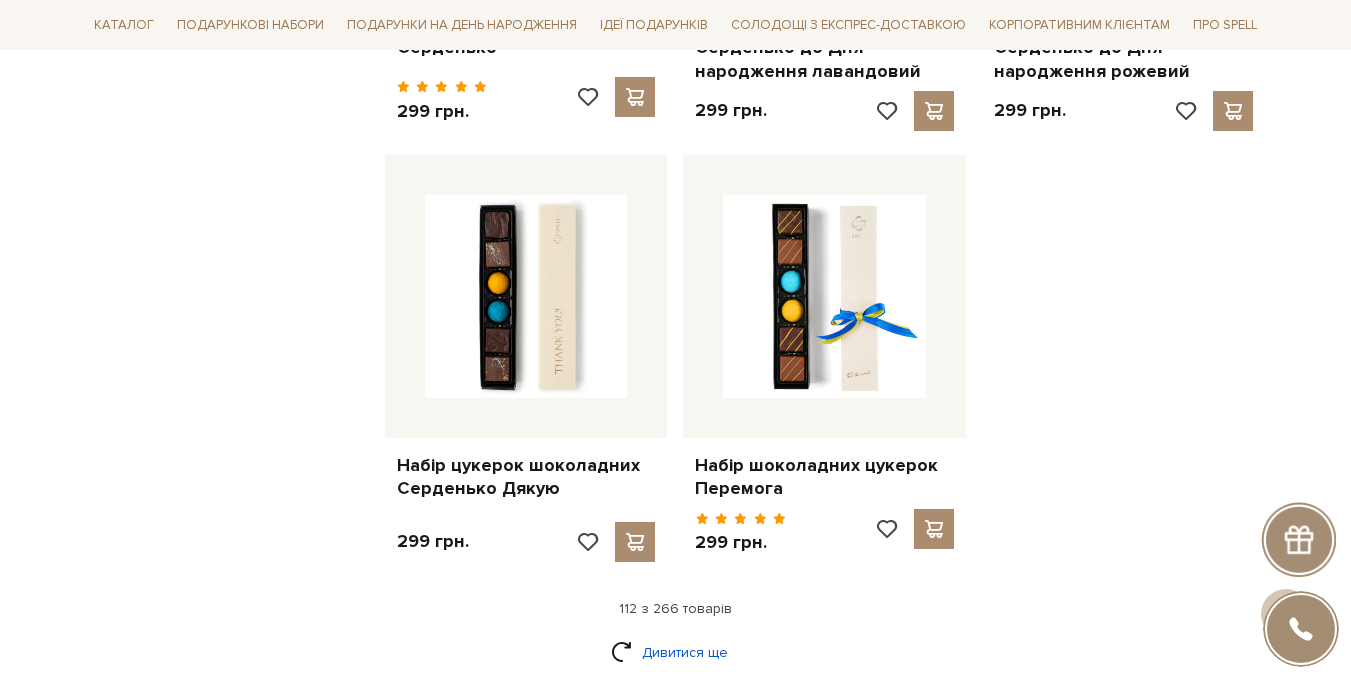 click on "Дивитися ще" at bounding box center [676, 652] 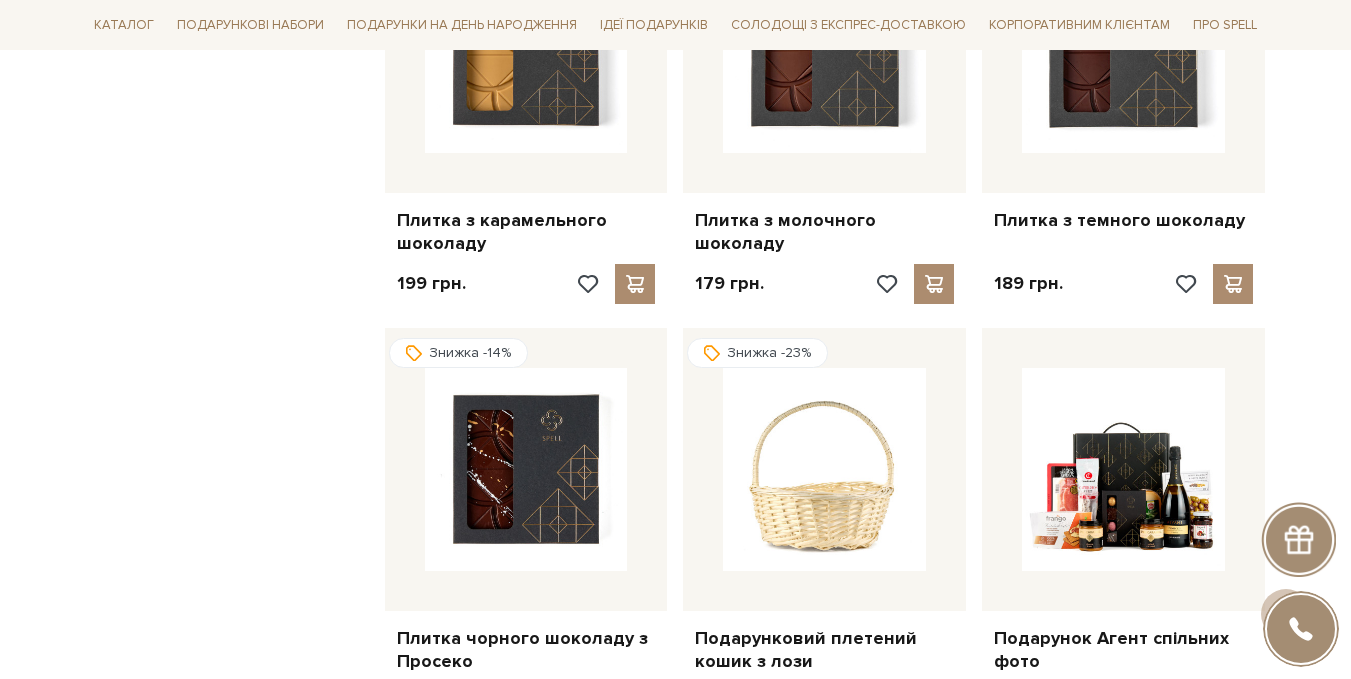 scroll, scrollTop: 18400, scrollLeft: 0, axis: vertical 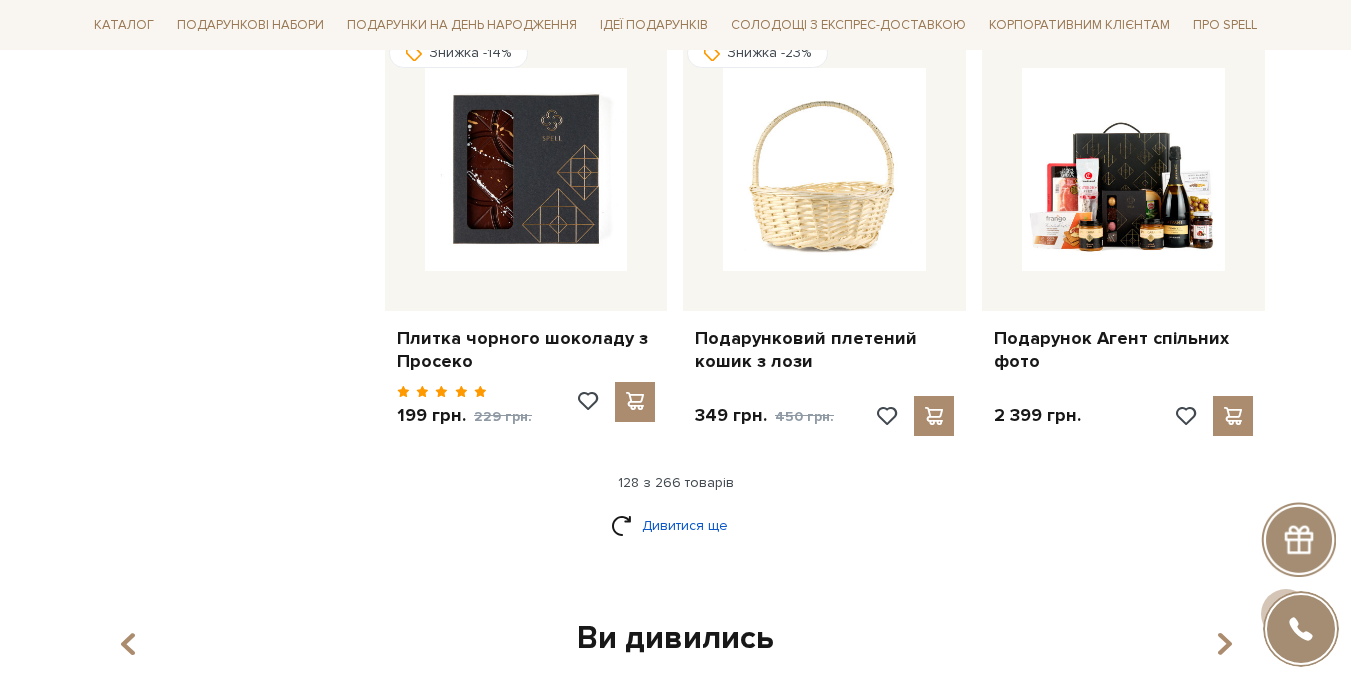click on "Дивитися ще" at bounding box center [676, 525] 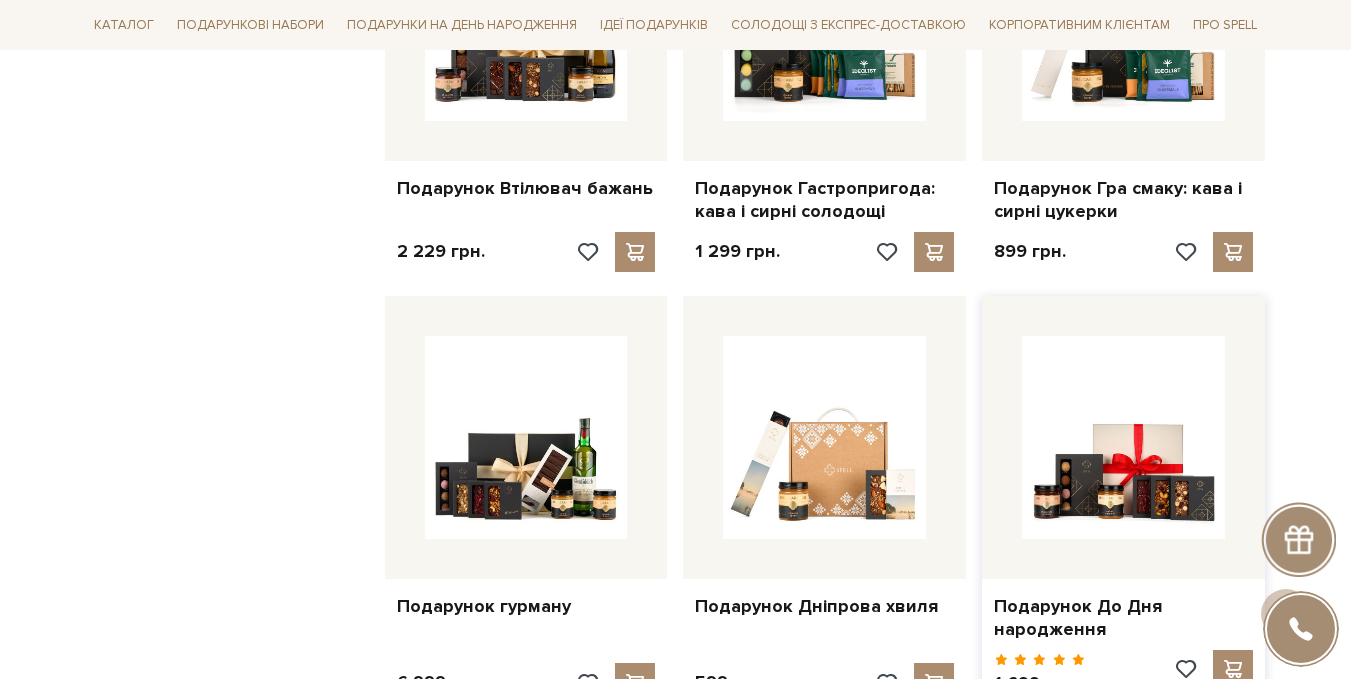 scroll, scrollTop: 19500, scrollLeft: 0, axis: vertical 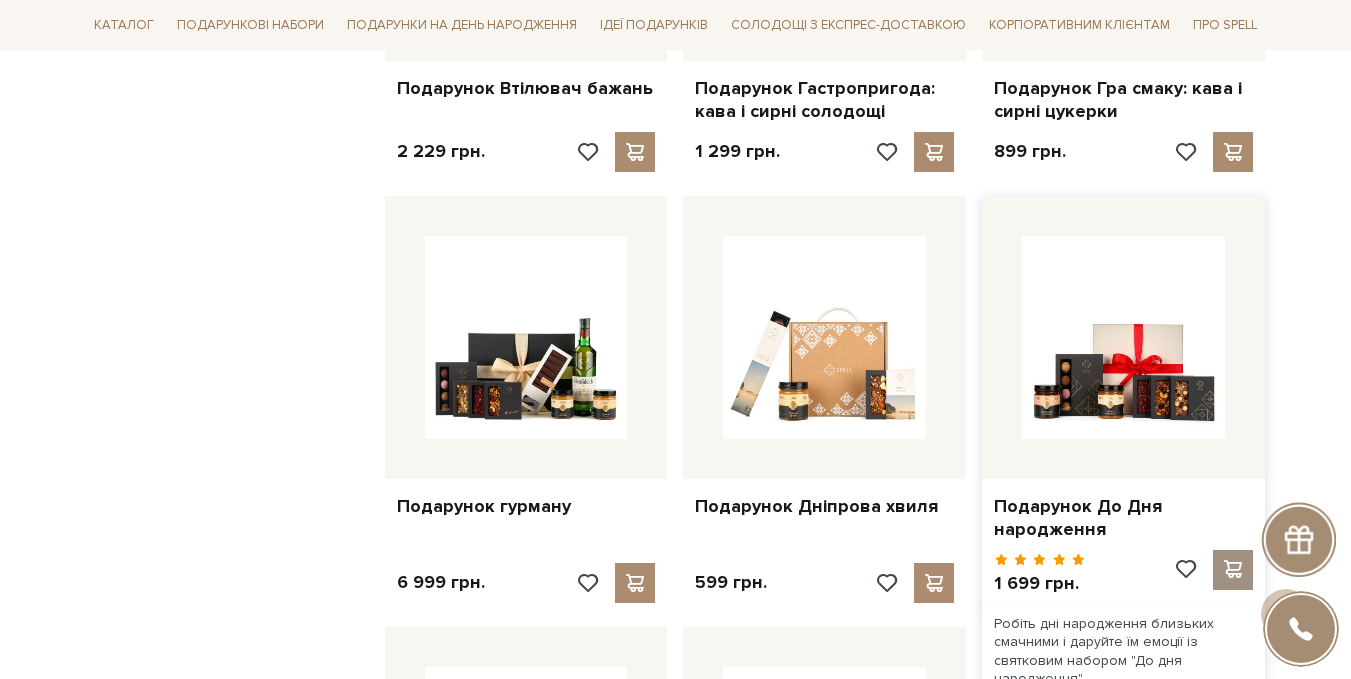 click at bounding box center [1233, 569] 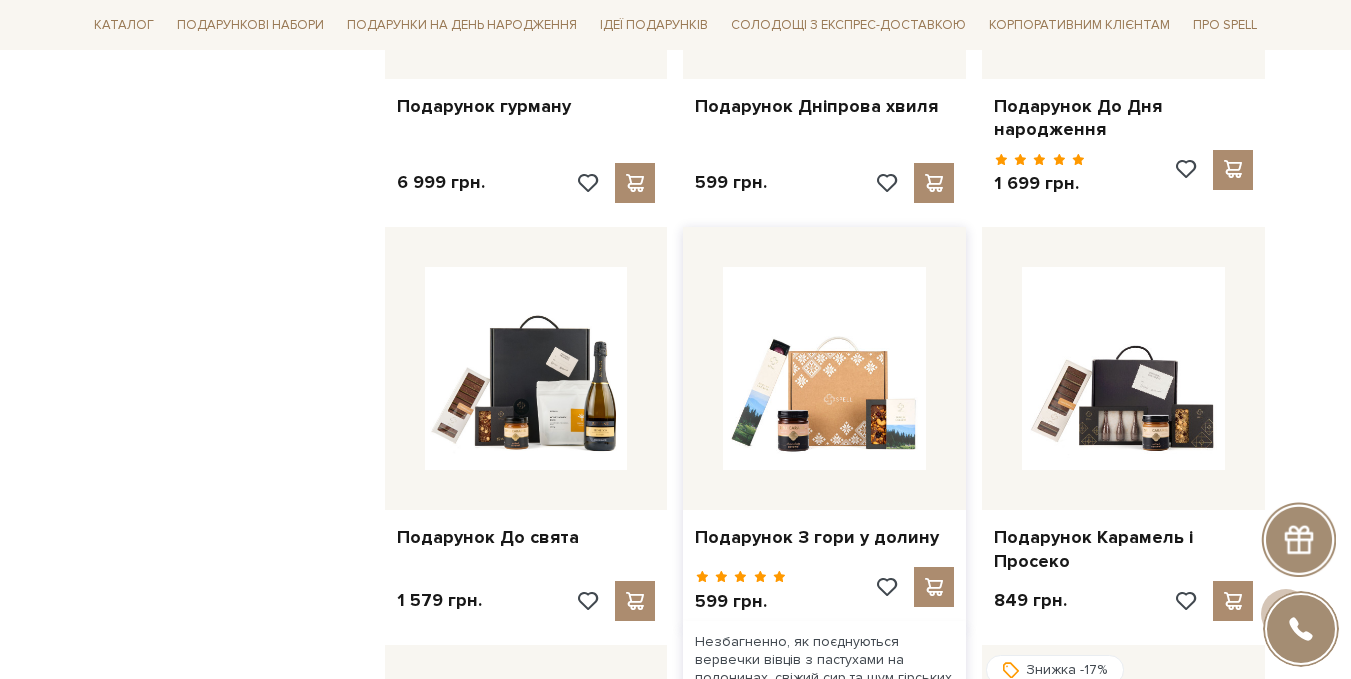 scroll, scrollTop: 20000, scrollLeft: 0, axis: vertical 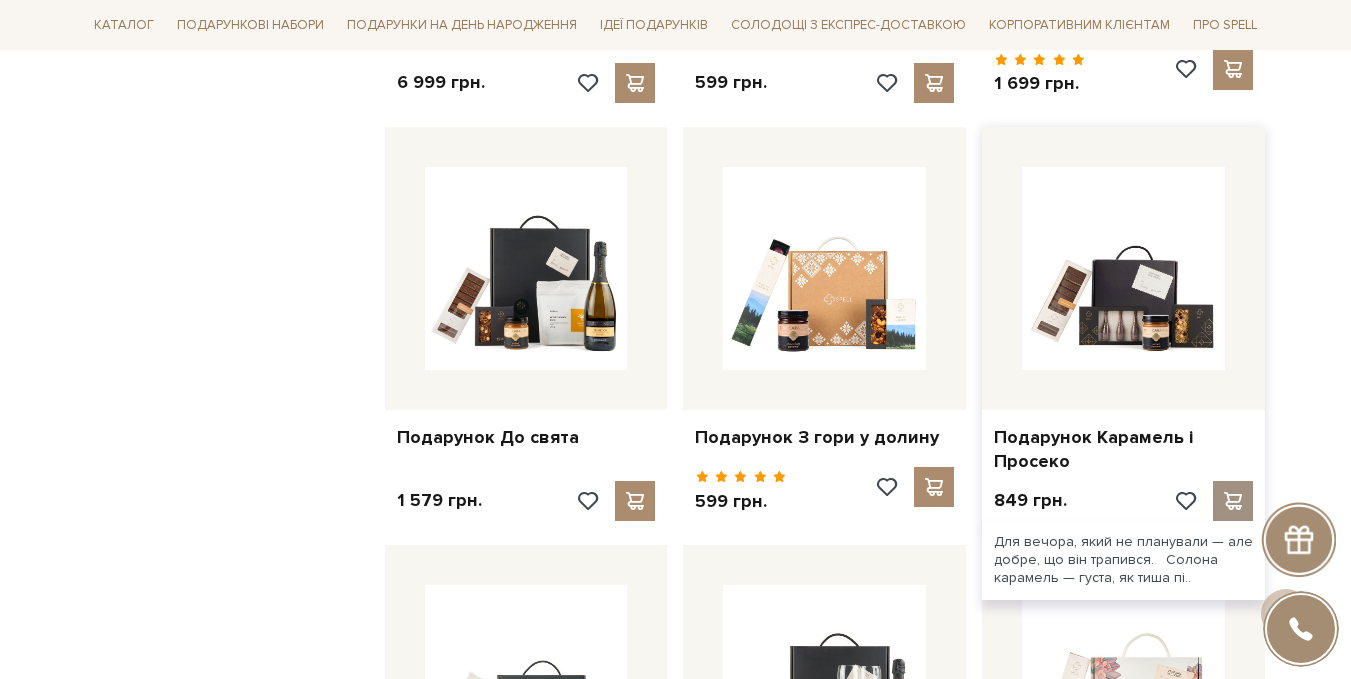 click at bounding box center [1233, 501] 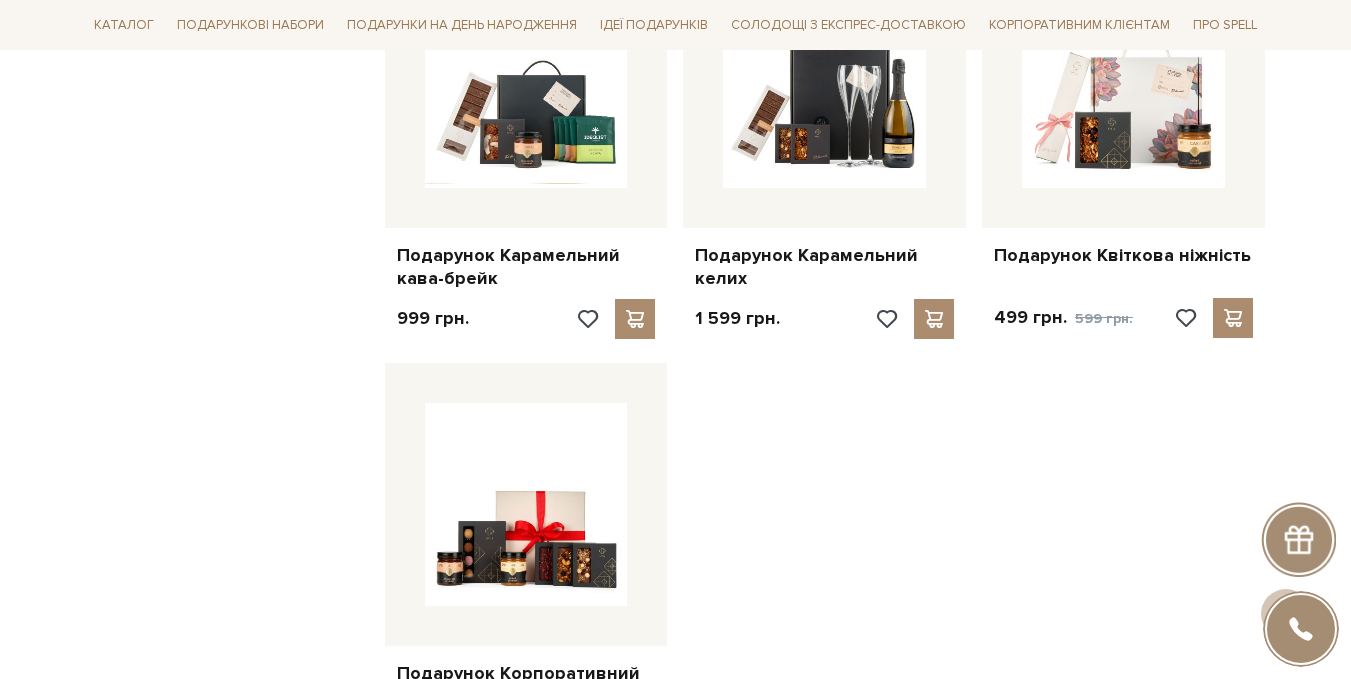 scroll, scrollTop: 20800, scrollLeft: 0, axis: vertical 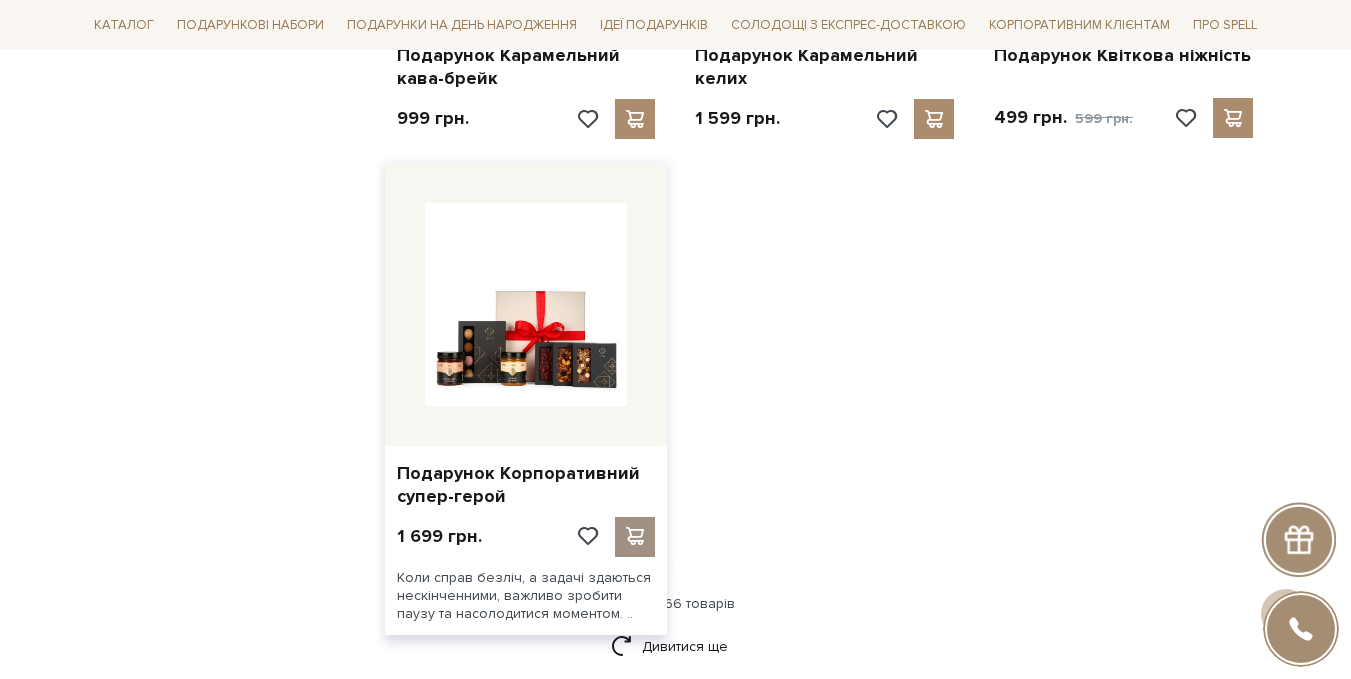 click at bounding box center (635, 536) 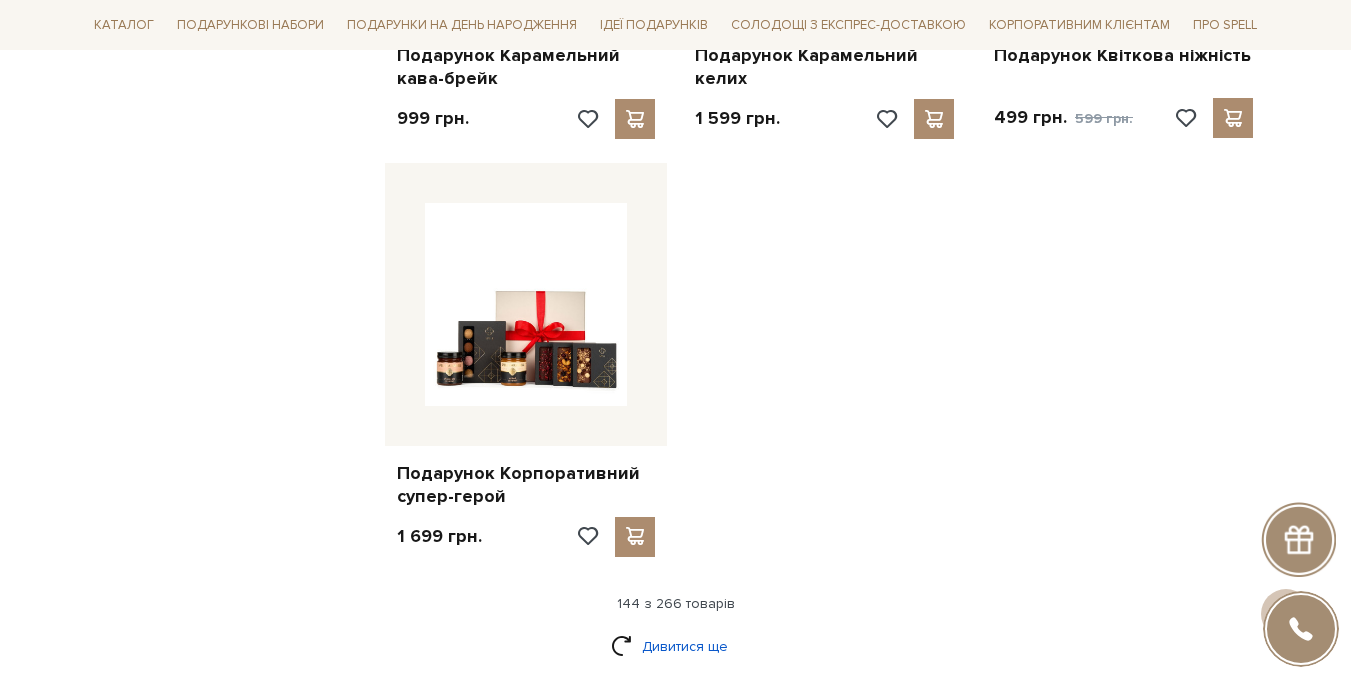 click on "Дивитися ще" at bounding box center [676, 646] 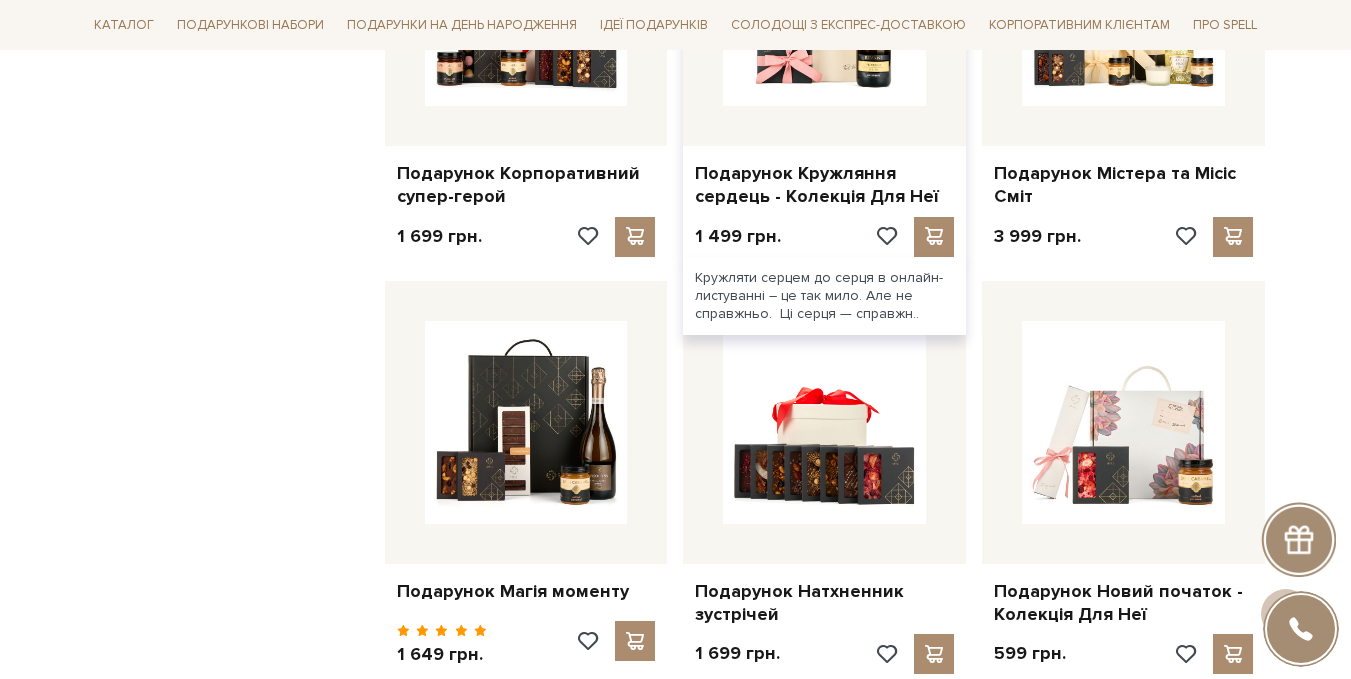 scroll, scrollTop: 21200, scrollLeft: 0, axis: vertical 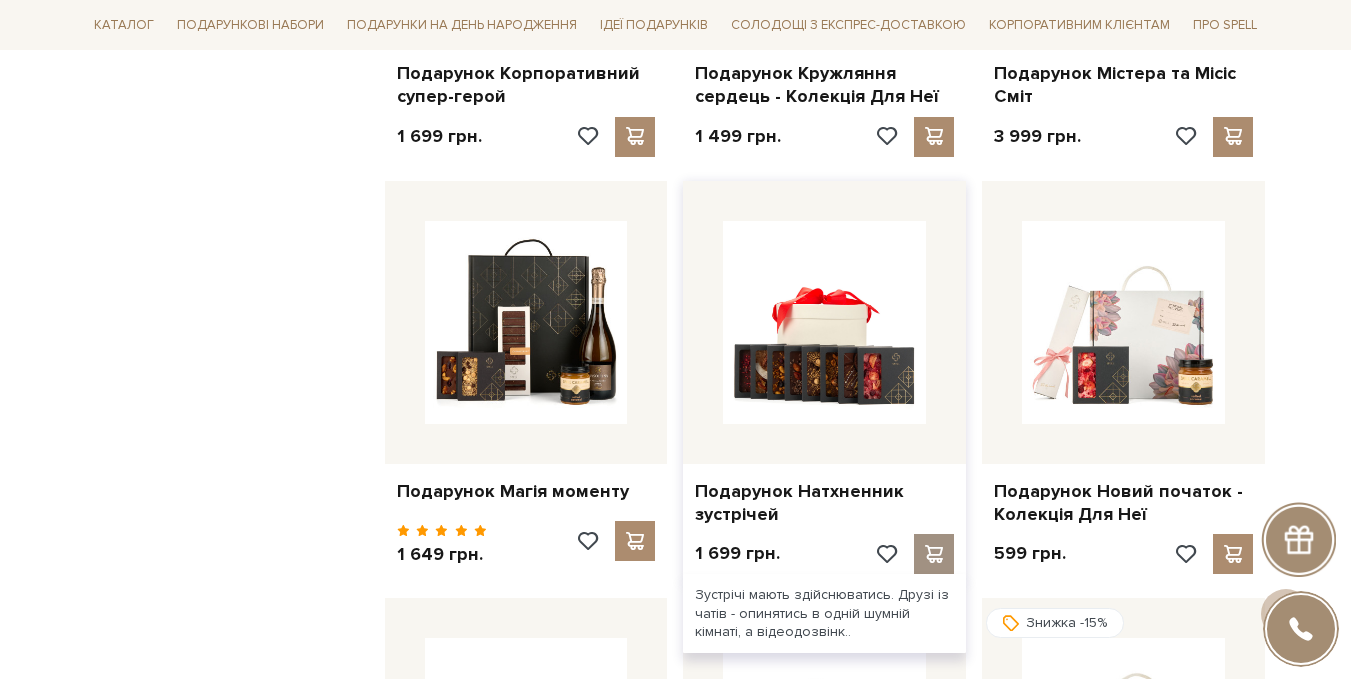 click at bounding box center [934, 554] 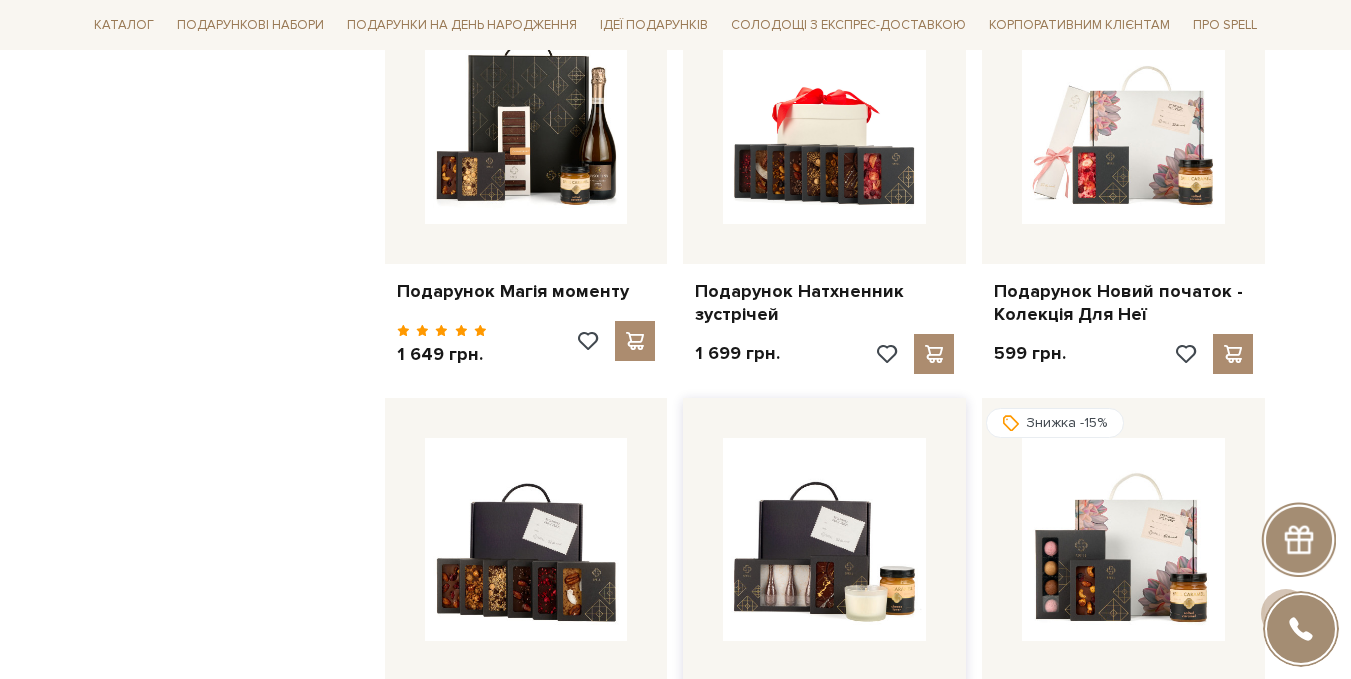 scroll, scrollTop: 21500, scrollLeft: 0, axis: vertical 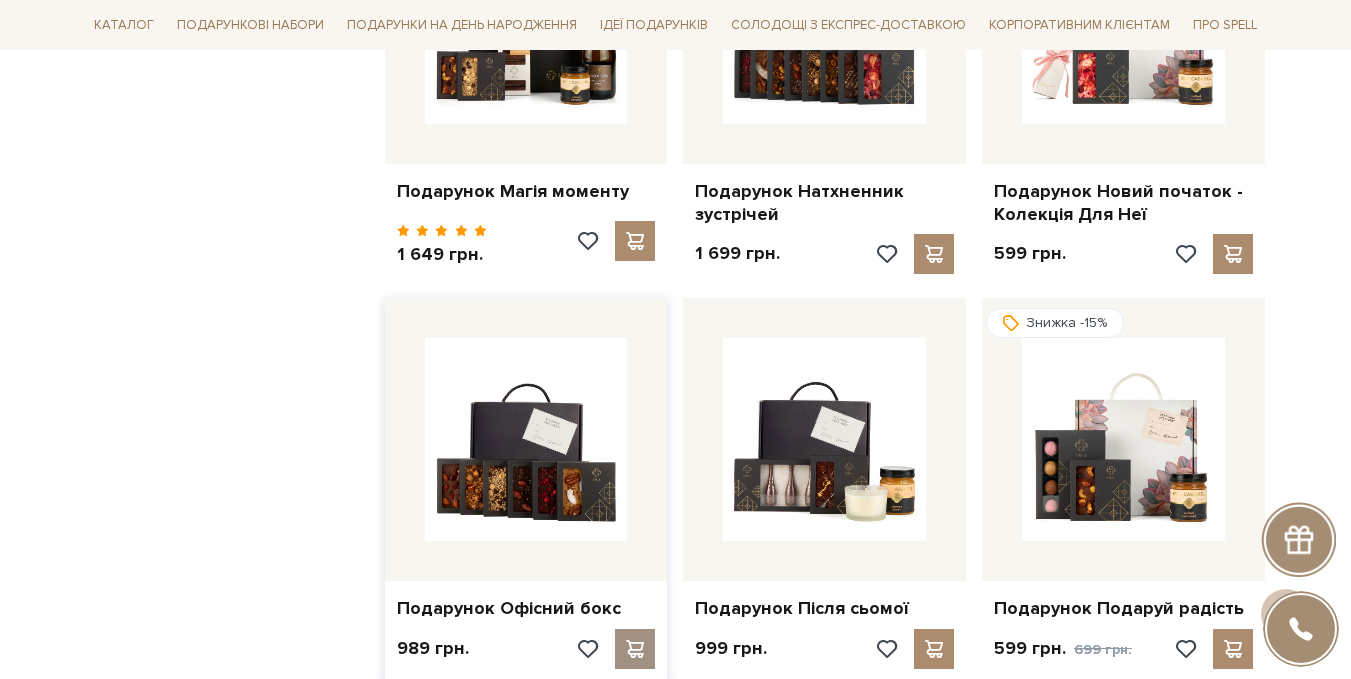 click at bounding box center [635, 649] 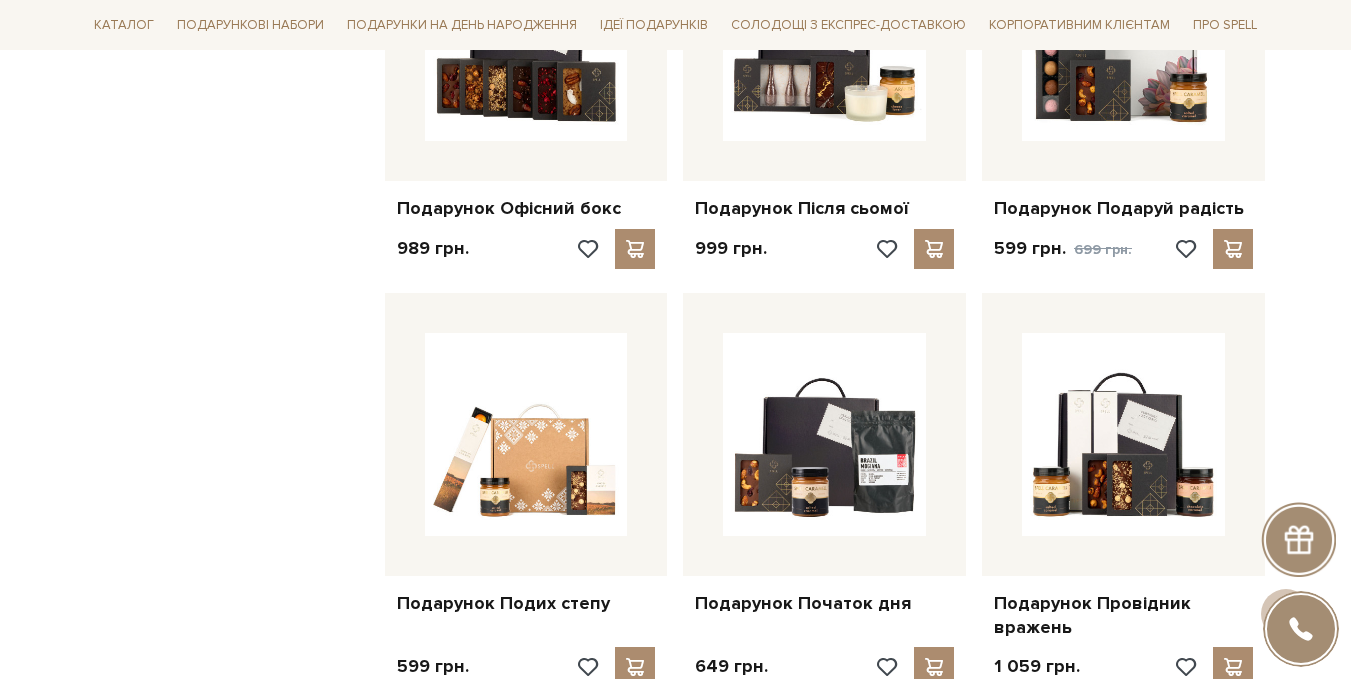 scroll, scrollTop: 22100, scrollLeft: 0, axis: vertical 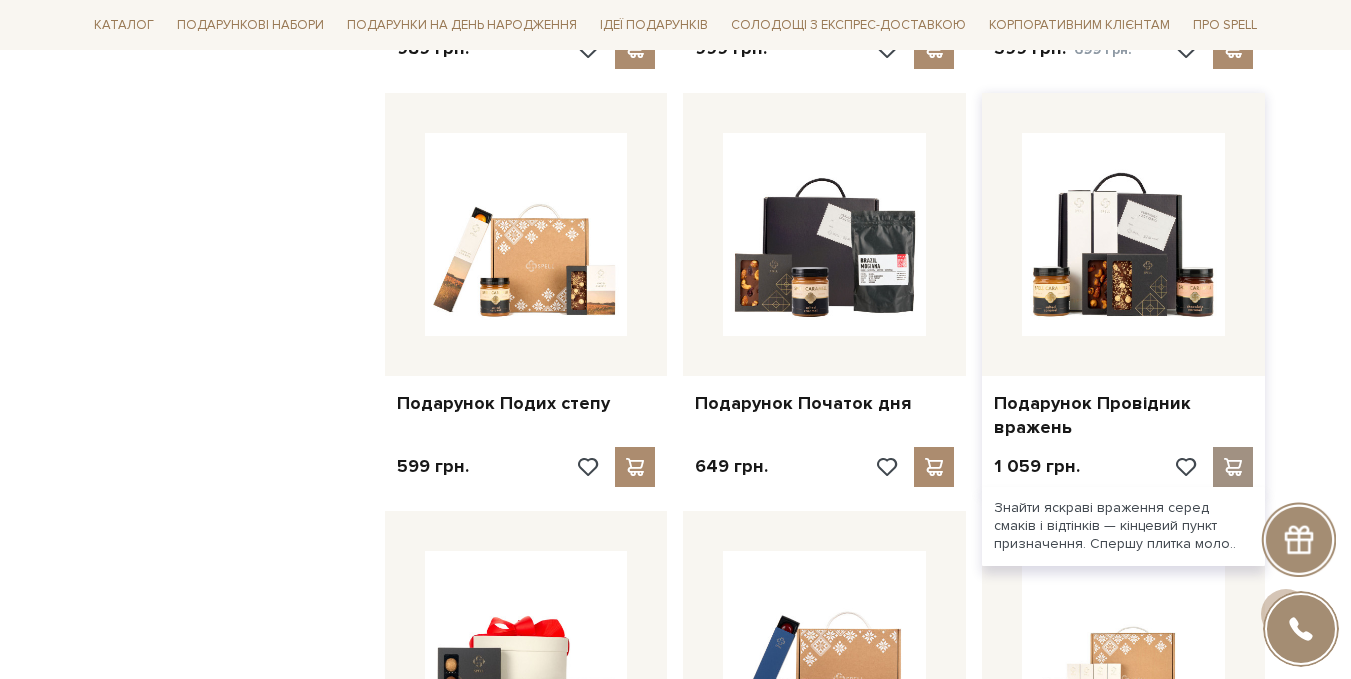 click at bounding box center (1233, 467) 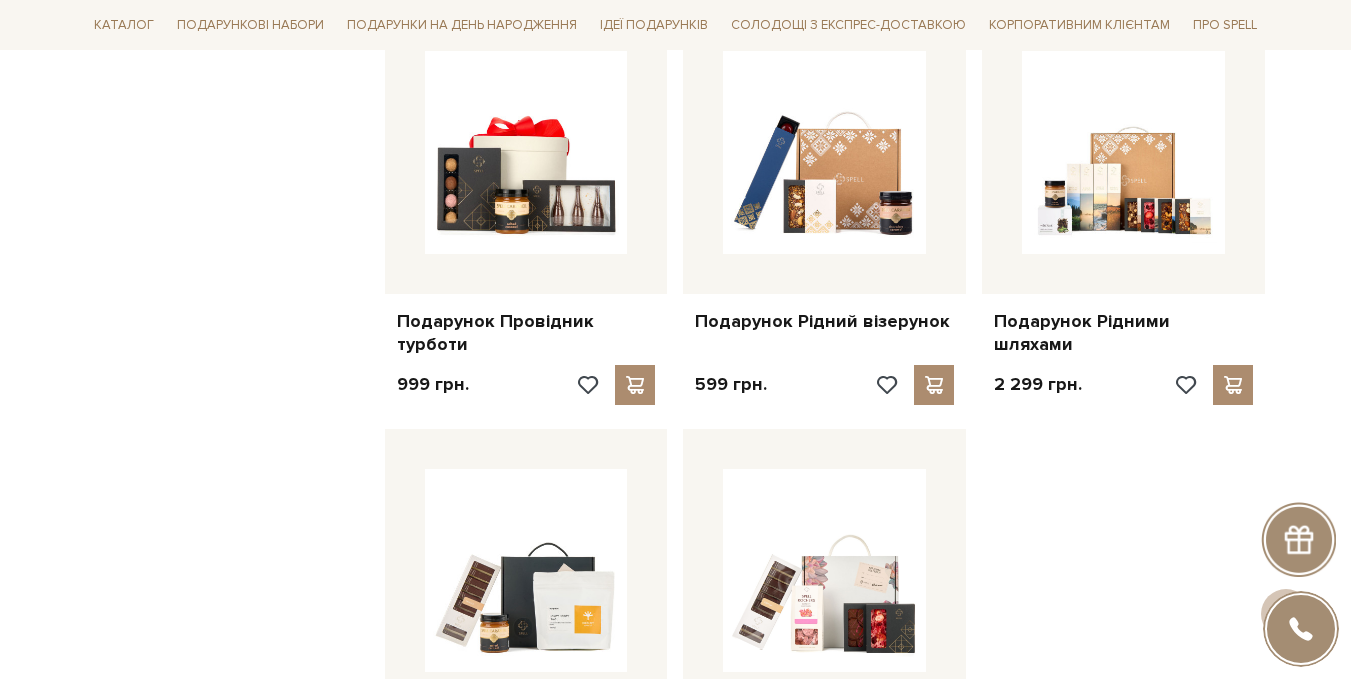 scroll, scrollTop: 22800, scrollLeft: 0, axis: vertical 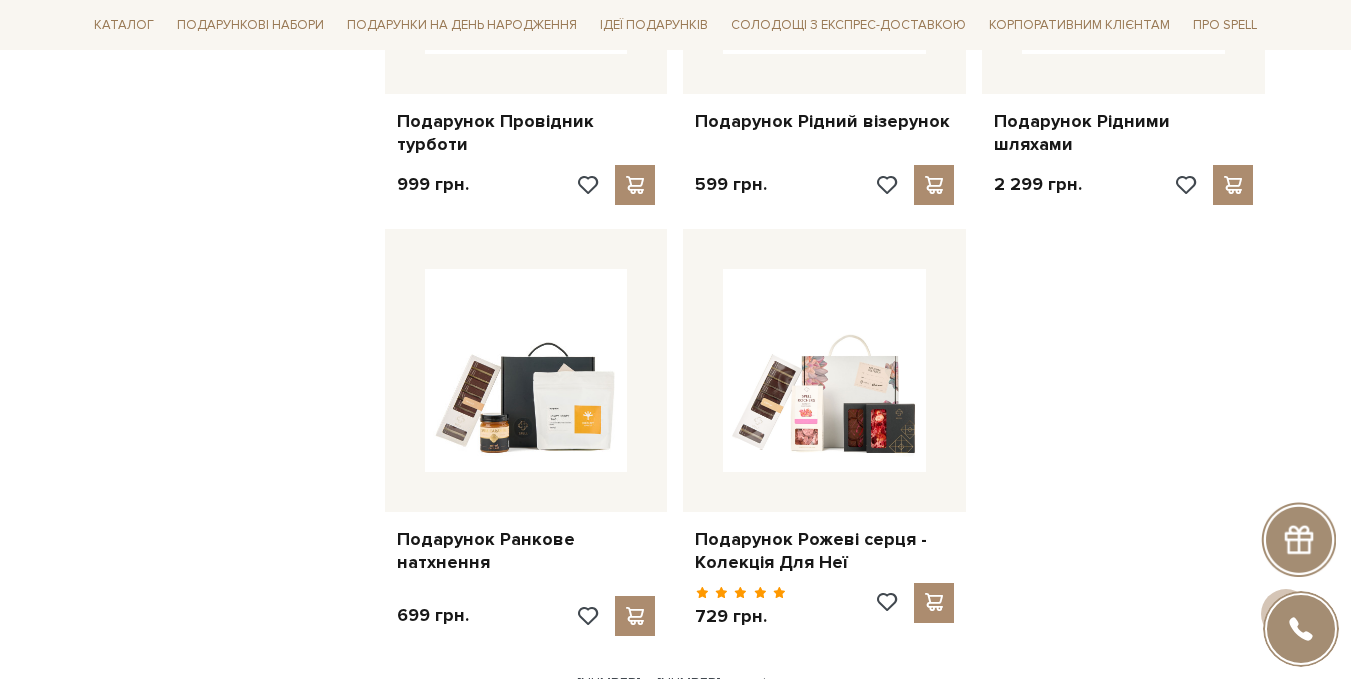 click on "Дивитися ще" at bounding box center [676, 725] 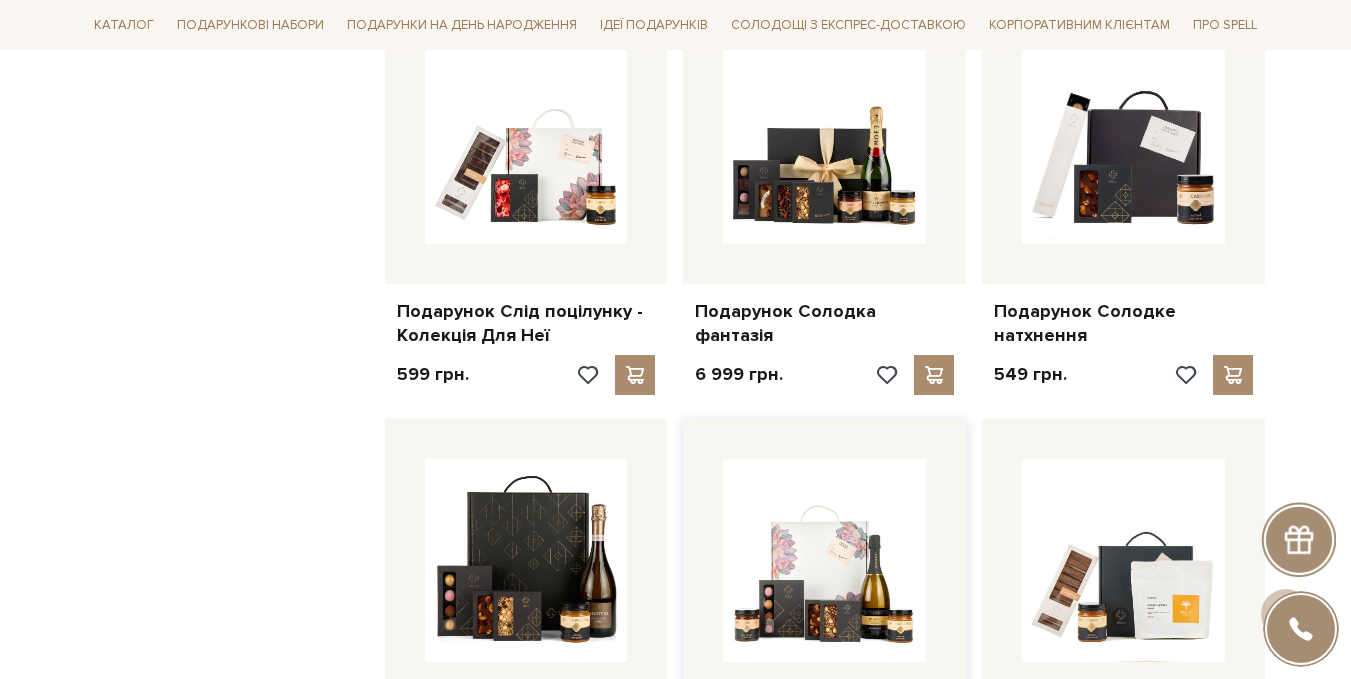 scroll, scrollTop: 24000, scrollLeft: 0, axis: vertical 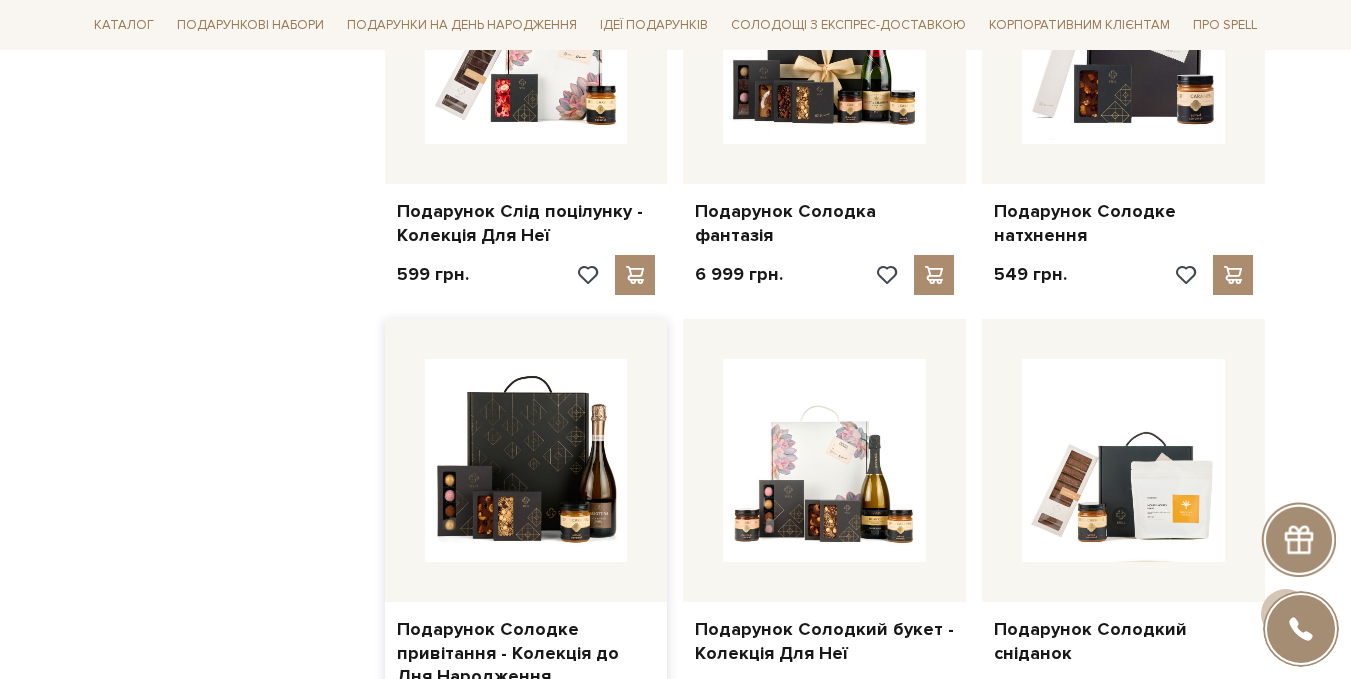 click at bounding box center [635, 716] 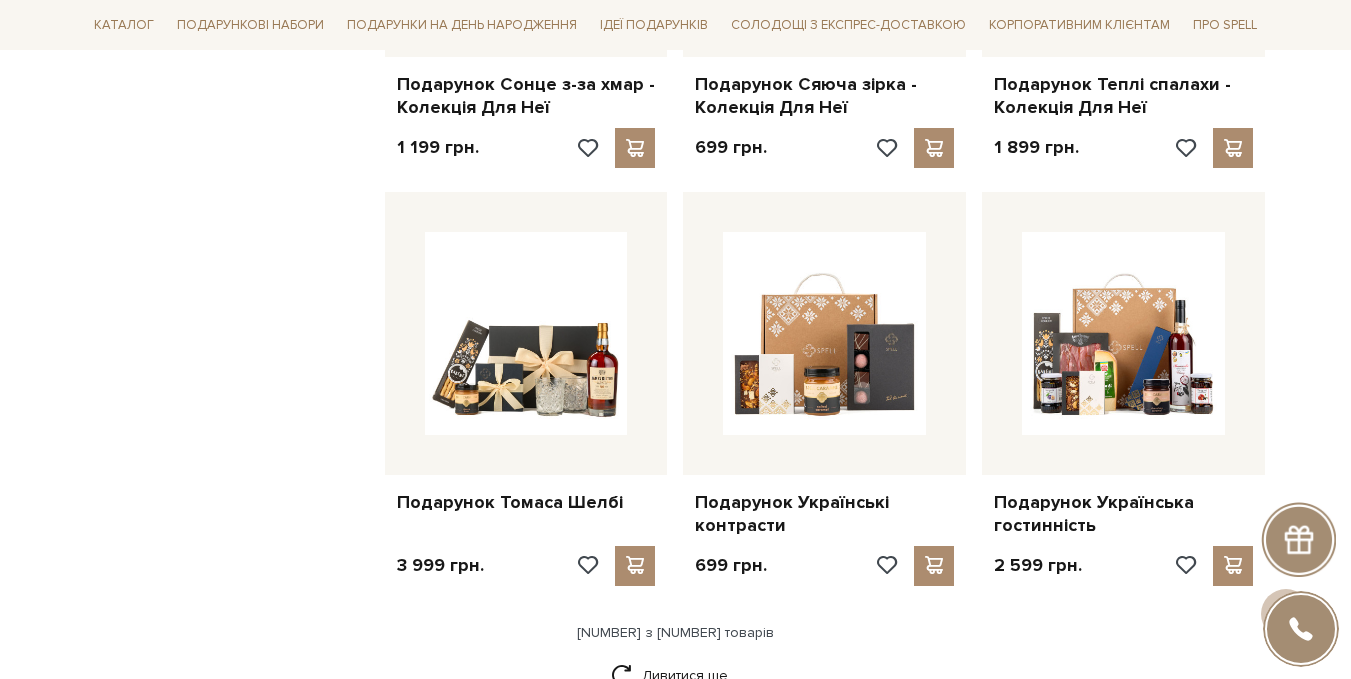 scroll, scrollTop: 25100, scrollLeft: 0, axis: vertical 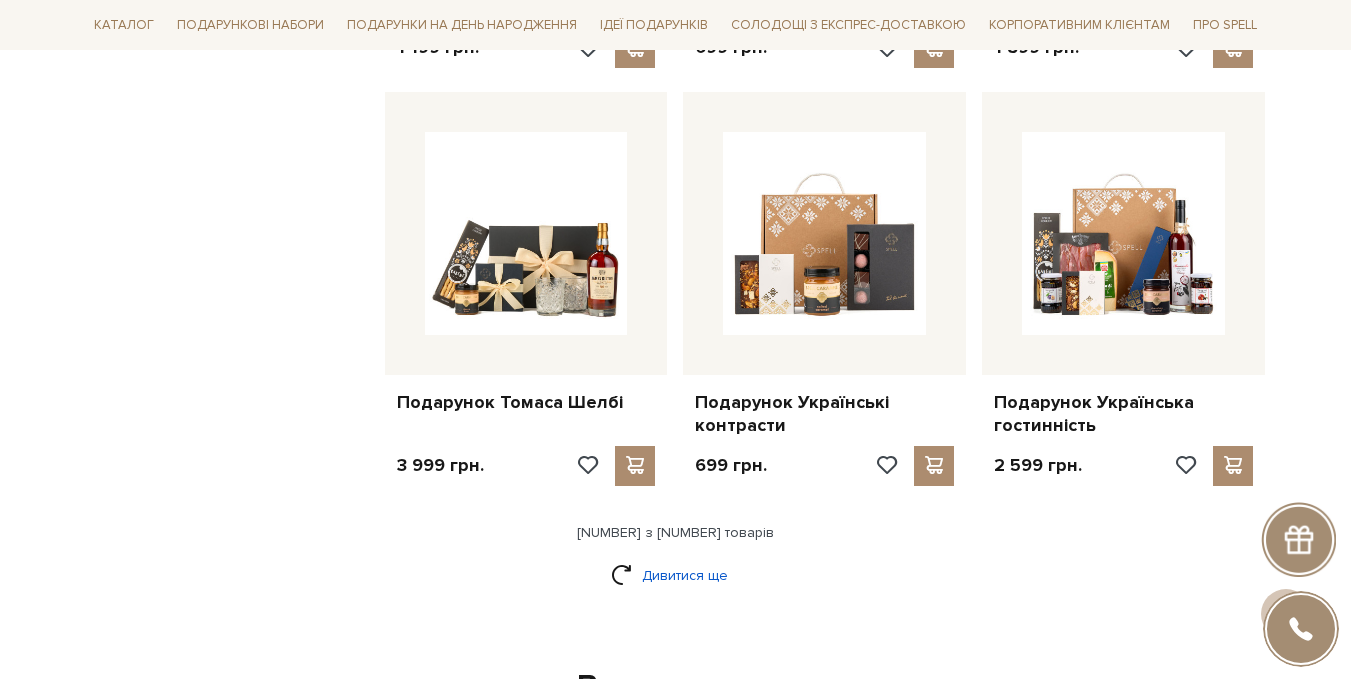 click on "Дивитися ще" at bounding box center (676, 575) 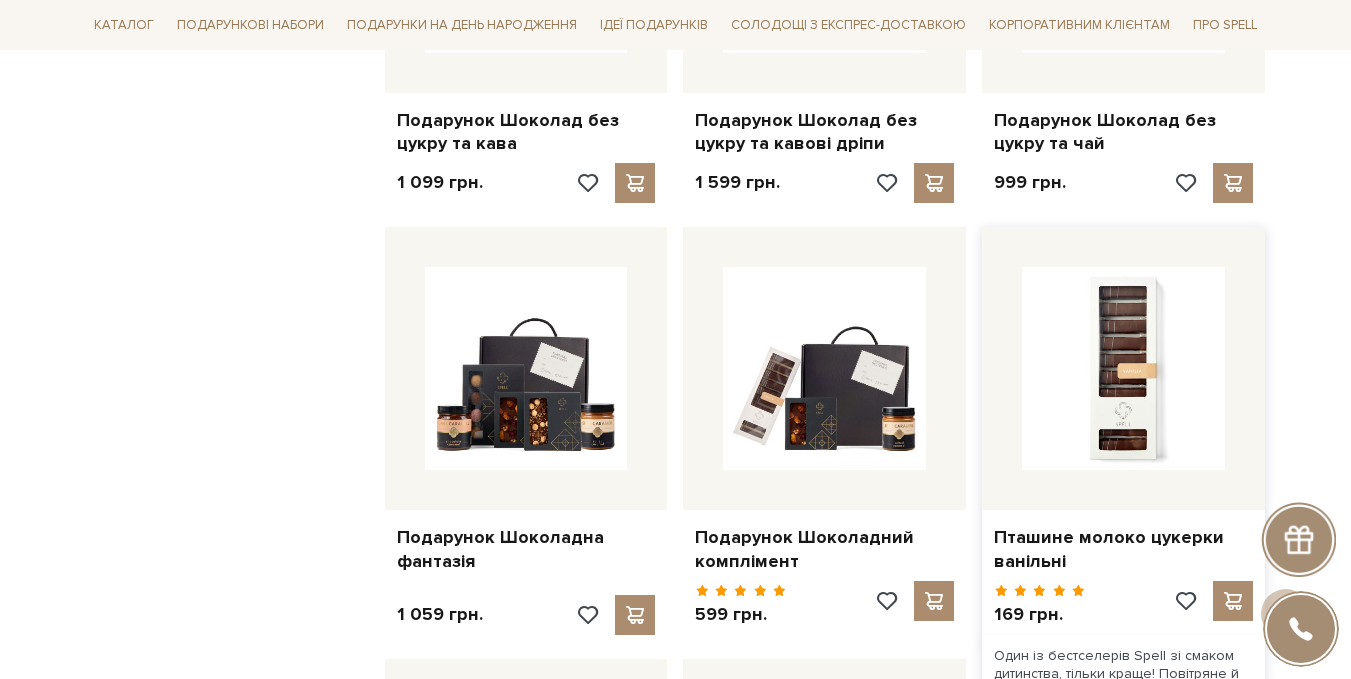 scroll, scrollTop: 25900, scrollLeft: 0, axis: vertical 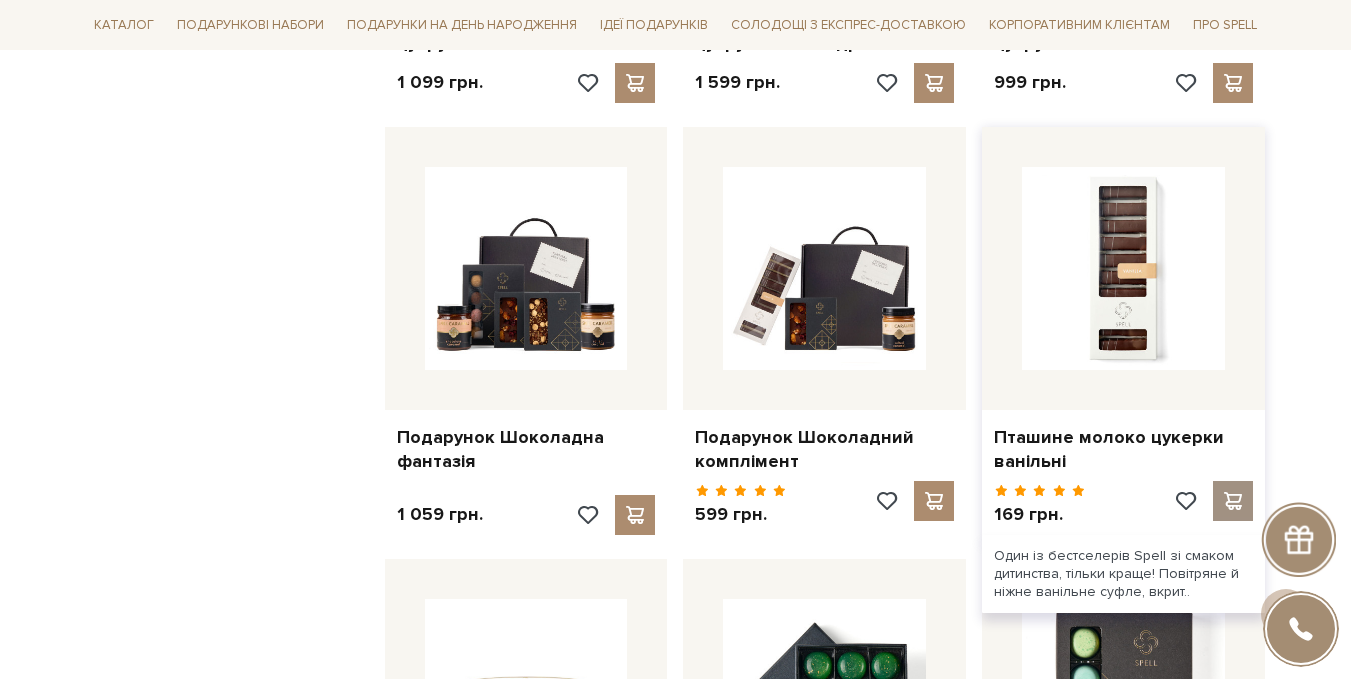 click at bounding box center (1233, 501) 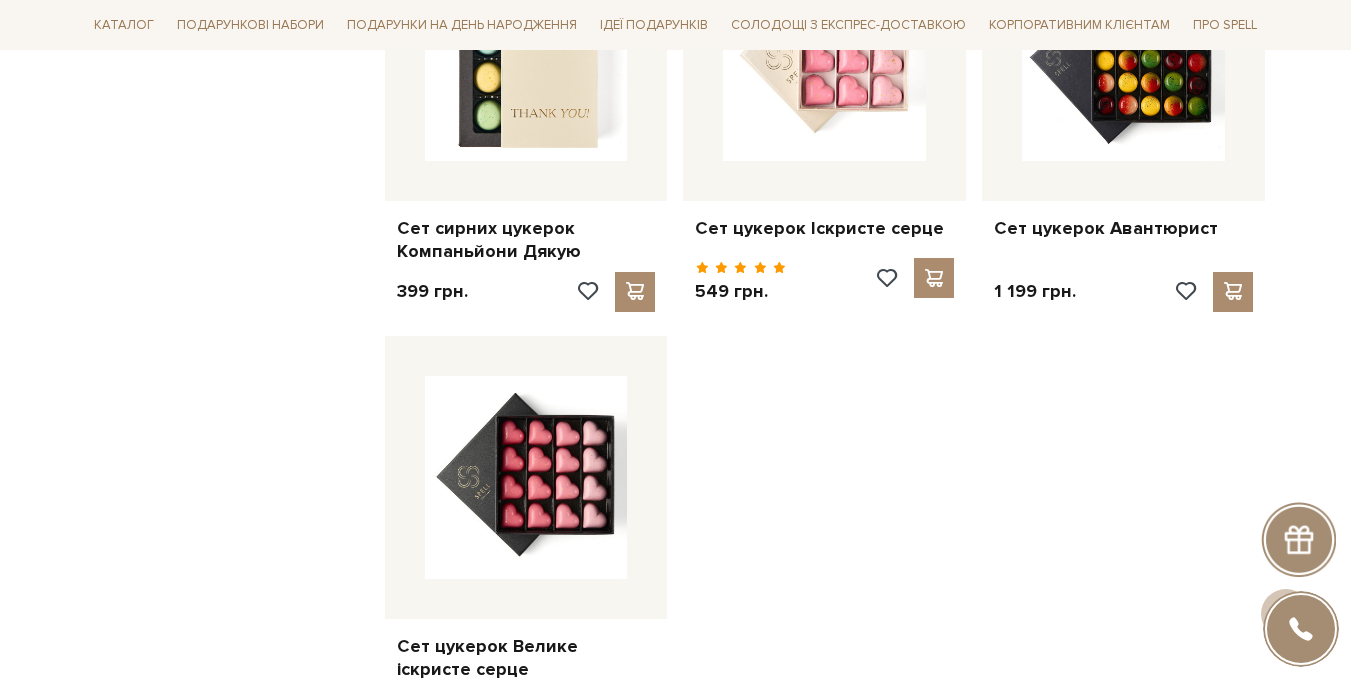 scroll, scrollTop: 27600, scrollLeft: 0, axis: vertical 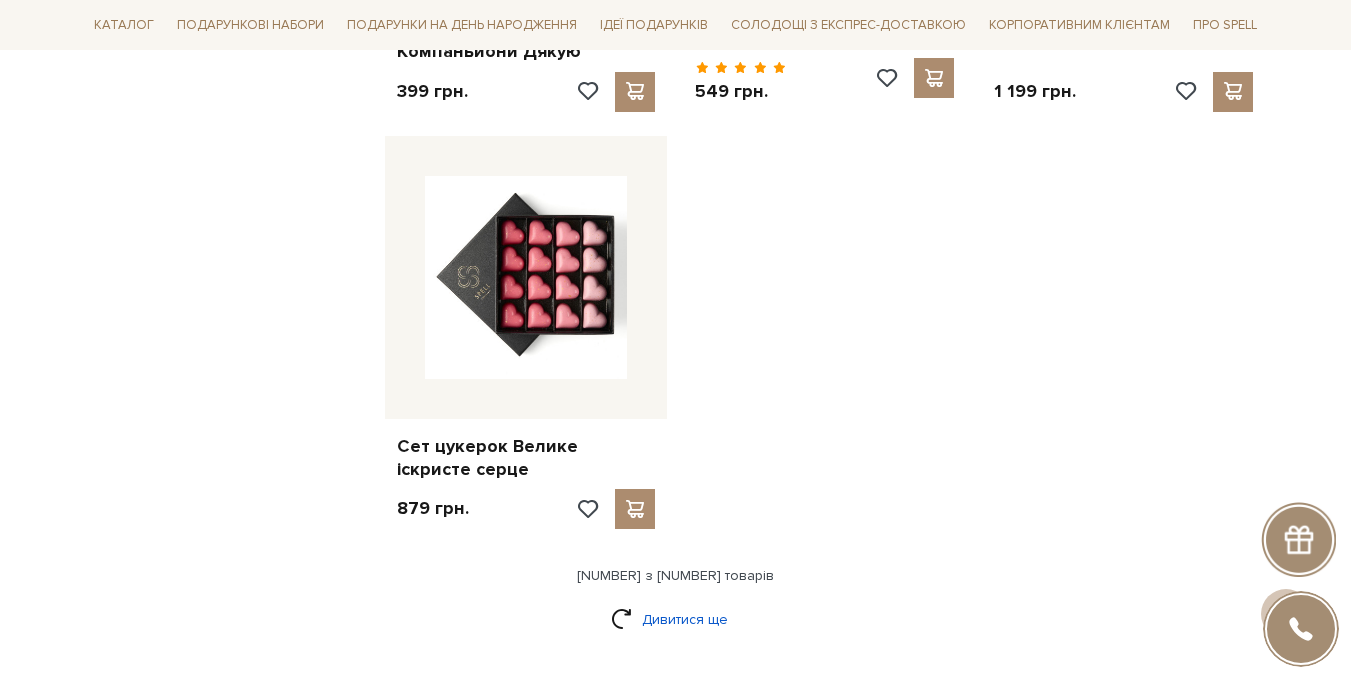click on "Дивитися ще" at bounding box center (676, 619) 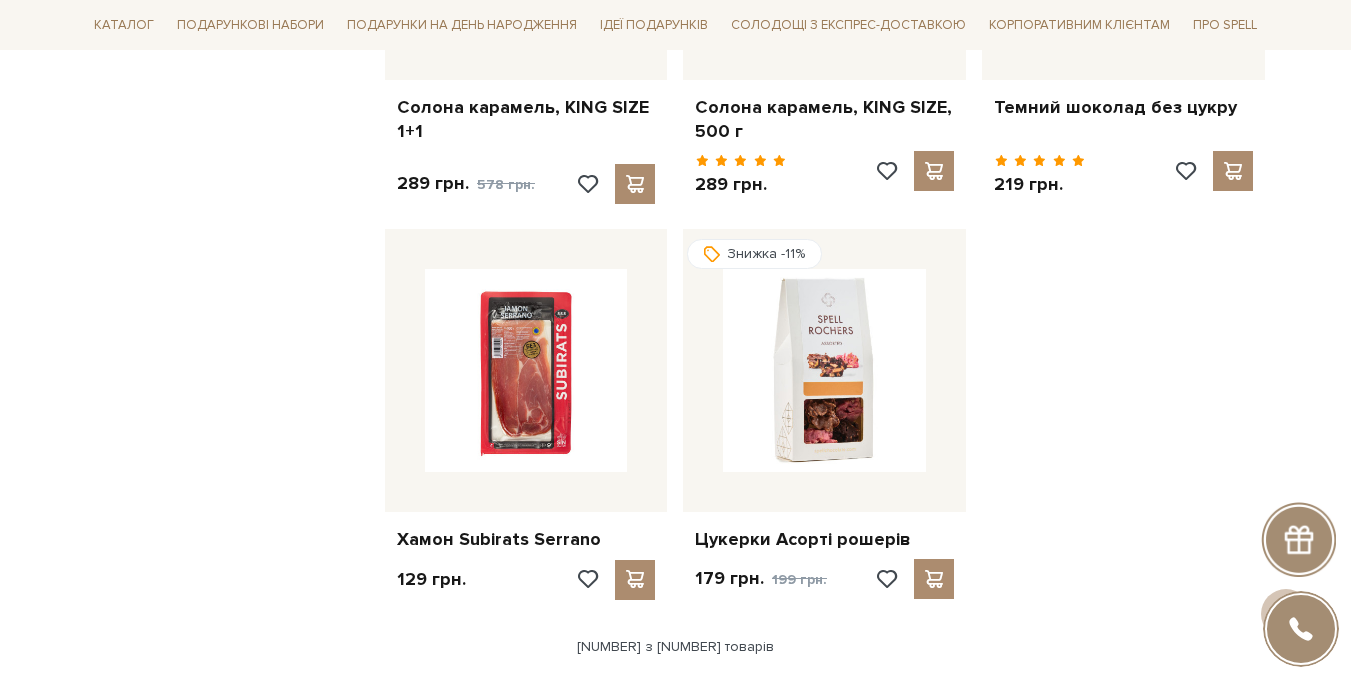 scroll, scrollTop: 29700, scrollLeft: 0, axis: vertical 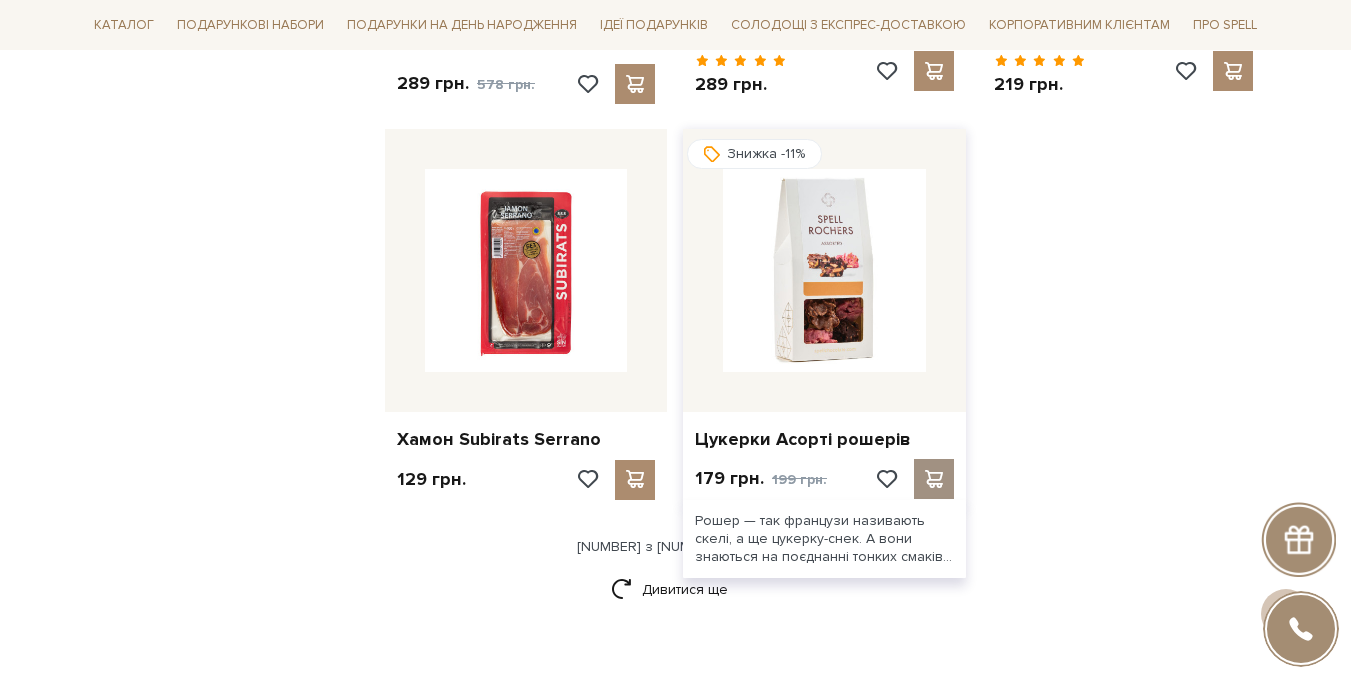 click at bounding box center [934, 479] 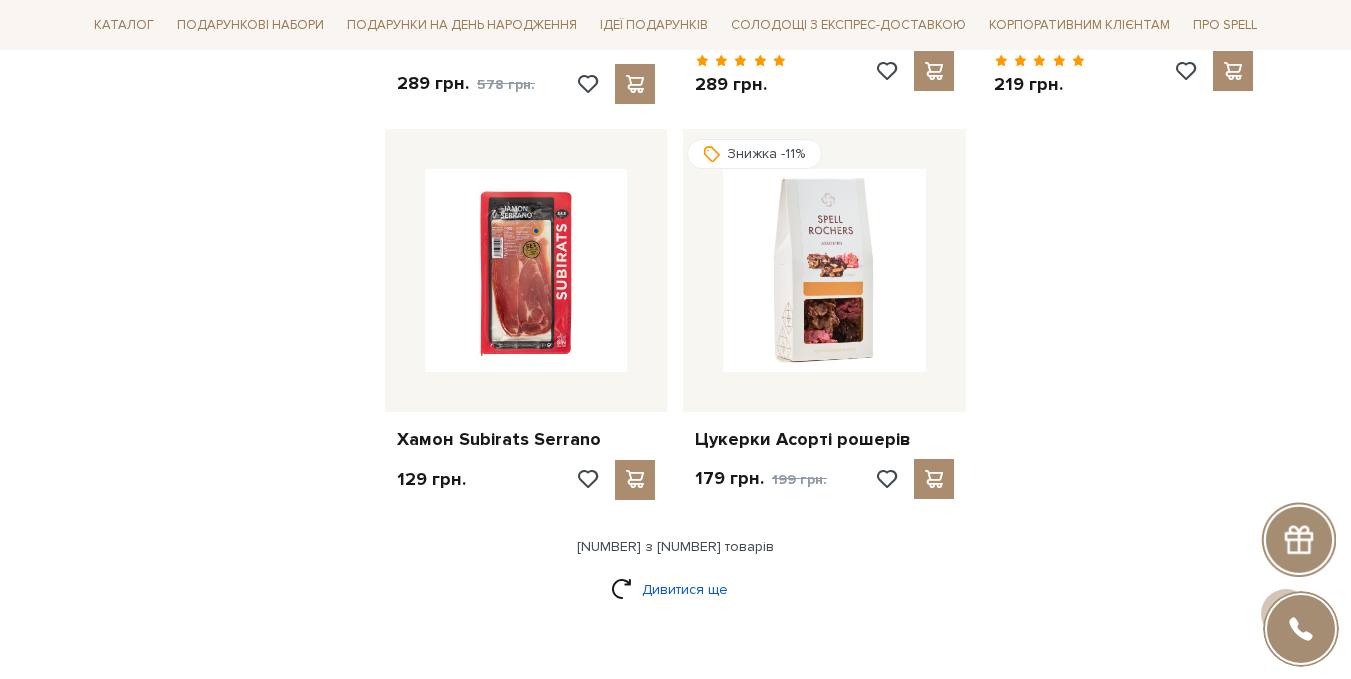 click on "Дивитися ще" at bounding box center [676, 589] 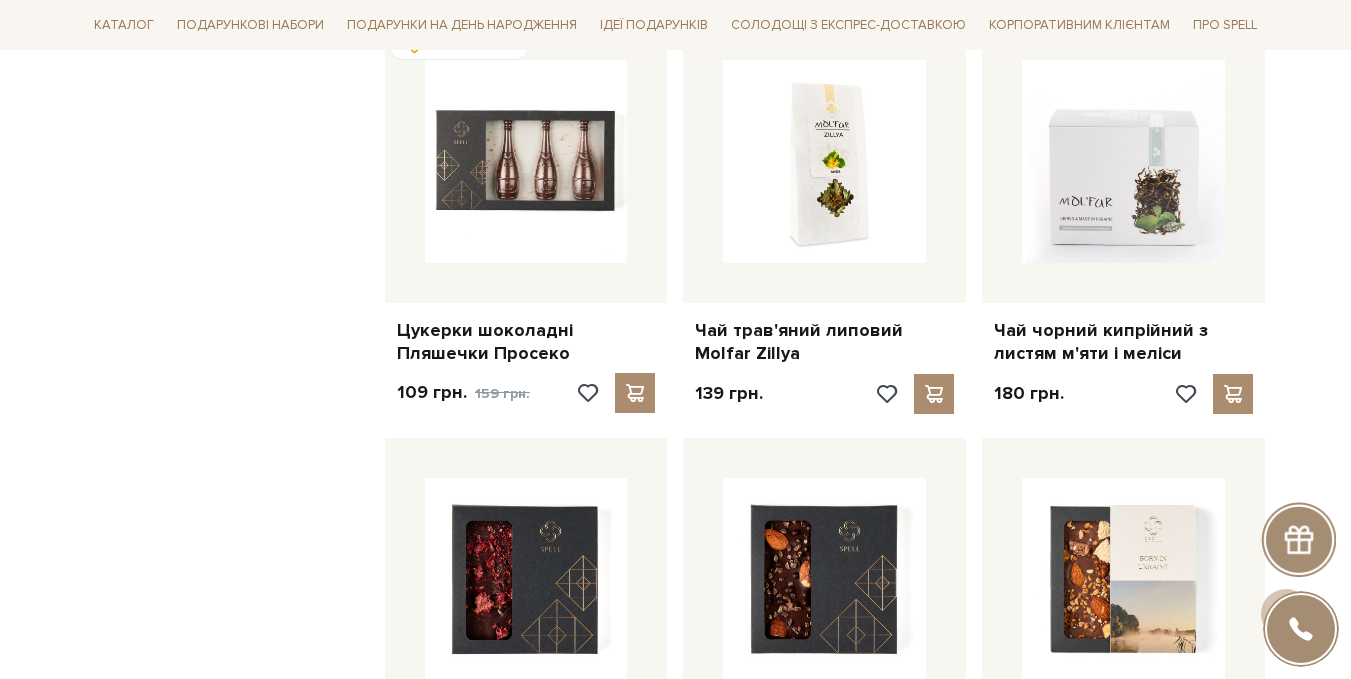 scroll, scrollTop: 31200, scrollLeft: 0, axis: vertical 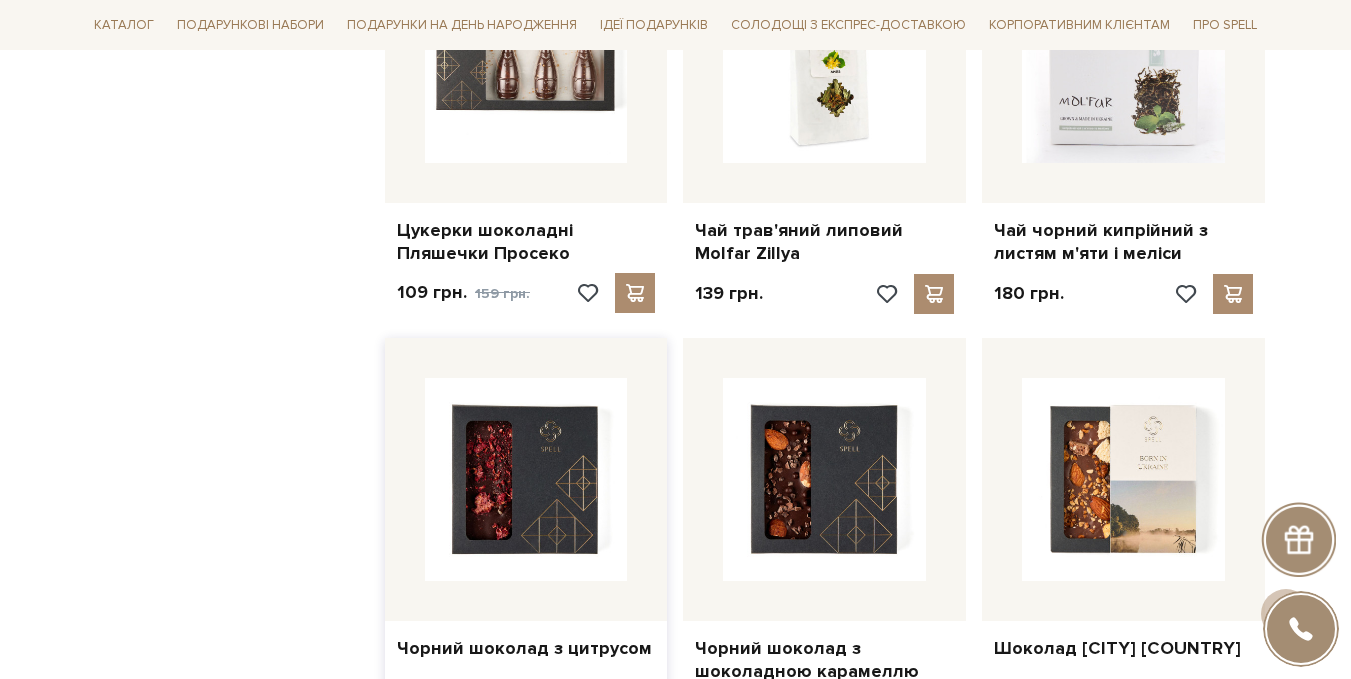 click at bounding box center [635, 711] 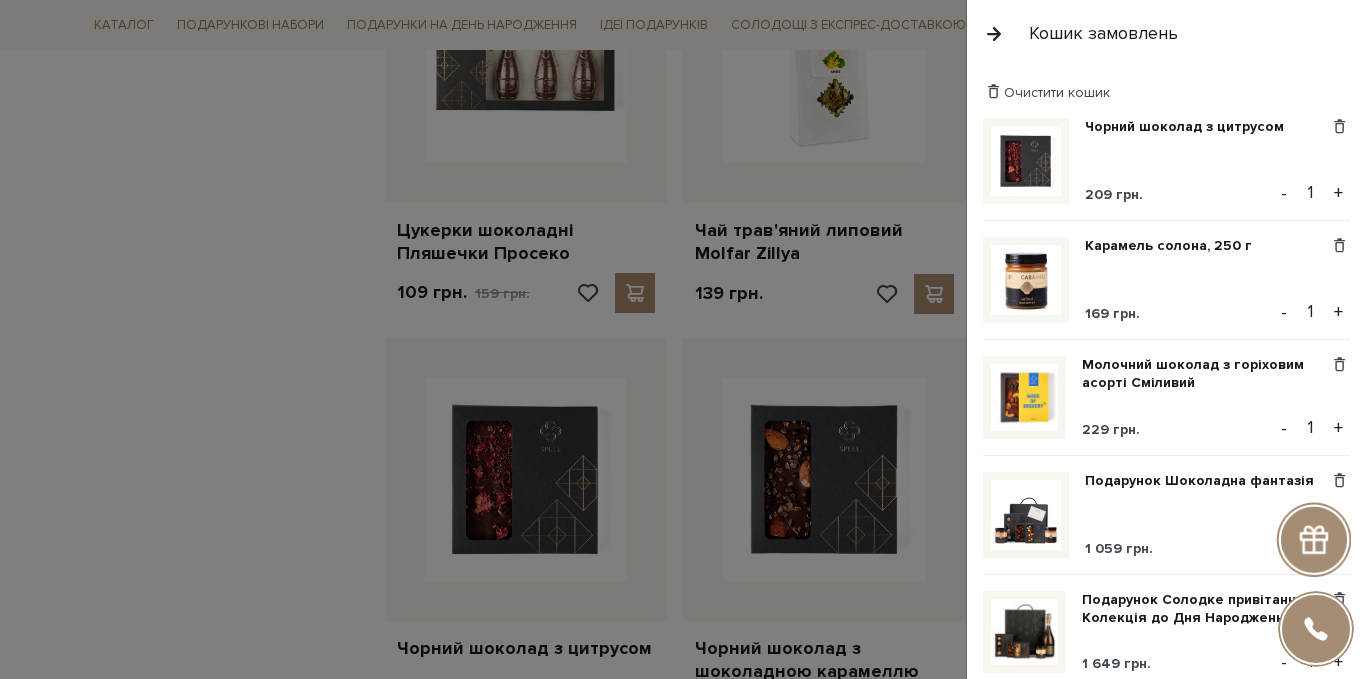 drag, startPoint x: 146, startPoint y: 406, endPoint x: 190, endPoint y: 421, distance: 46.486557 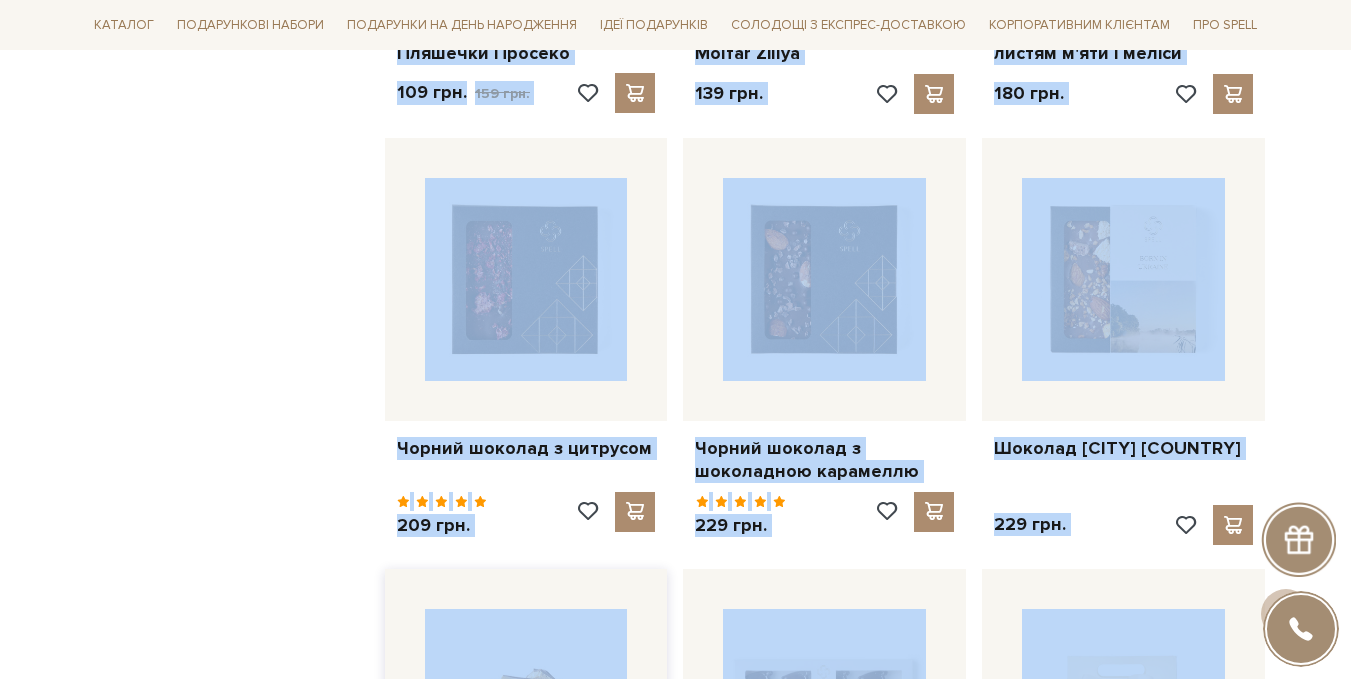 scroll, scrollTop: 31500, scrollLeft: 0, axis: vertical 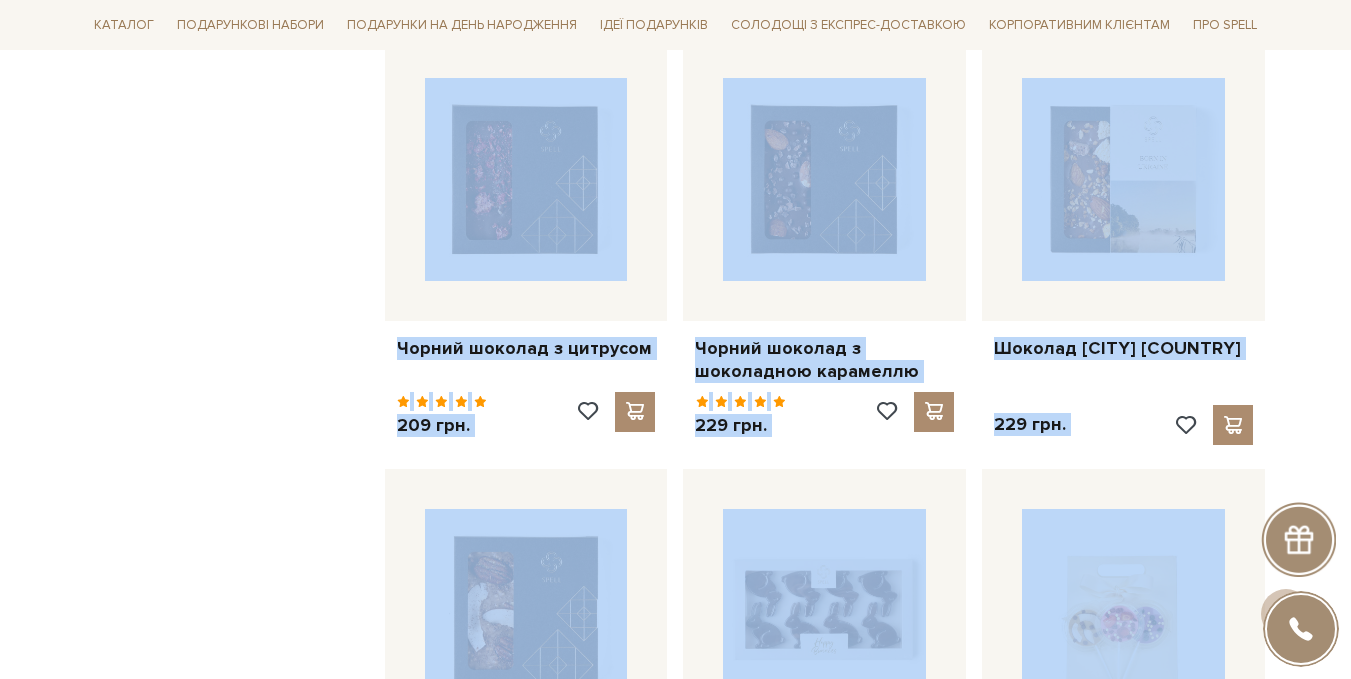 click on "Фільтр
1
-  7,0 тис.
грн.
Ціна
від
1
до
6999
1  2 тис. 4 тис. 5 тис. 7 тис.
Виберіть фільтри
Дизайн упаковки
Дякую
12" at bounding box center (227, -15123) 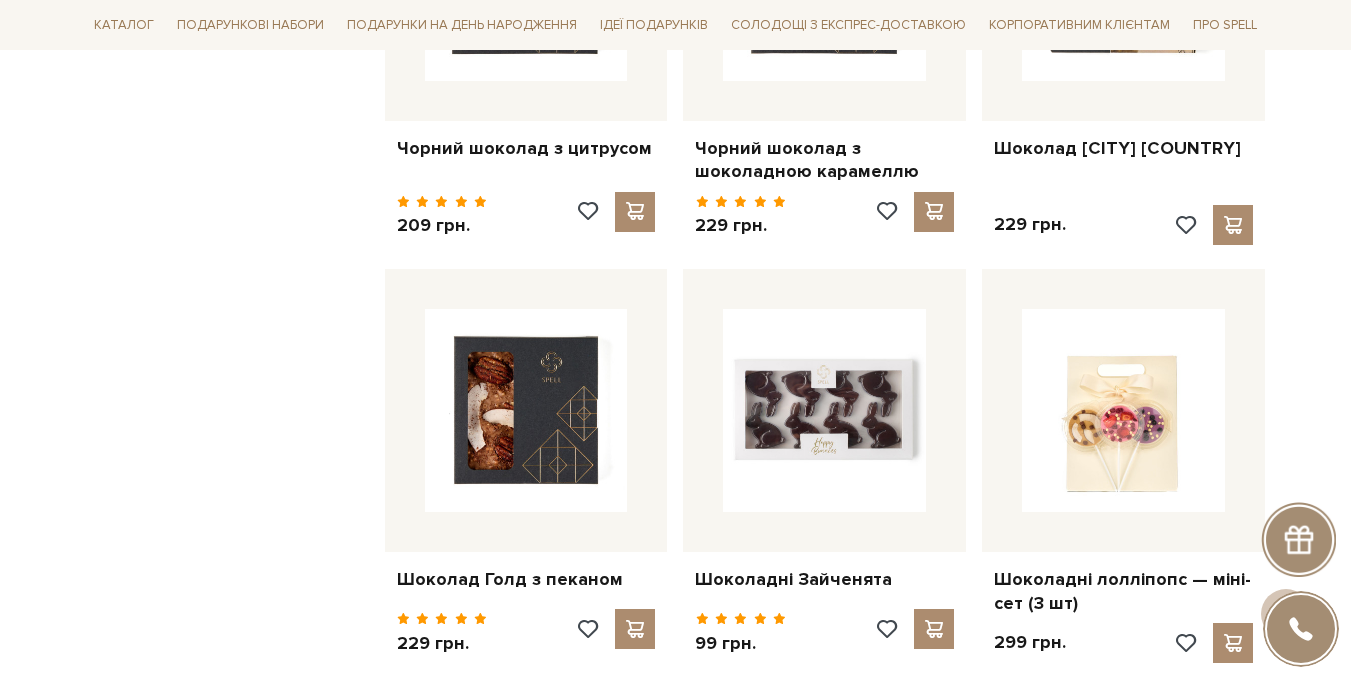 scroll, scrollTop: 31900, scrollLeft: 0, axis: vertical 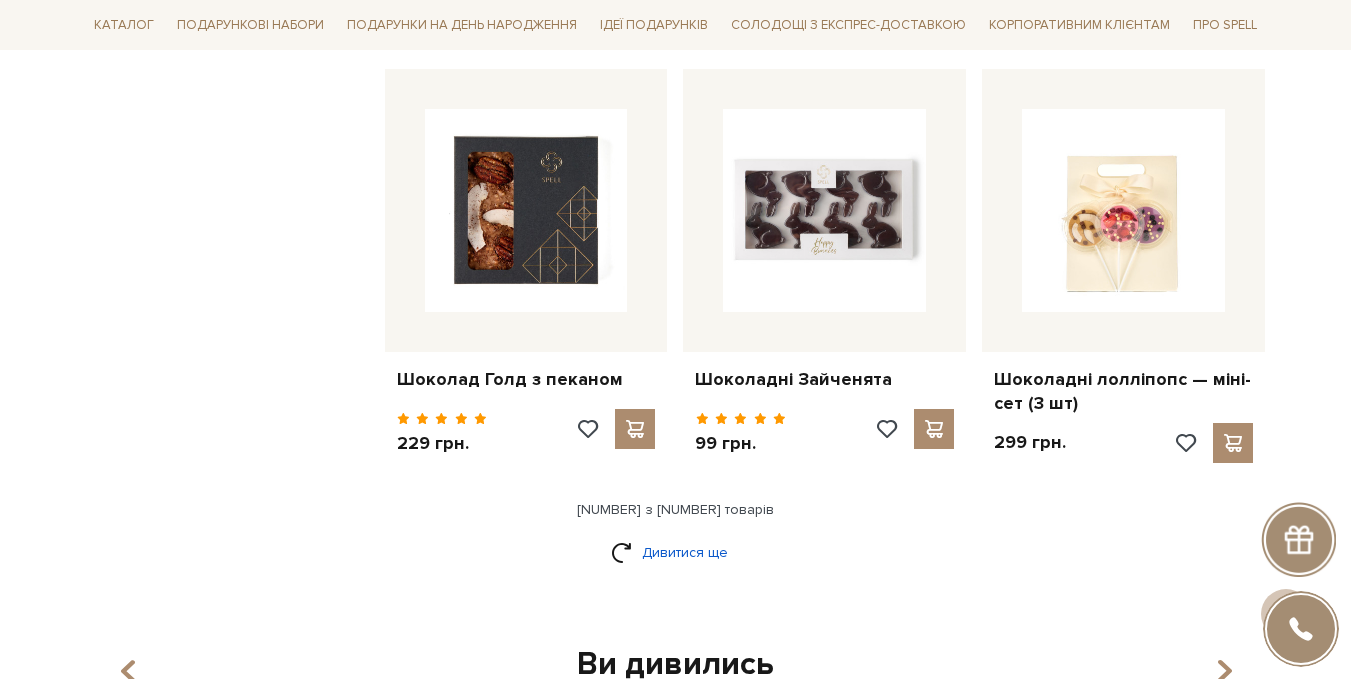 click on "Дивитися ще" at bounding box center (676, 552) 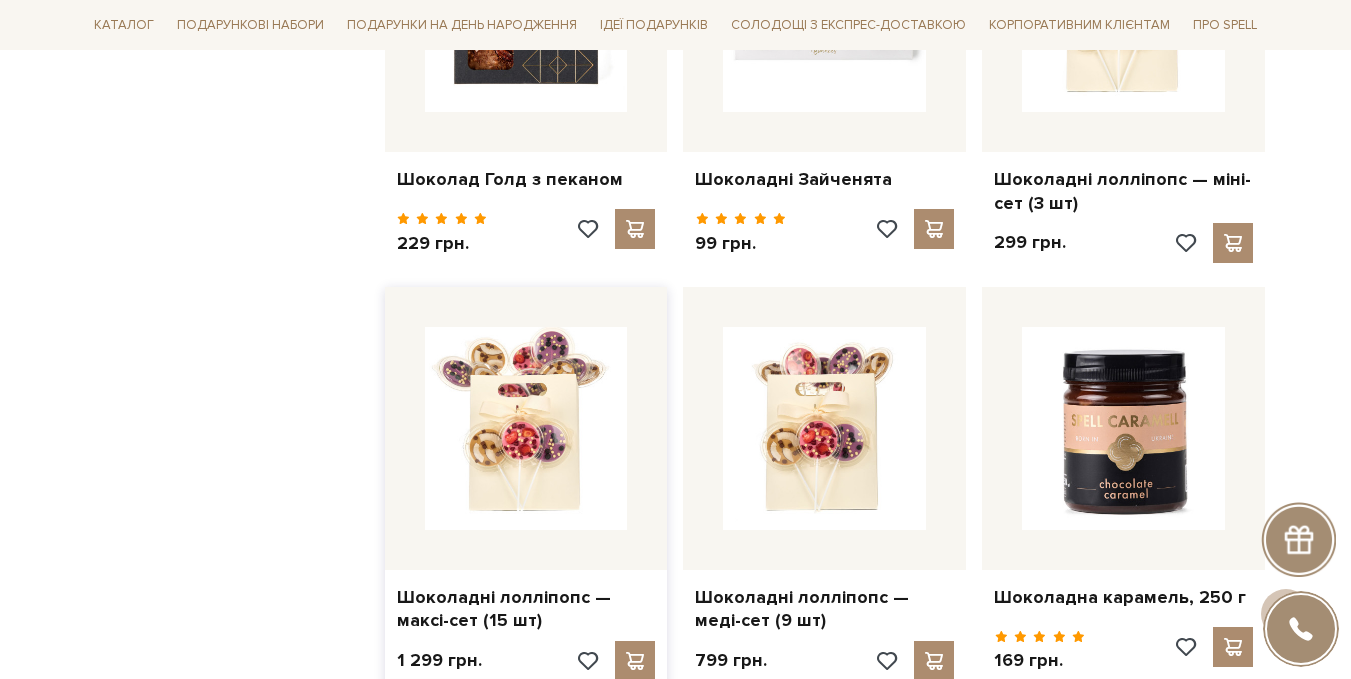 scroll, scrollTop: 32200, scrollLeft: 0, axis: vertical 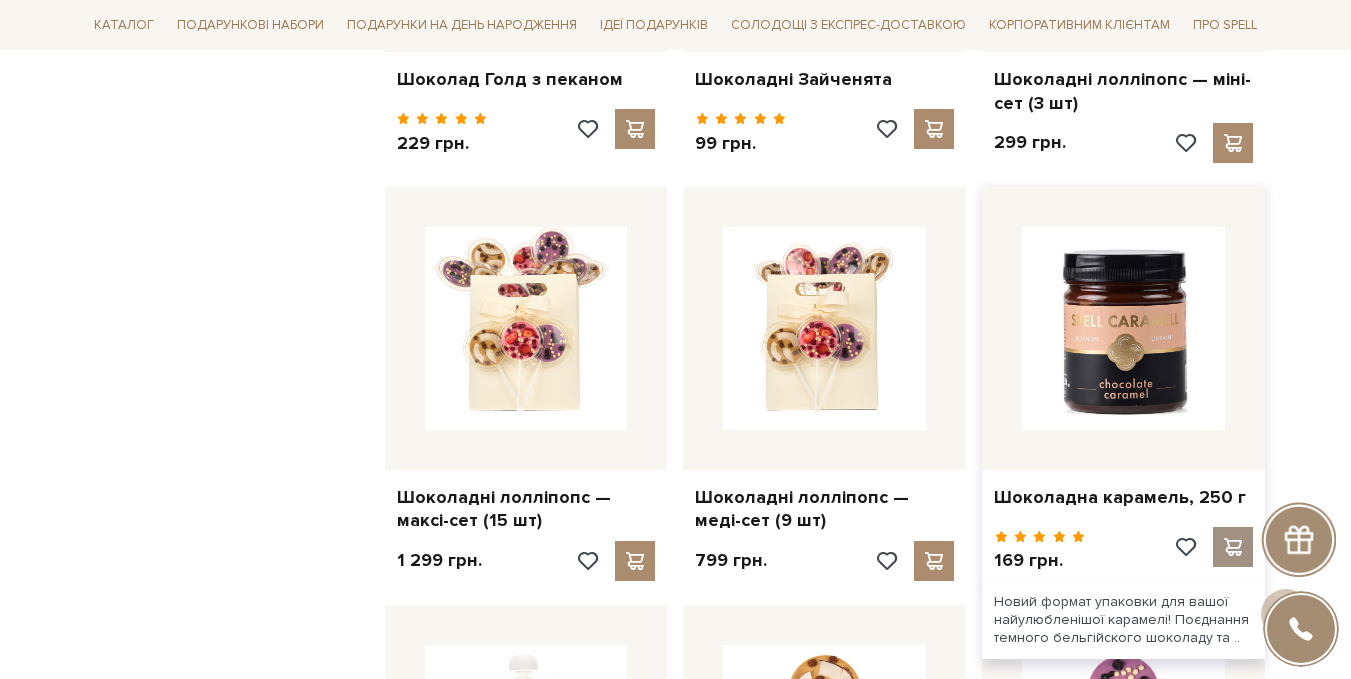 click at bounding box center [1233, 547] 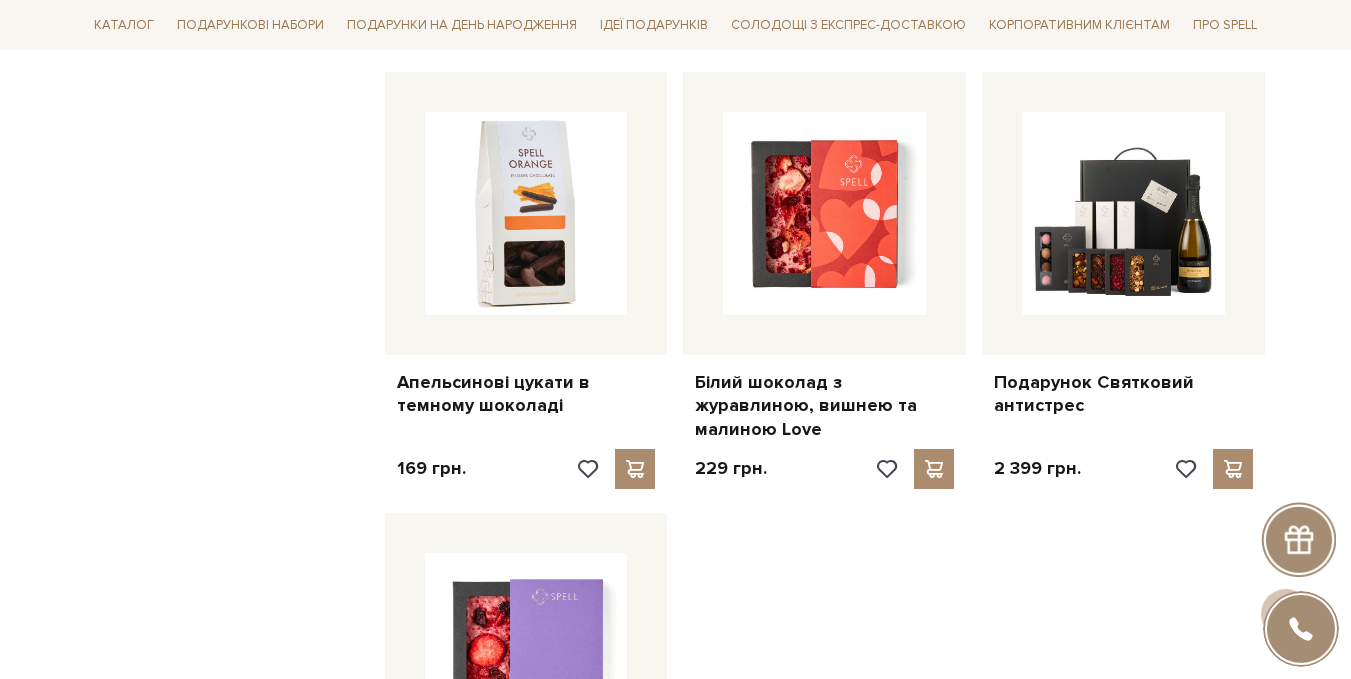 scroll, scrollTop: 34200, scrollLeft: 0, axis: vertical 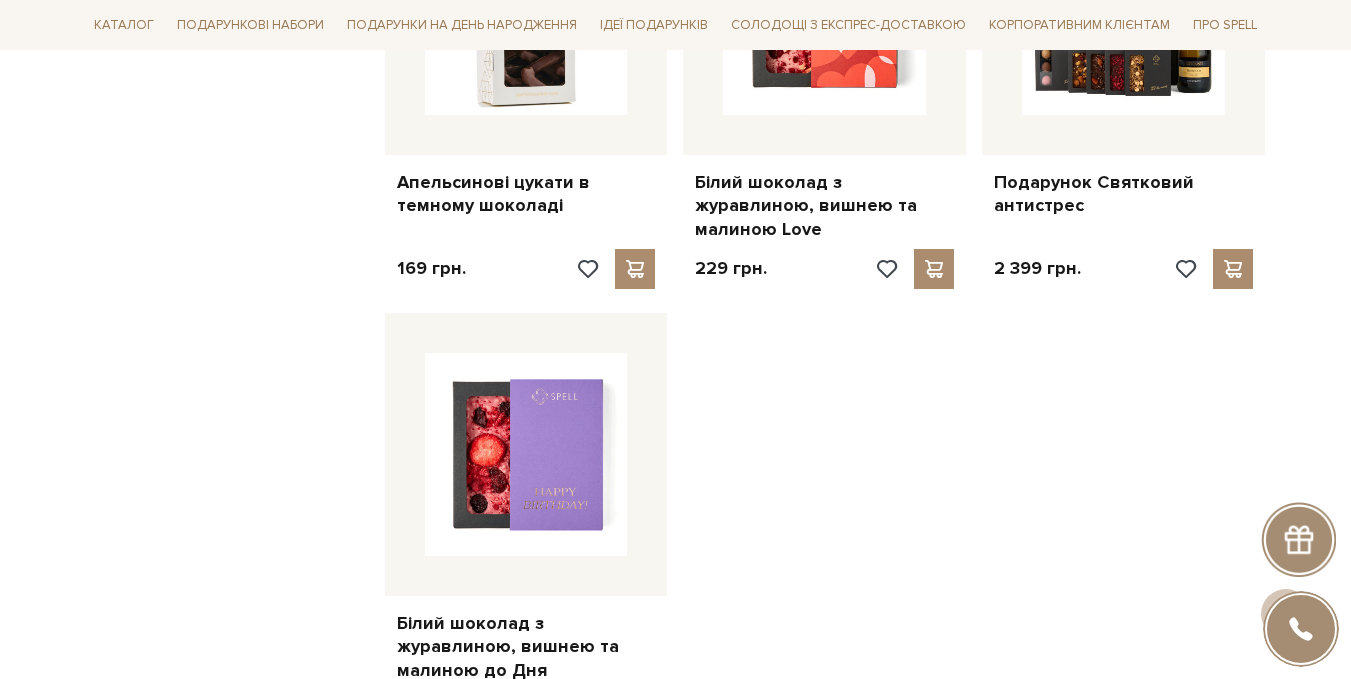 click on "Дивитися ще" at bounding box center (676, 843) 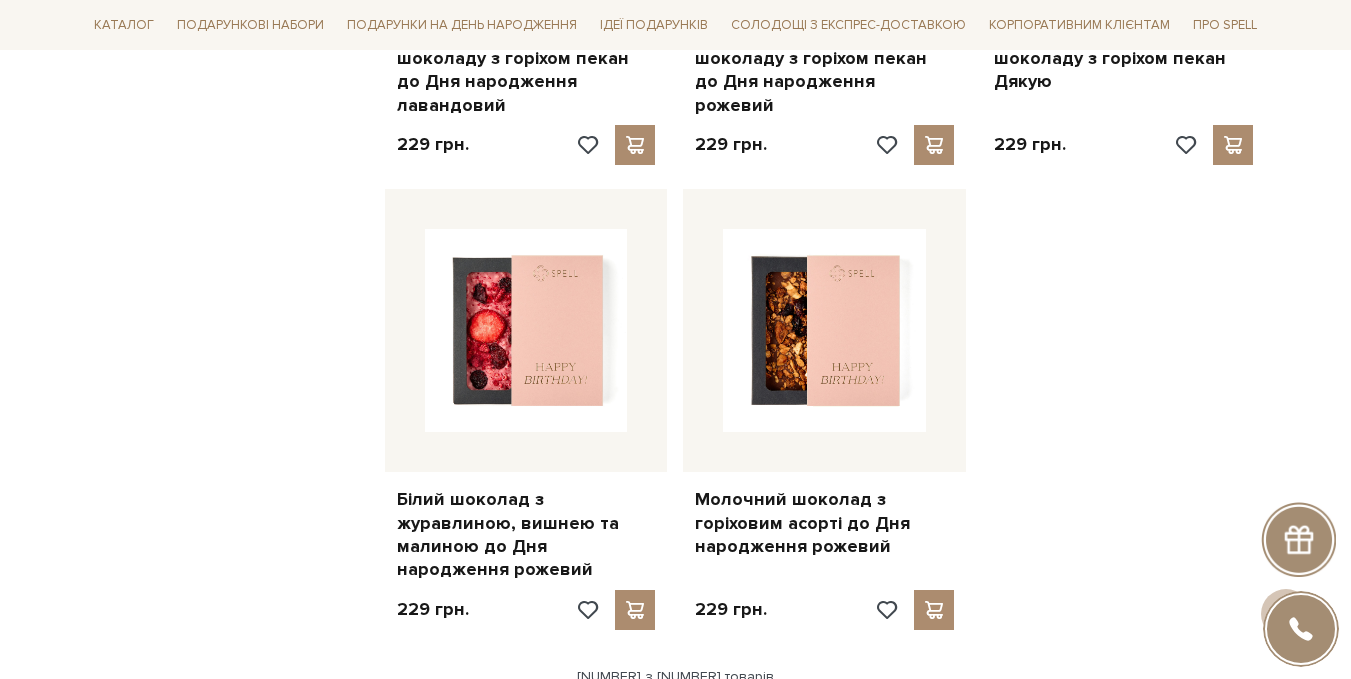 scroll, scrollTop: 36700, scrollLeft: 0, axis: vertical 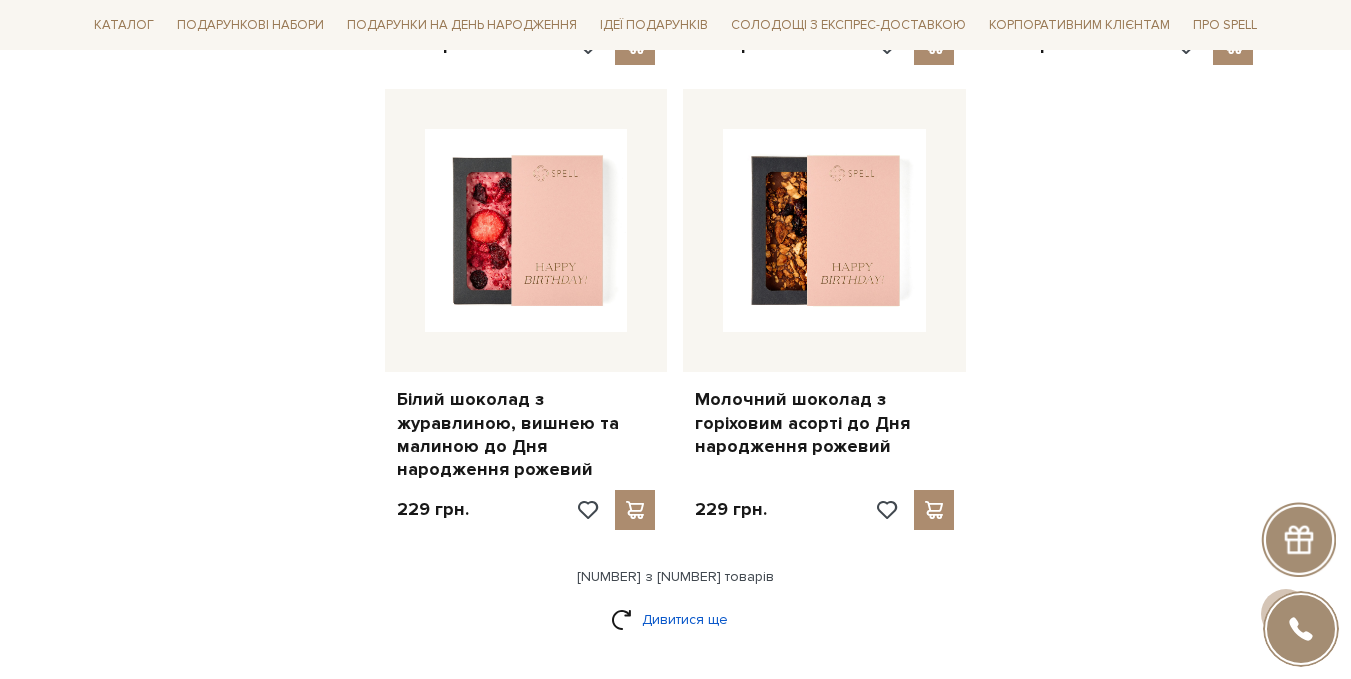 click on "Дивитися ще" at bounding box center (676, 619) 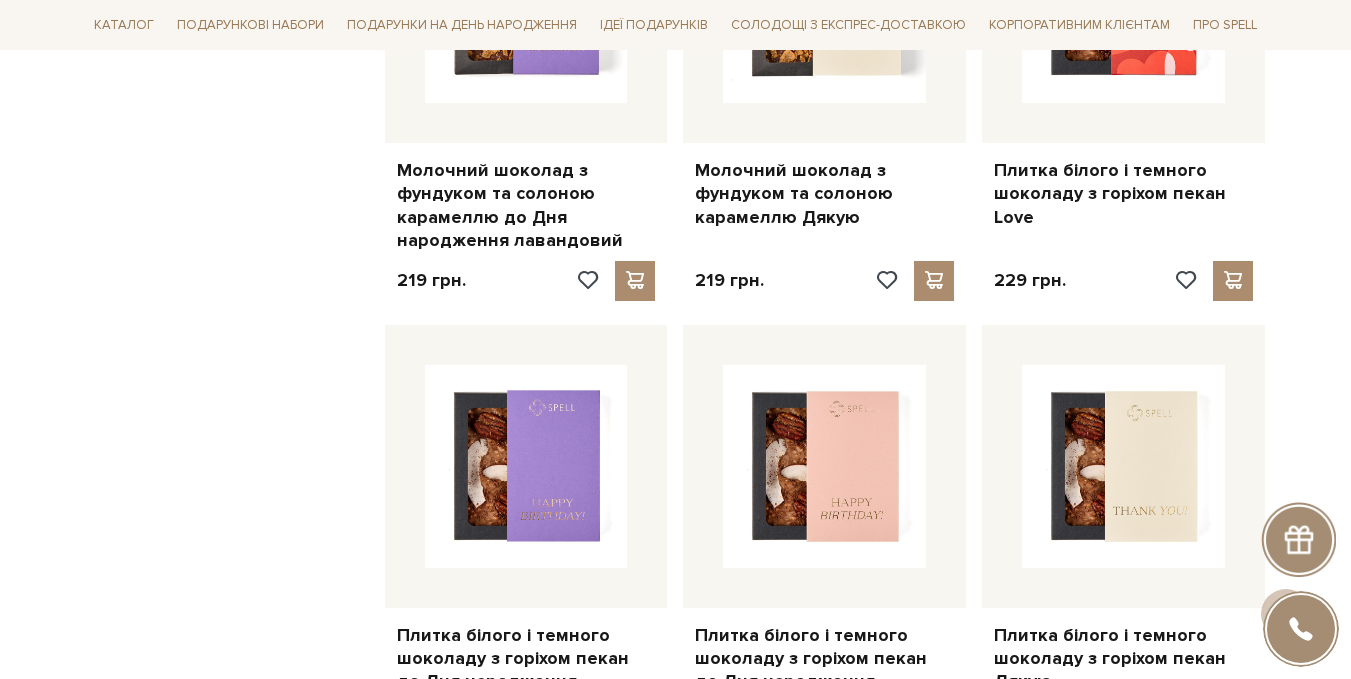 scroll, scrollTop: 35200, scrollLeft: 0, axis: vertical 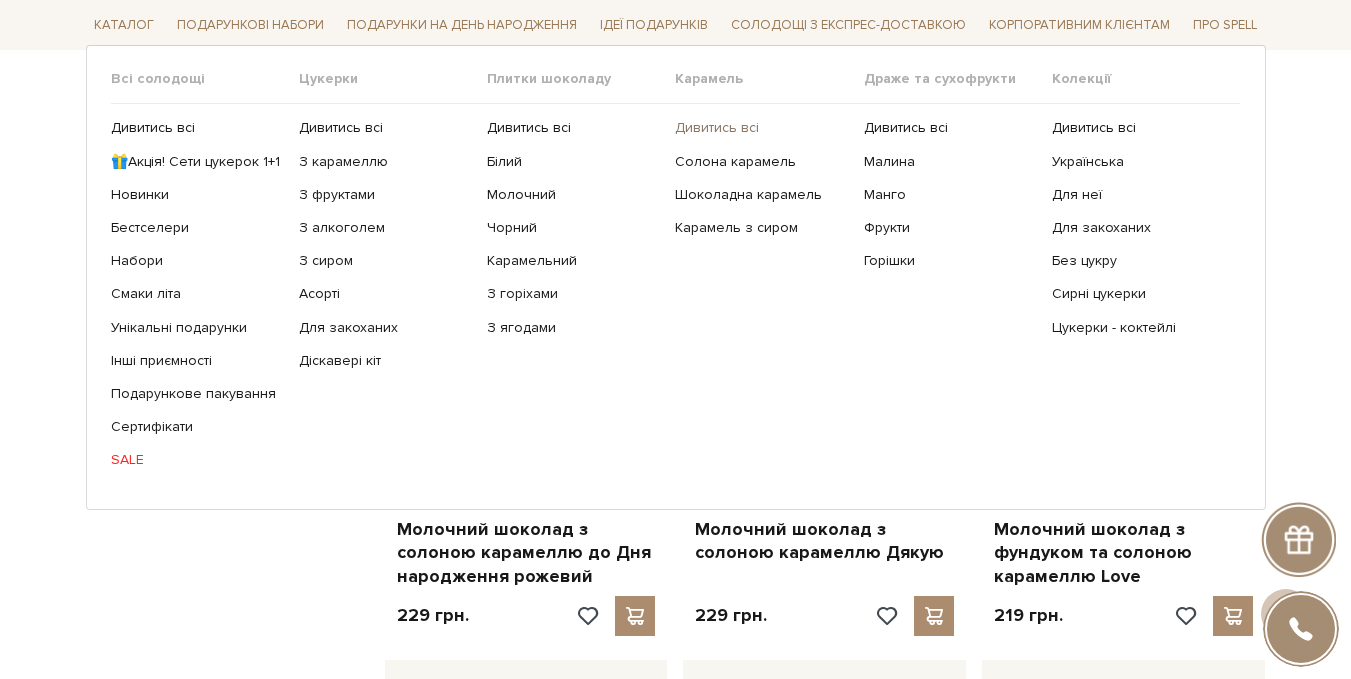 click on "Дивитись всі" at bounding box center (761, 128) 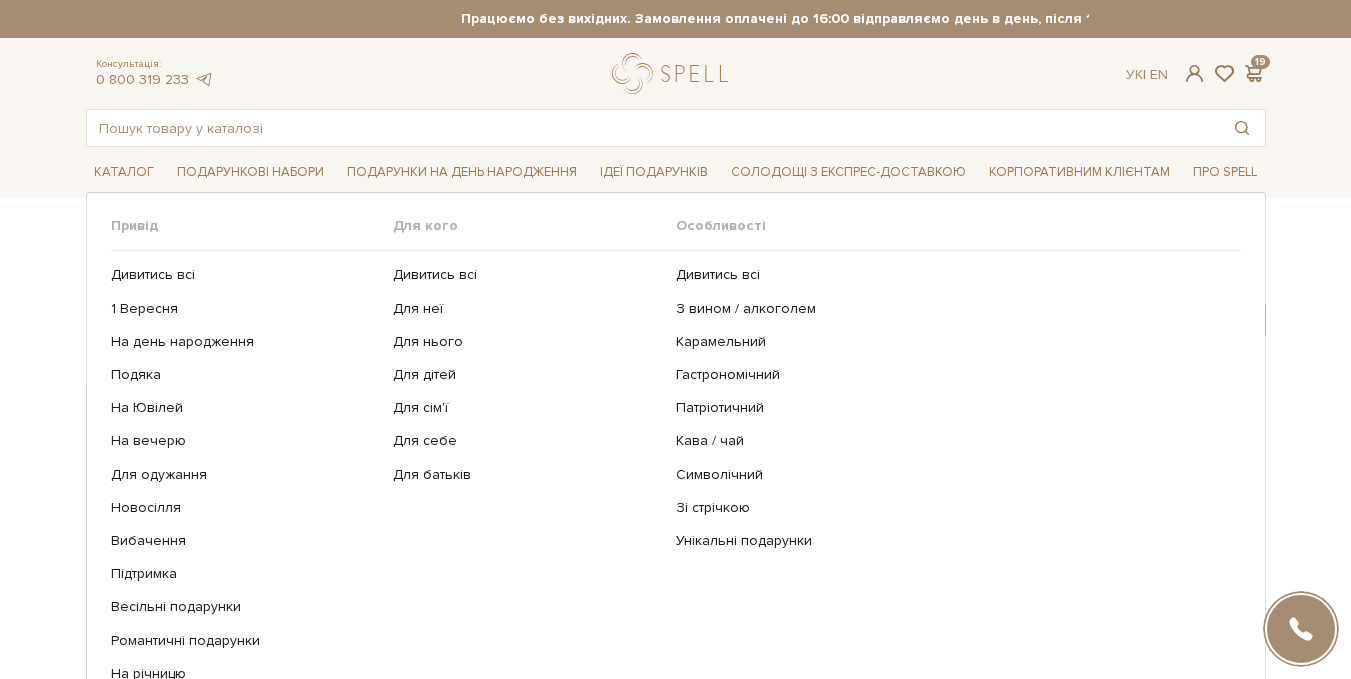 scroll, scrollTop: 0, scrollLeft: 0, axis: both 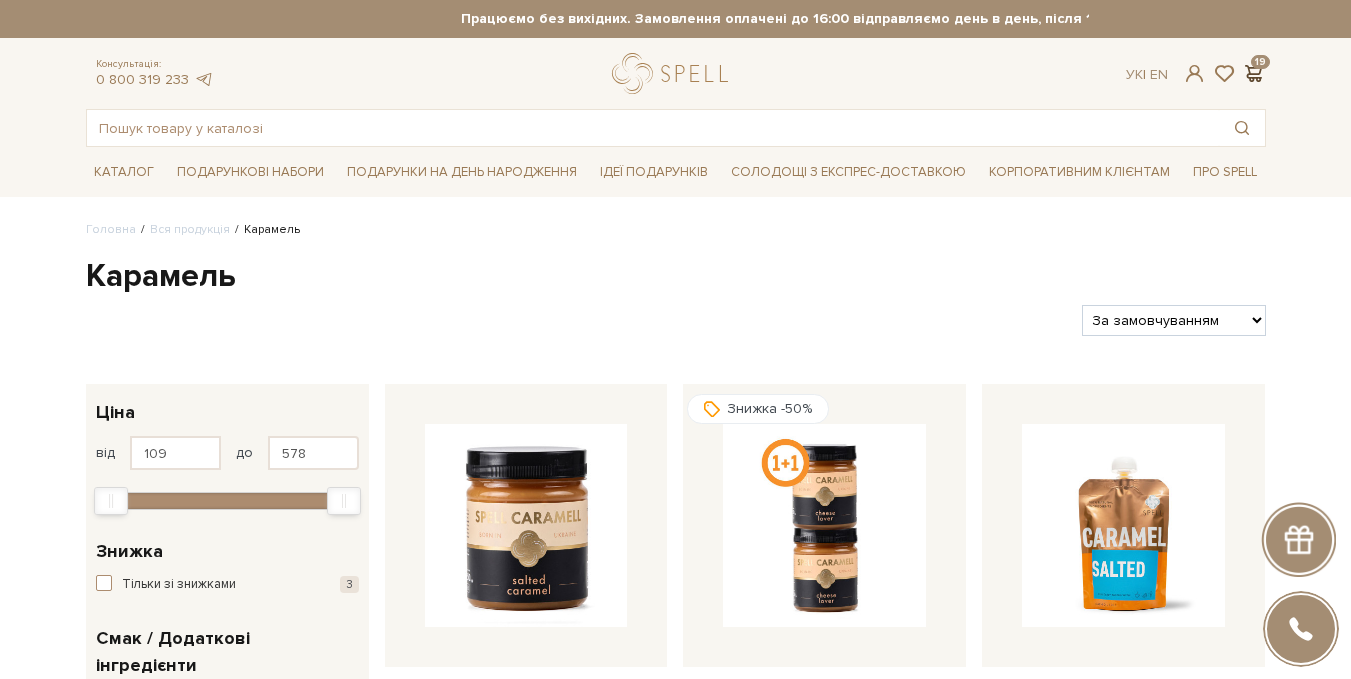 click at bounding box center [1254, 73] 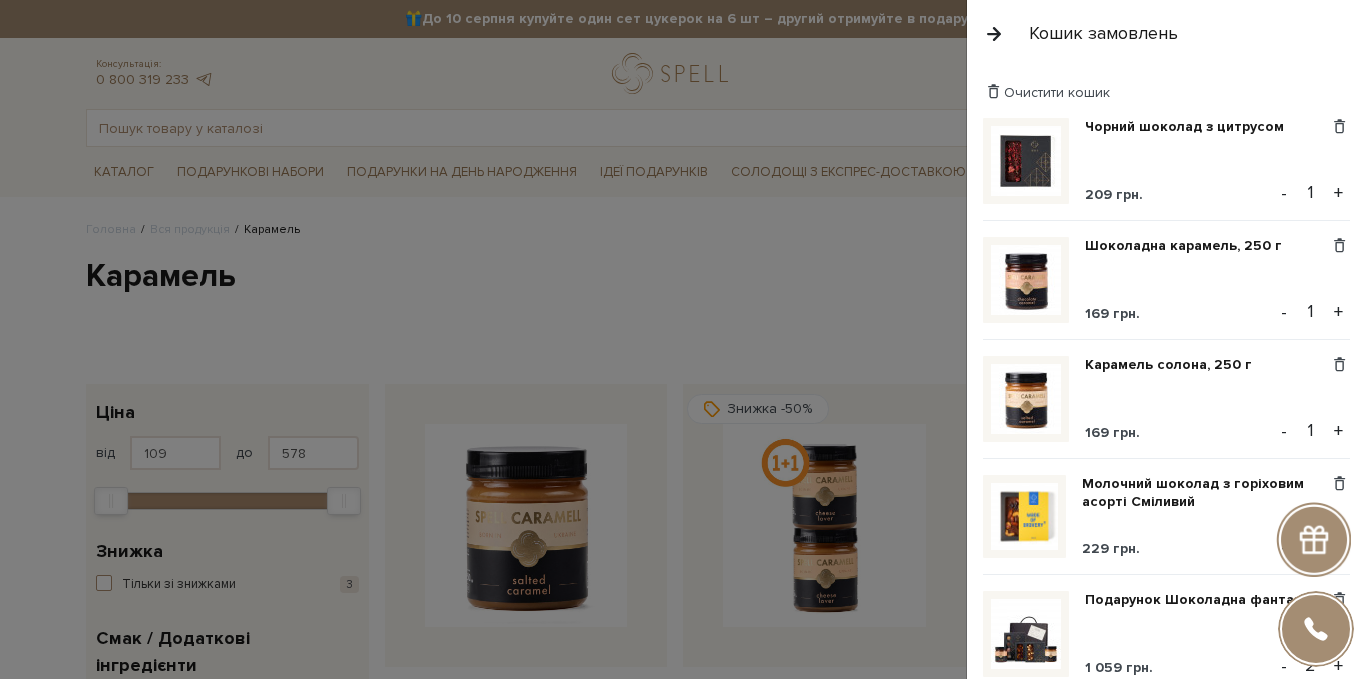 scroll, scrollTop: 100, scrollLeft: 0, axis: vertical 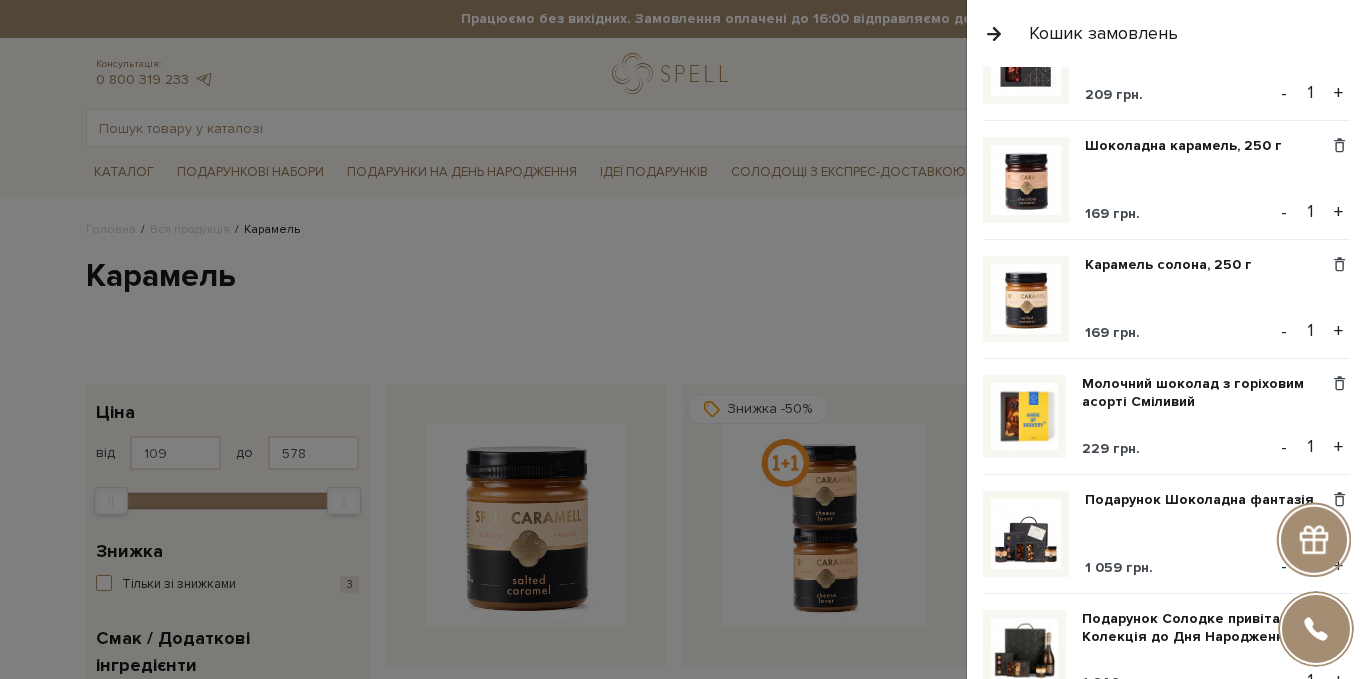click at bounding box center [1026, 534] 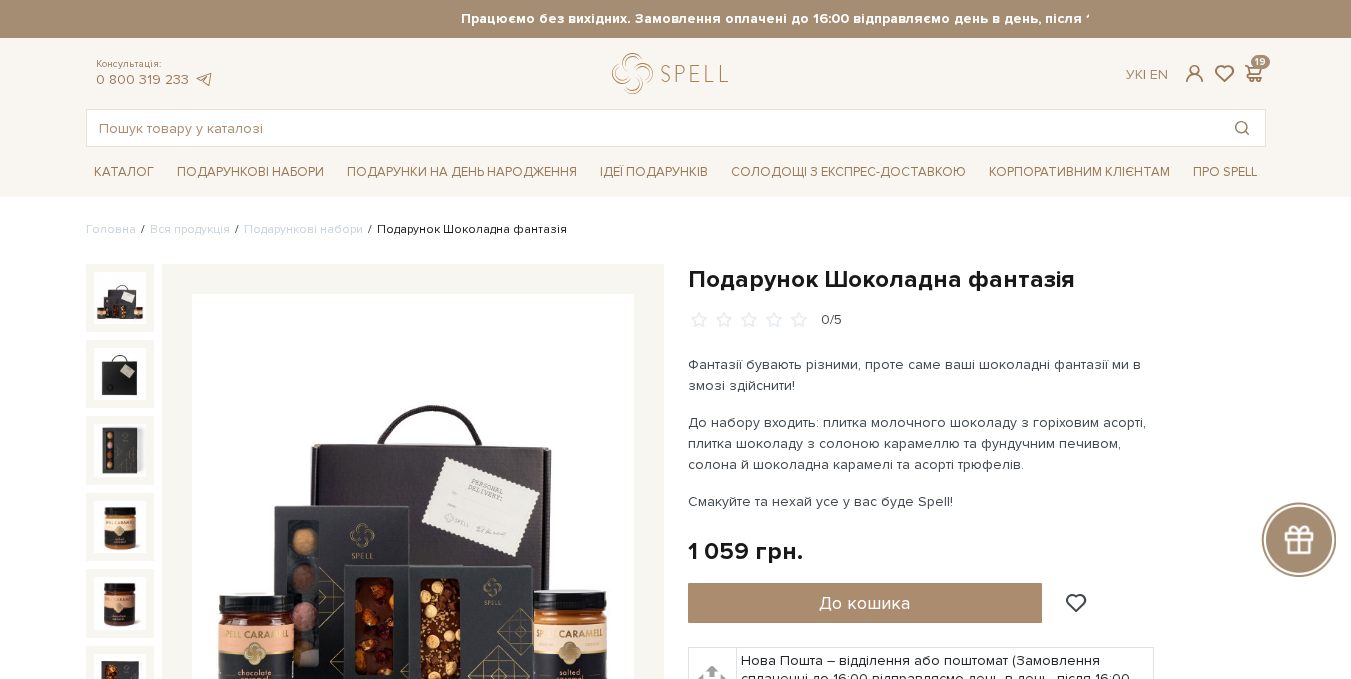 scroll, scrollTop: 0, scrollLeft: 0, axis: both 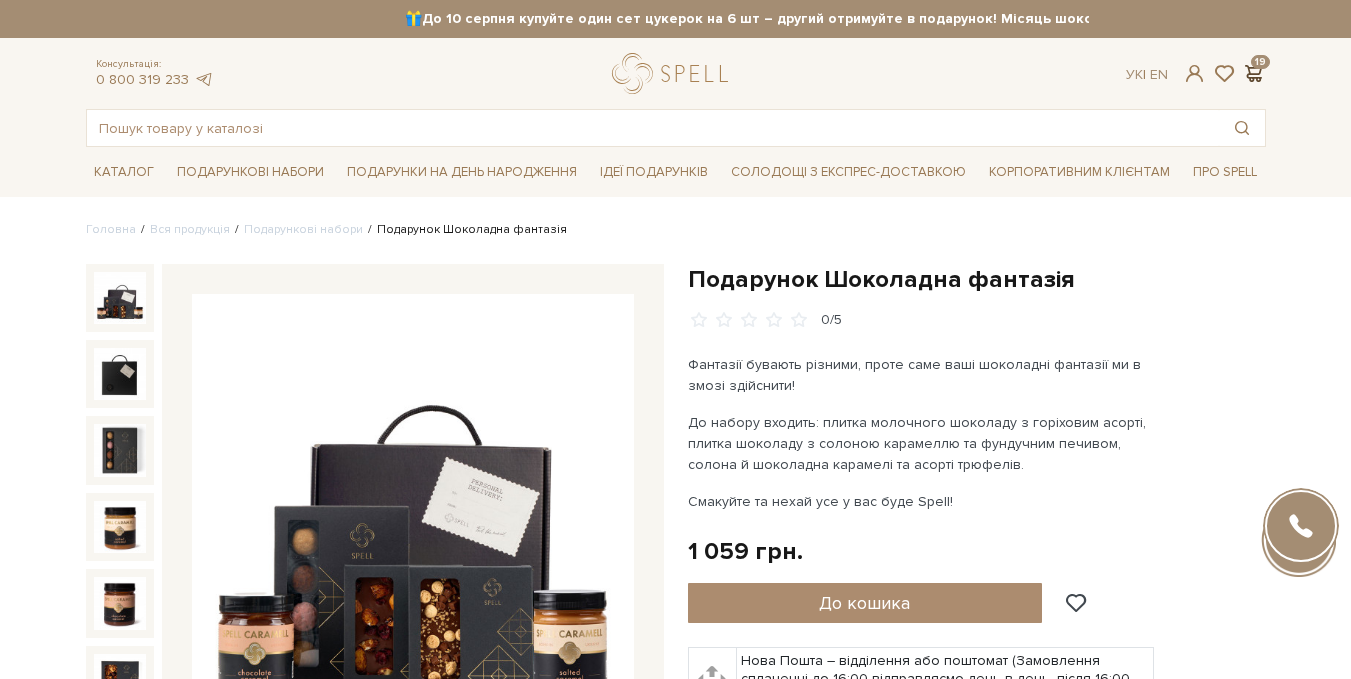 click at bounding box center (1254, 73) 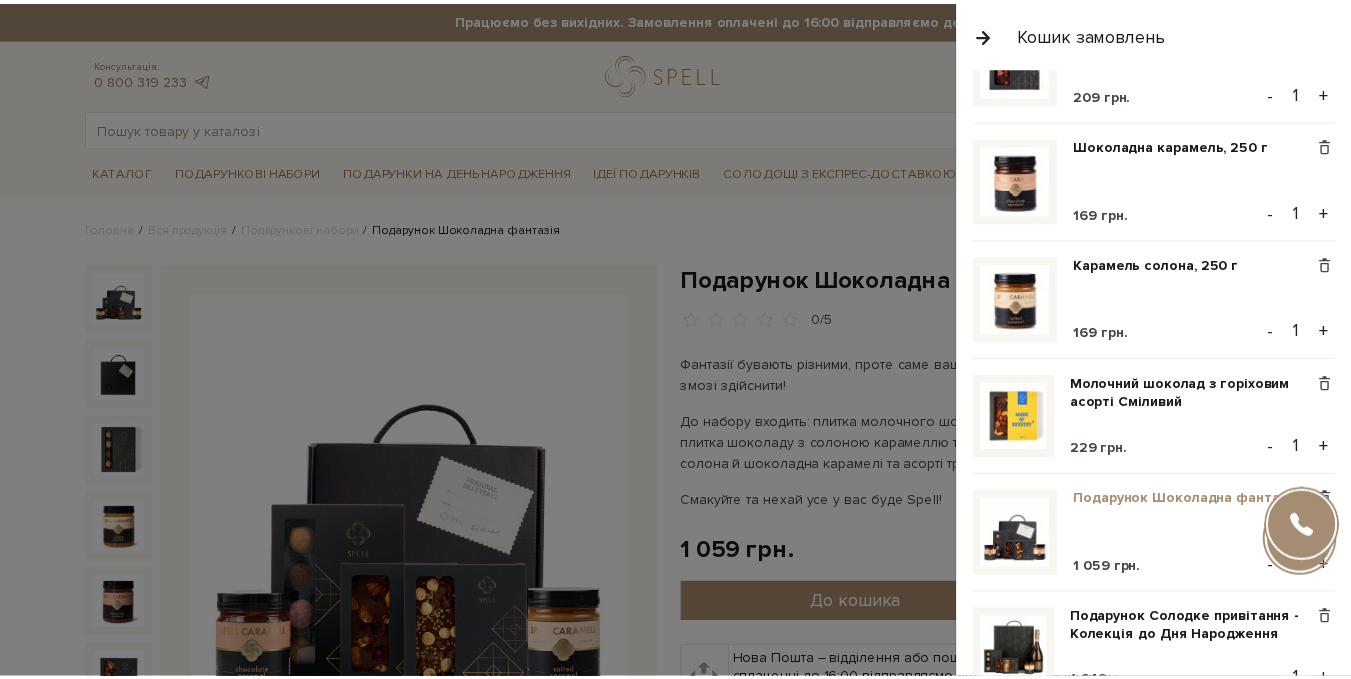 scroll, scrollTop: 200, scrollLeft: 0, axis: vertical 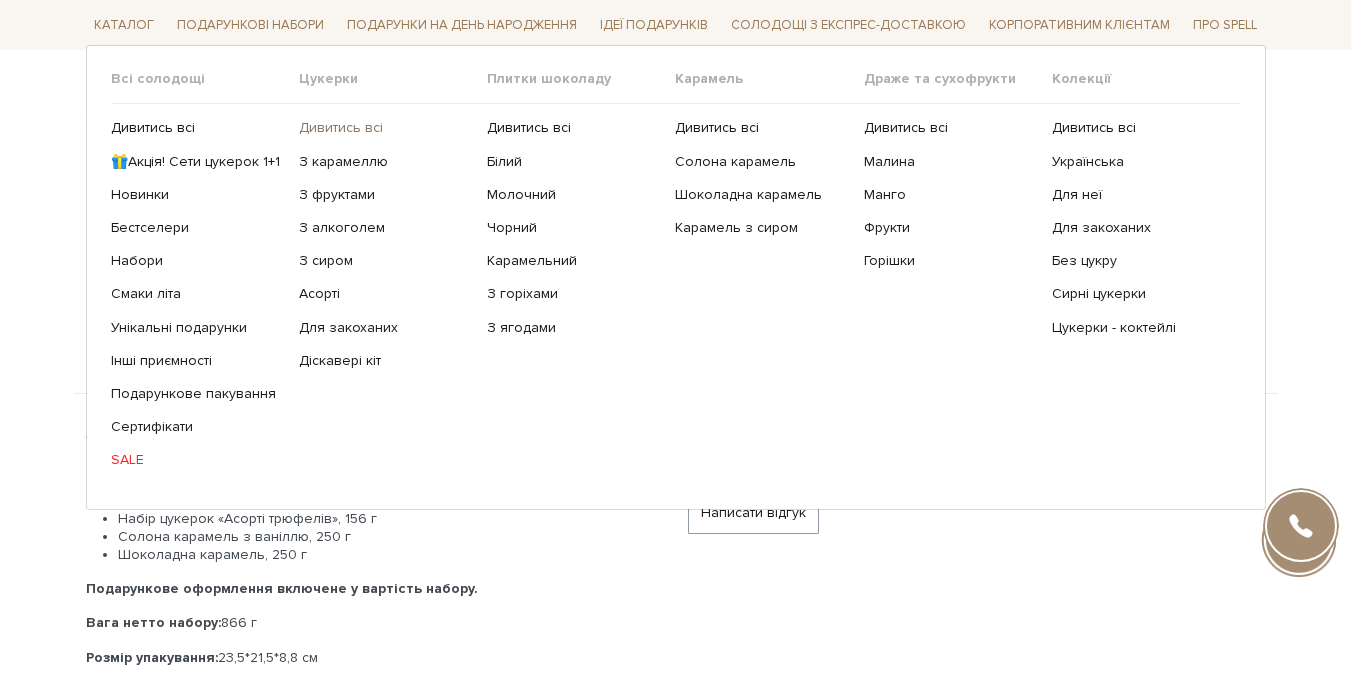 click on "Дивитись всі" at bounding box center (385, 128) 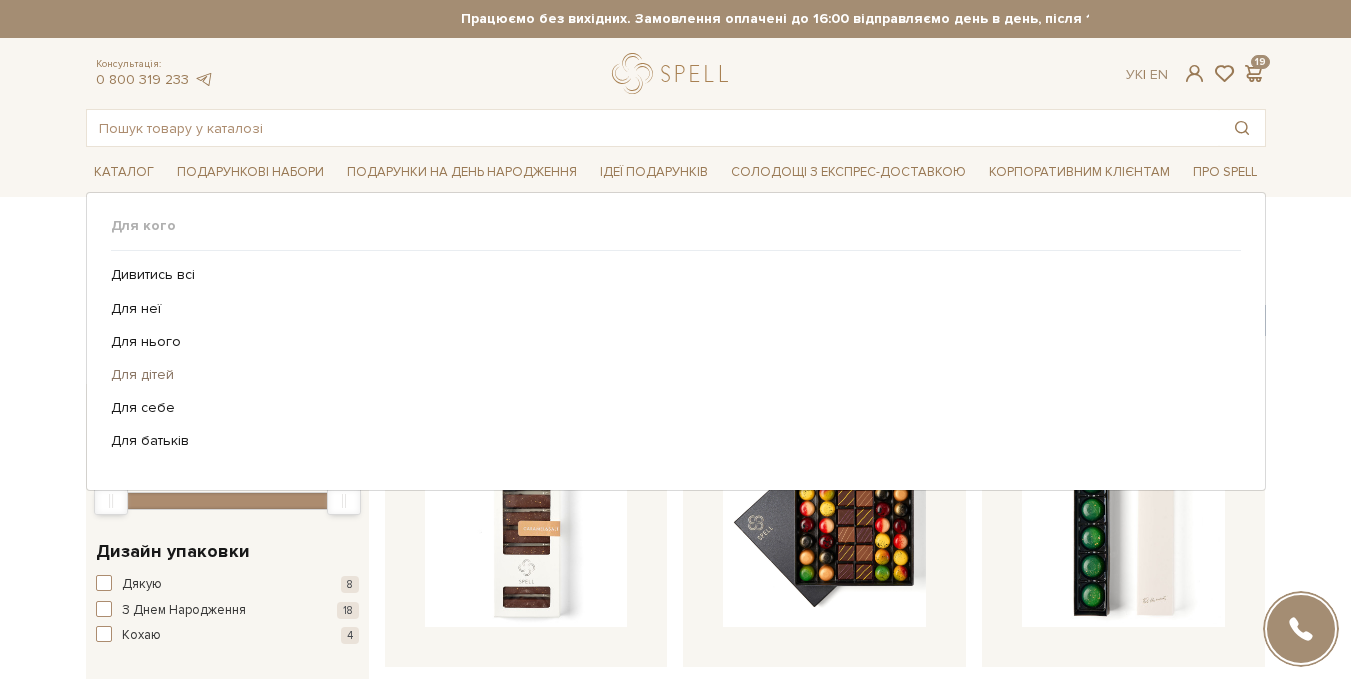scroll, scrollTop: 0, scrollLeft: 0, axis: both 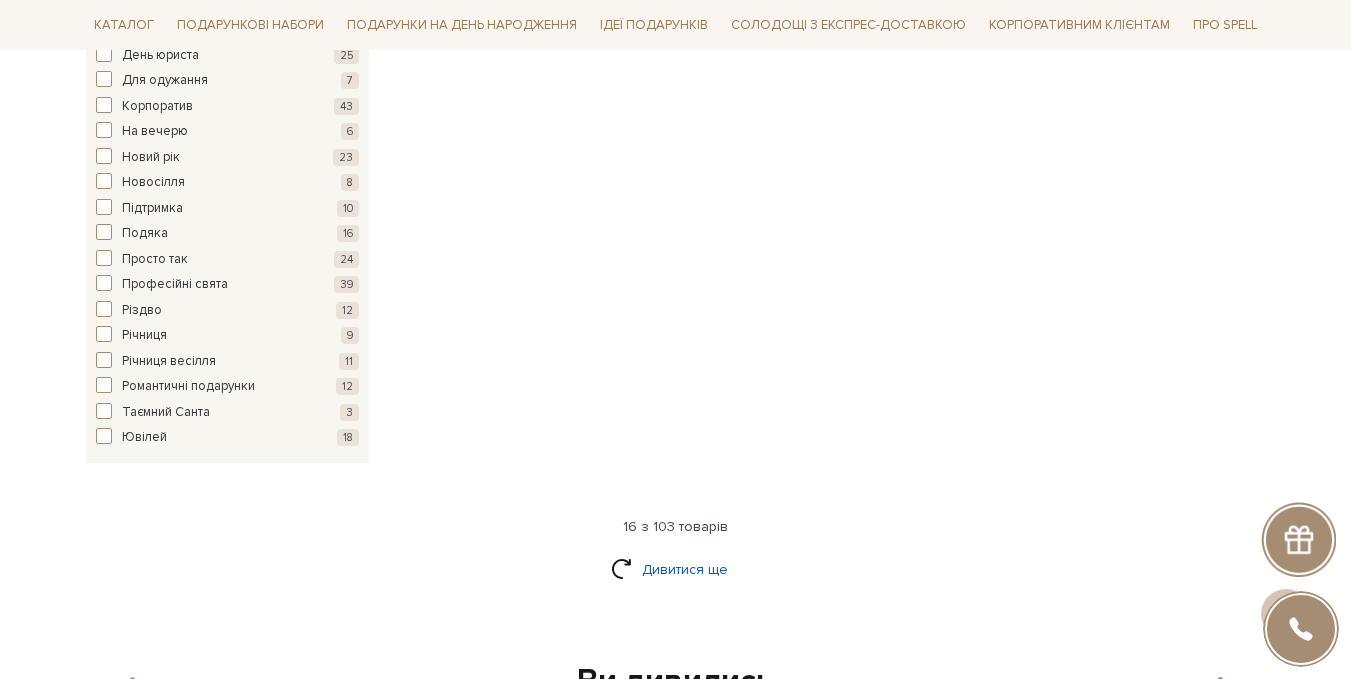 click on "Дивитися ще" at bounding box center (676, 569) 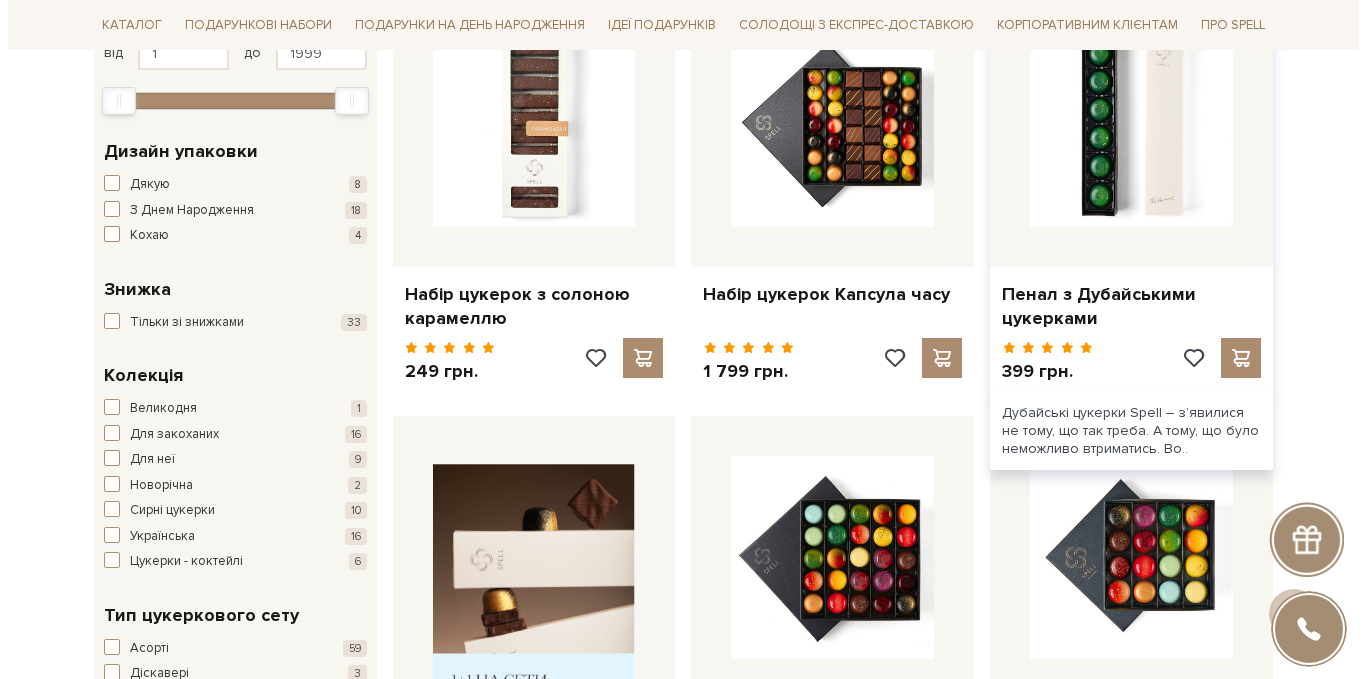 scroll, scrollTop: 0, scrollLeft: 0, axis: both 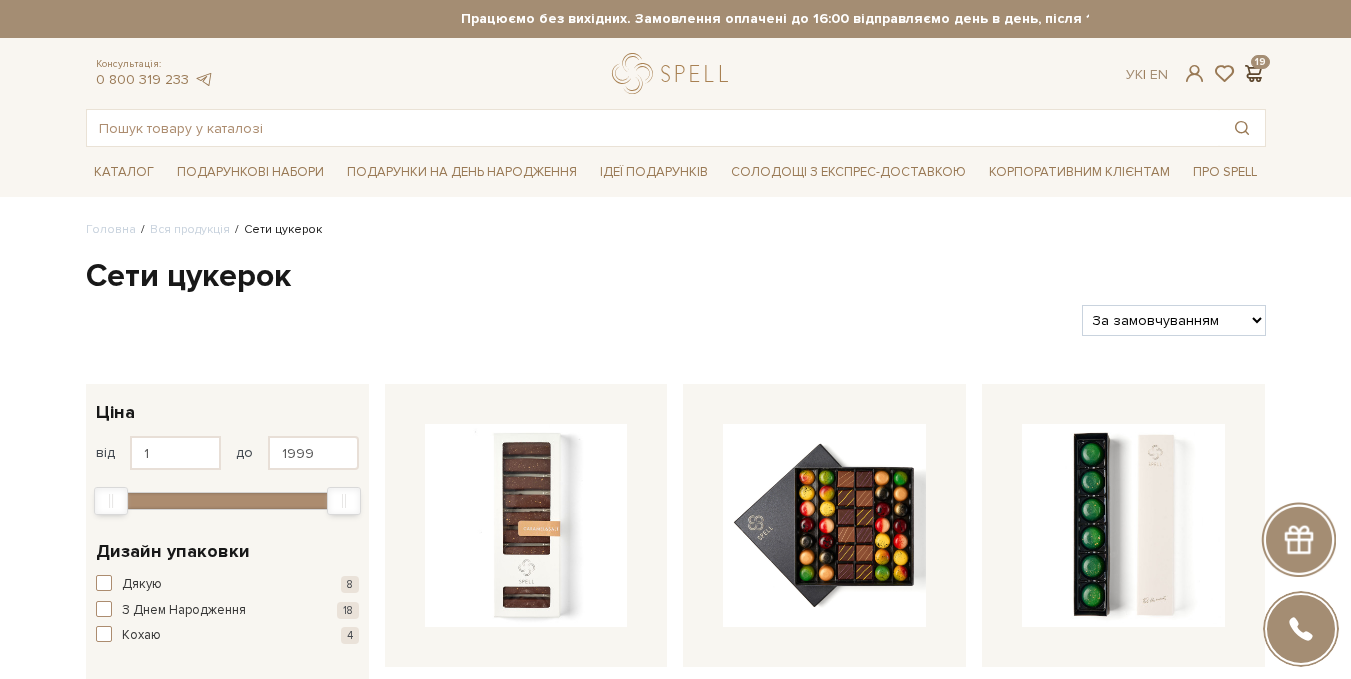 click at bounding box center (1254, 73) 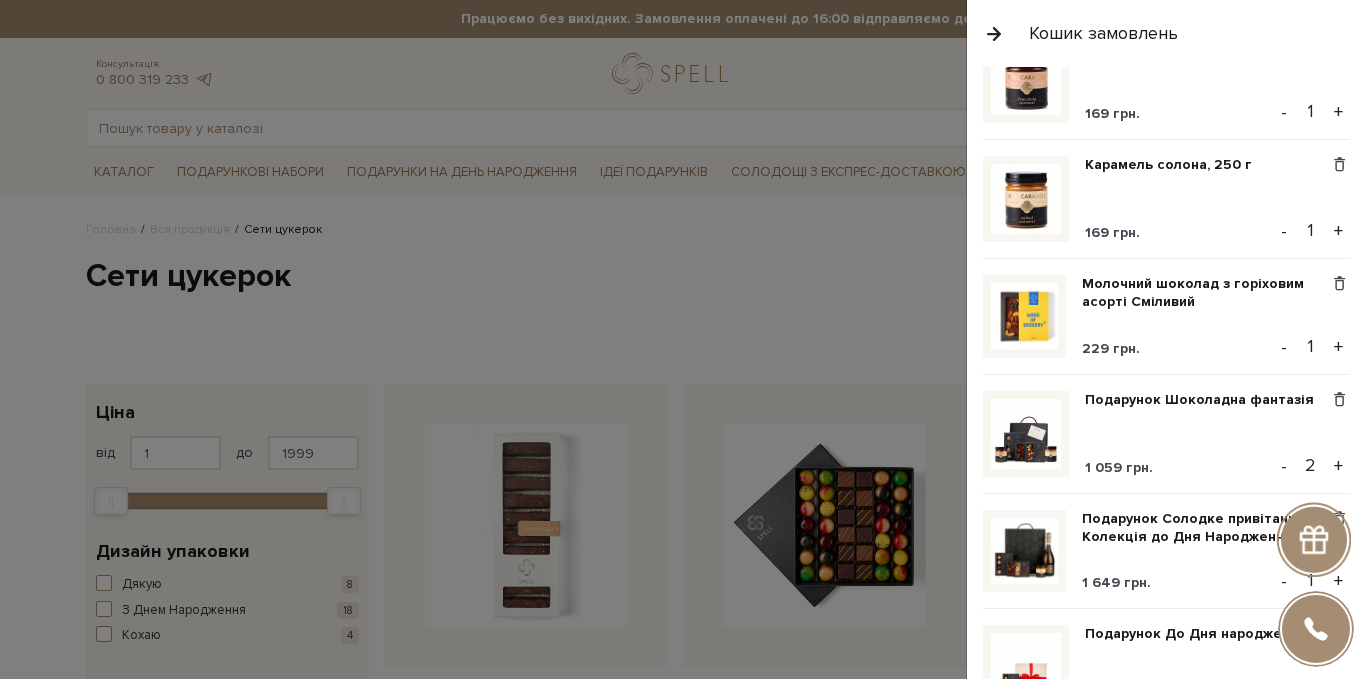 scroll, scrollTop: 300, scrollLeft: 0, axis: vertical 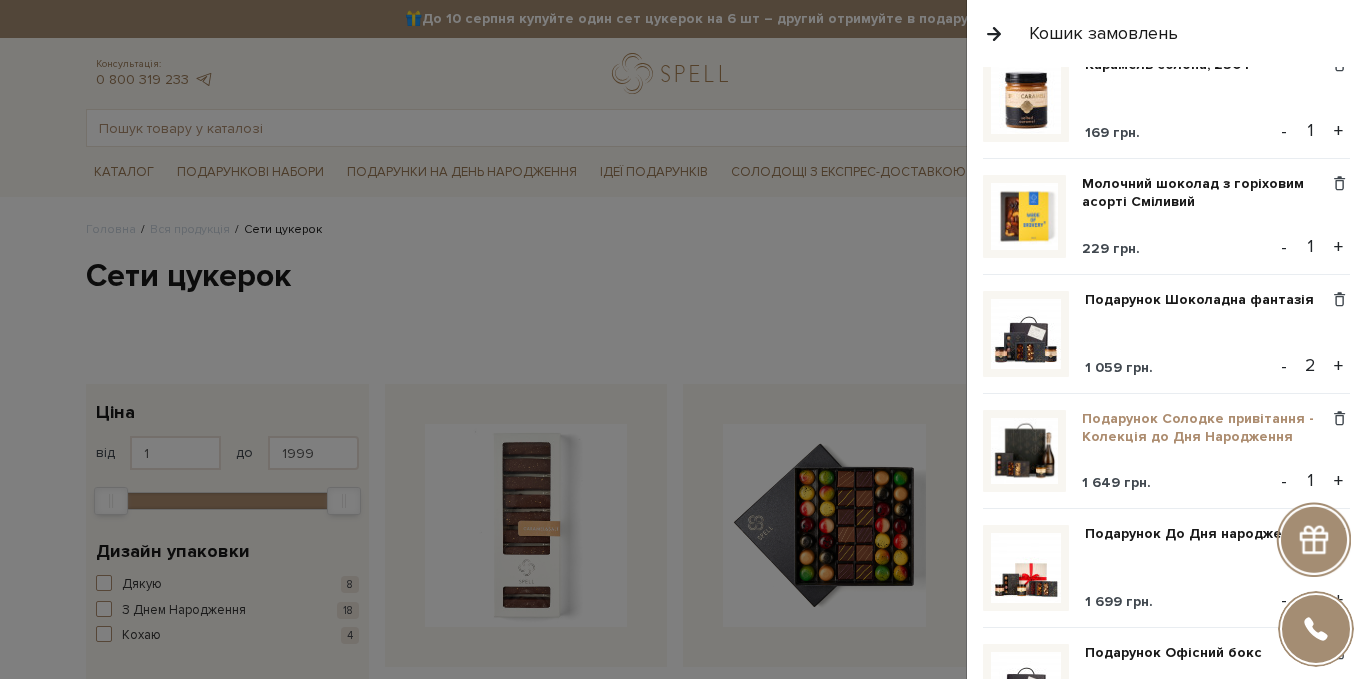 click on "Подарунок Солодке привітання  -  Колекція до Дня Народження" at bounding box center (1205, 428) 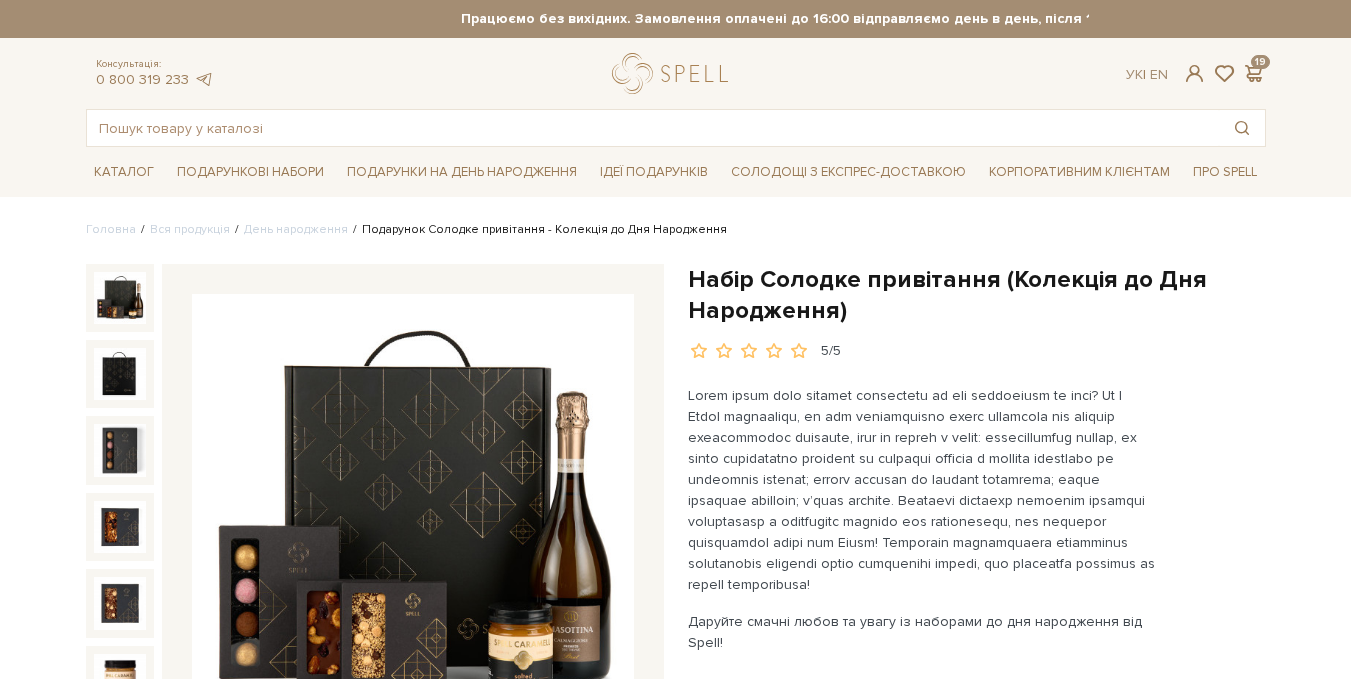 scroll, scrollTop: 400, scrollLeft: 0, axis: vertical 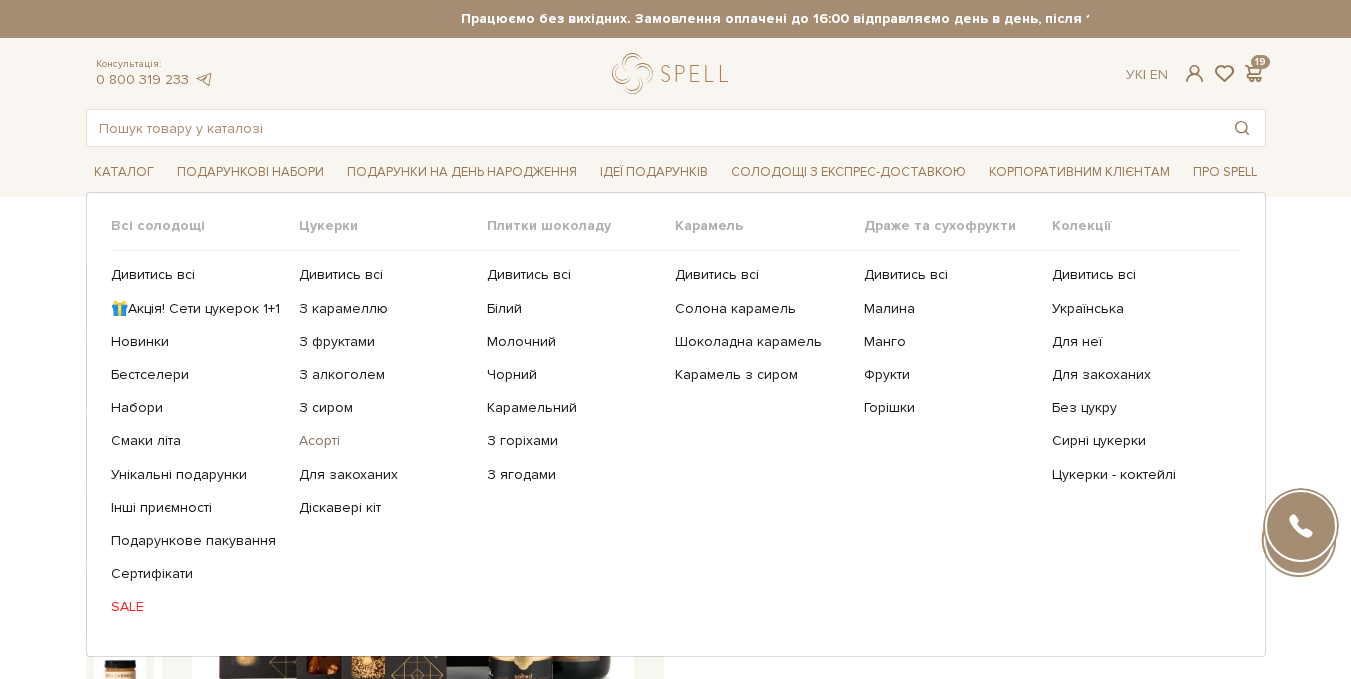 click on "Асорті" at bounding box center (385, 441) 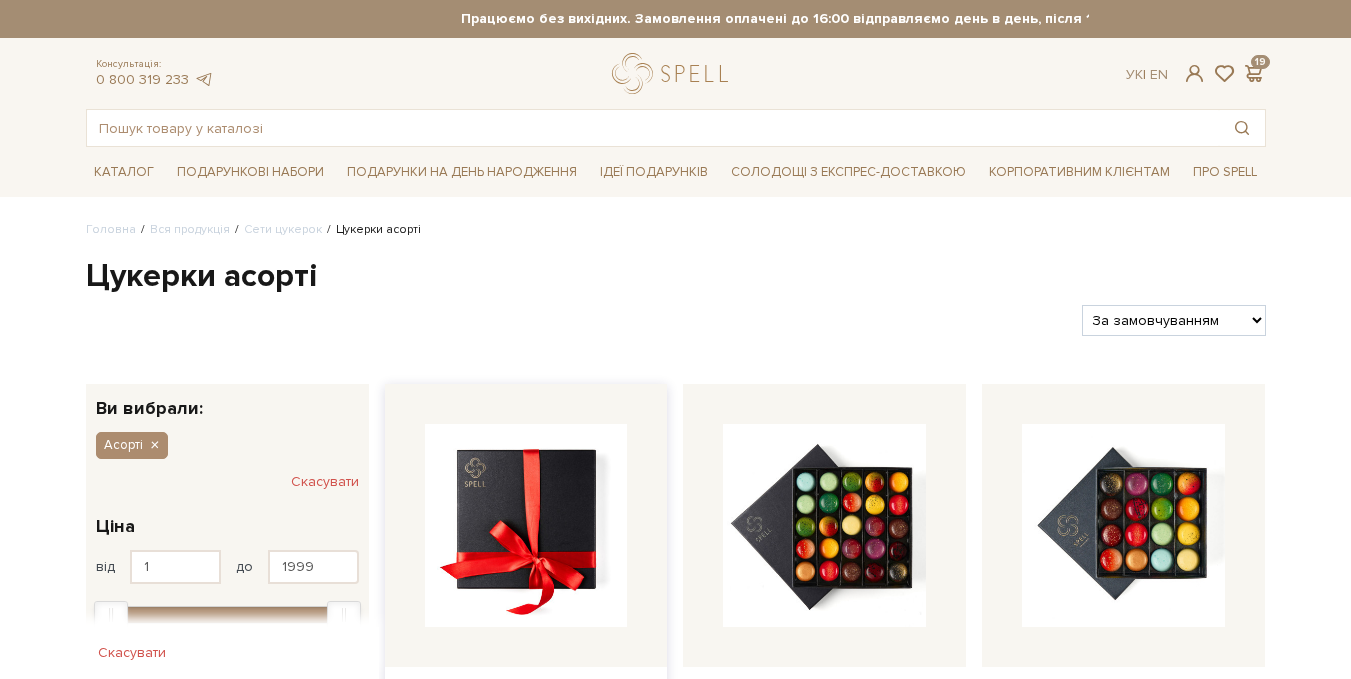 scroll, scrollTop: 0, scrollLeft: 0, axis: both 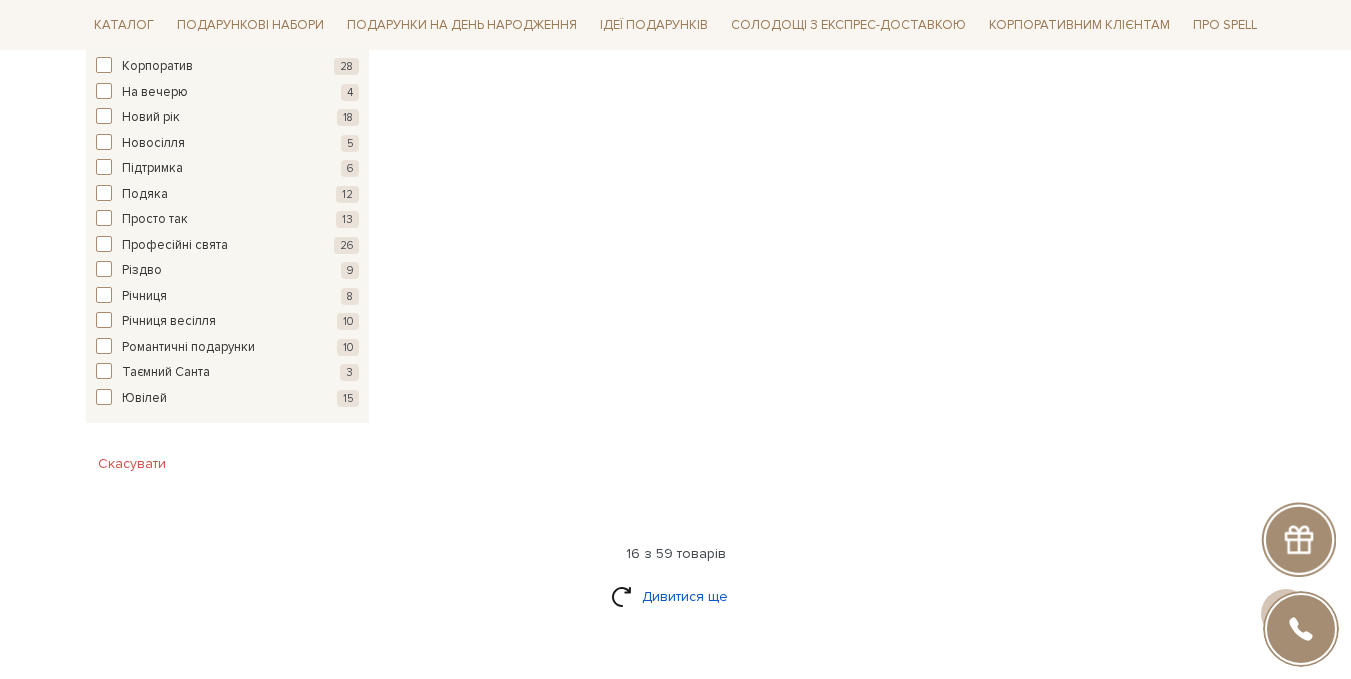 click on "Дивитися ще" at bounding box center [676, 596] 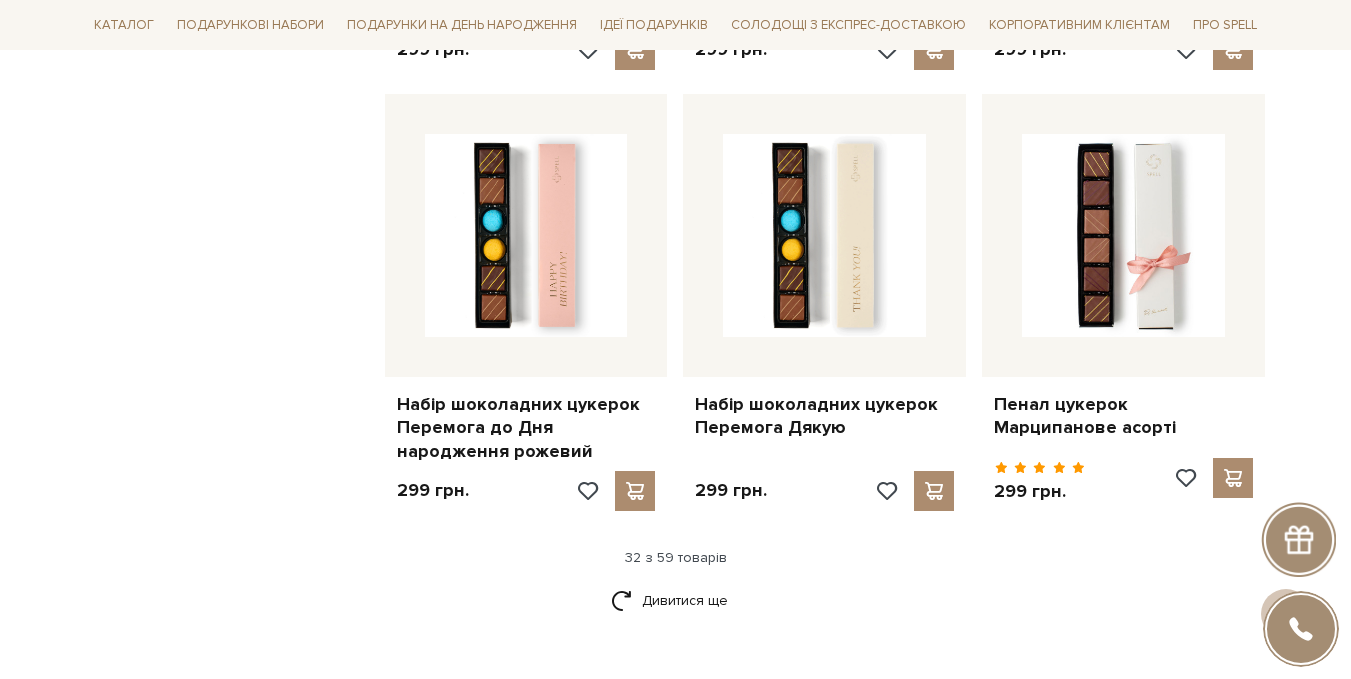 scroll, scrollTop: 5000, scrollLeft: 0, axis: vertical 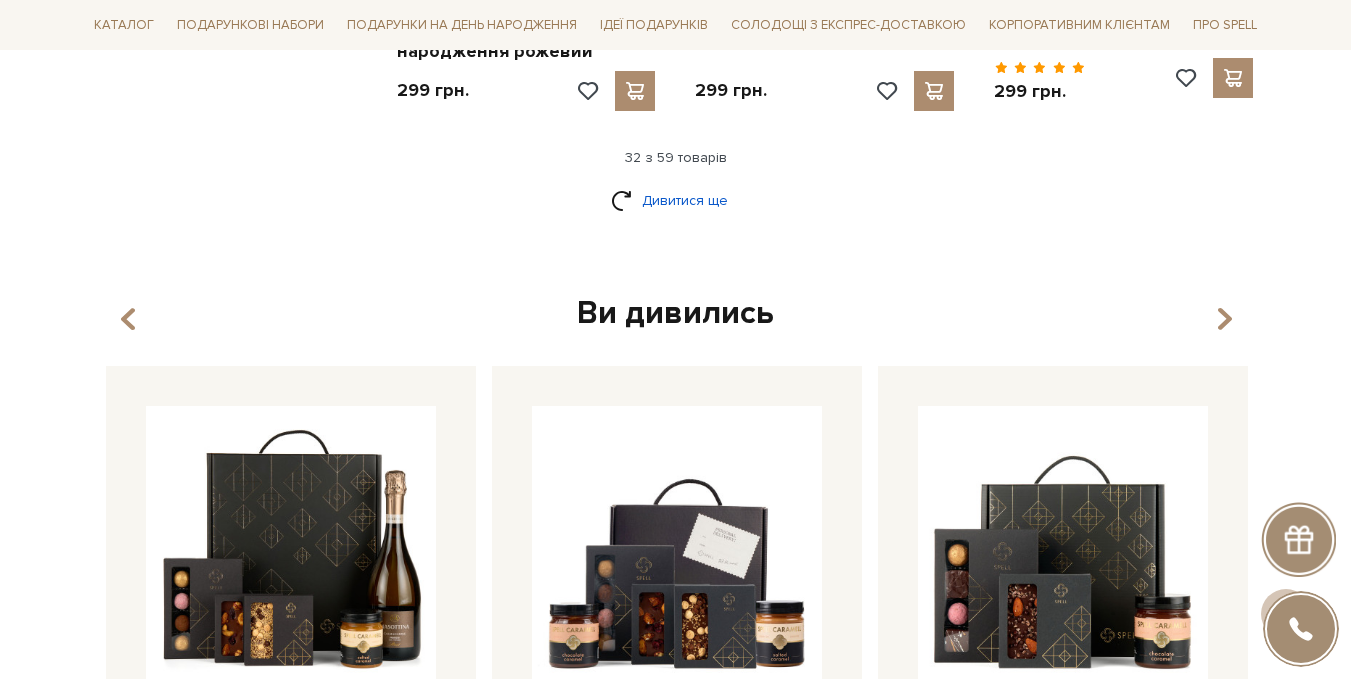 click on "Дивитися ще" at bounding box center [676, 200] 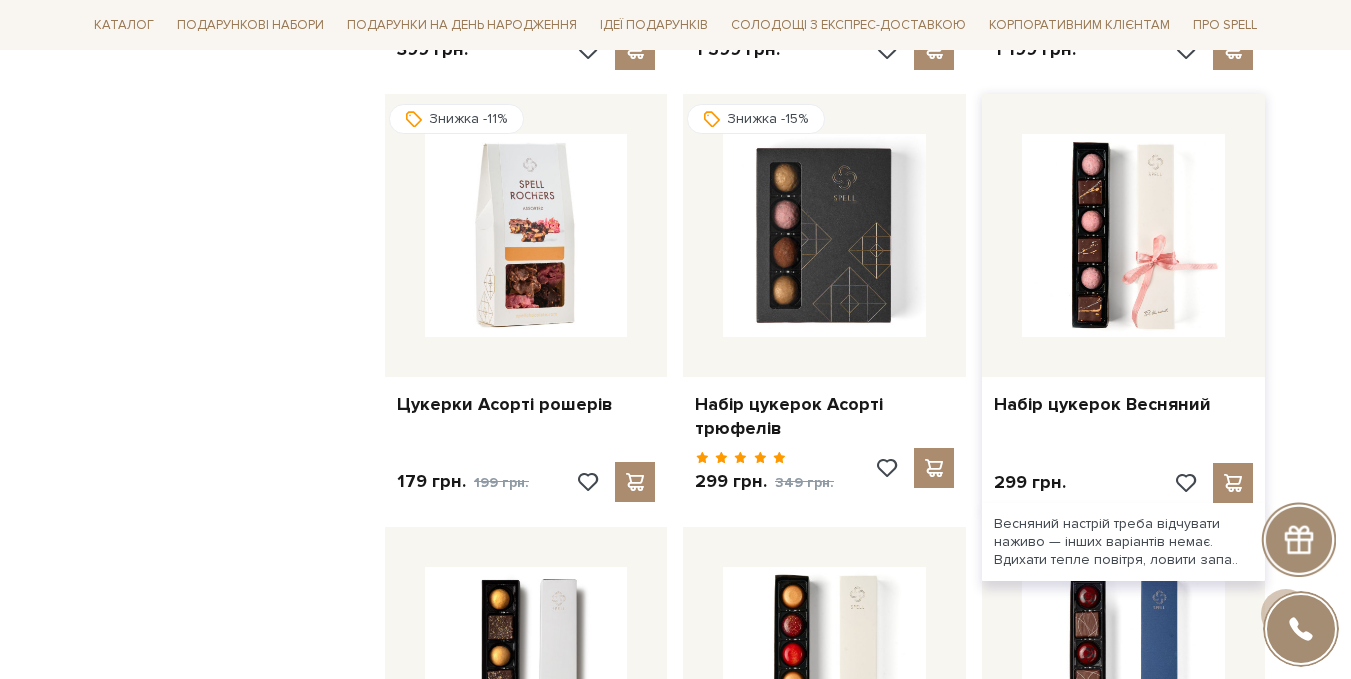 scroll, scrollTop: 5300, scrollLeft: 0, axis: vertical 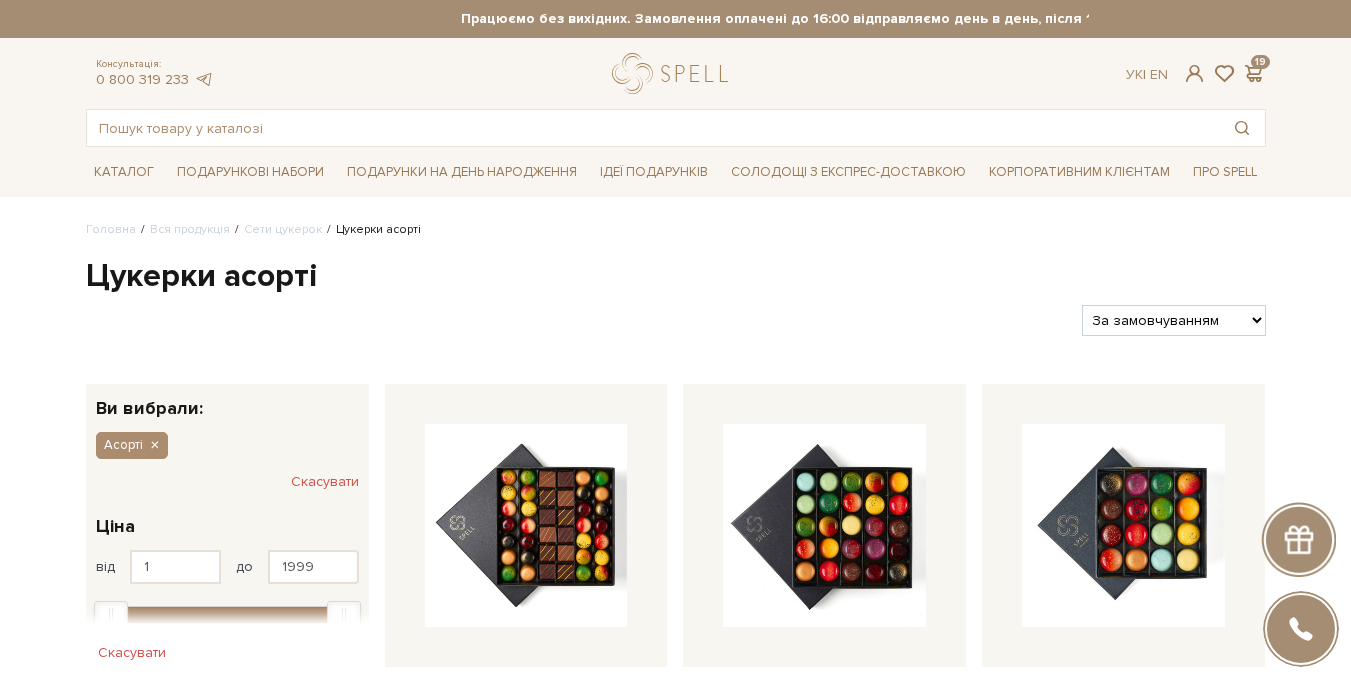 click on "Консультація: 0 800 319 233
Ук                 |
En
|
19" at bounding box center [676, 73] 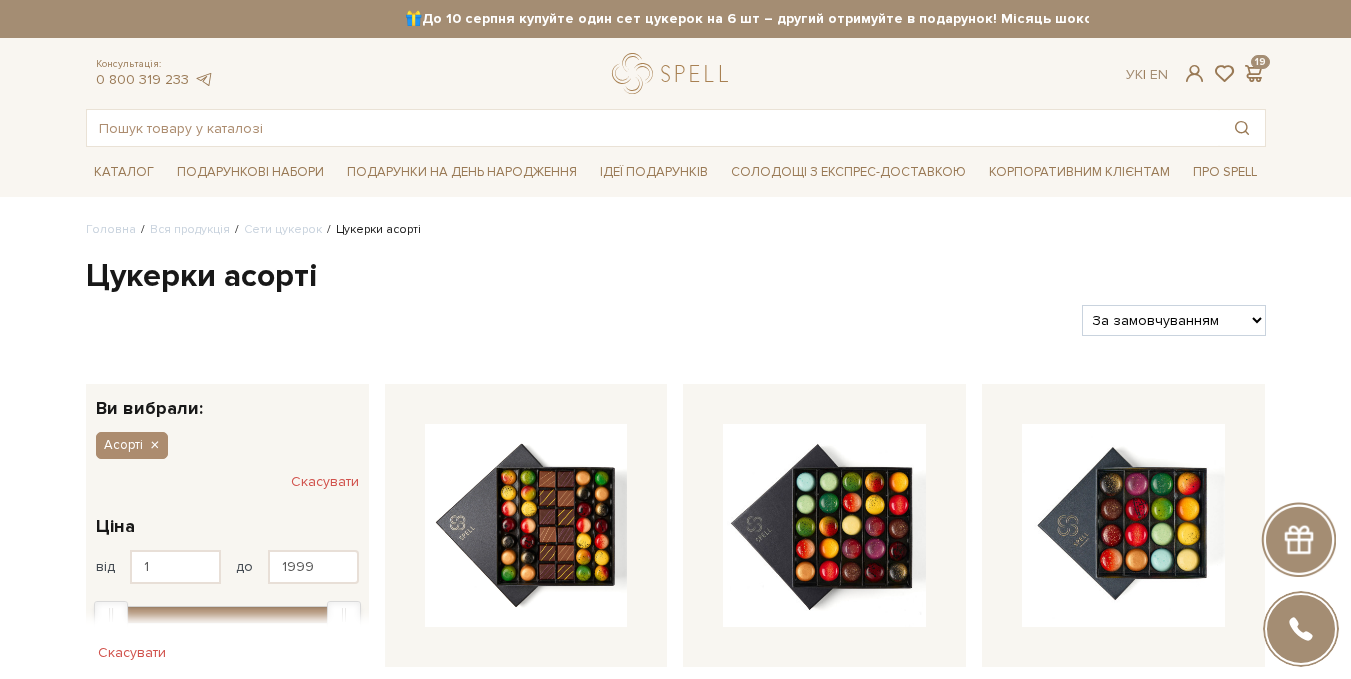 click on "Консультація: 0 800 319 233
Ук                 |
En
|
19" at bounding box center (676, 73) 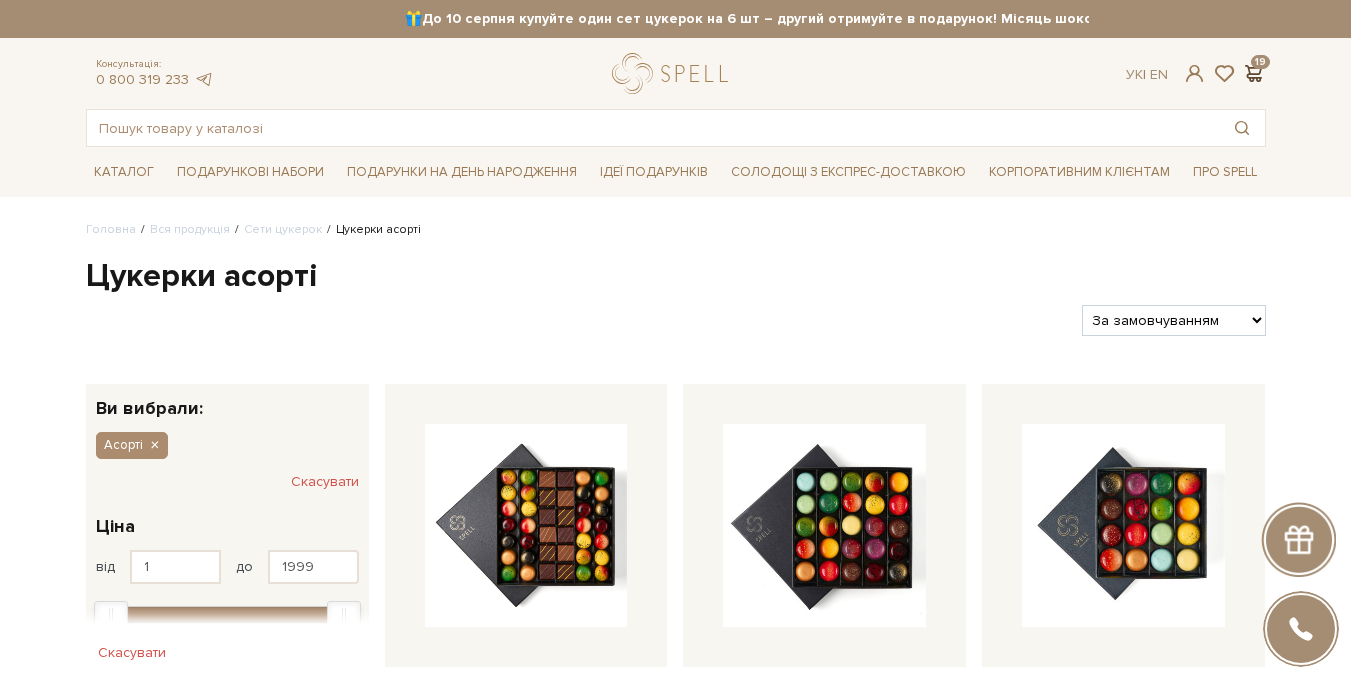 click at bounding box center [1254, 73] 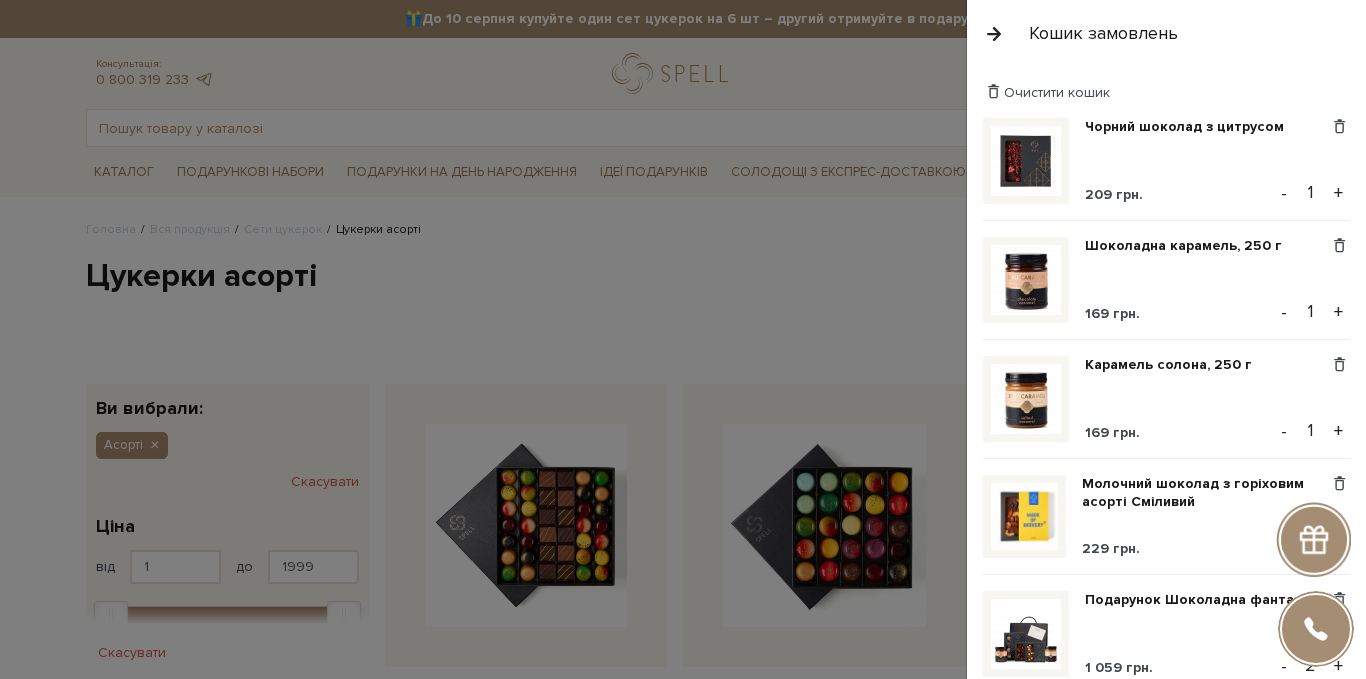 scroll, scrollTop: 100, scrollLeft: 0, axis: vertical 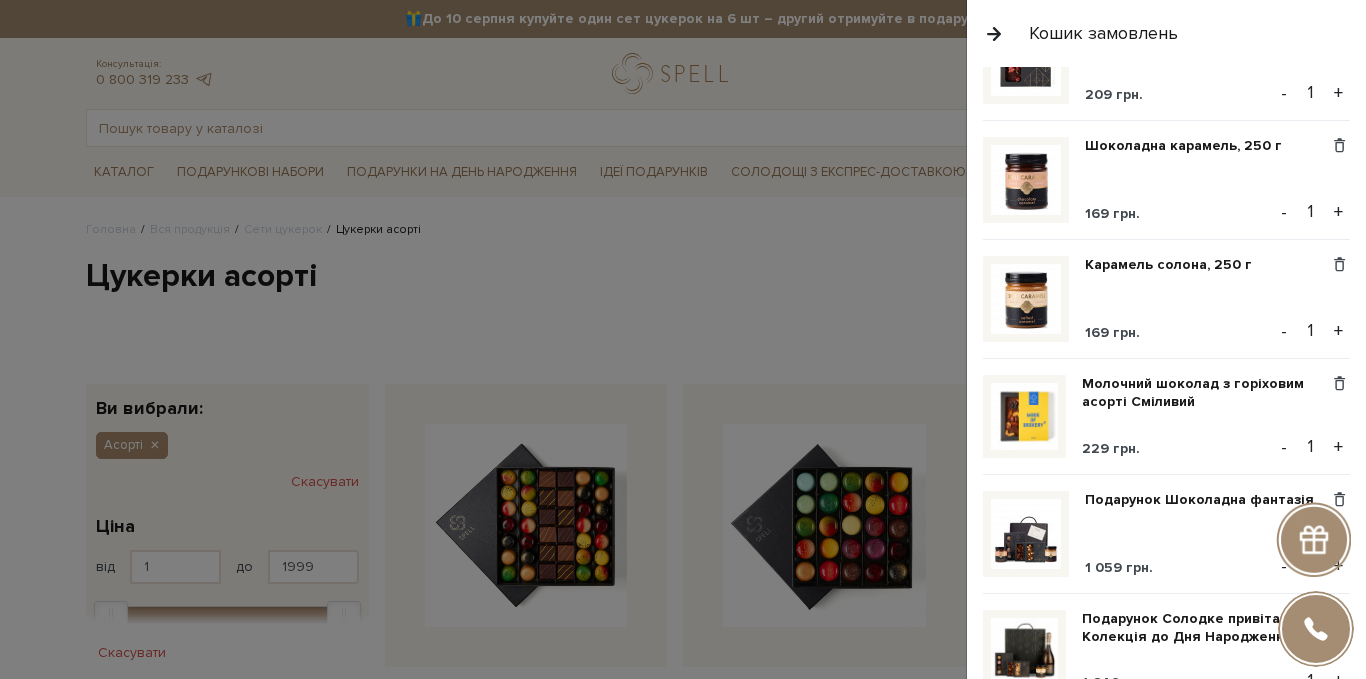 click at bounding box center (1026, 534) 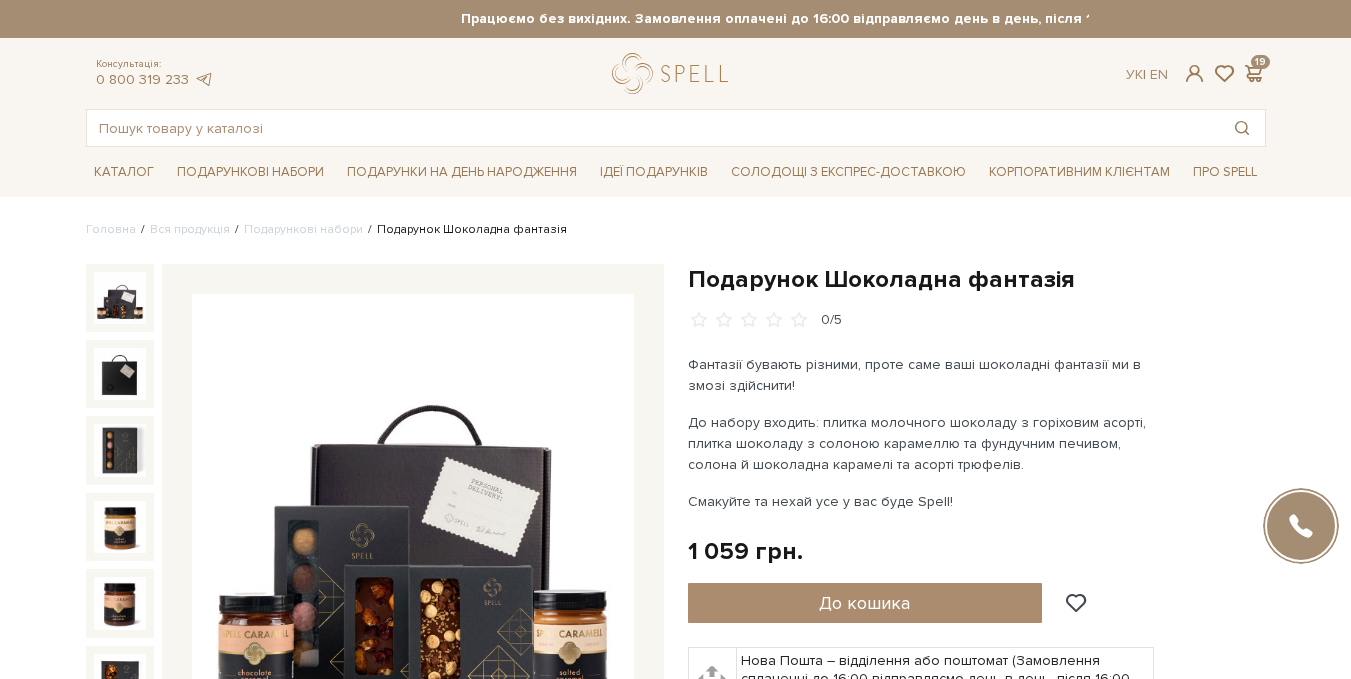 scroll, scrollTop: 100, scrollLeft: 0, axis: vertical 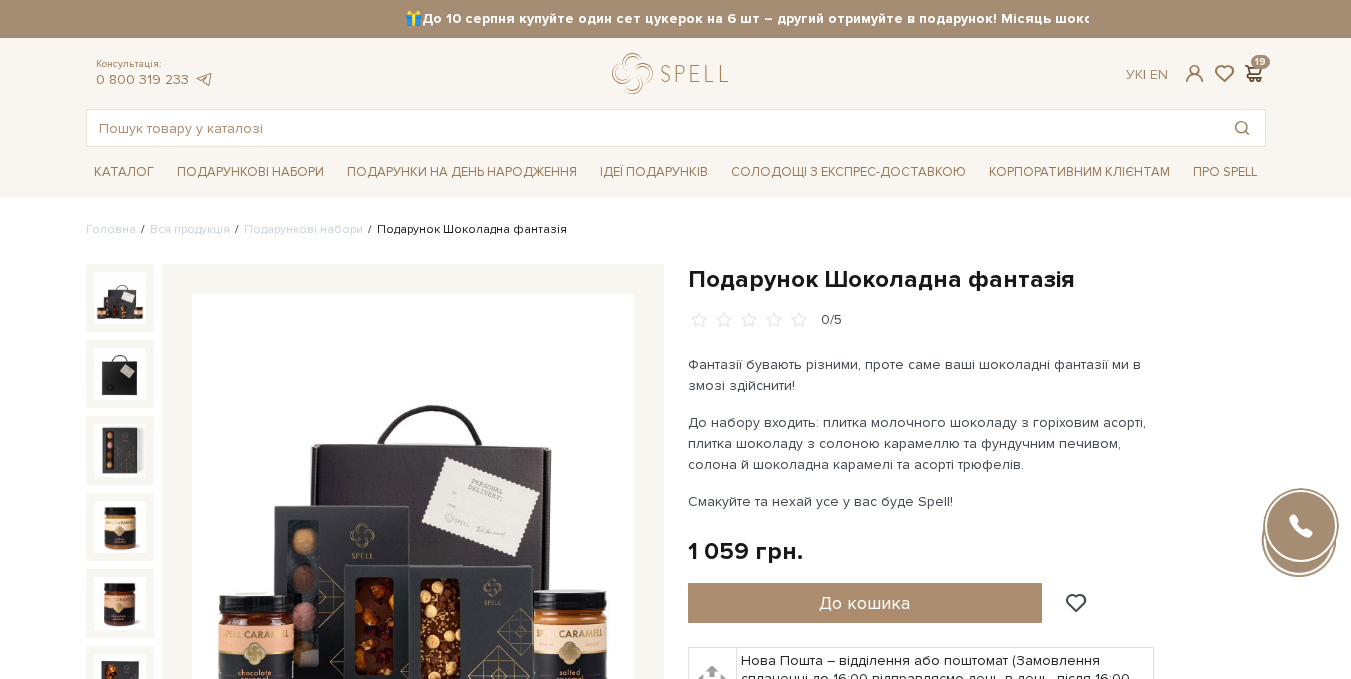click at bounding box center (1254, 73) 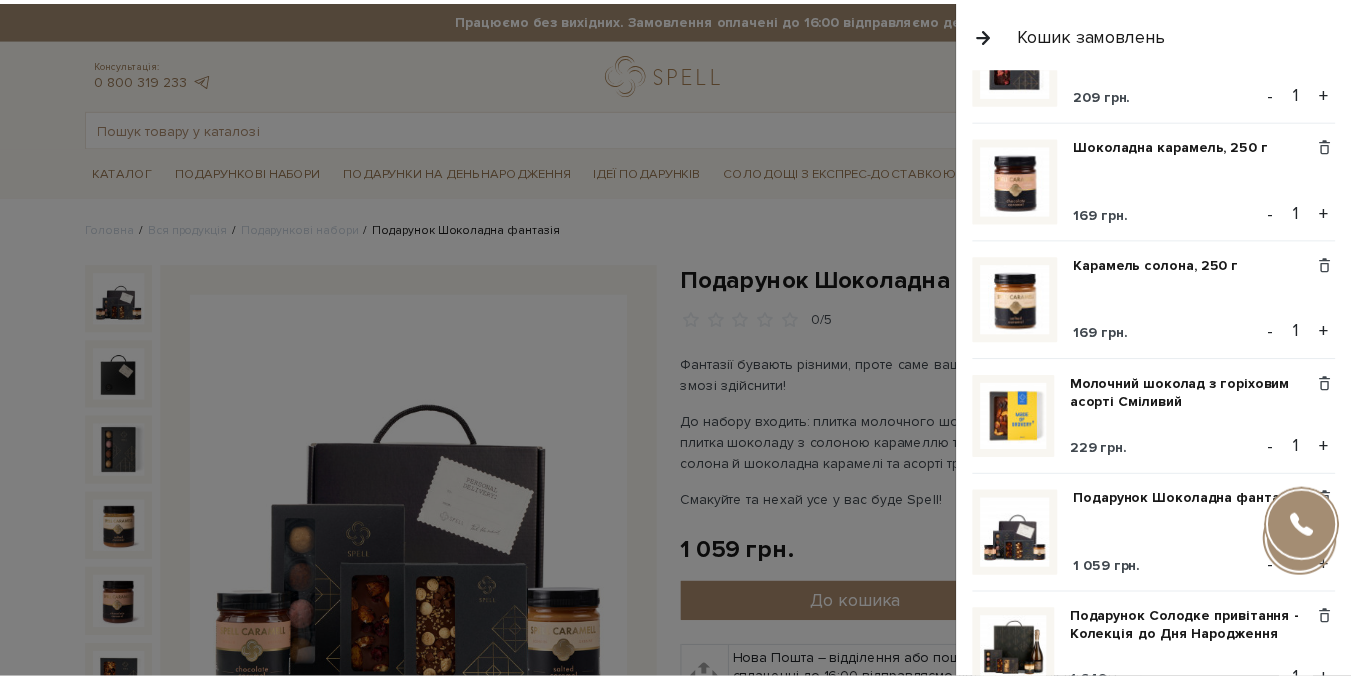 scroll, scrollTop: 200, scrollLeft: 0, axis: vertical 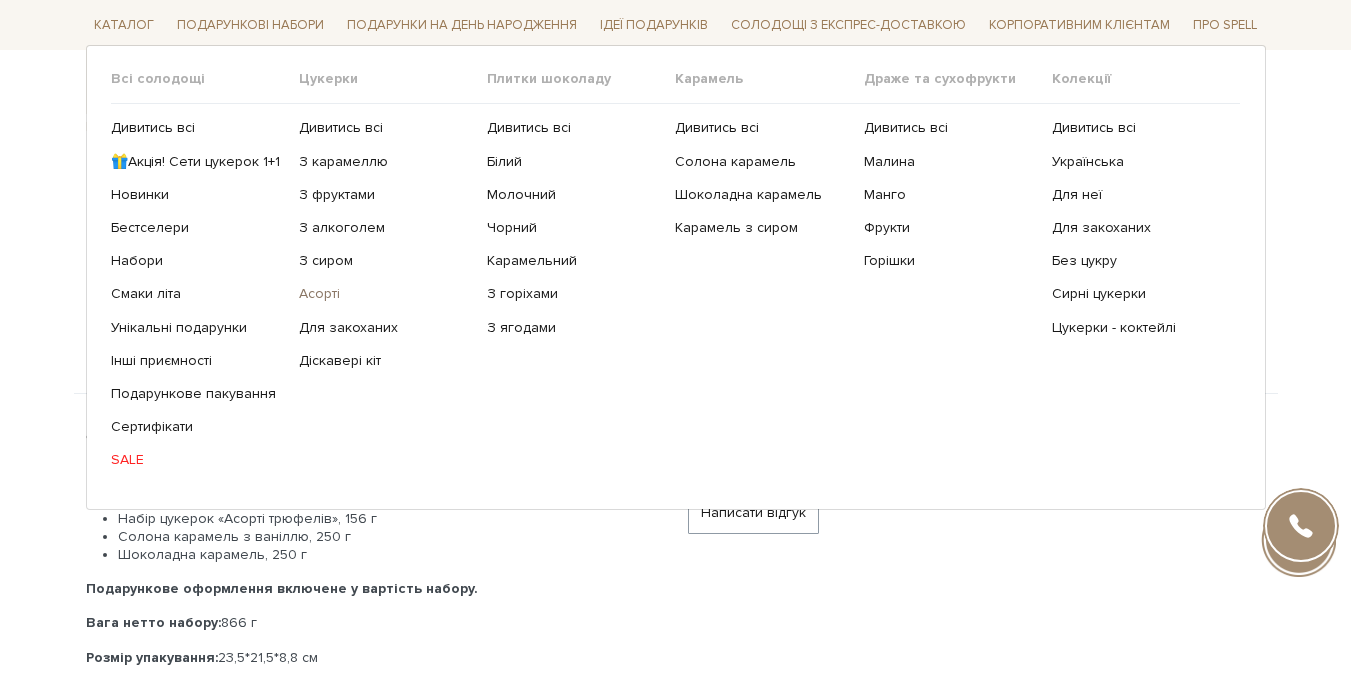 click on "Асорті" at bounding box center (385, 294) 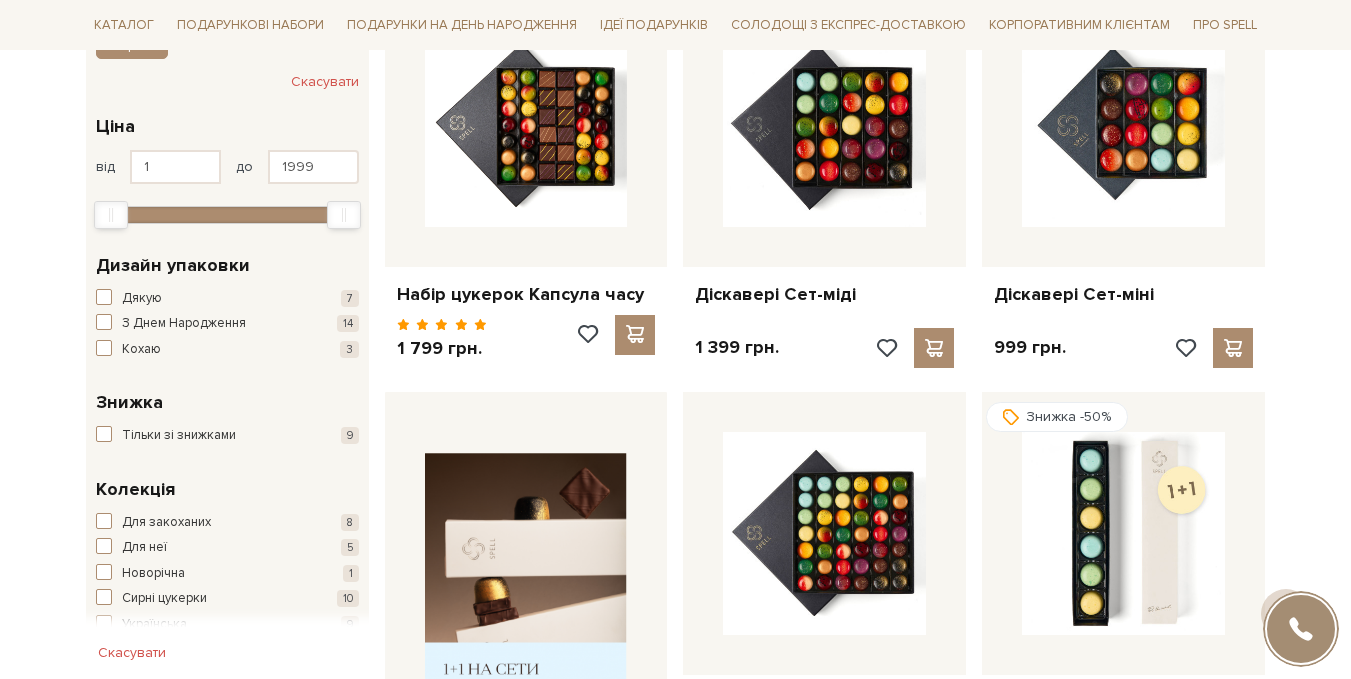 scroll, scrollTop: 600, scrollLeft: 0, axis: vertical 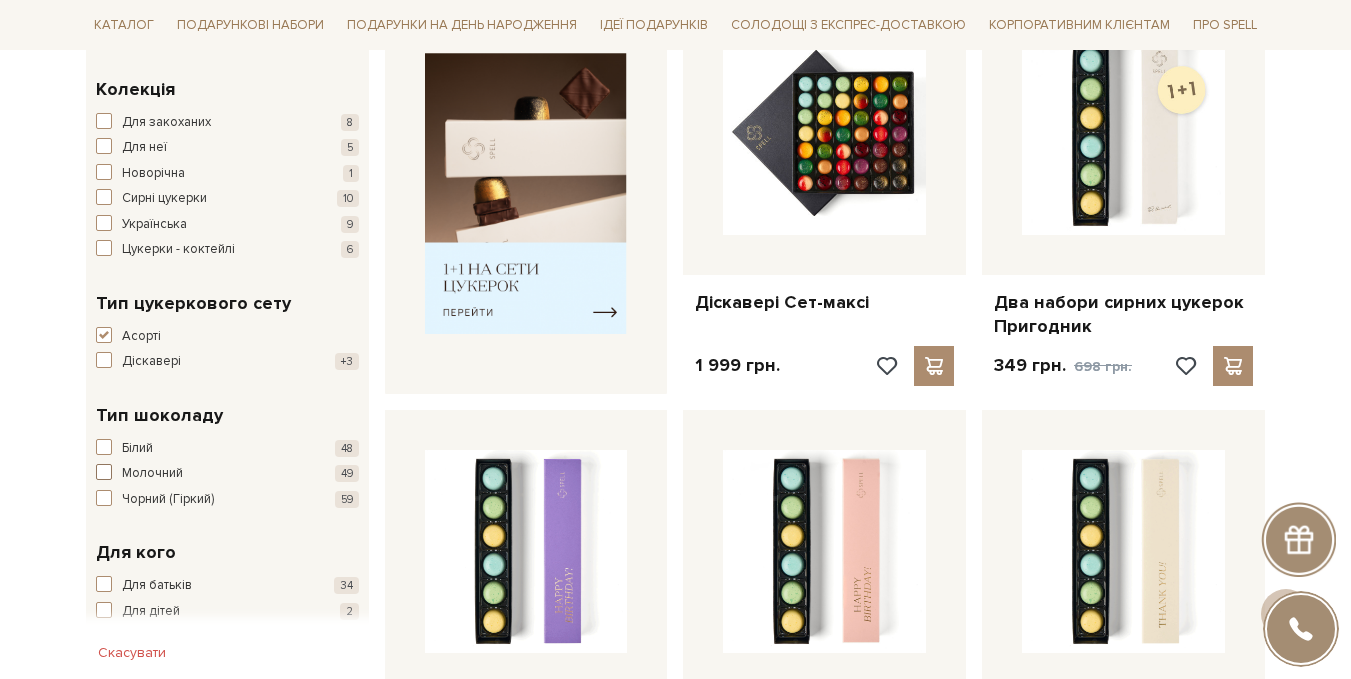 click at bounding box center (104, 472) 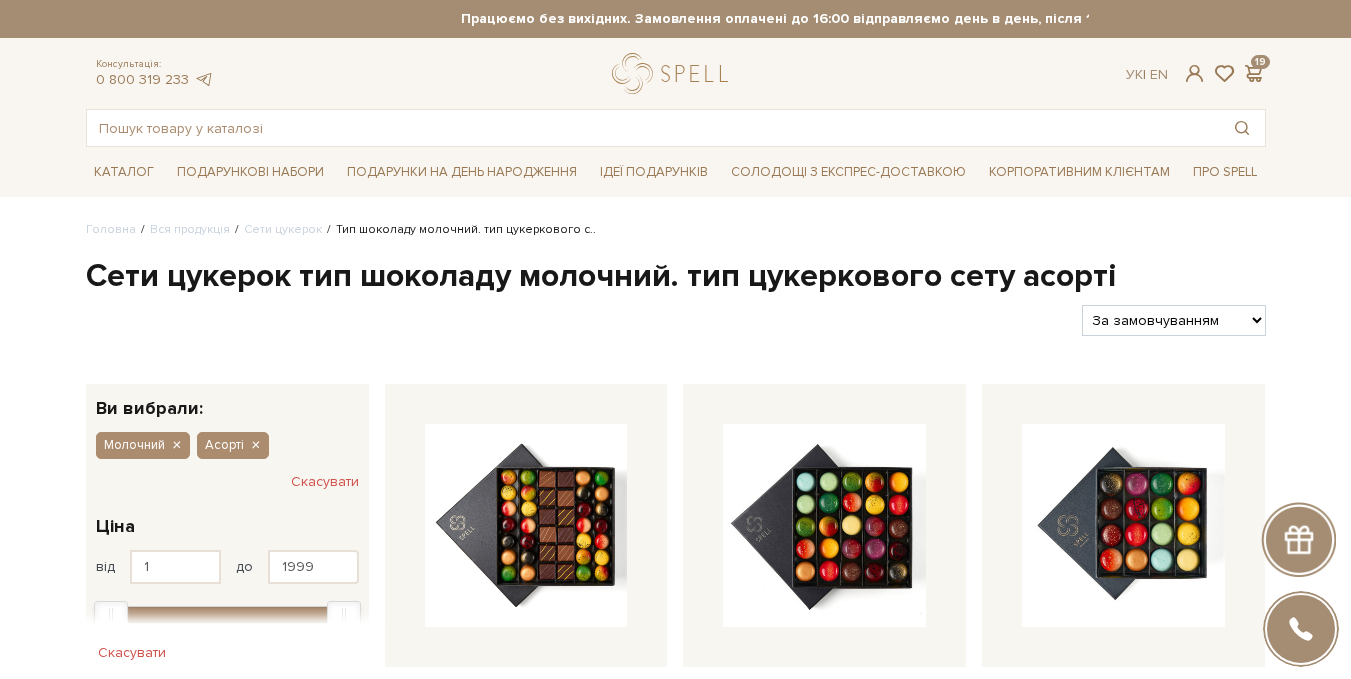 scroll, scrollTop: 400, scrollLeft: 0, axis: vertical 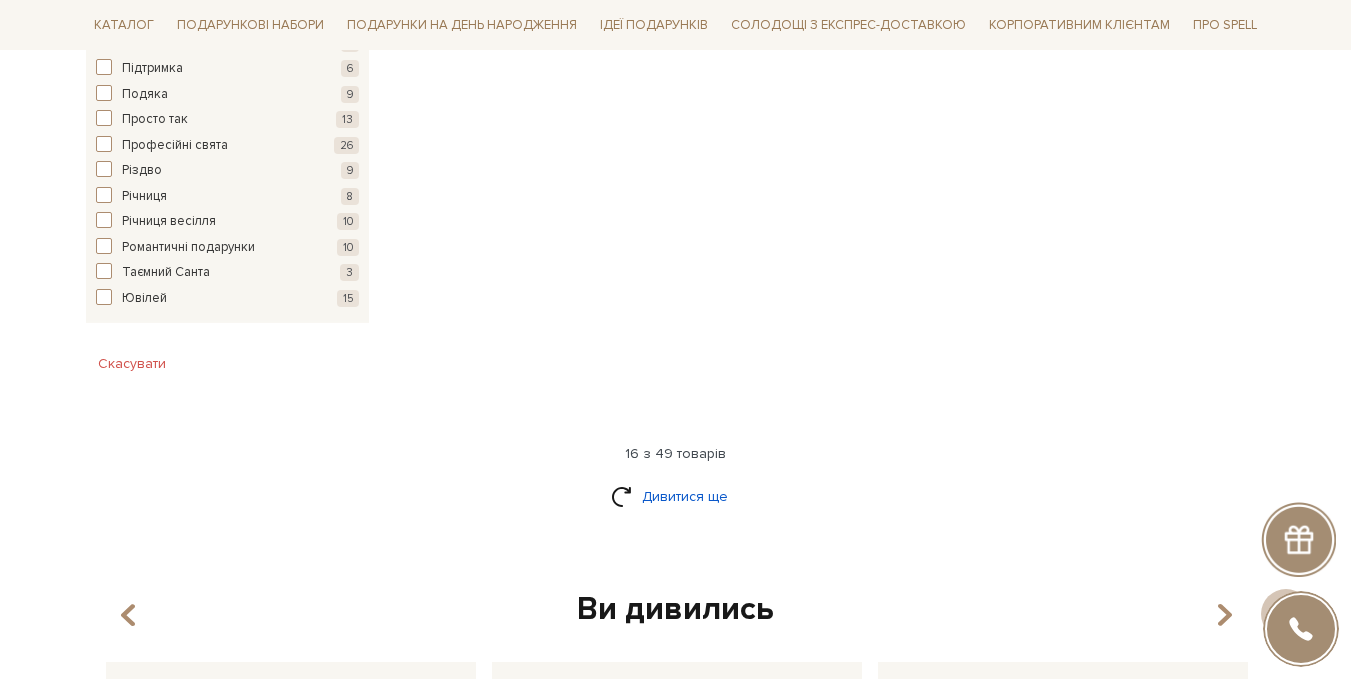 click on "Дивитися ще" at bounding box center (676, 496) 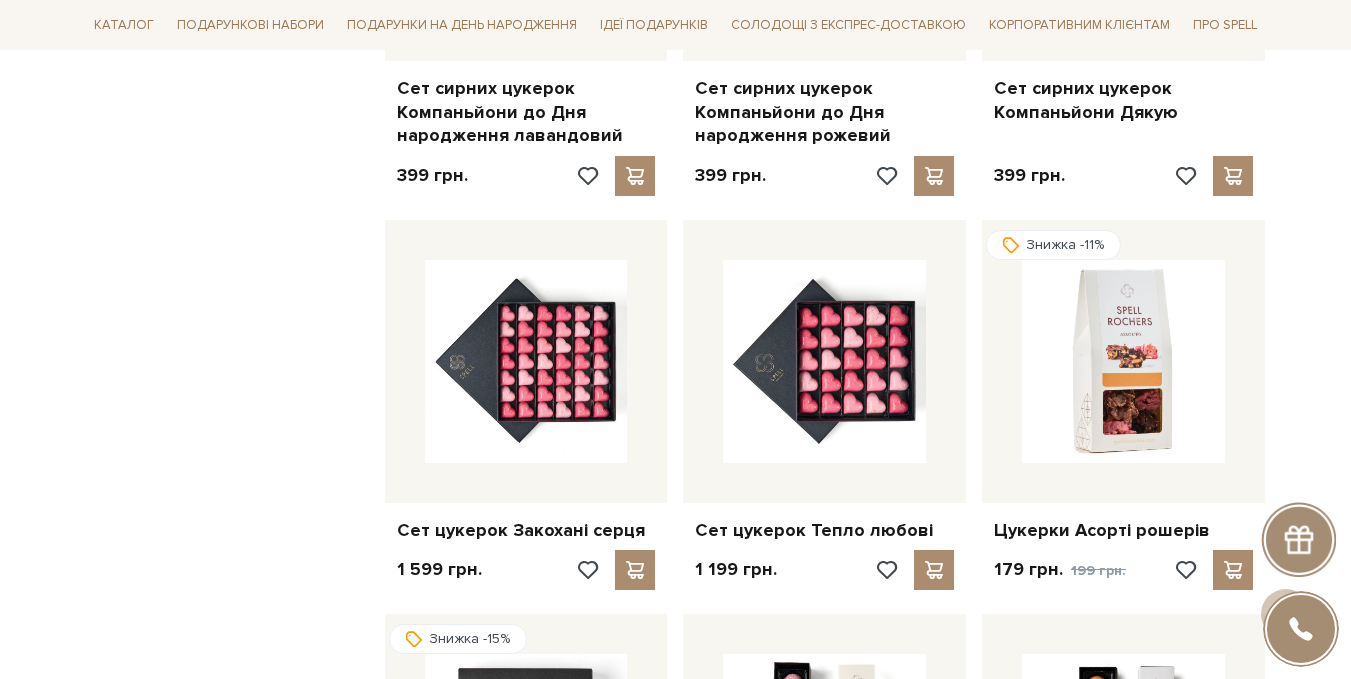 scroll, scrollTop: 3300, scrollLeft: 0, axis: vertical 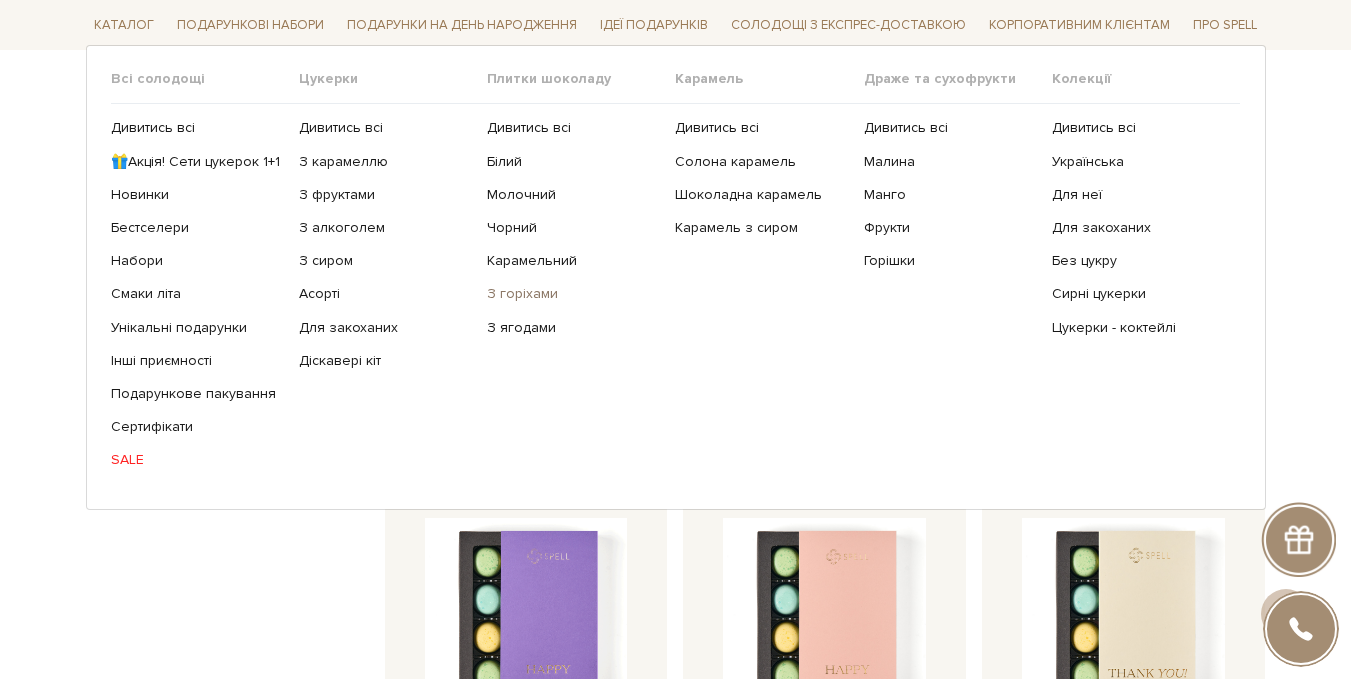 click on "З горіхами" at bounding box center (573, 294) 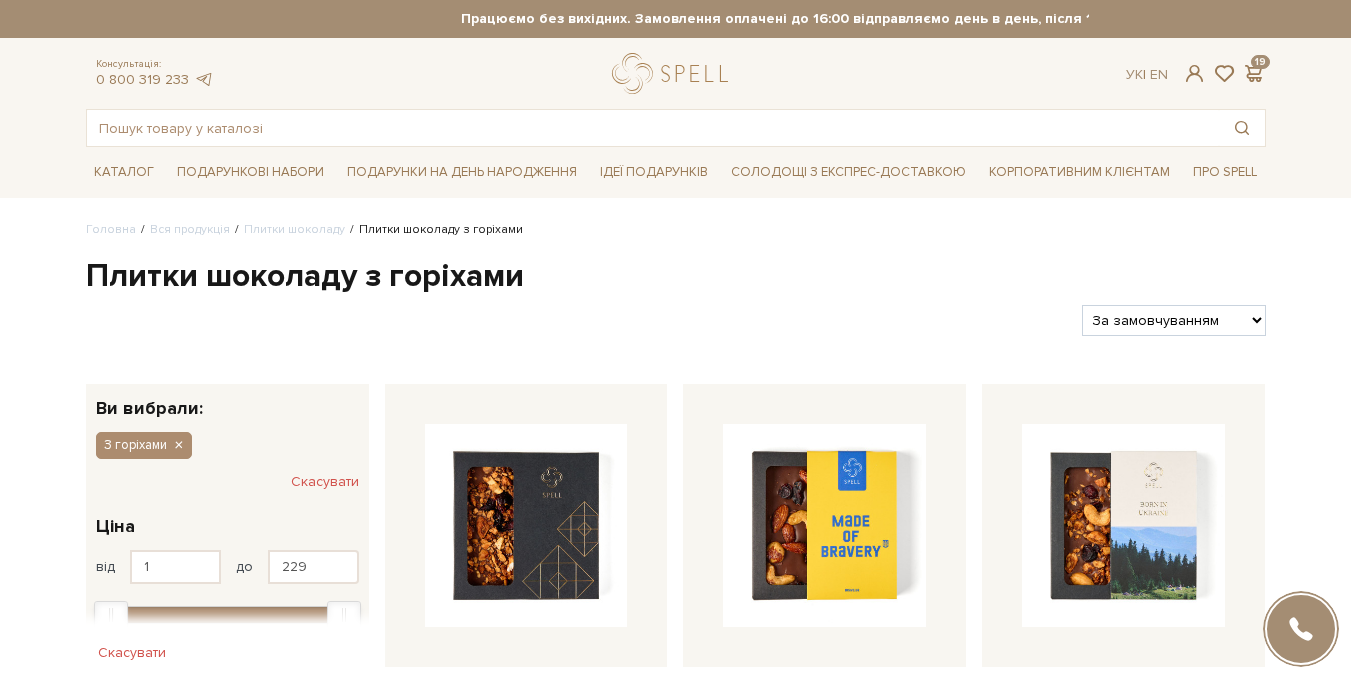 scroll, scrollTop: 0, scrollLeft: 0, axis: both 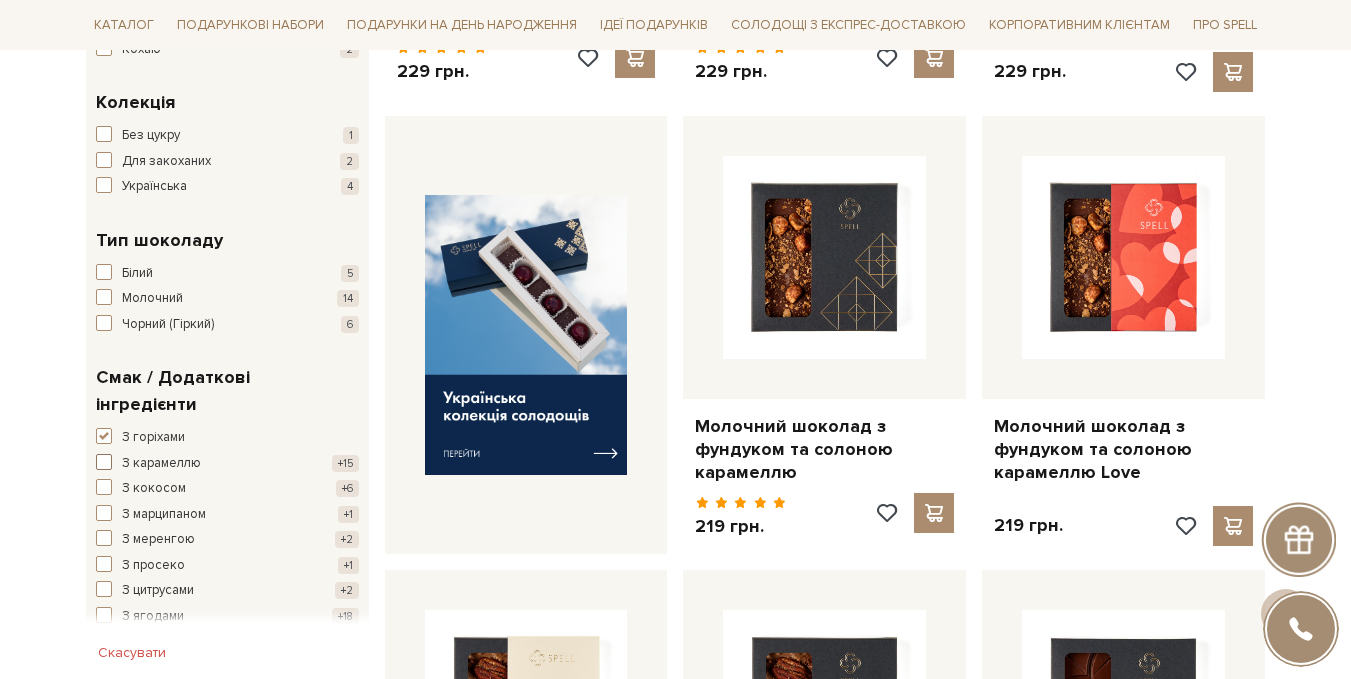 click at bounding box center [104, 462] 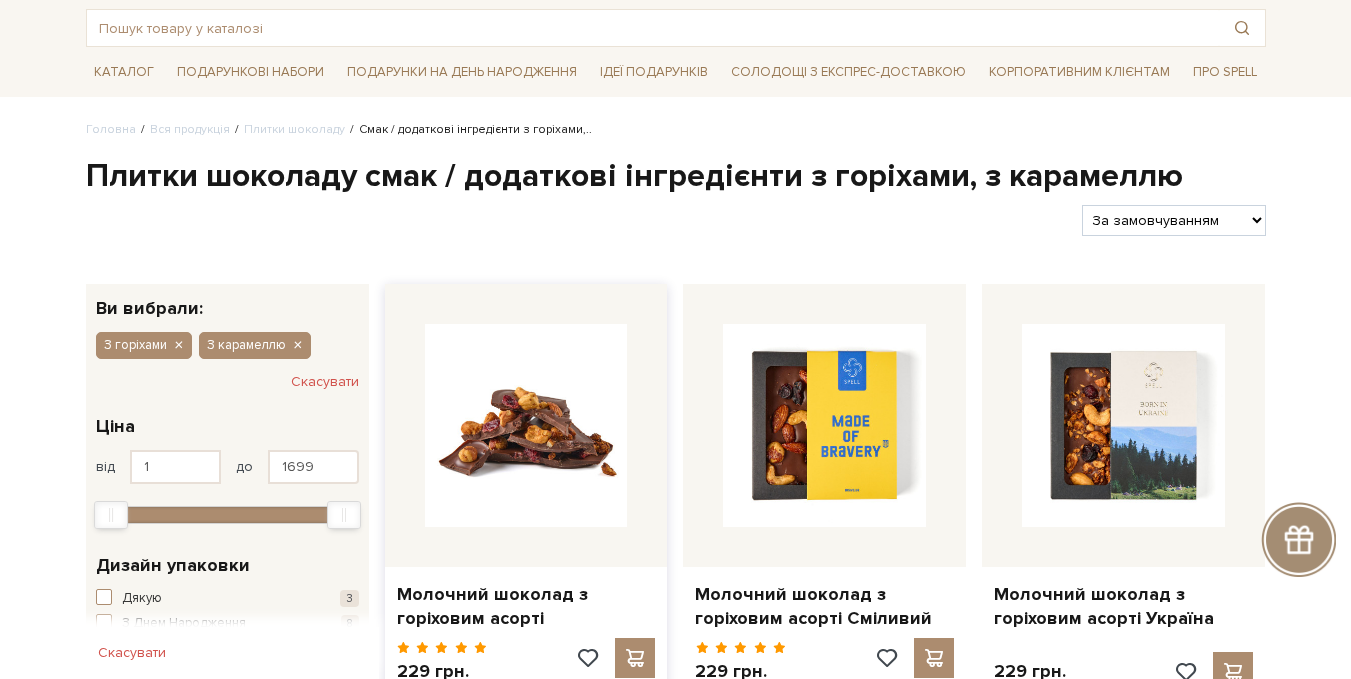 scroll, scrollTop: 0, scrollLeft: 0, axis: both 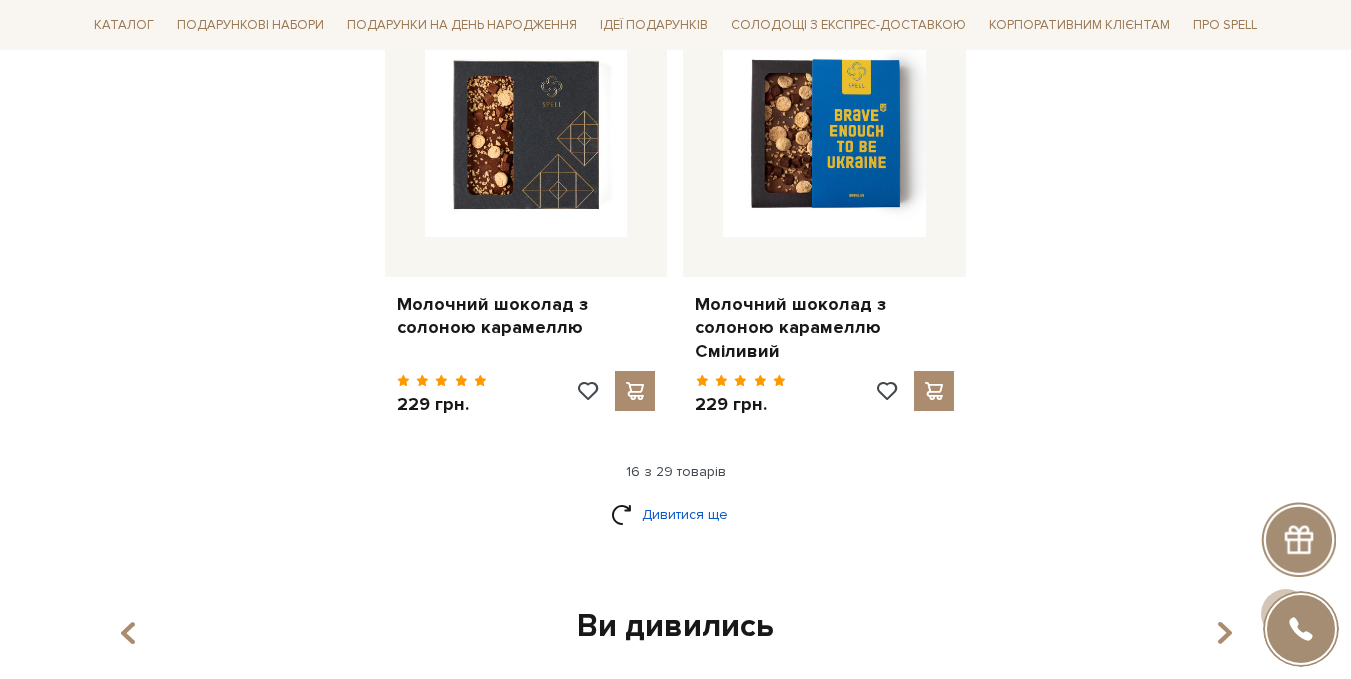 click on "Дивитися ще" at bounding box center [676, 514] 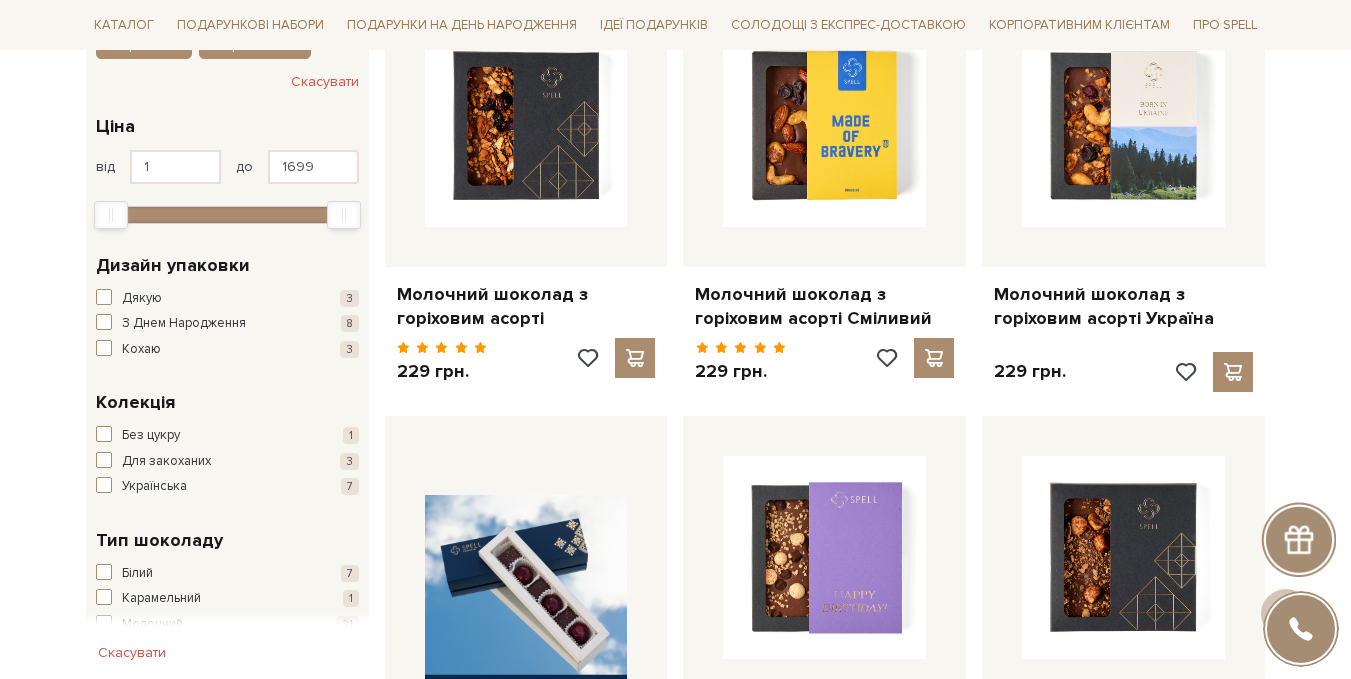 scroll, scrollTop: 0, scrollLeft: 0, axis: both 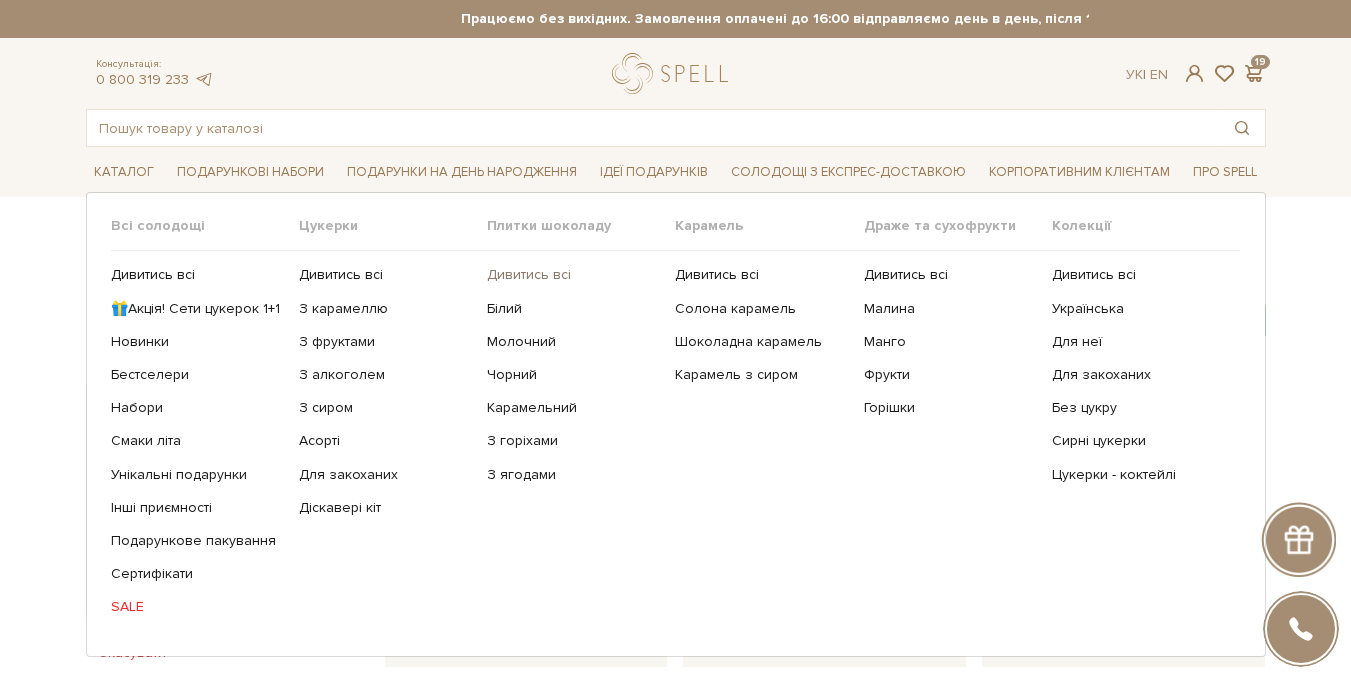 click on "Дивитись всі" at bounding box center [573, 275] 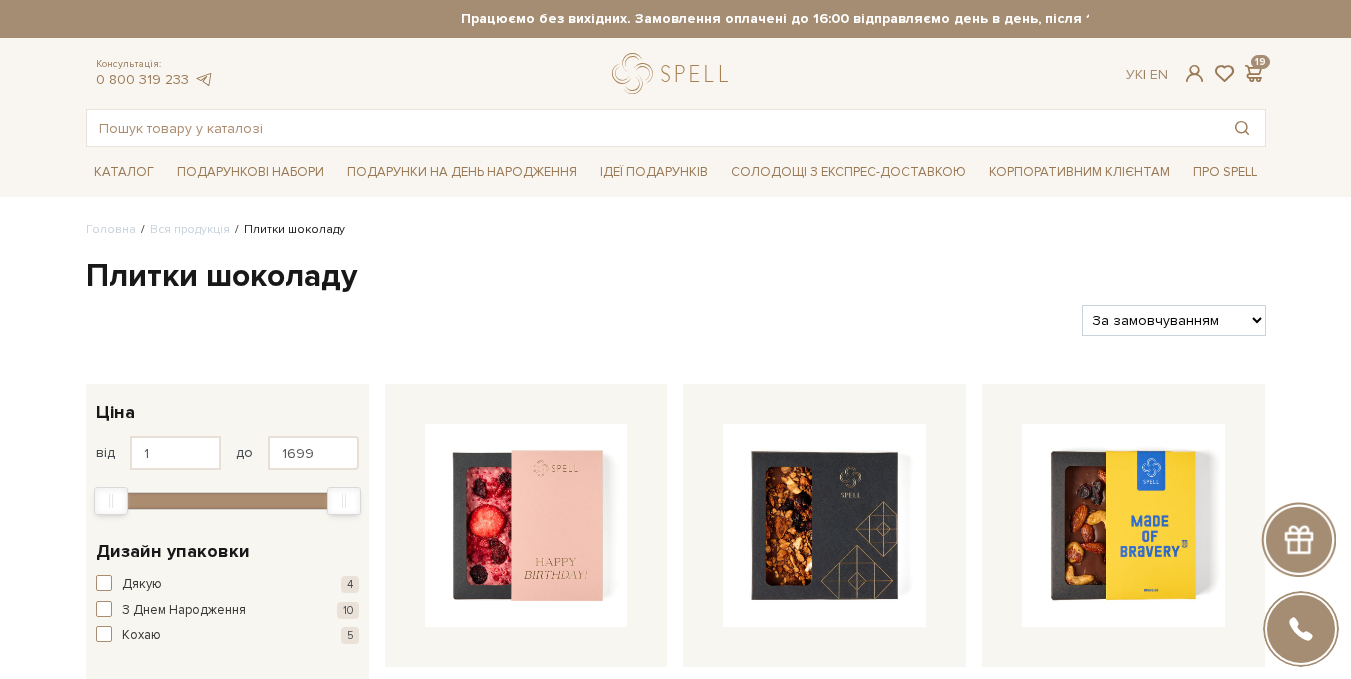 scroll, scrollTop: 200, scrollLeft: 0, axis: vertical 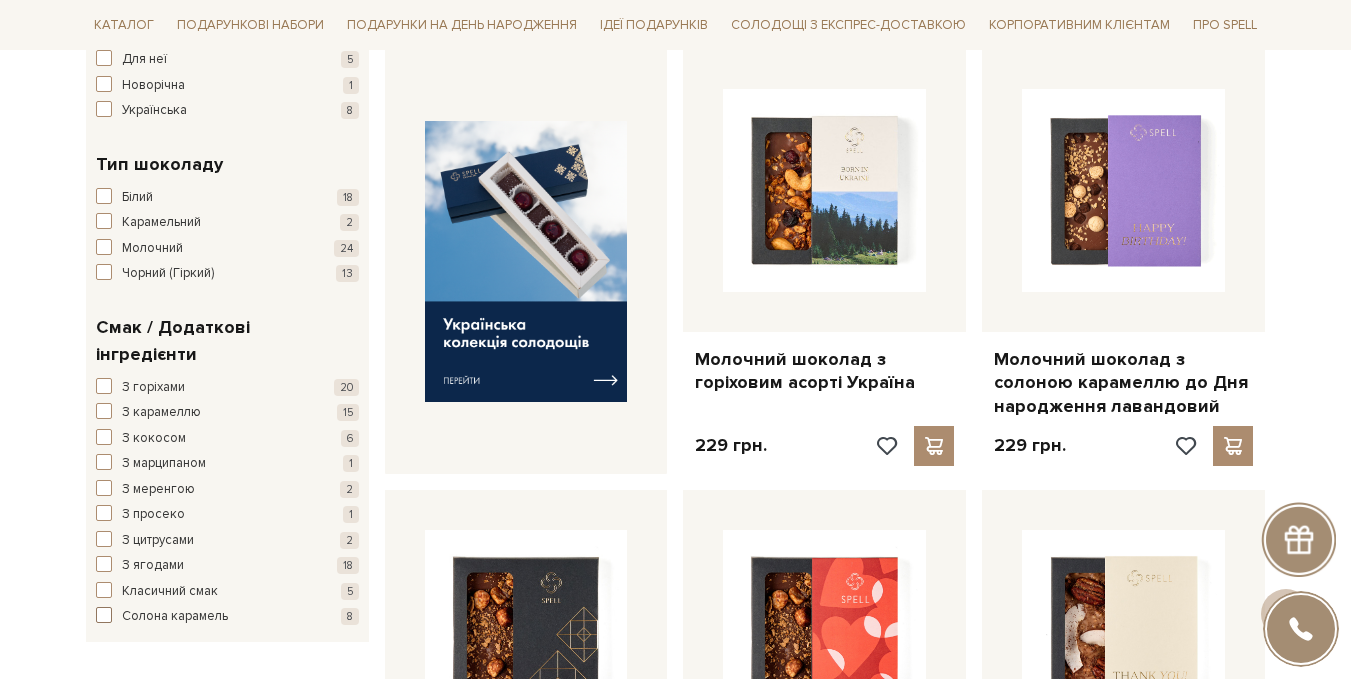 click at bounding box center (104, 615) 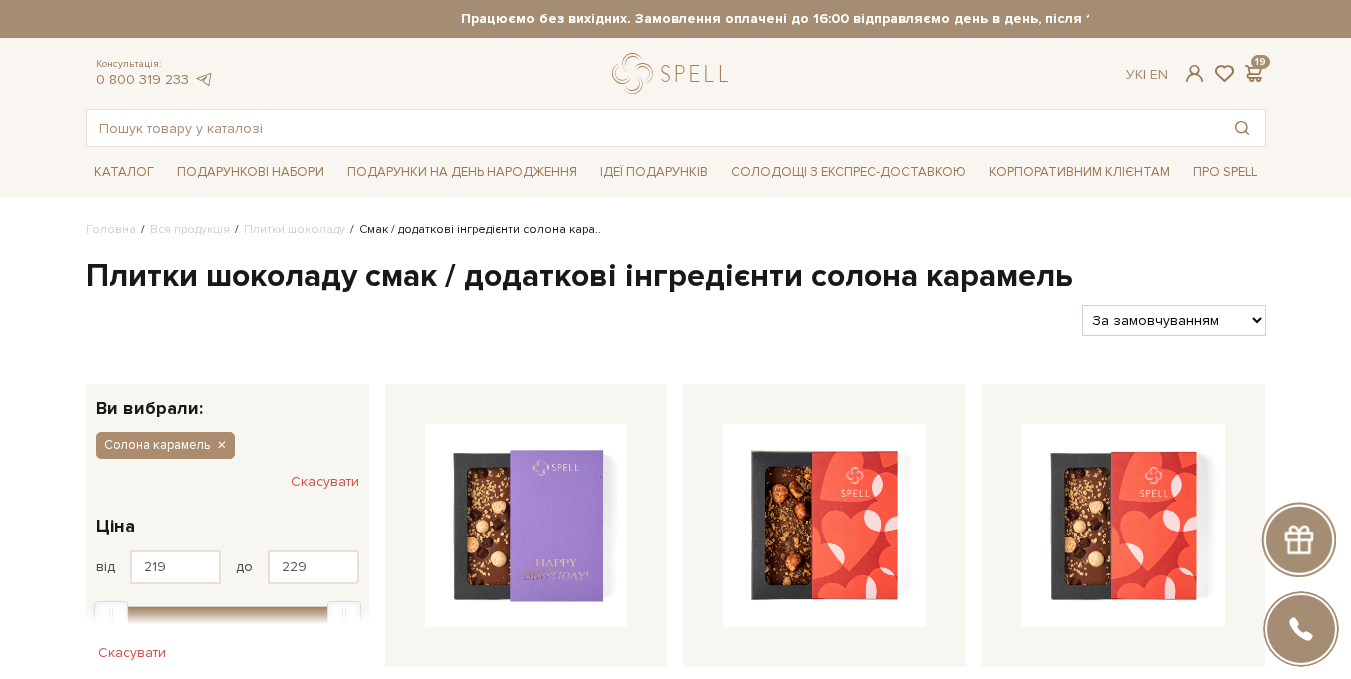 scroll, scrollTop: 0, scrollLeft: 0, axis: both 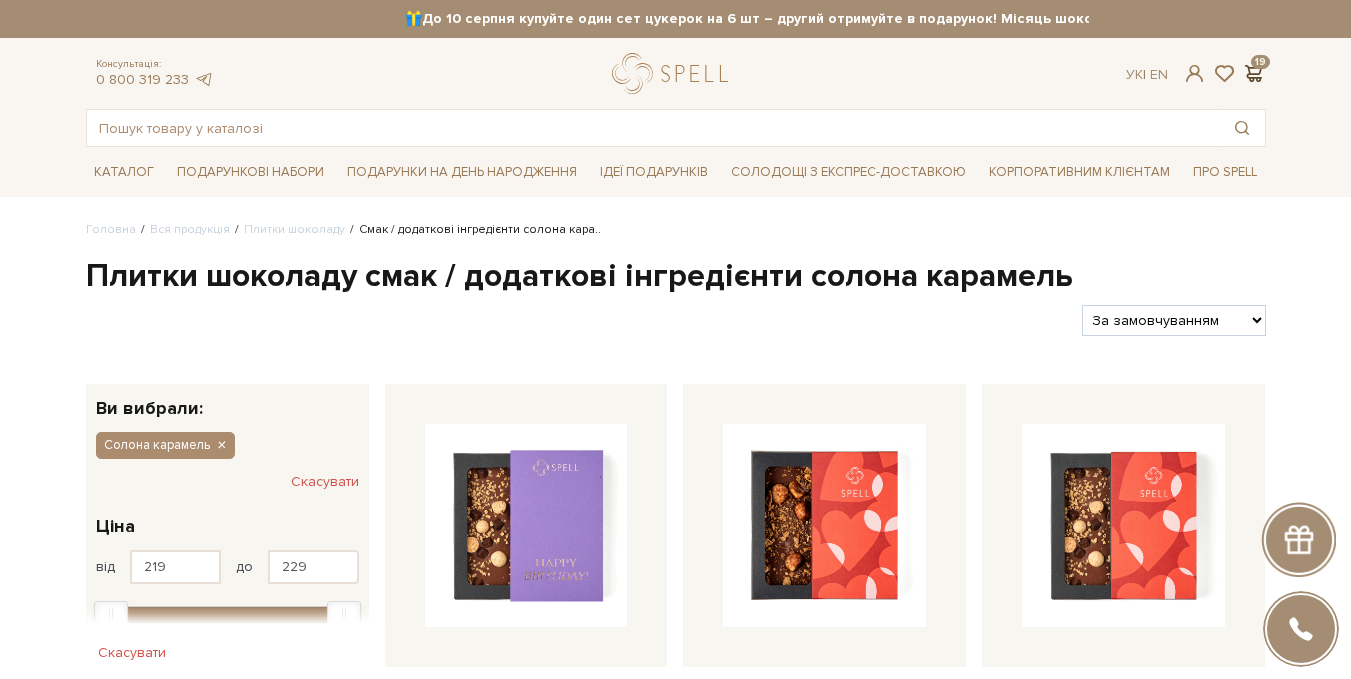 click at bounding box center (1254, 73) 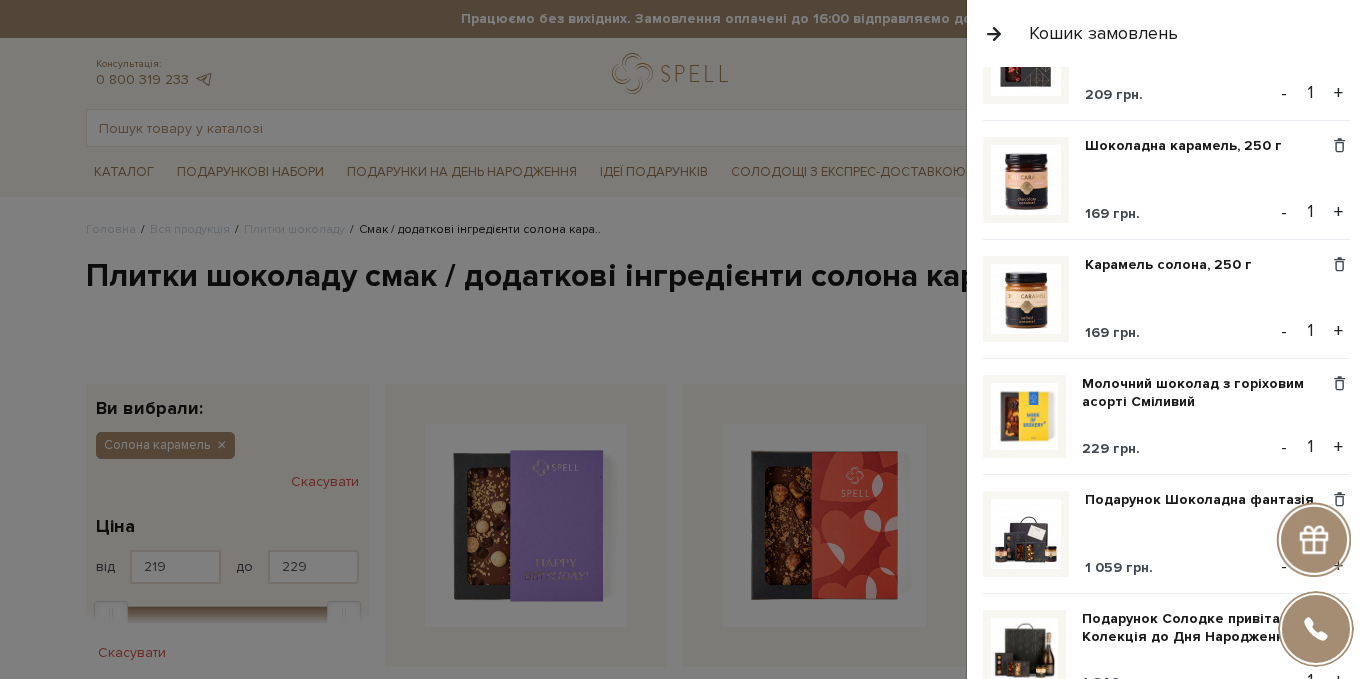 scroll, scrollTop: 200, scrollLeft: 0, axis: vertical 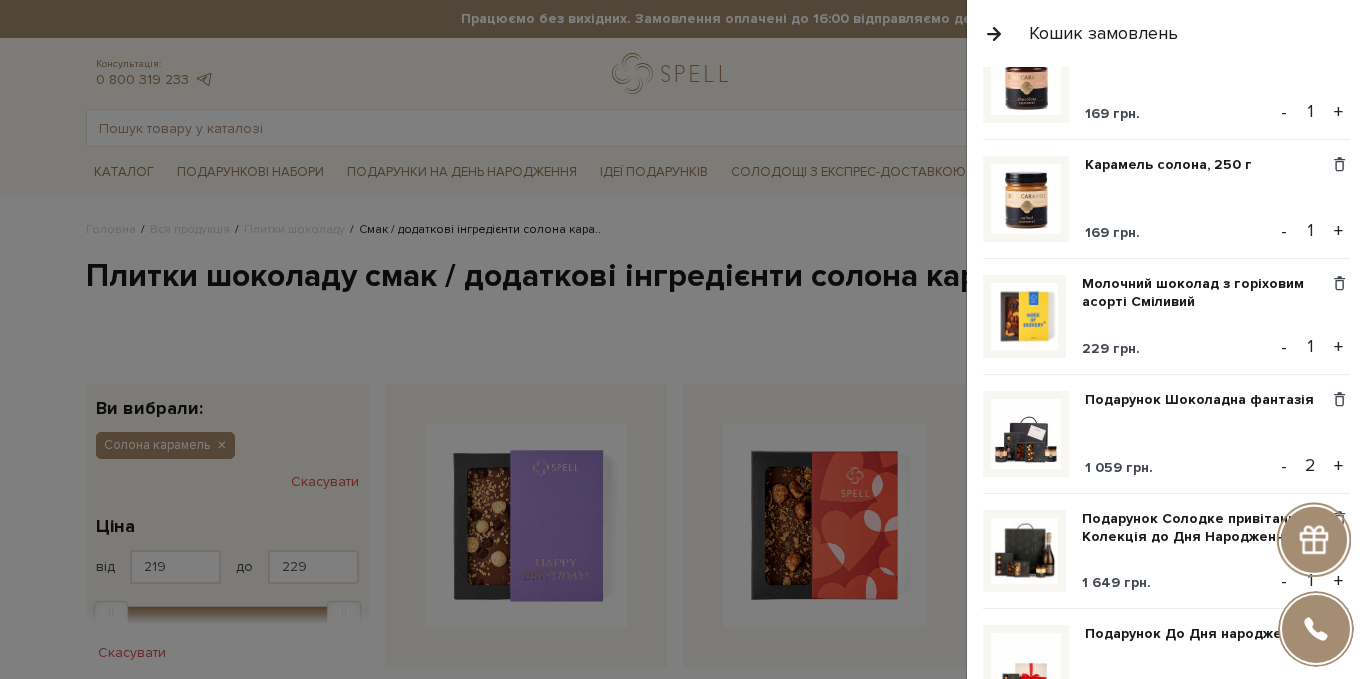 click on "-" at bounding box center (1284, 466) 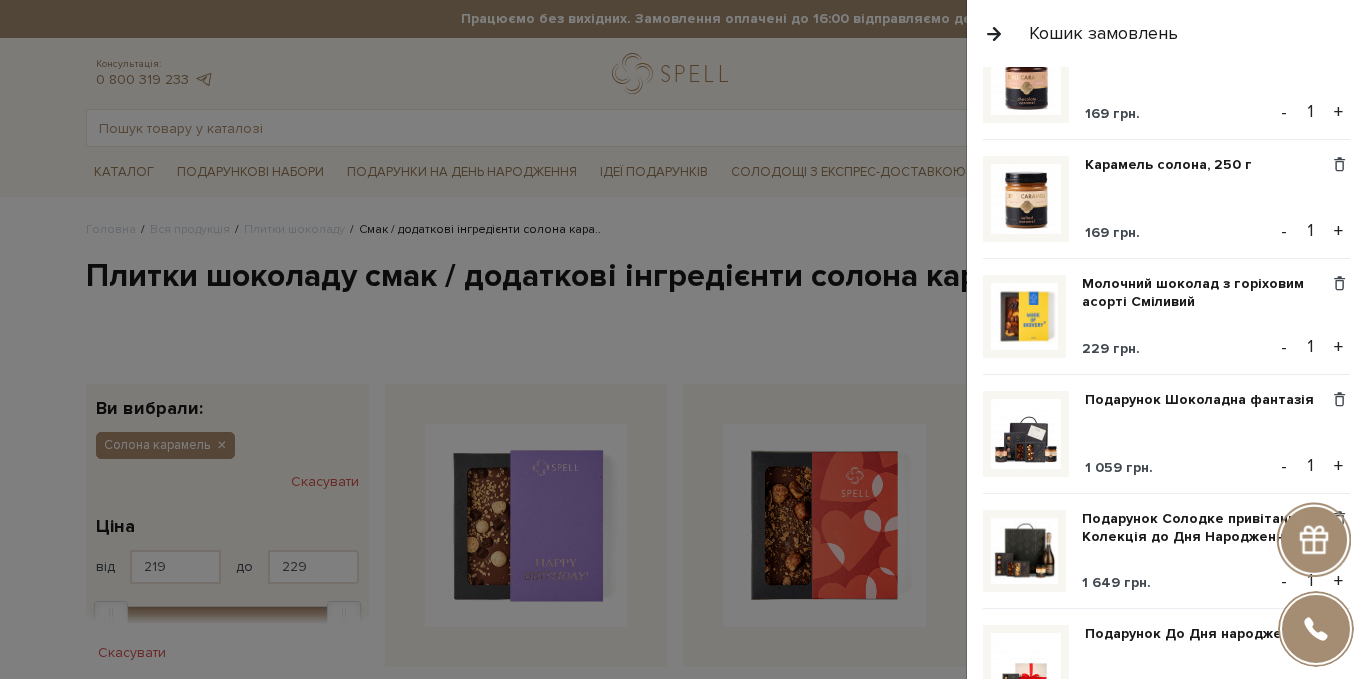 click at bounding box center (1026, 434) 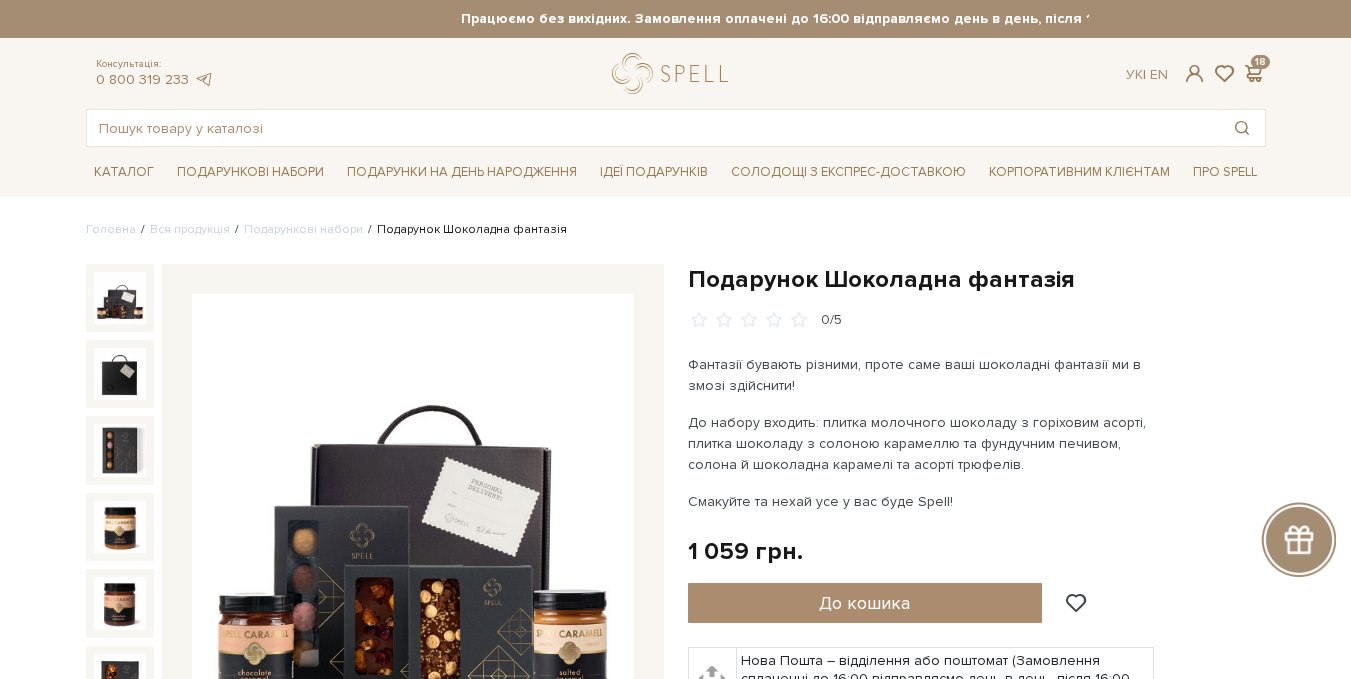 scroll, scrollTop: 0, scrollLeft: 0, axis: both 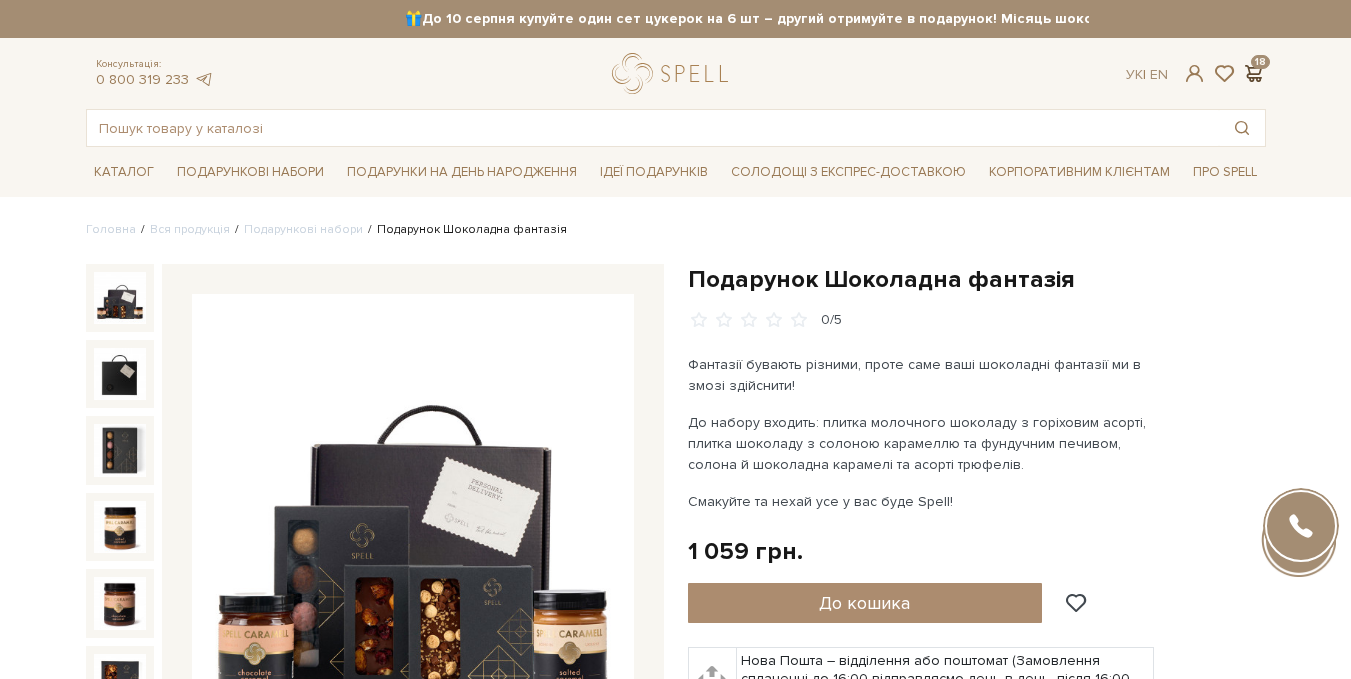 click at bounding box center [1254, 73] 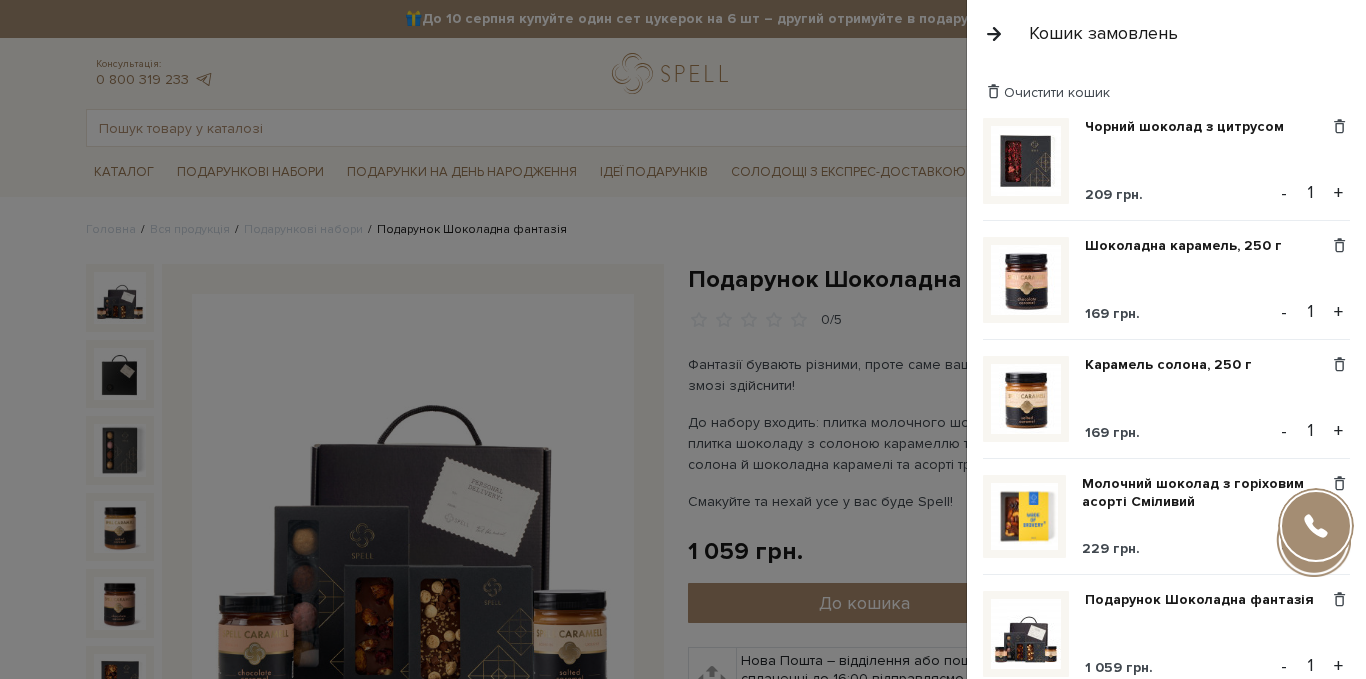 scroll, scrollTop: 200, scrollLeft: 0, axis: vertical 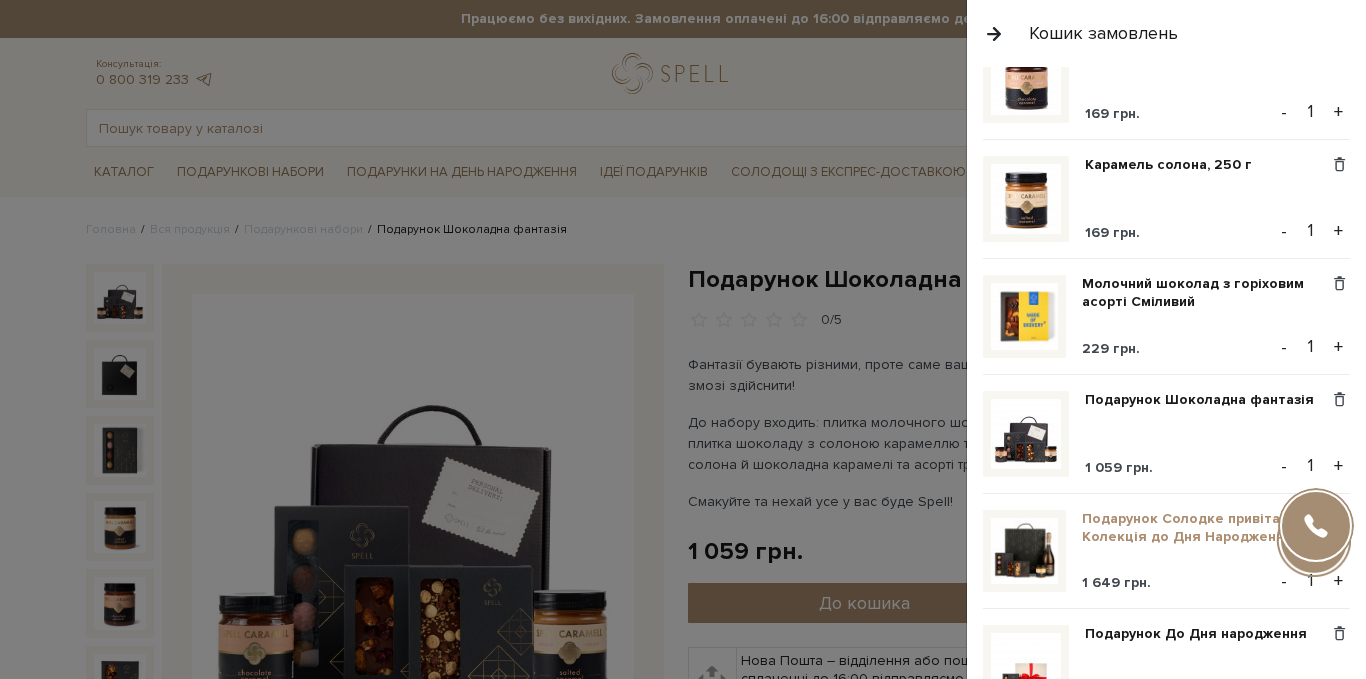 click on "Подарунок Солодке привітання  -  Колекція до Дня Народження" at bounding box center (1205, 528) 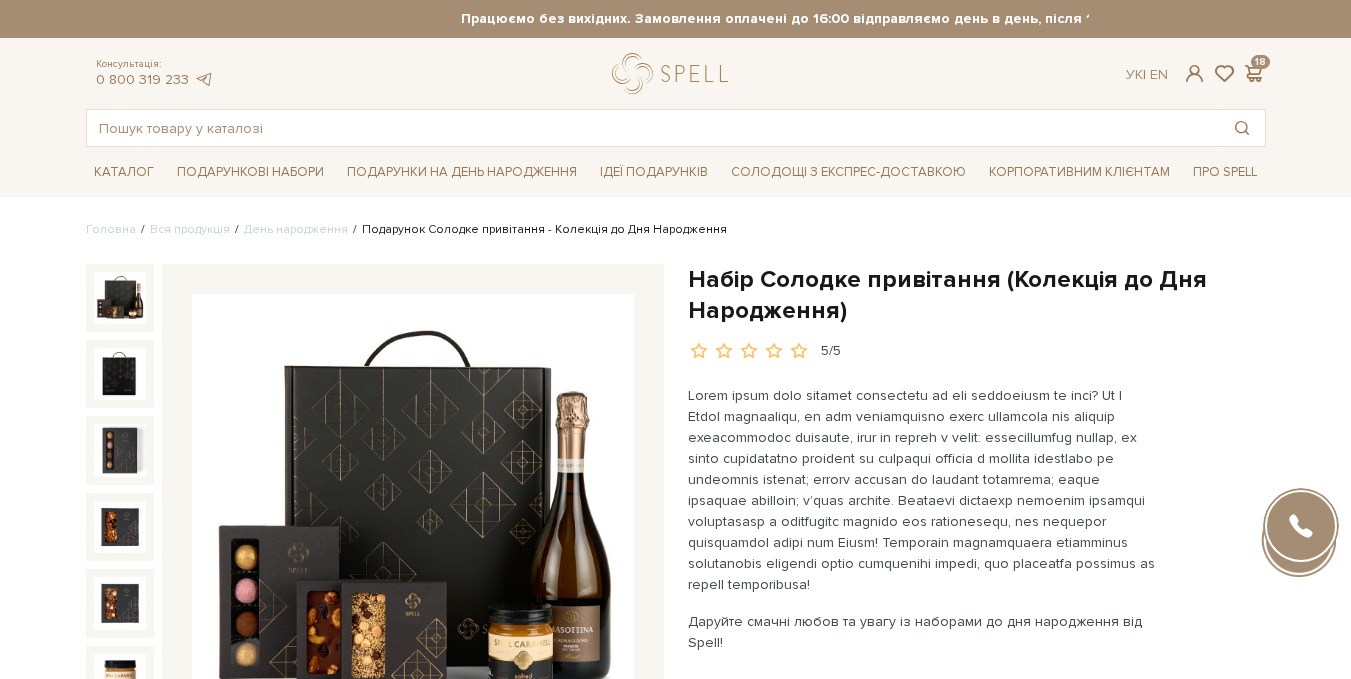 scroll, scrollTop: 0, scrollLeft: 0, axis: both 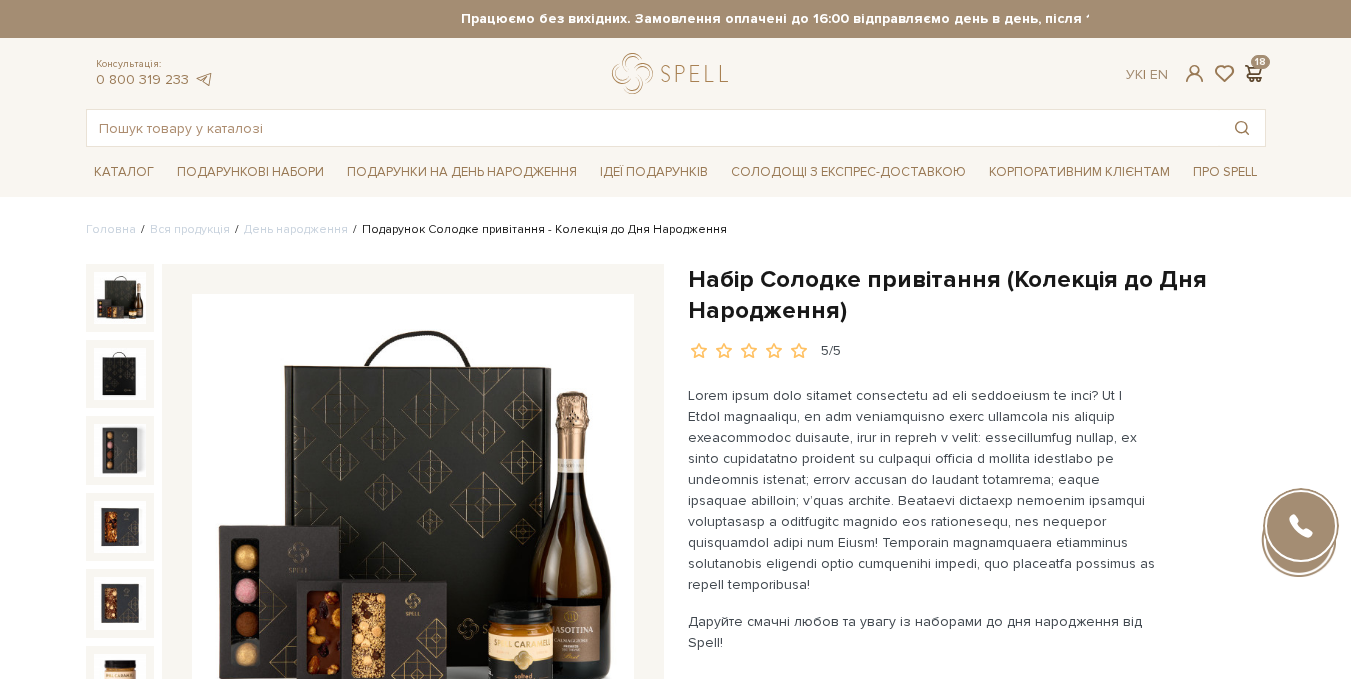 click at bounding box center (1254, 73) 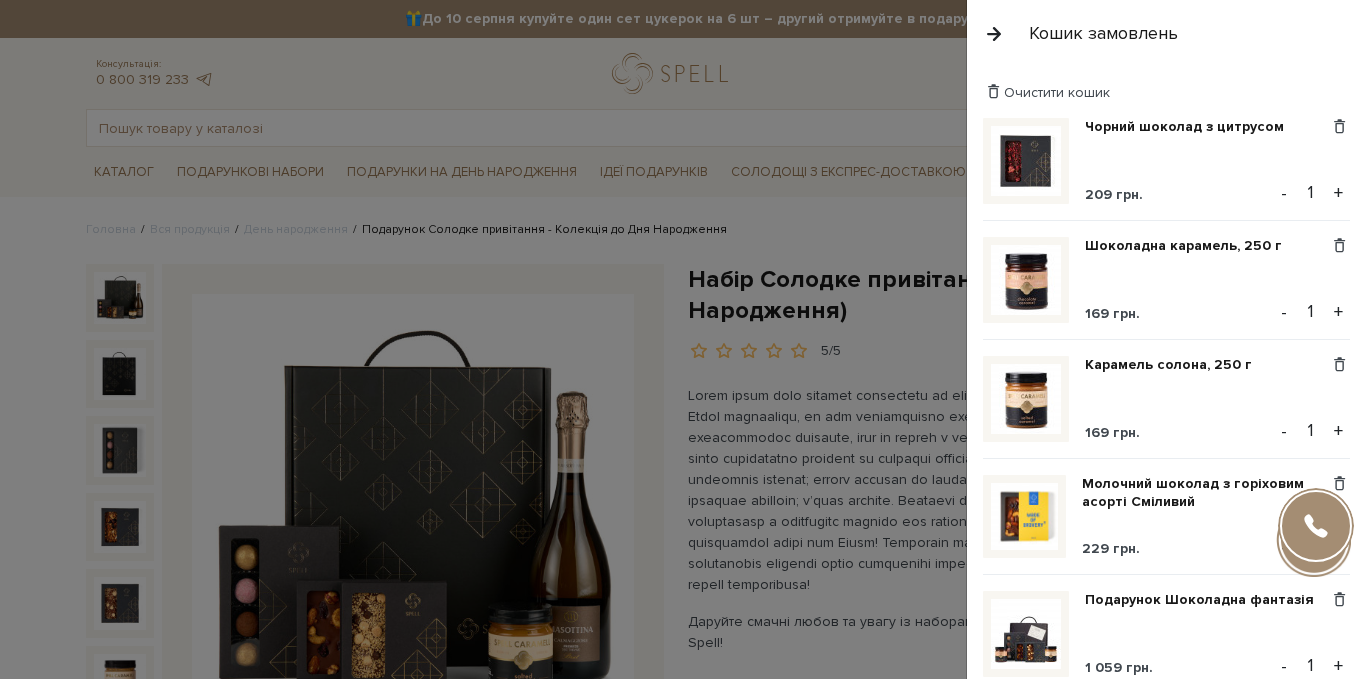 scroll, scrollTop: 200, scrollLeft: 0, axis: vertical 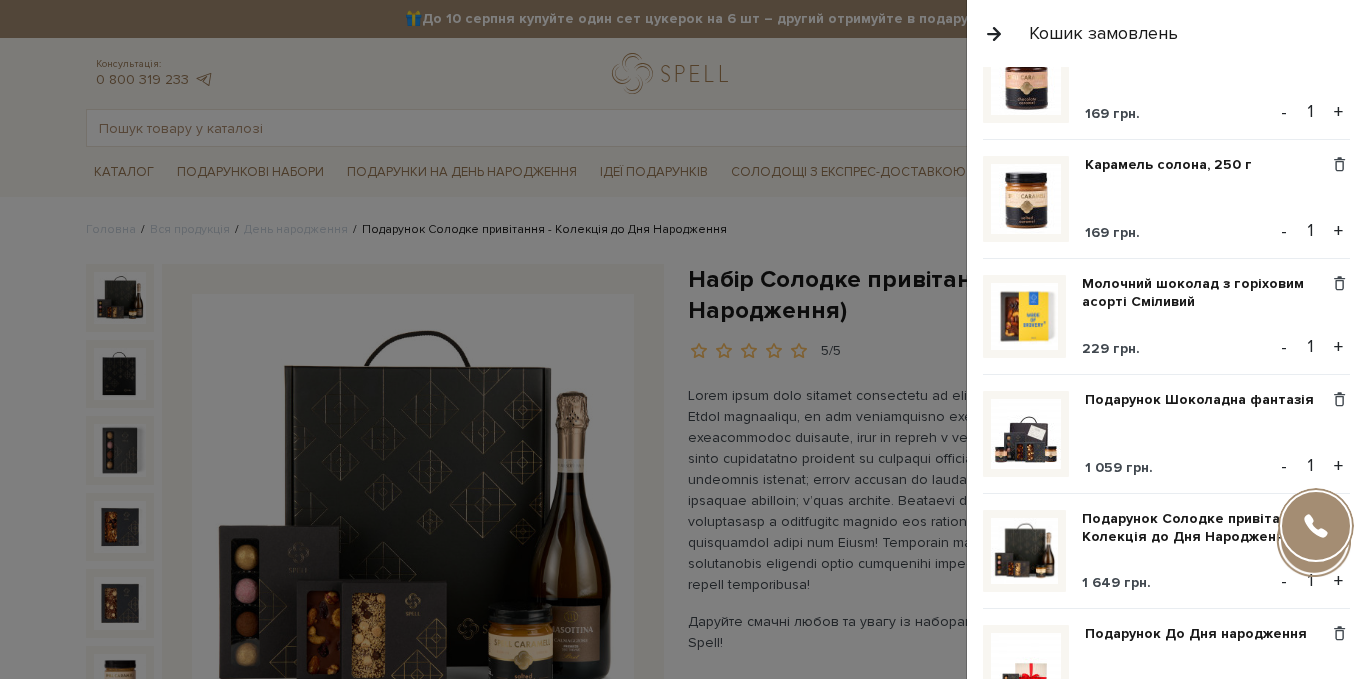 click on "-" at bounding box center (1284, 581) 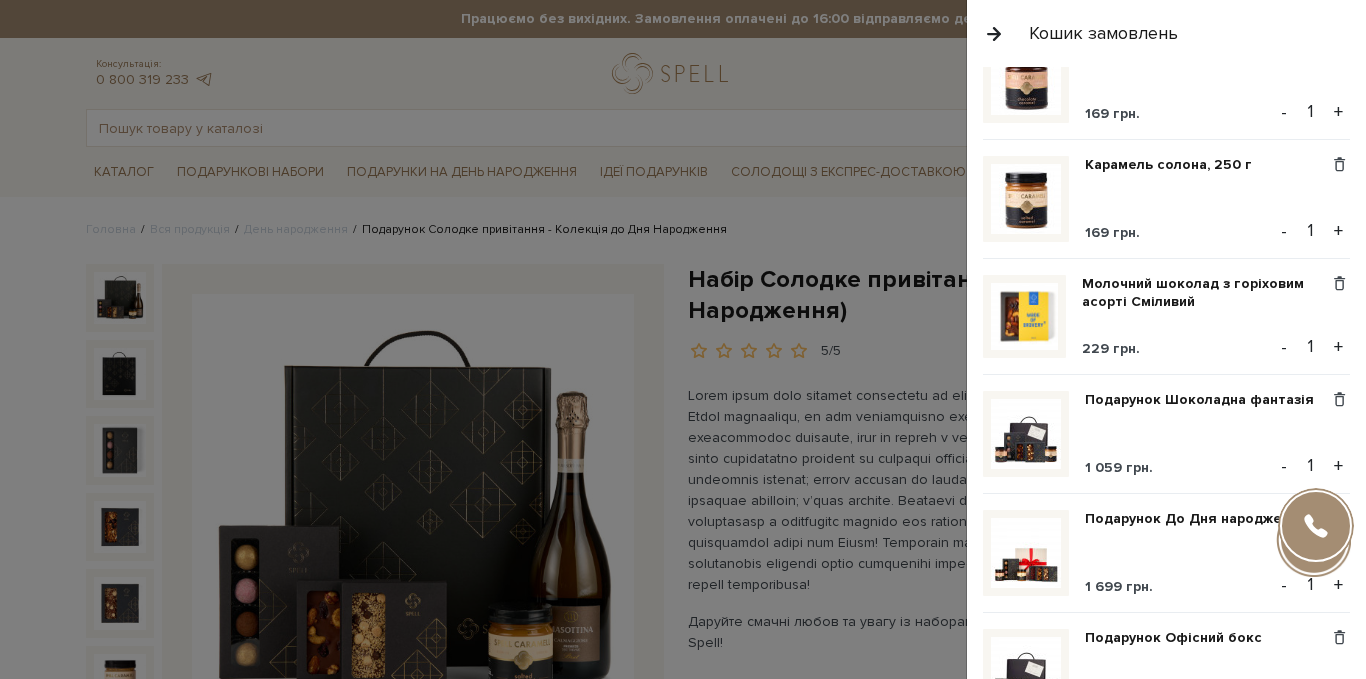 scroll, scrollTop: 300, scrollLeft: 0, axis: vertical 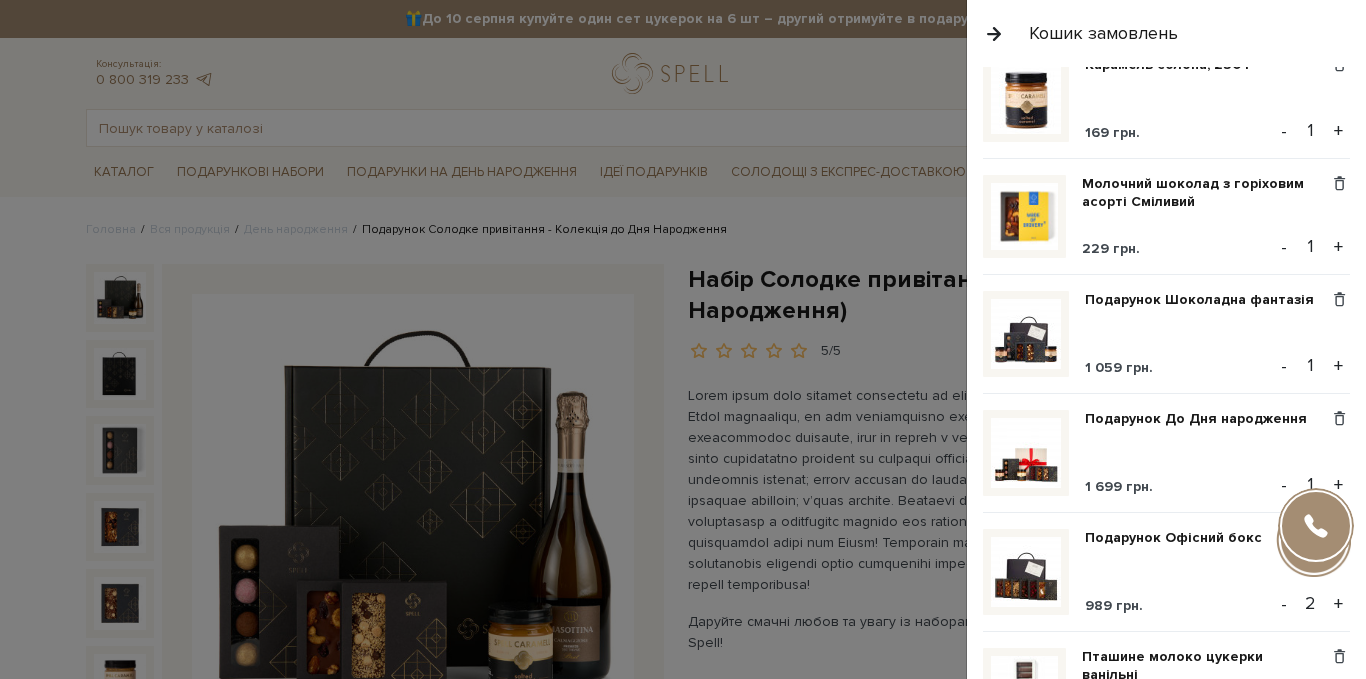 click at bounding box center [1026, 453] 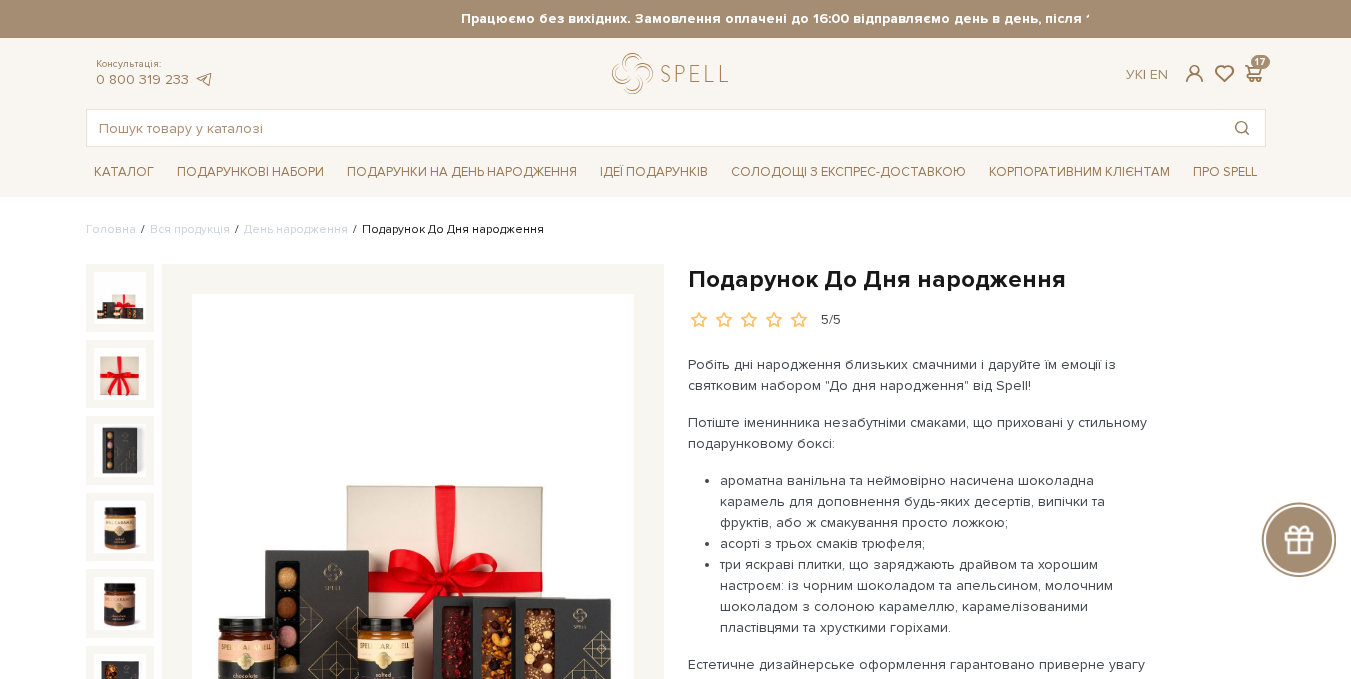 scroll, scrollTop: 0, scrollLeft: 0, axis: both 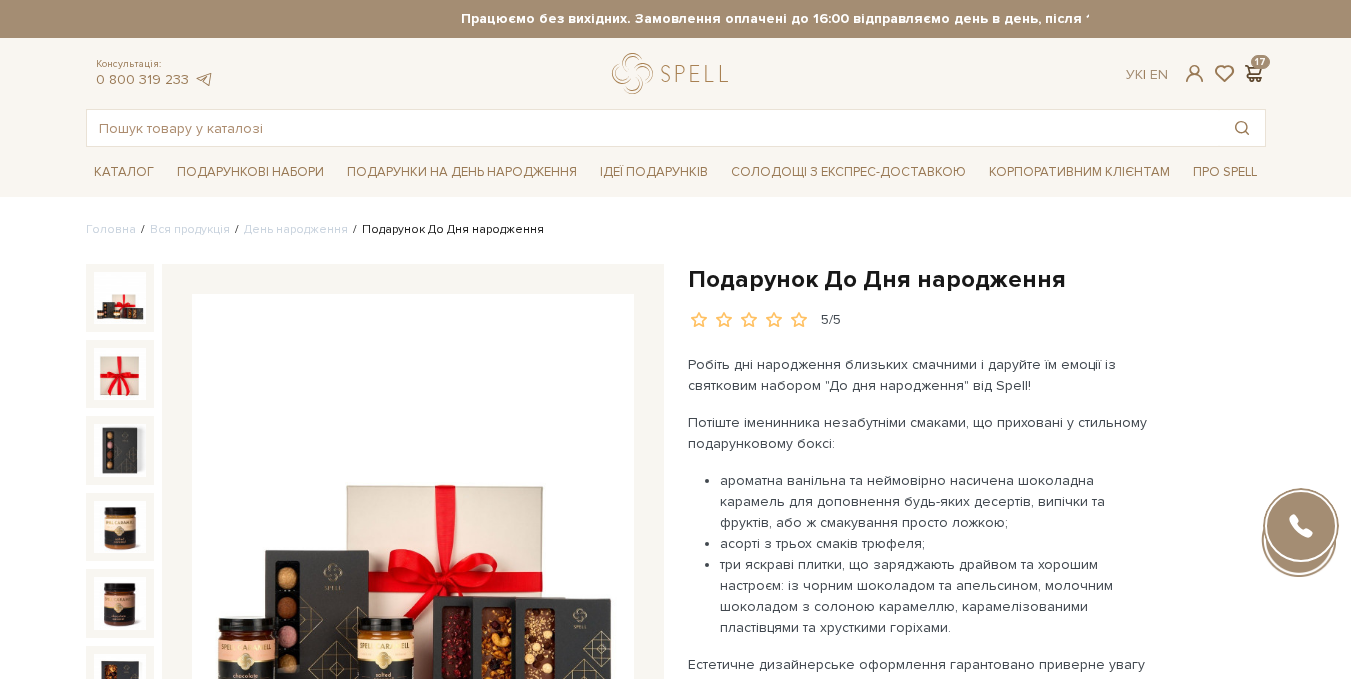 click at bounding box center (1254, 73) 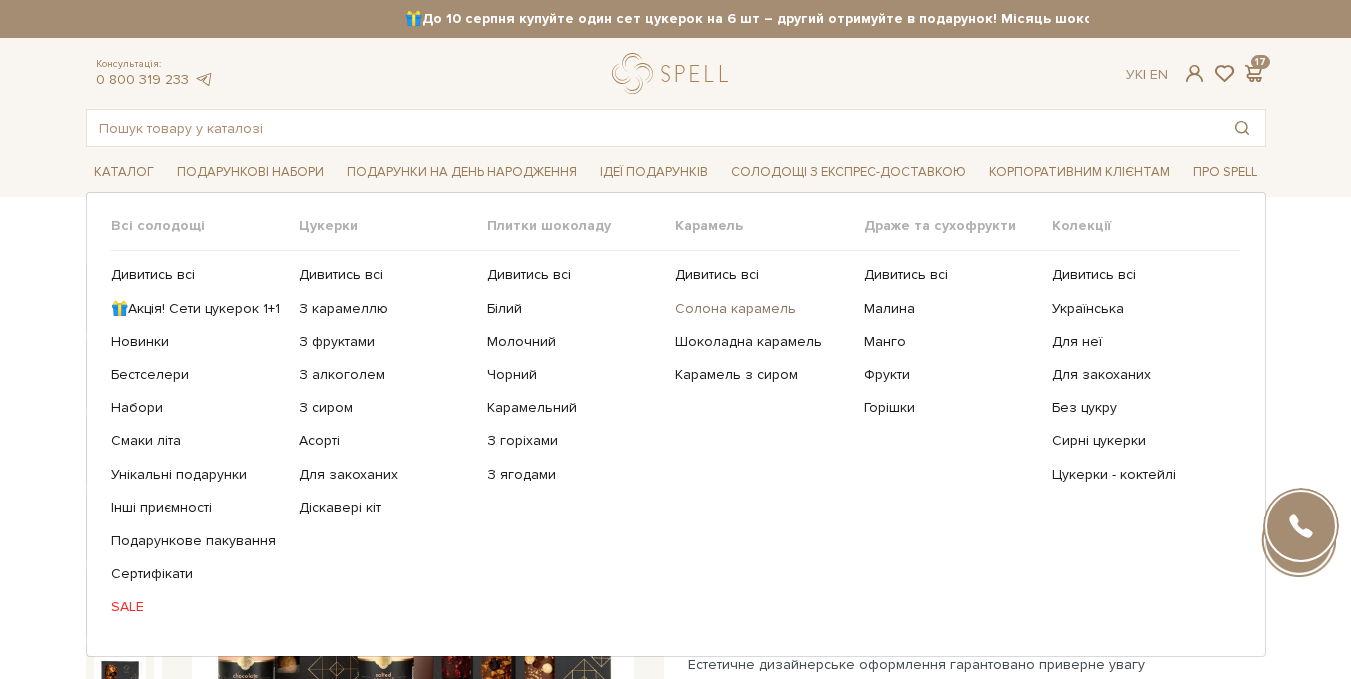click on "Солона карамель" at bounding box center (761, 309) 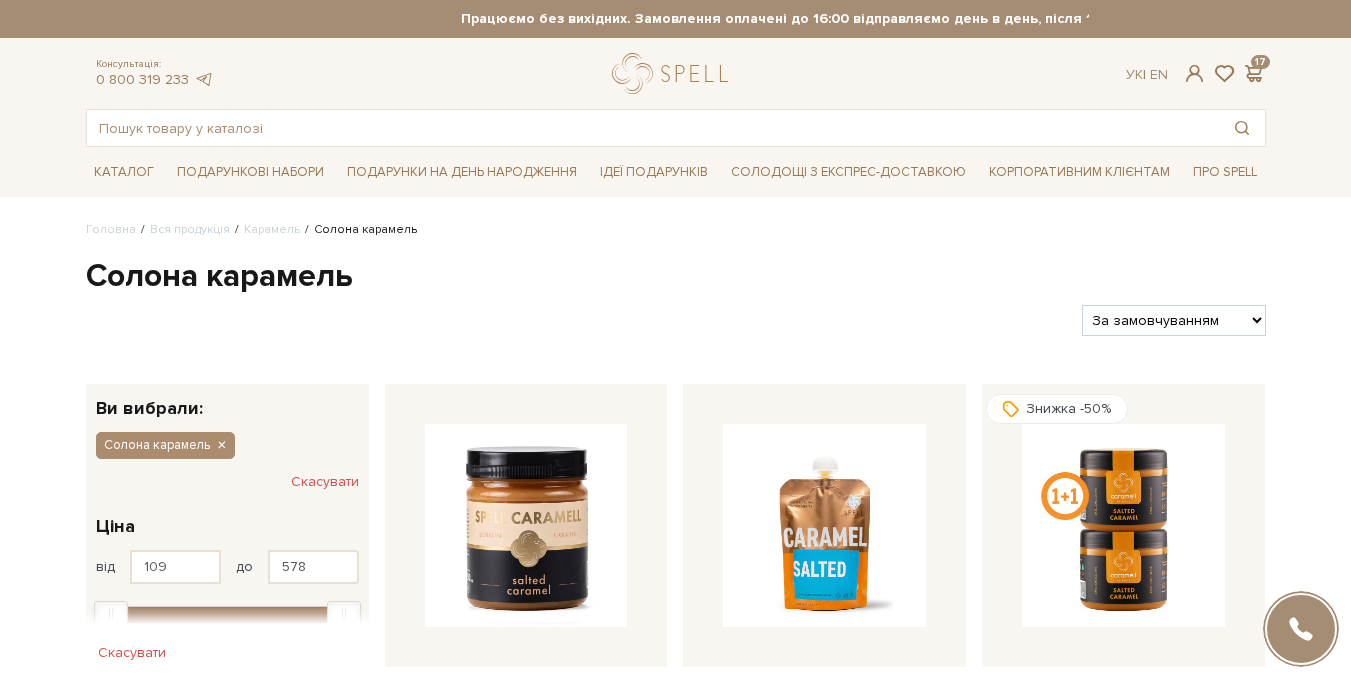 scroll, scrollTop: 300, scrollLeft: 0, axis: vertical 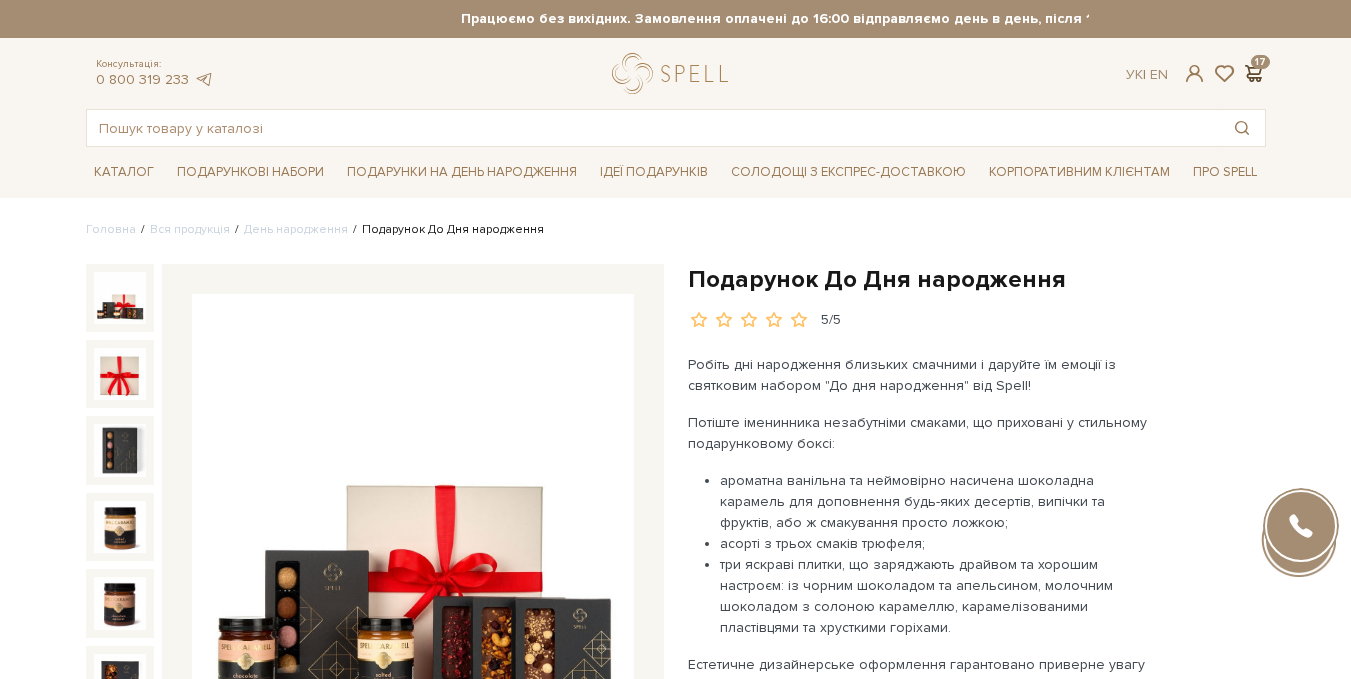 click at bounding box center [1254, 73] 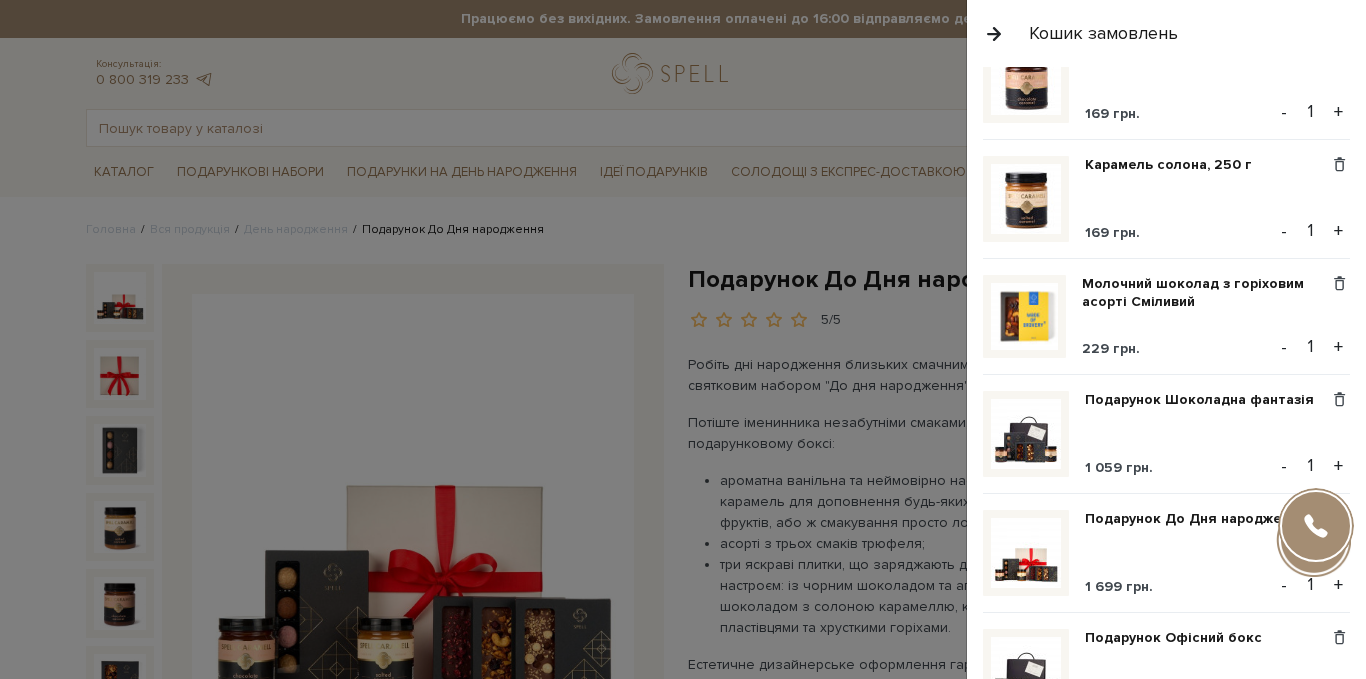 scroll, scrollTop: 300, scrollLeft: 0, axis: vertical 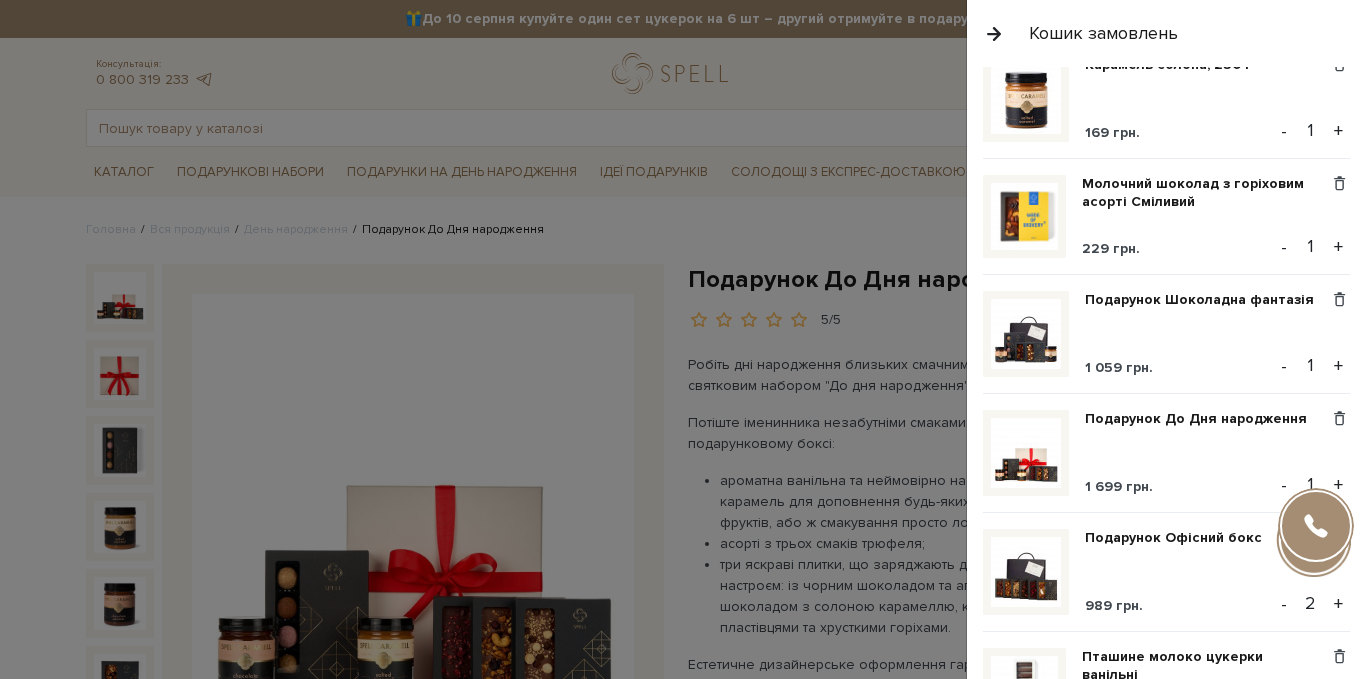 drag, startPoint x: 1273, startPoint y: 600, endPoint x: 1263, endPoint y: 602, distance: 10.198039 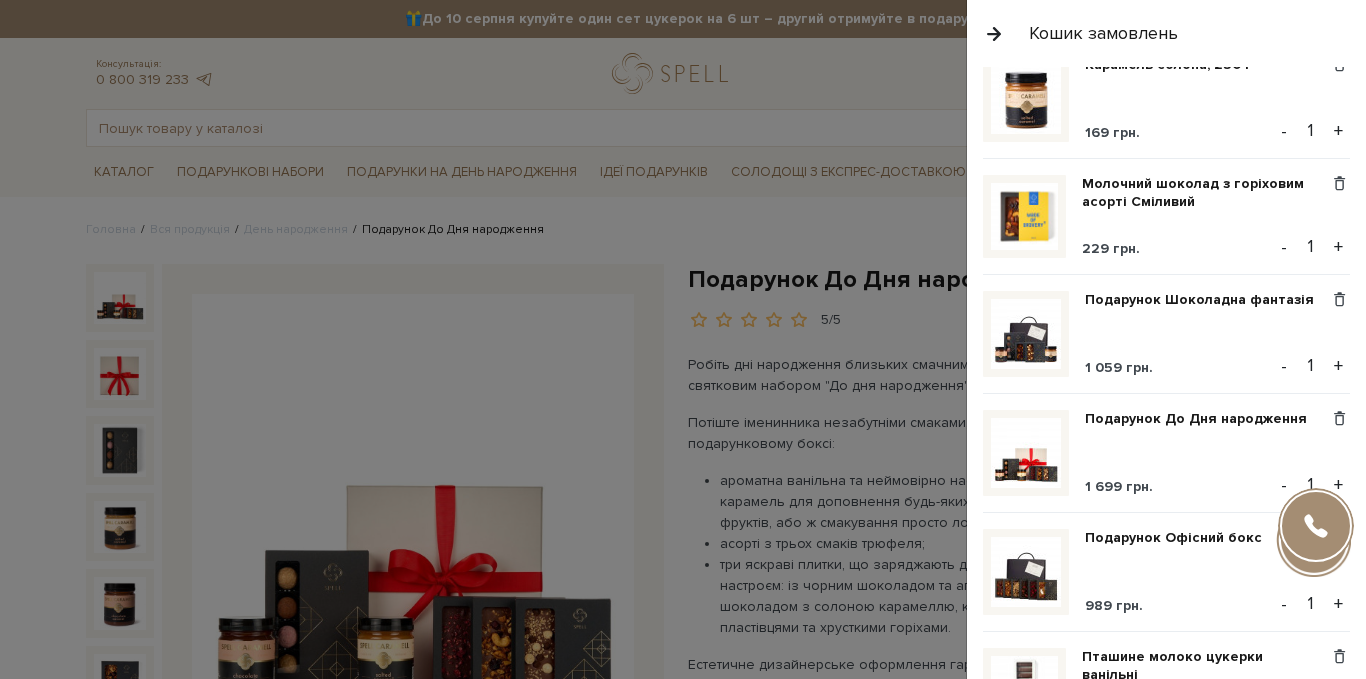 click at bounding box center (1026, 572) 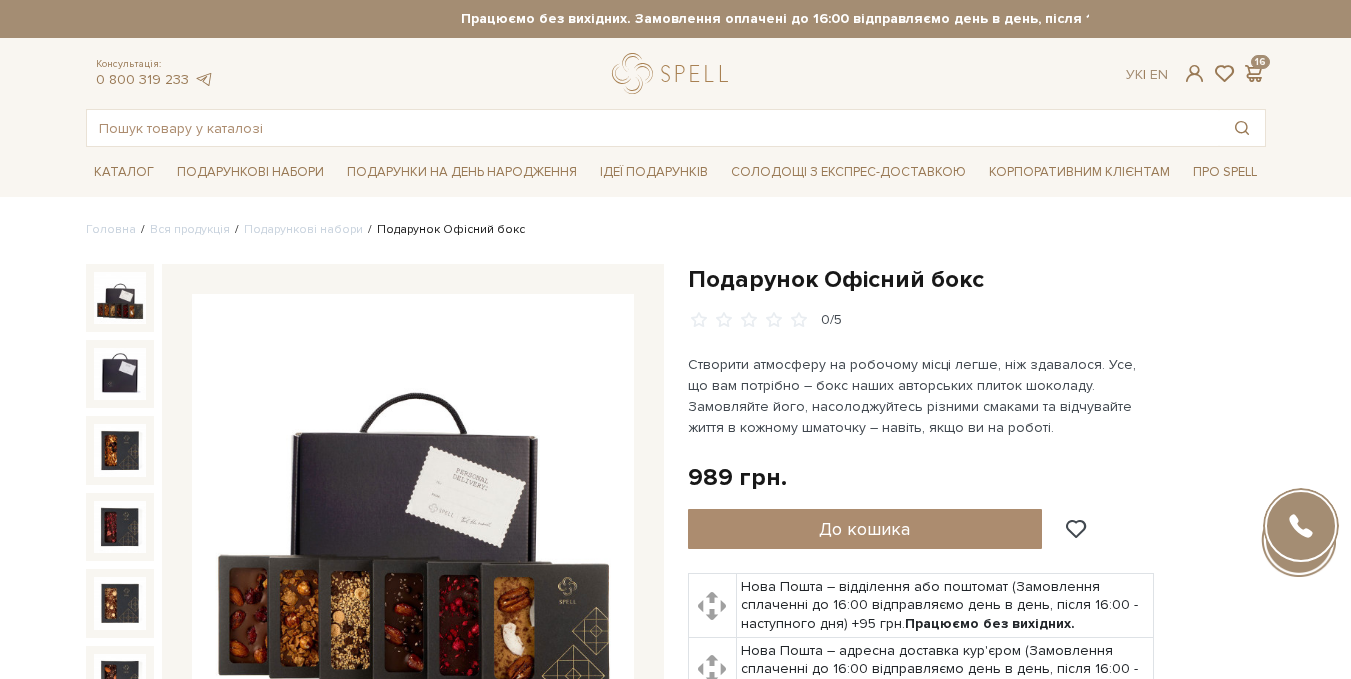 scroll, scrollTop: 0, scrollLeft: 0, axis: both 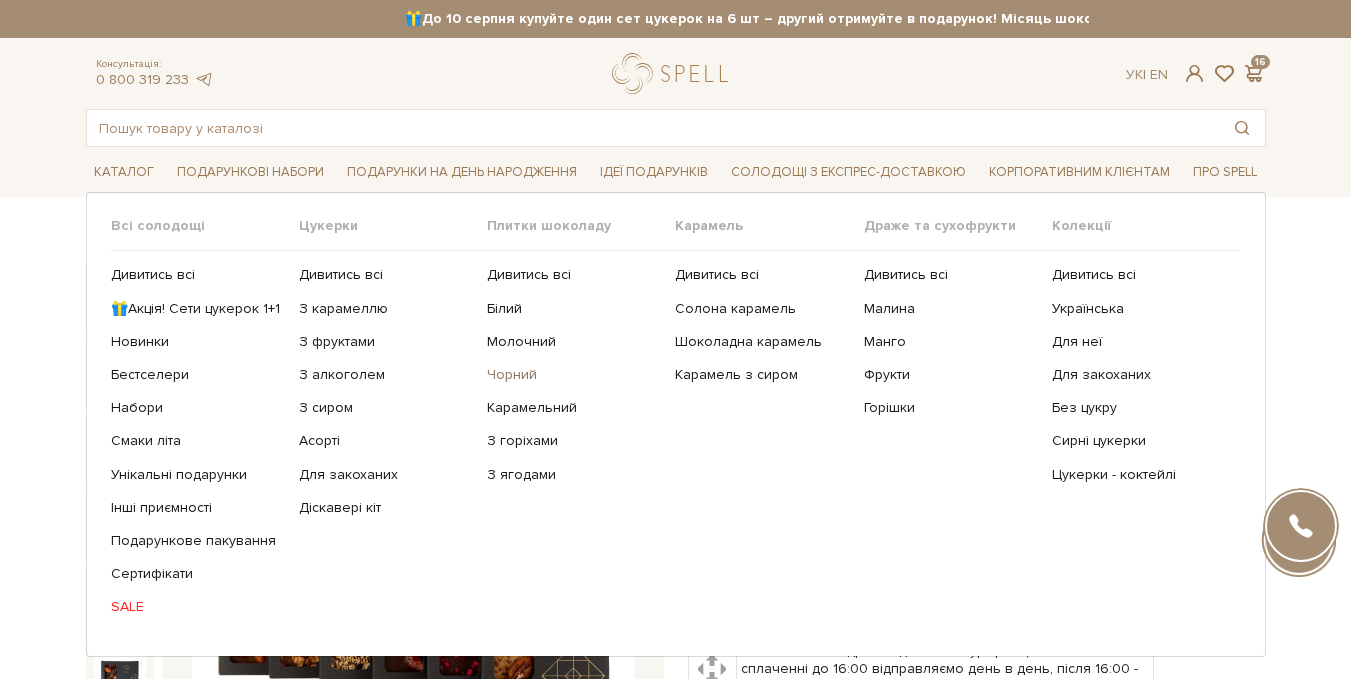 click on "Чорний" at bounding box center [573, 375] 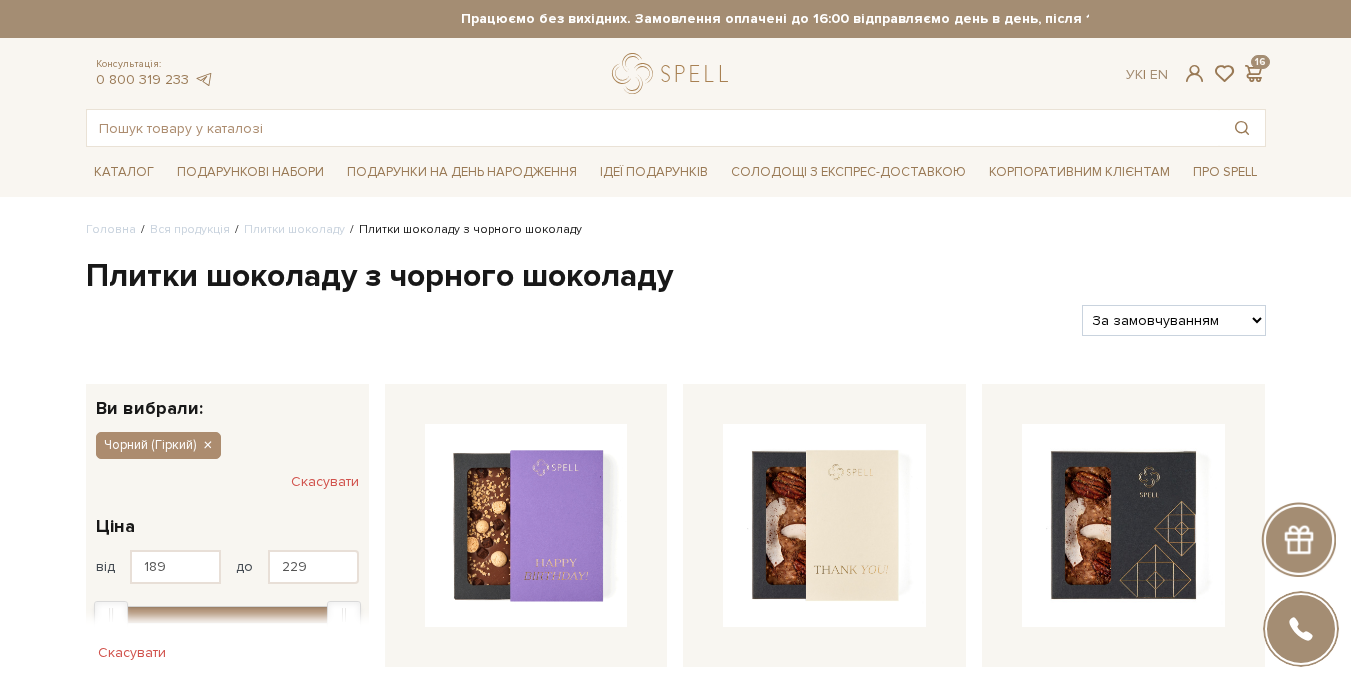 scroll, scrollTop: 0, scrollLeft: 0, axis: both 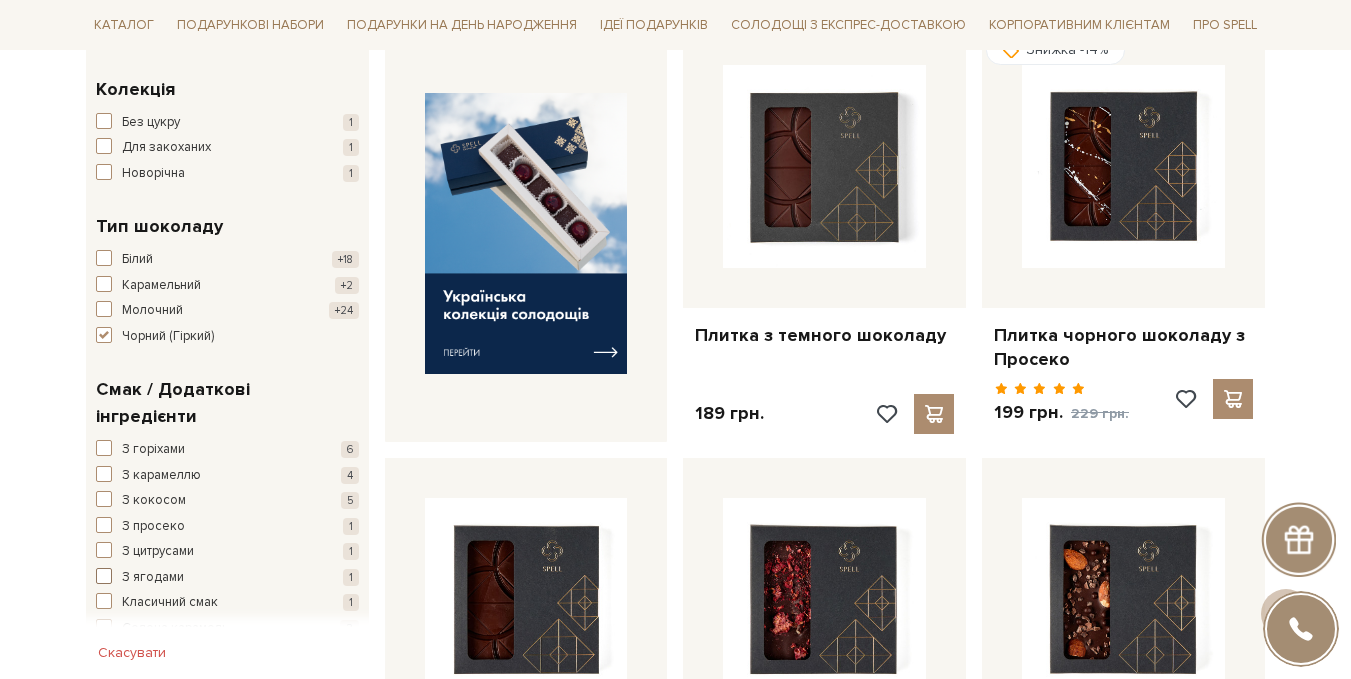 click at bounding box center [104, 576] 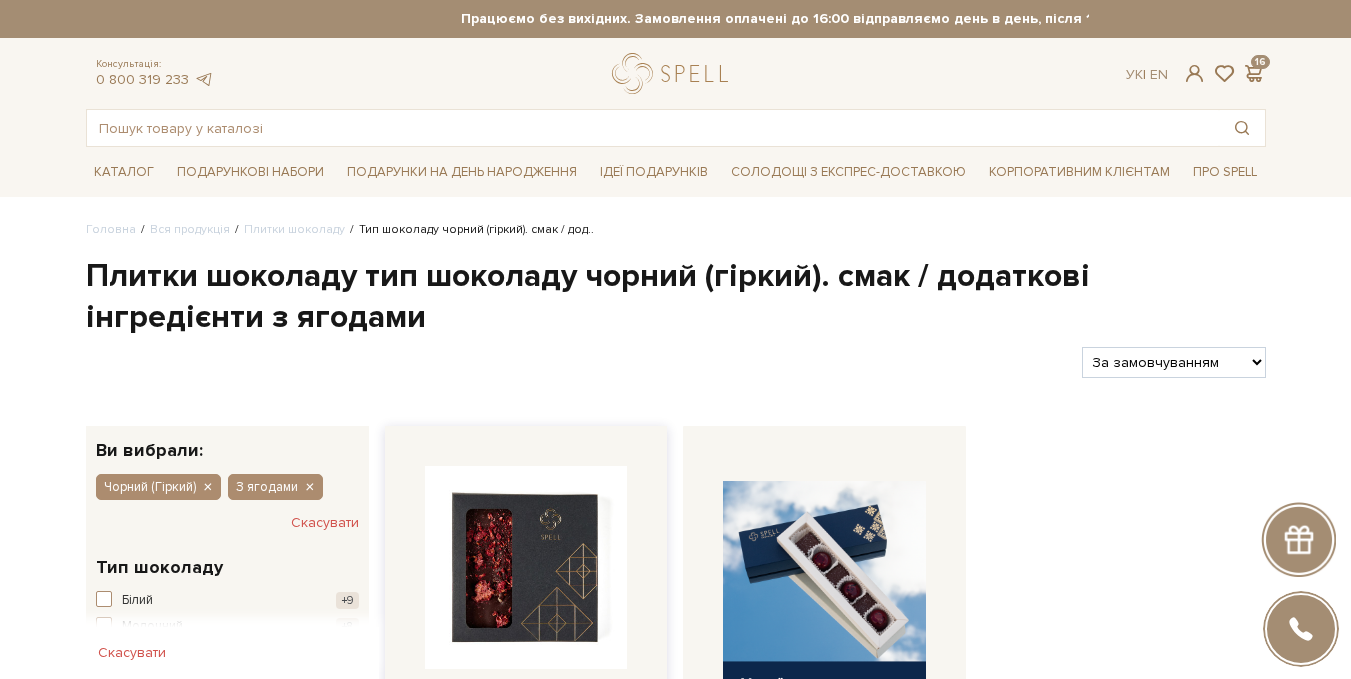 scroll, scrollTop: 0, scrollLeft: 0, axis: both 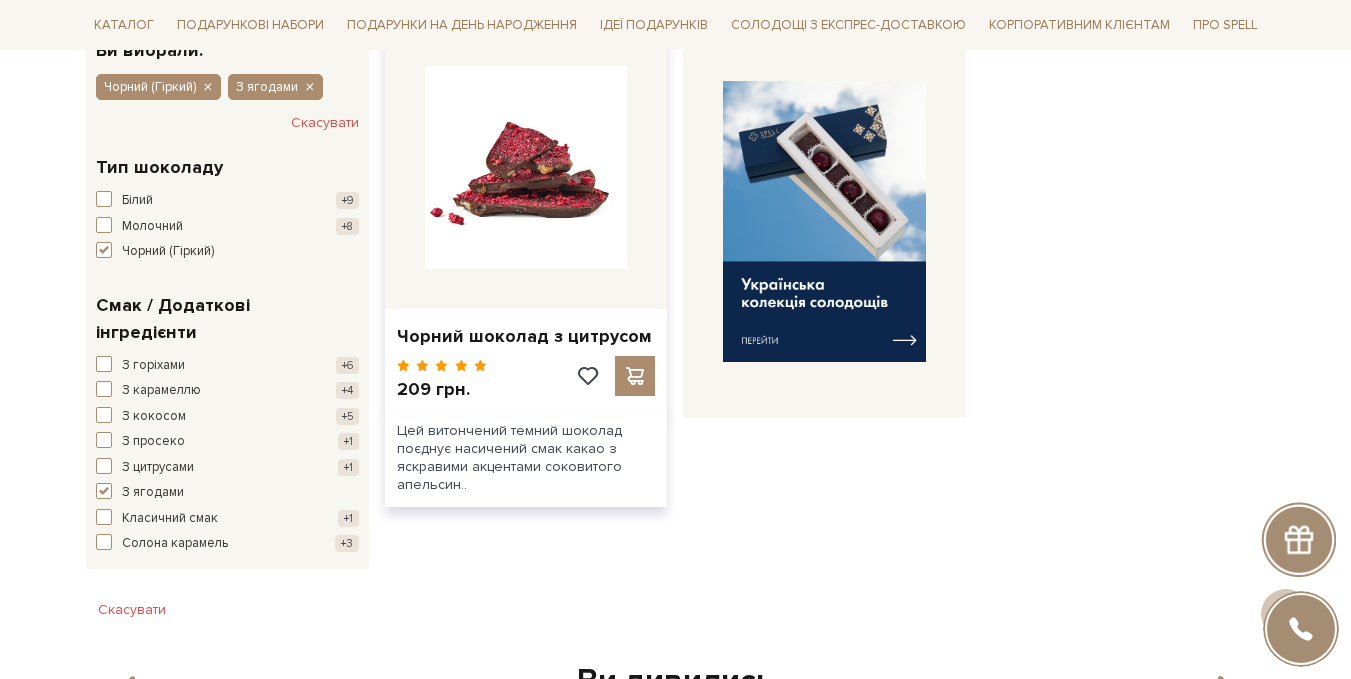 click at bounding box center [526, 167] 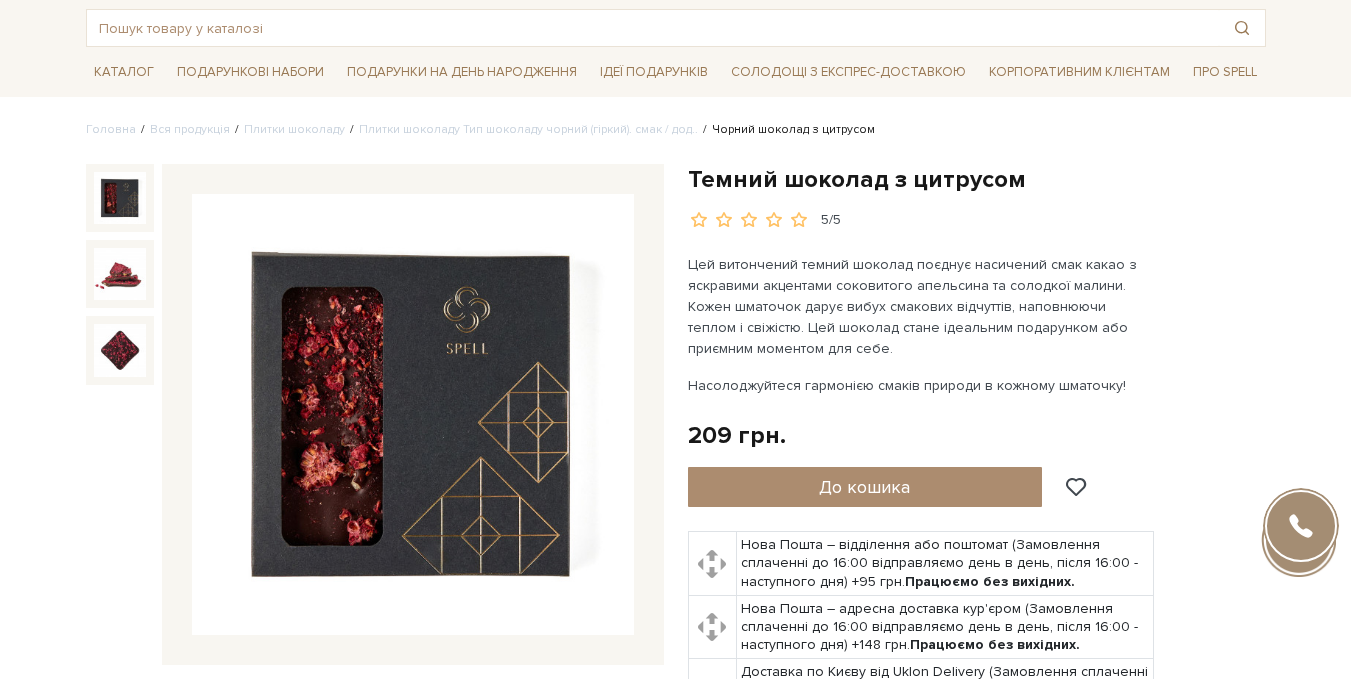 scroll, scrollTop: 300, scrollLeft: 0, axis: vertical 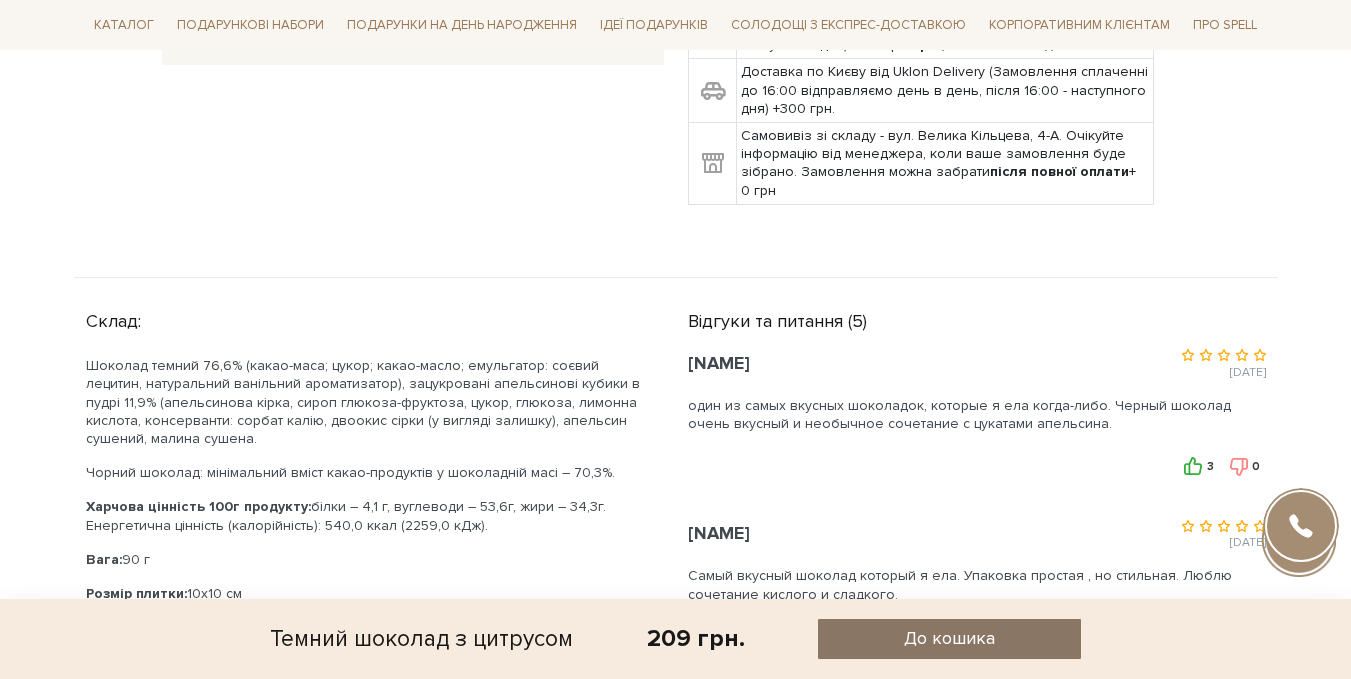 click on "До кошика" at bounding box center [949, 639] 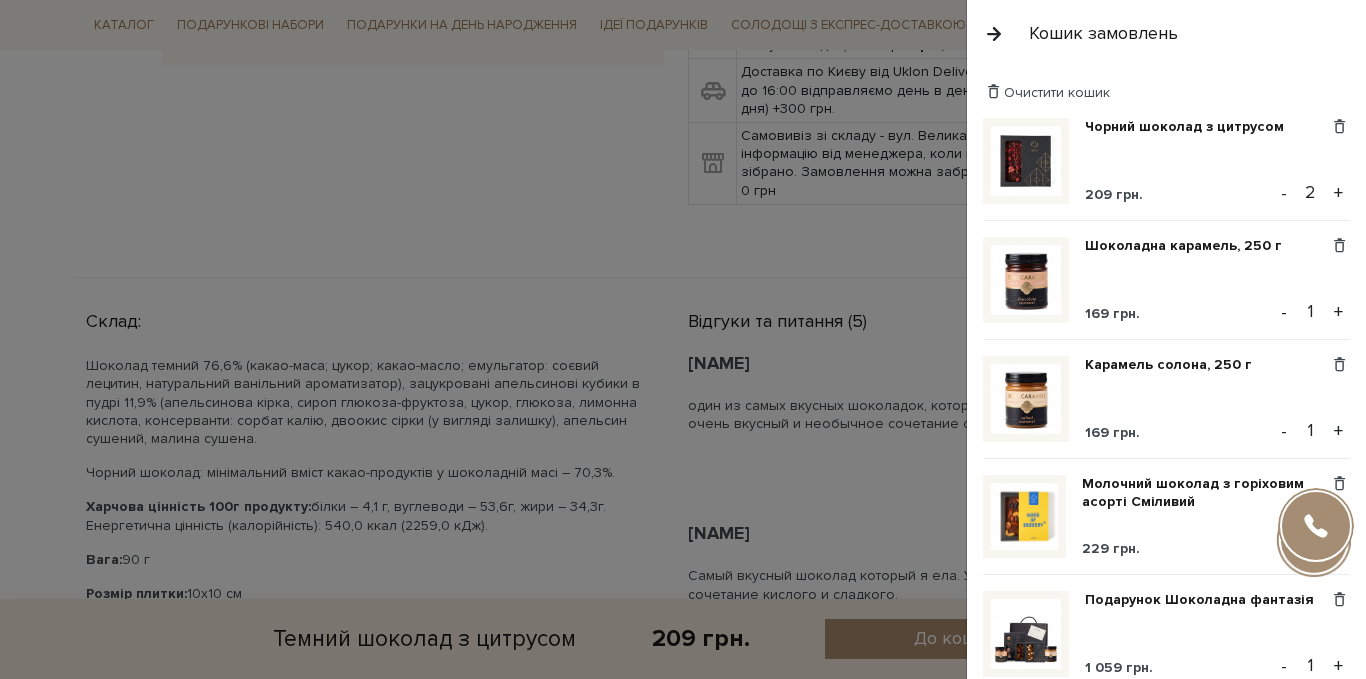 click on "-" at bounding box center [1284, 193] 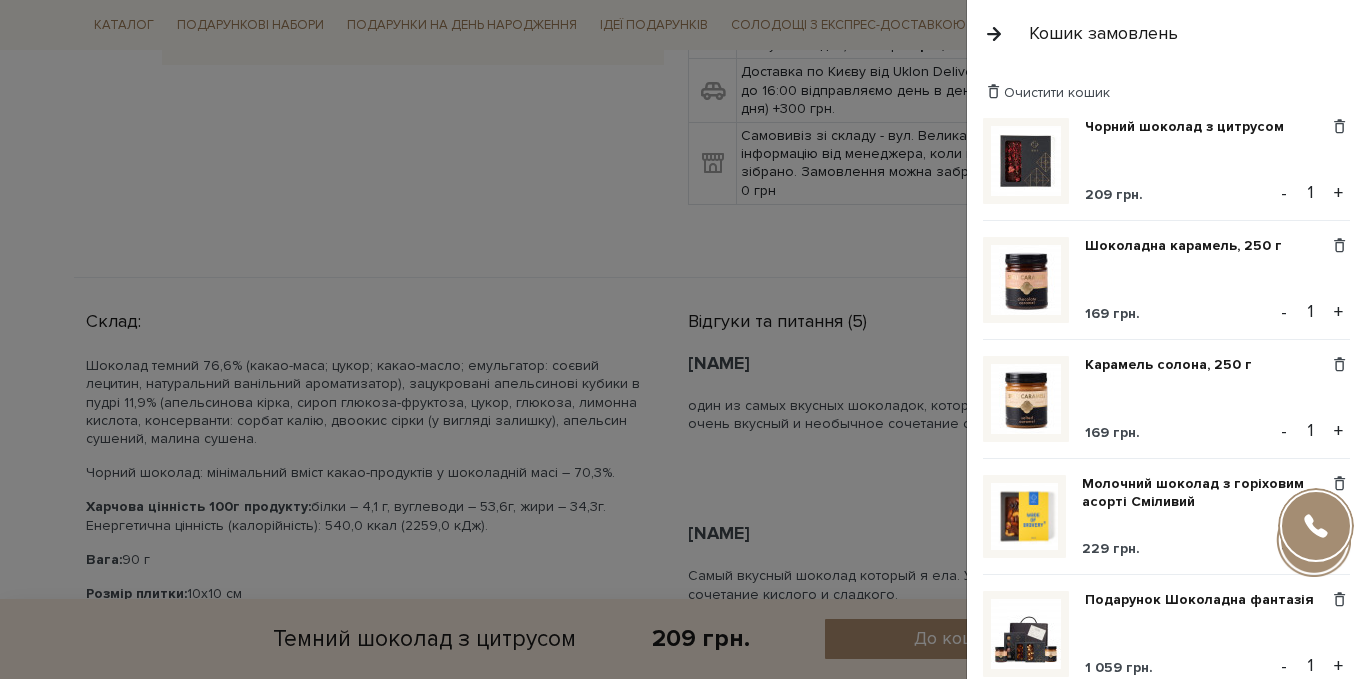 click at bounding box center (1026, 161) 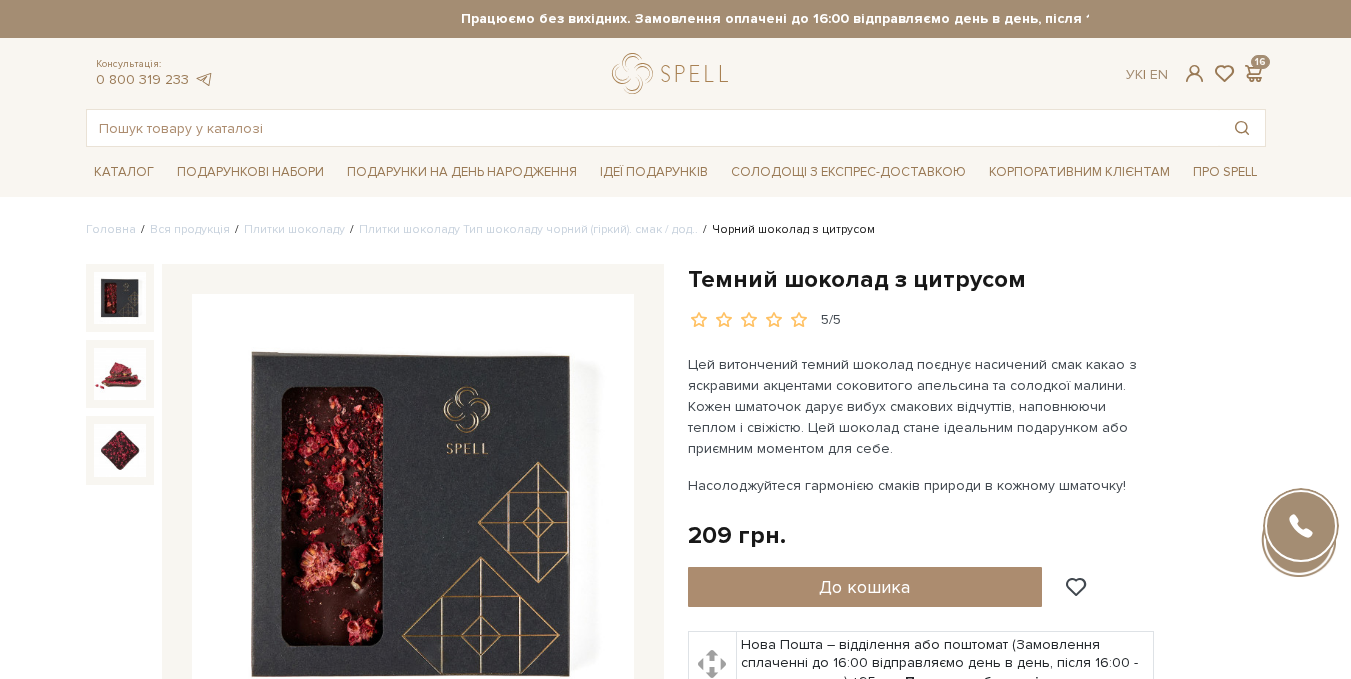 scroll, scrollTop: 300, scrollLeft: 0, axis: vertical 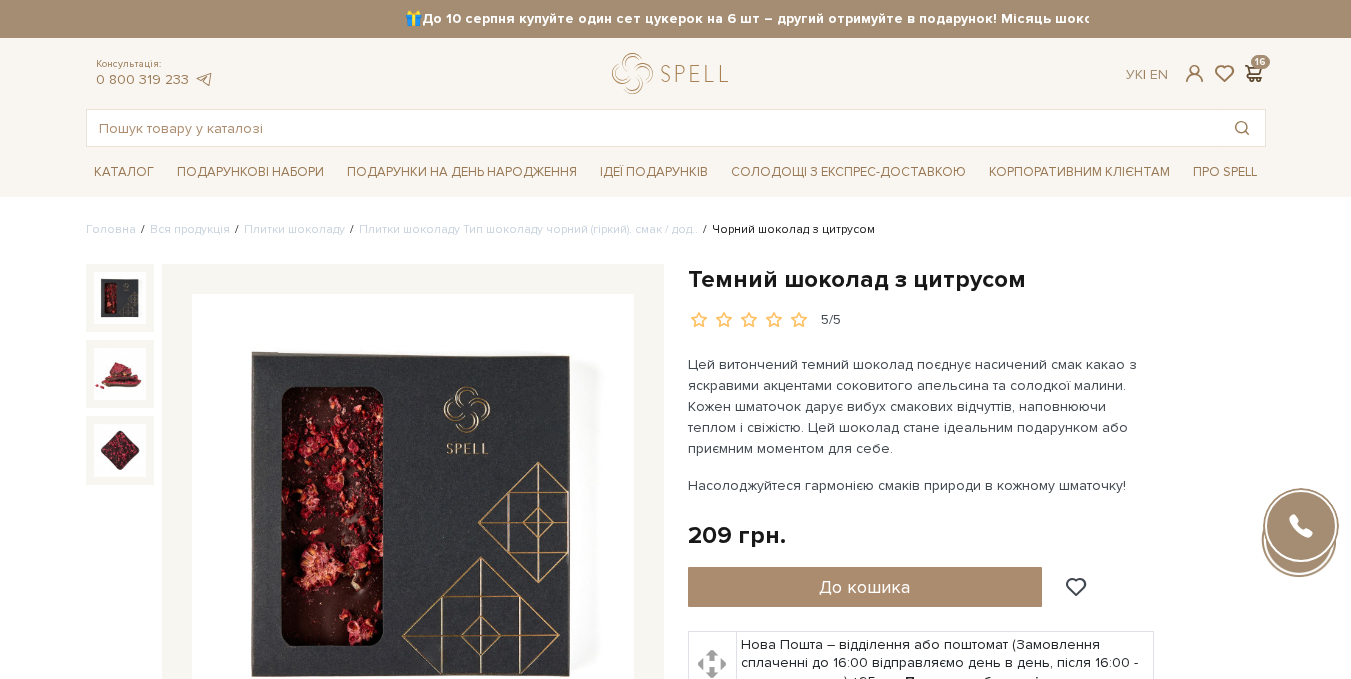 click at bounding box center (1254, 73) 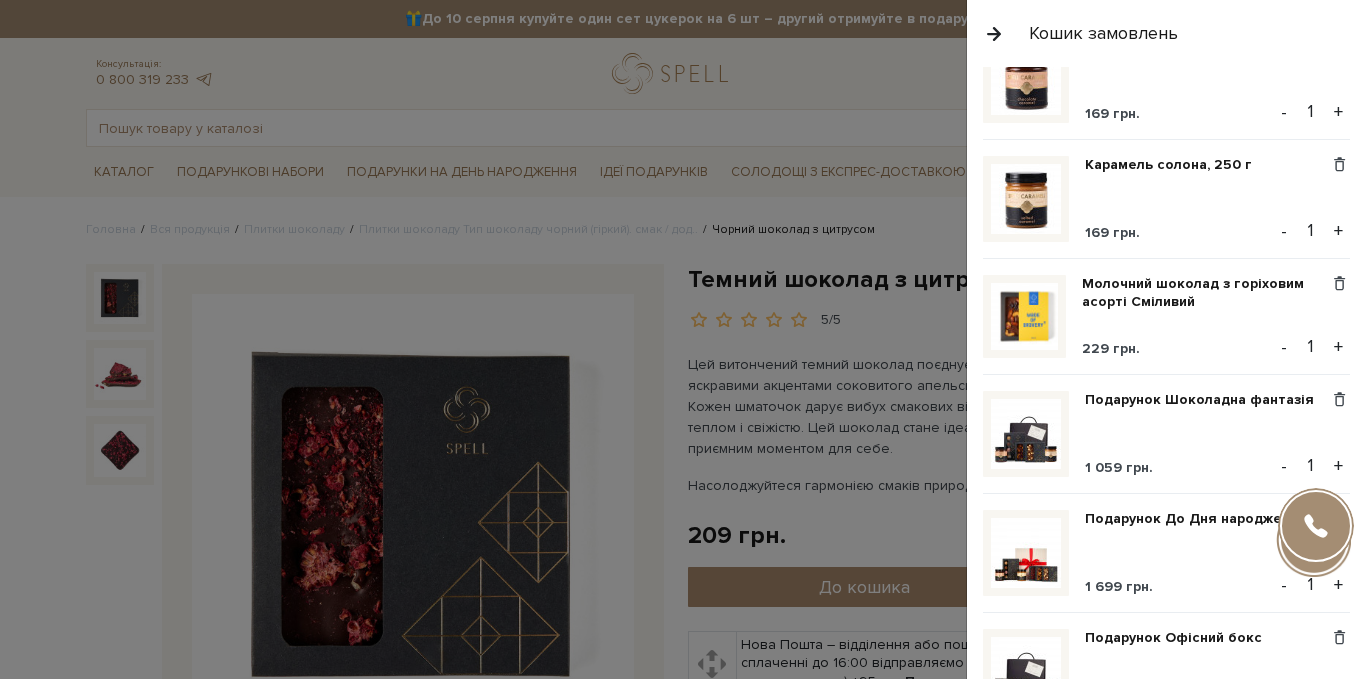 scroll, scrollTop: 300, scrollLeft: 0, axis: vertical 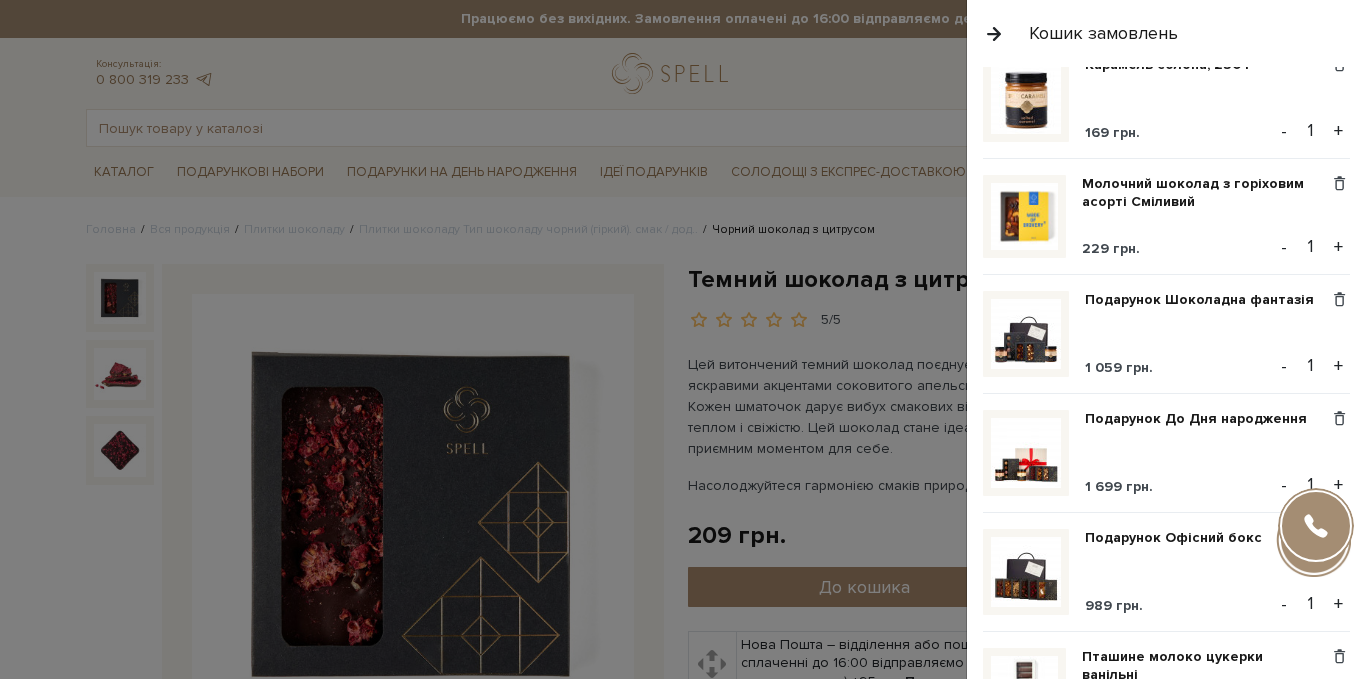 click at bounding box center (1026, 572) 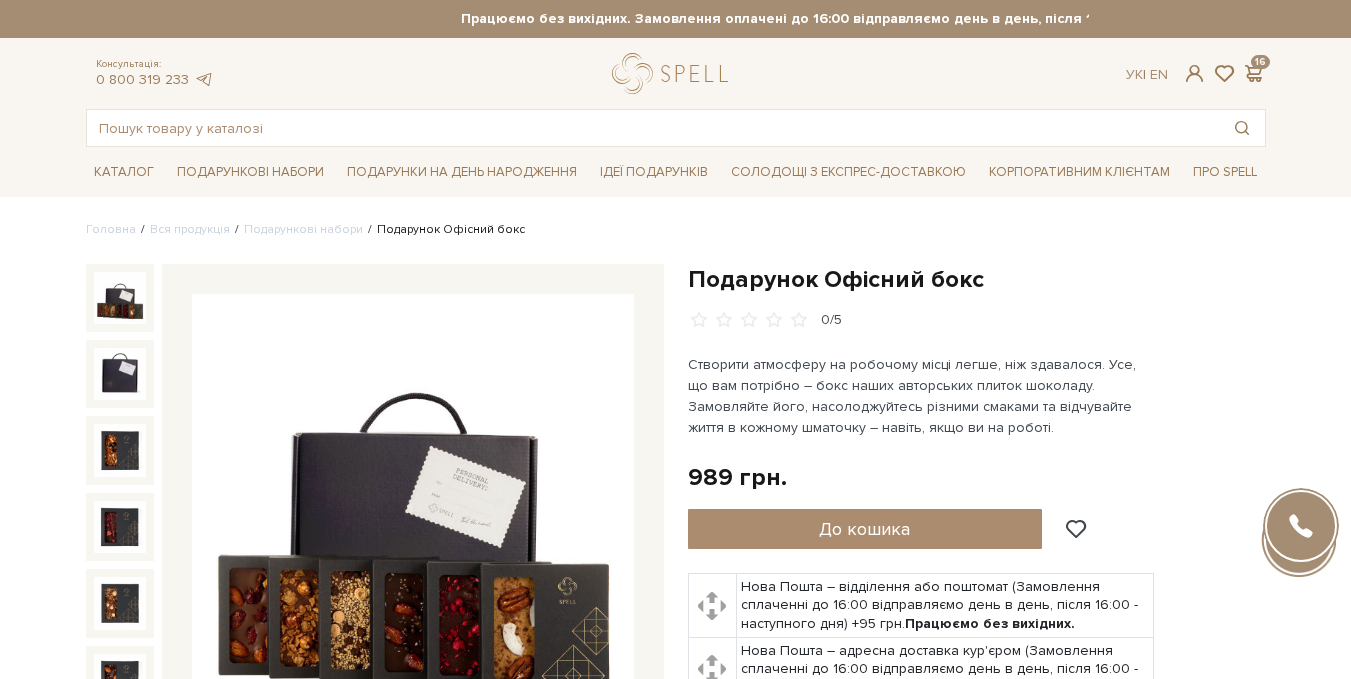 scroll, scrollTop: 0, scrollLeft: 0, axis: both 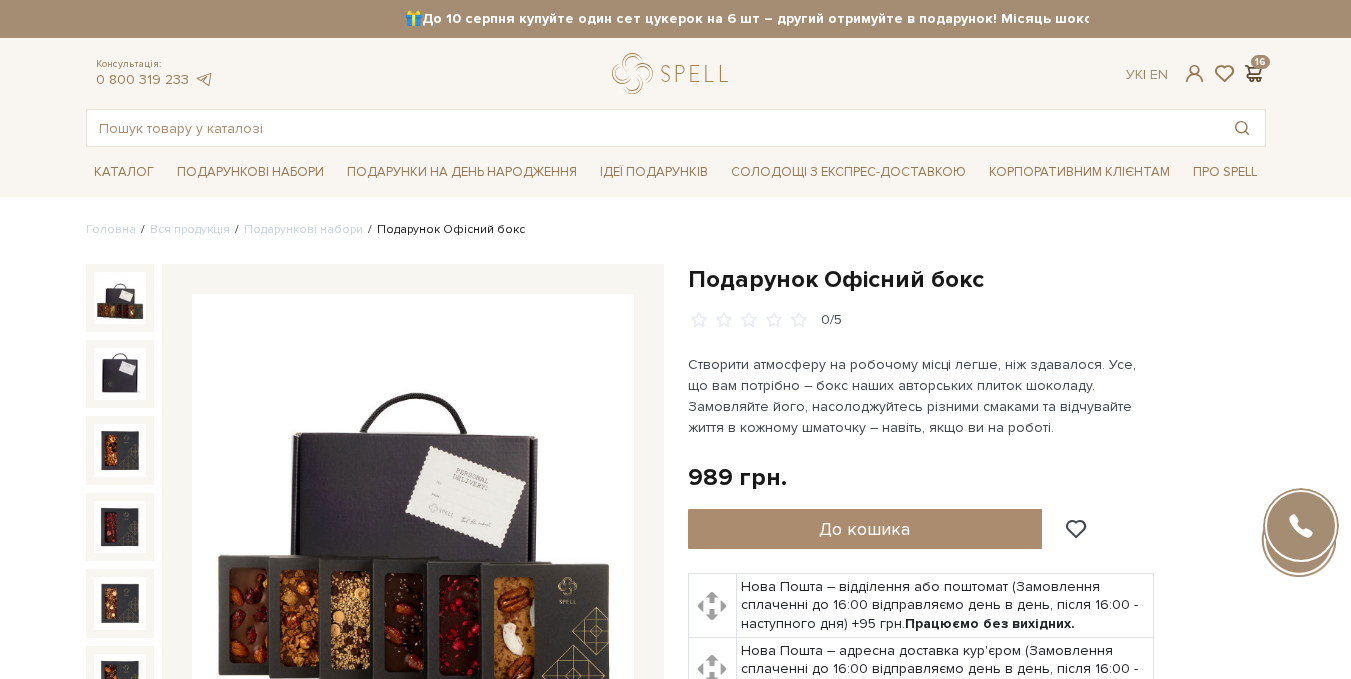 click at bounding box center [1254, 73] 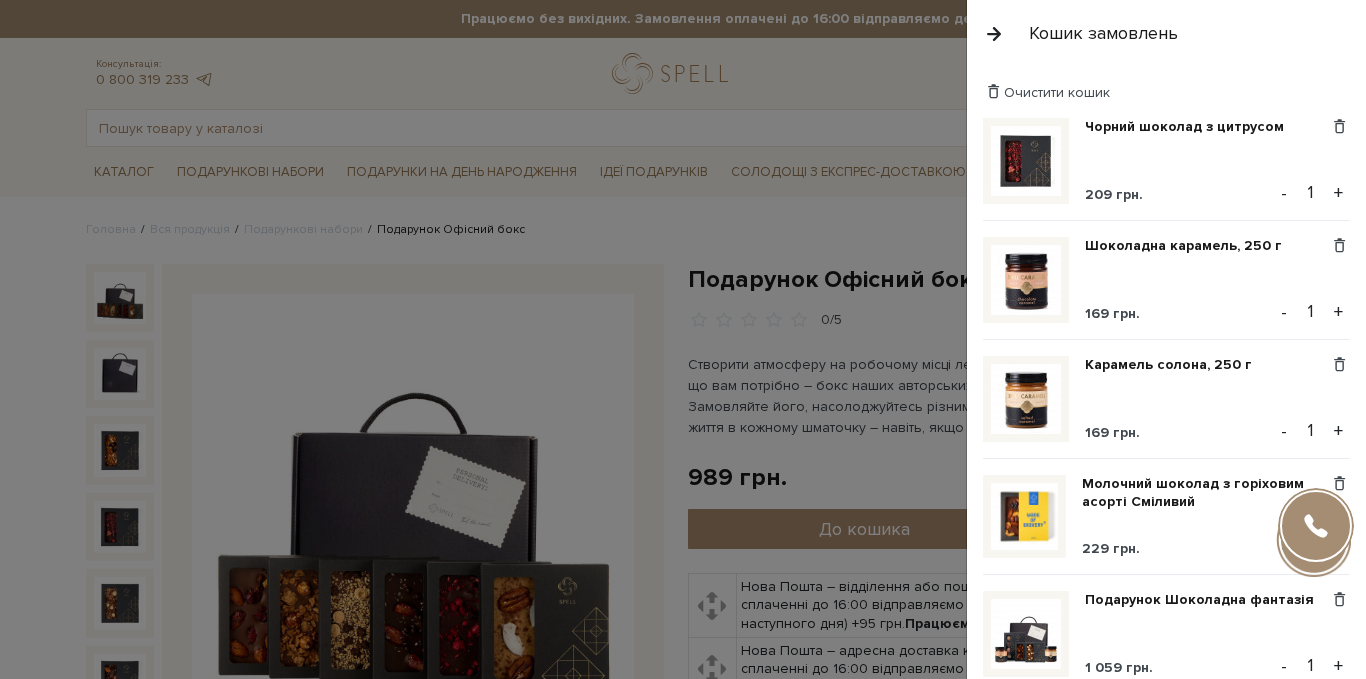 click at bounding box center (1026, 161) 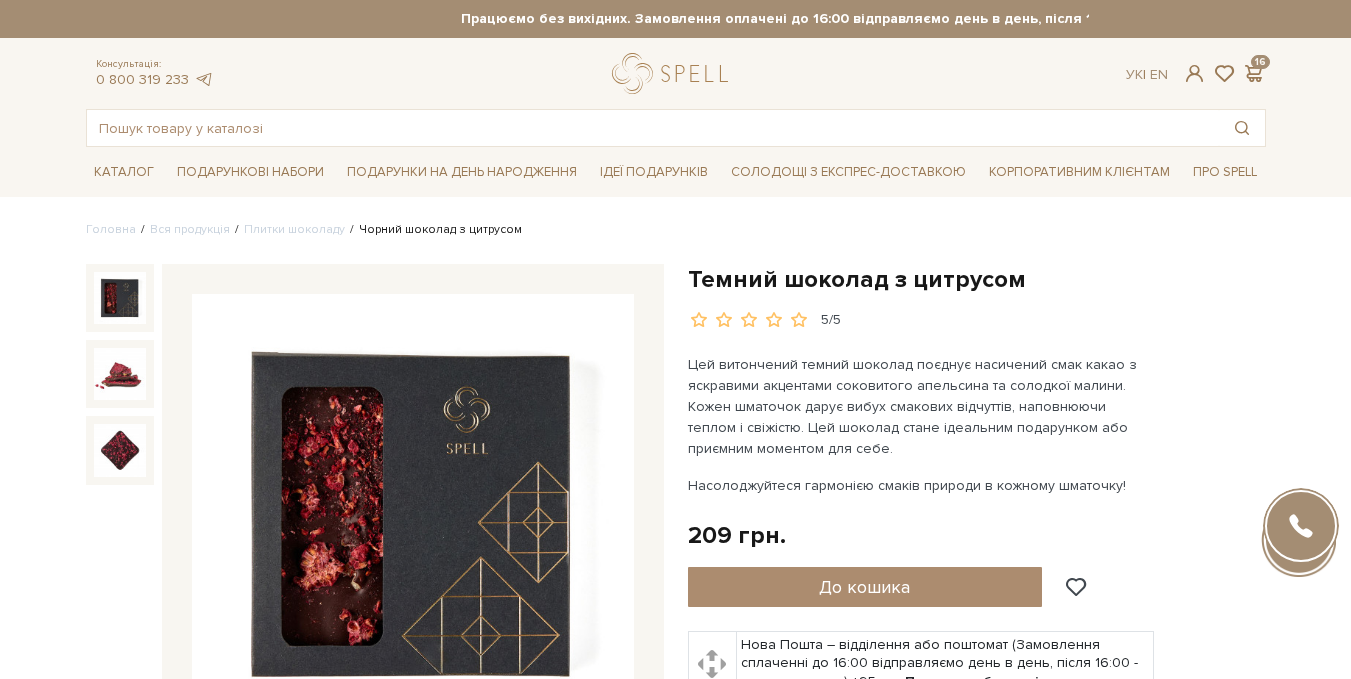 scroll, scrollTop: 0, scrollLeft: 0, axis: both 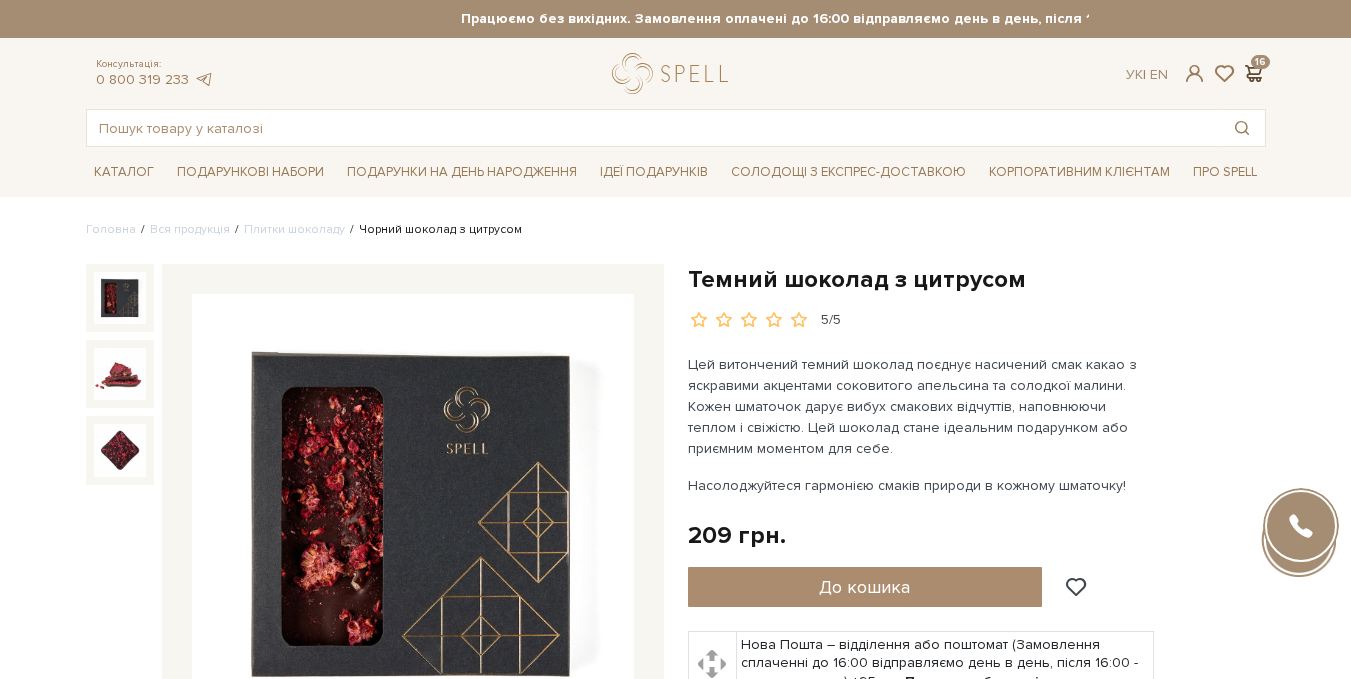 click at bounding box center [1254, 73] 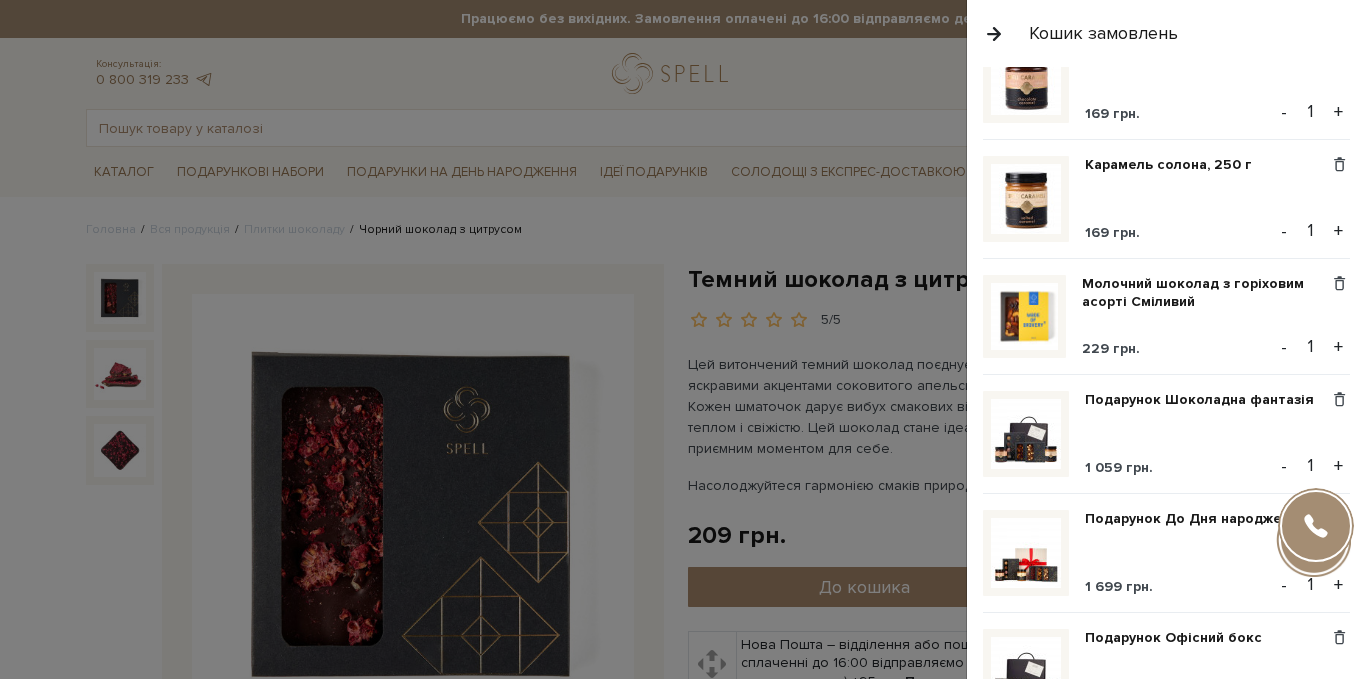 scroll, scrollTop: 300, scrollLeft: 0, axis: vertical 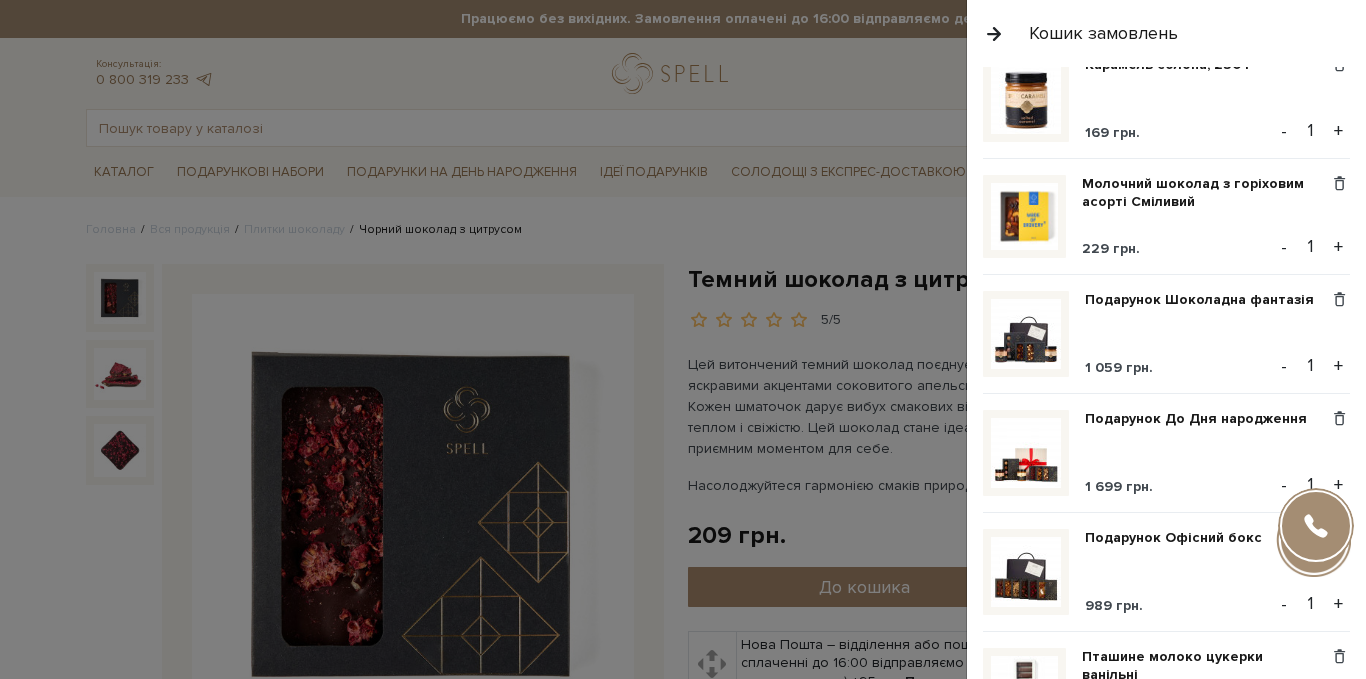 click on "-" at bounding box center [1284, 604] 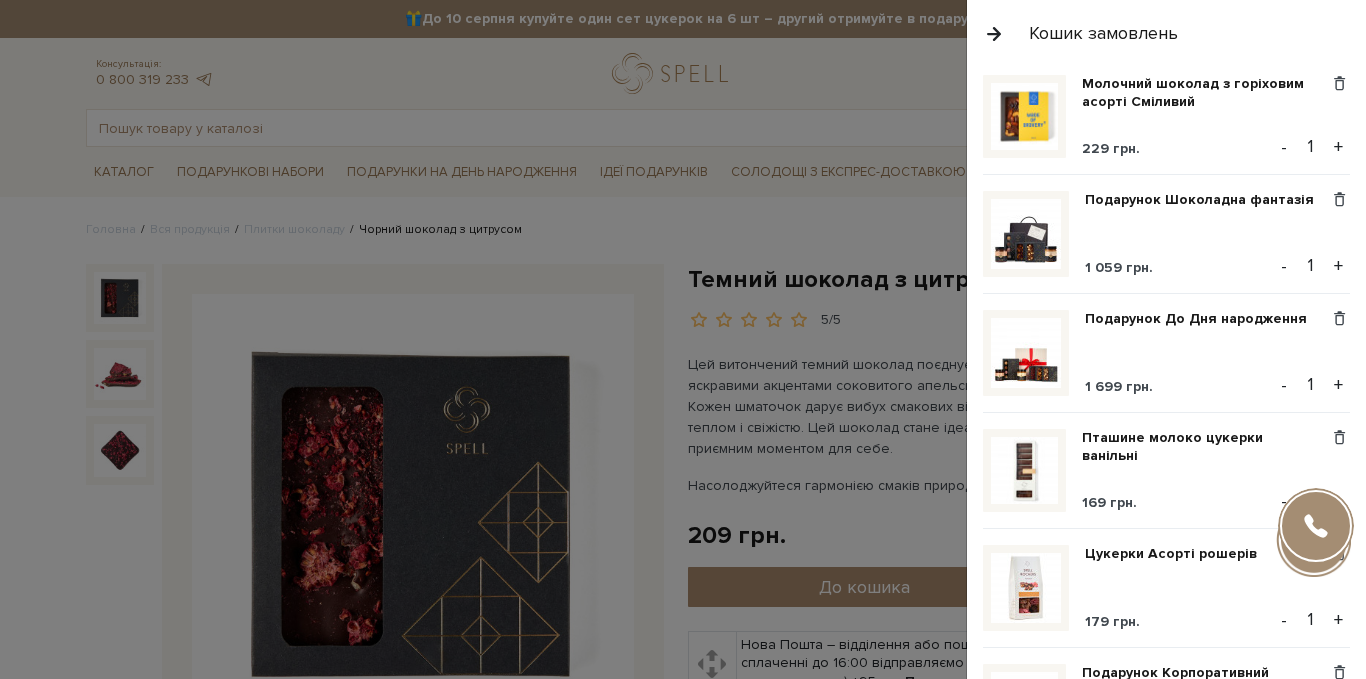 scroll, scrollTop: 500, scrollLeft: 0, axis: vertical 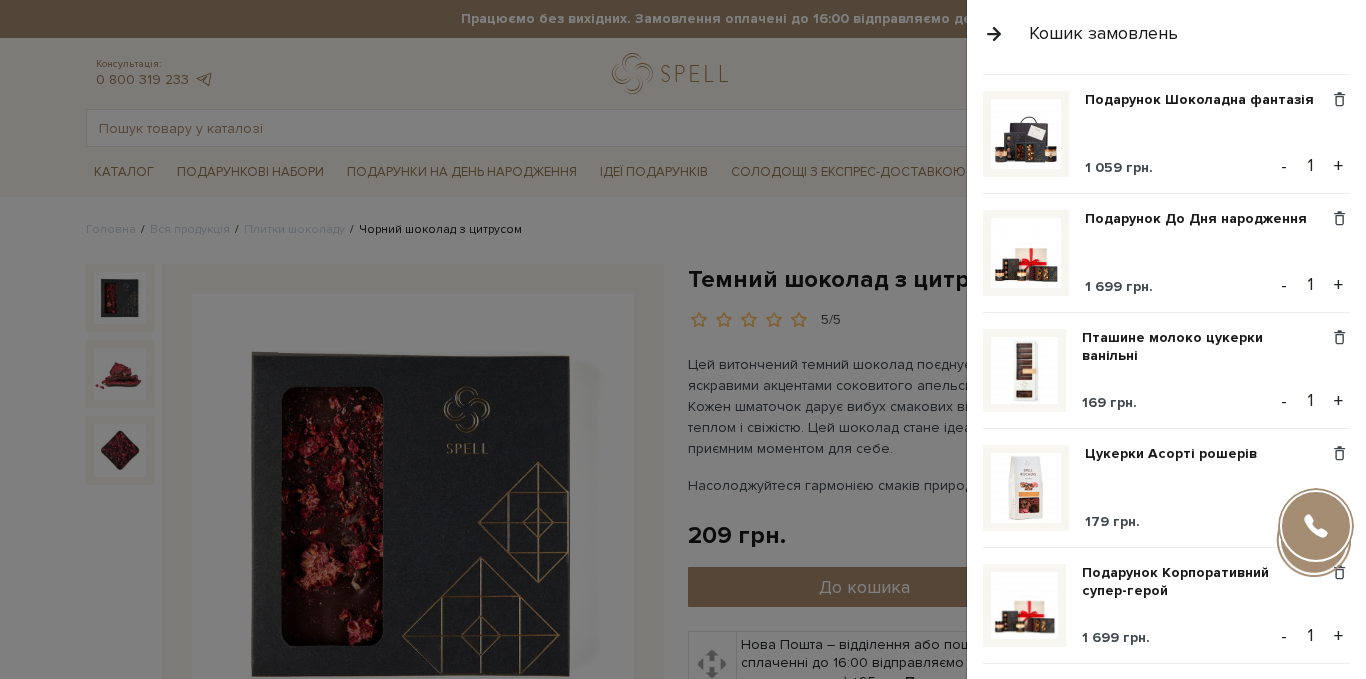click at bounding box center [1024, 605] 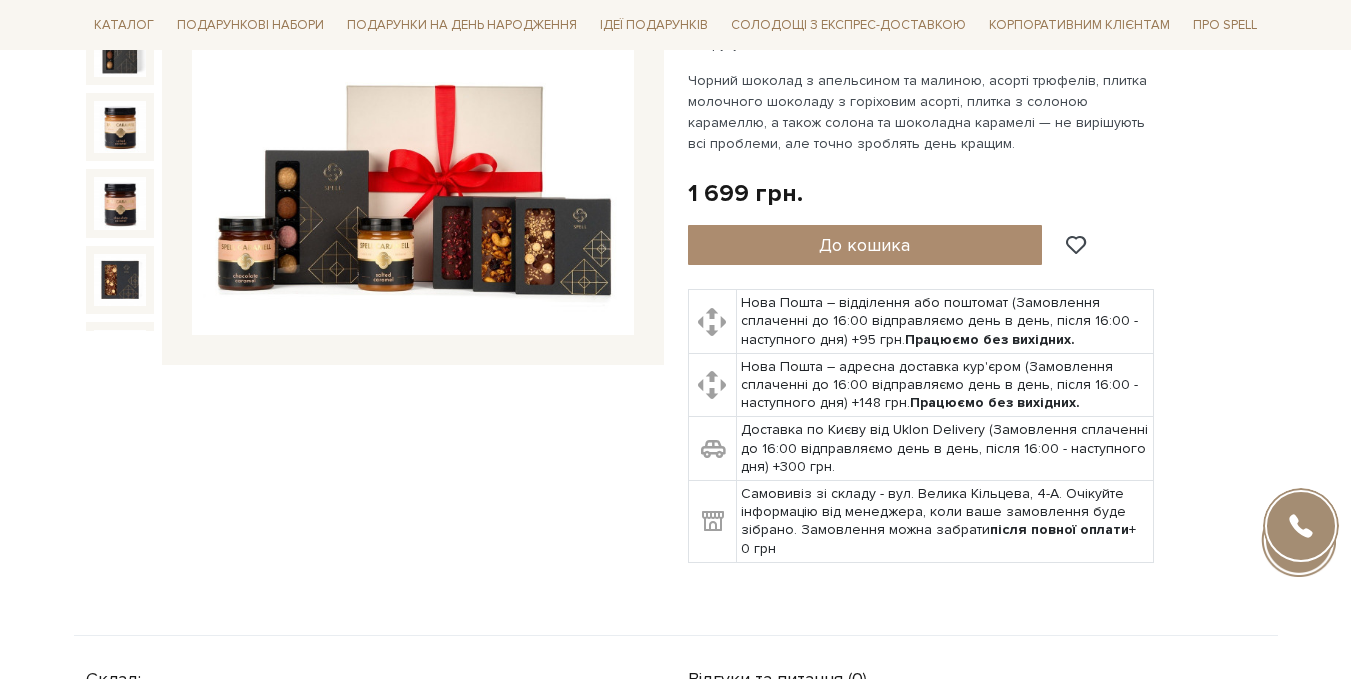 scroll, scrollTop: 500, scrollLeft: 0, axis: vertical 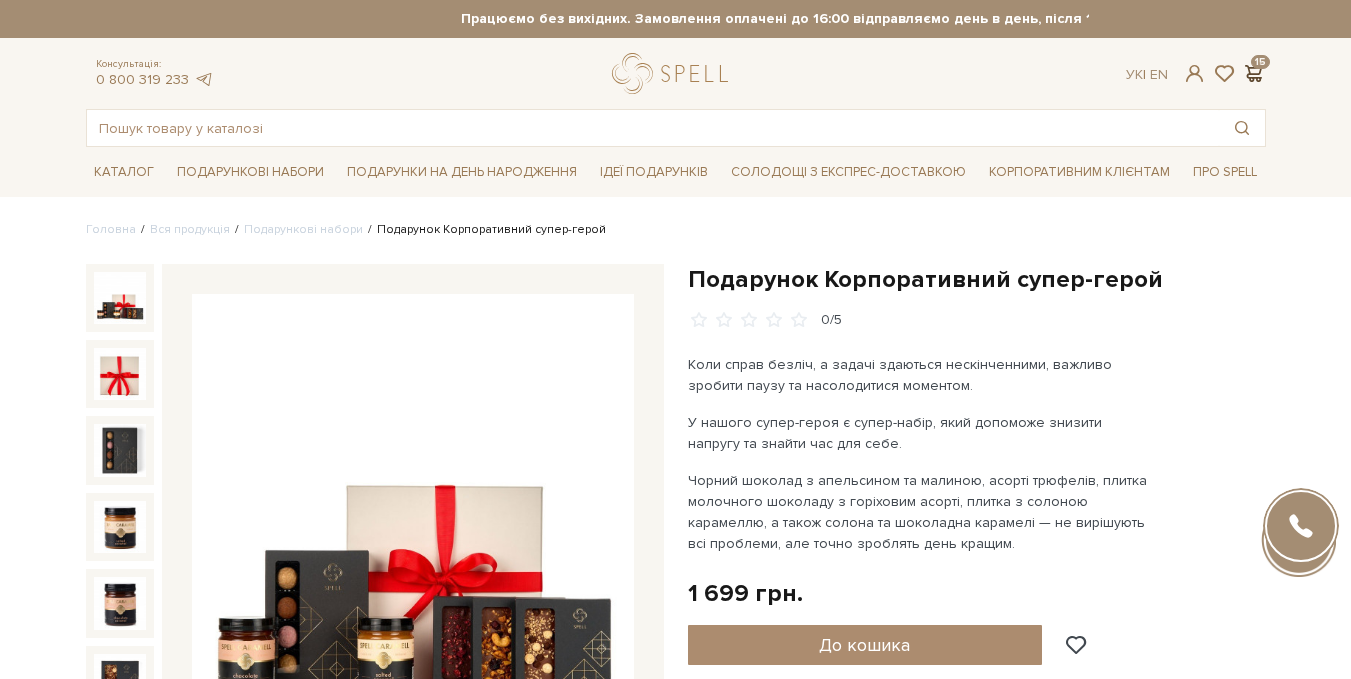 click at bounding box center (1254, 73) 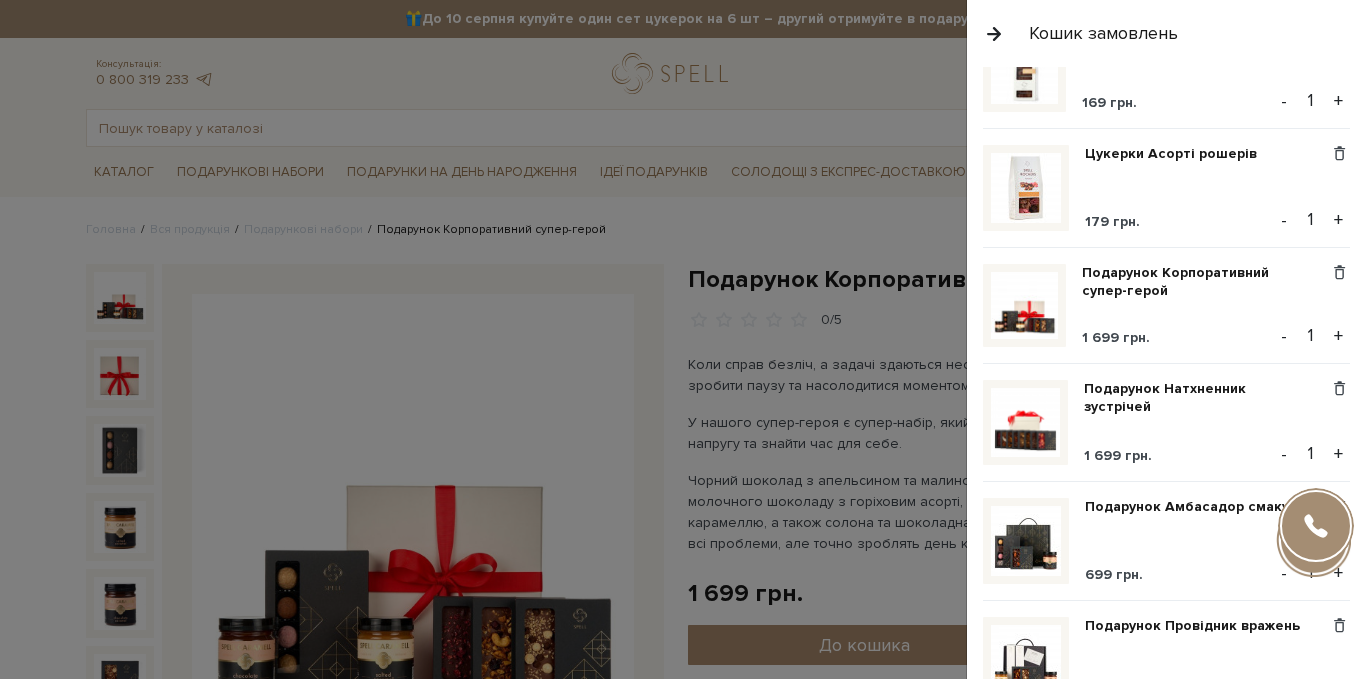 scroll, scrollTop: 900, scrollLeft: 0, axis: vertical 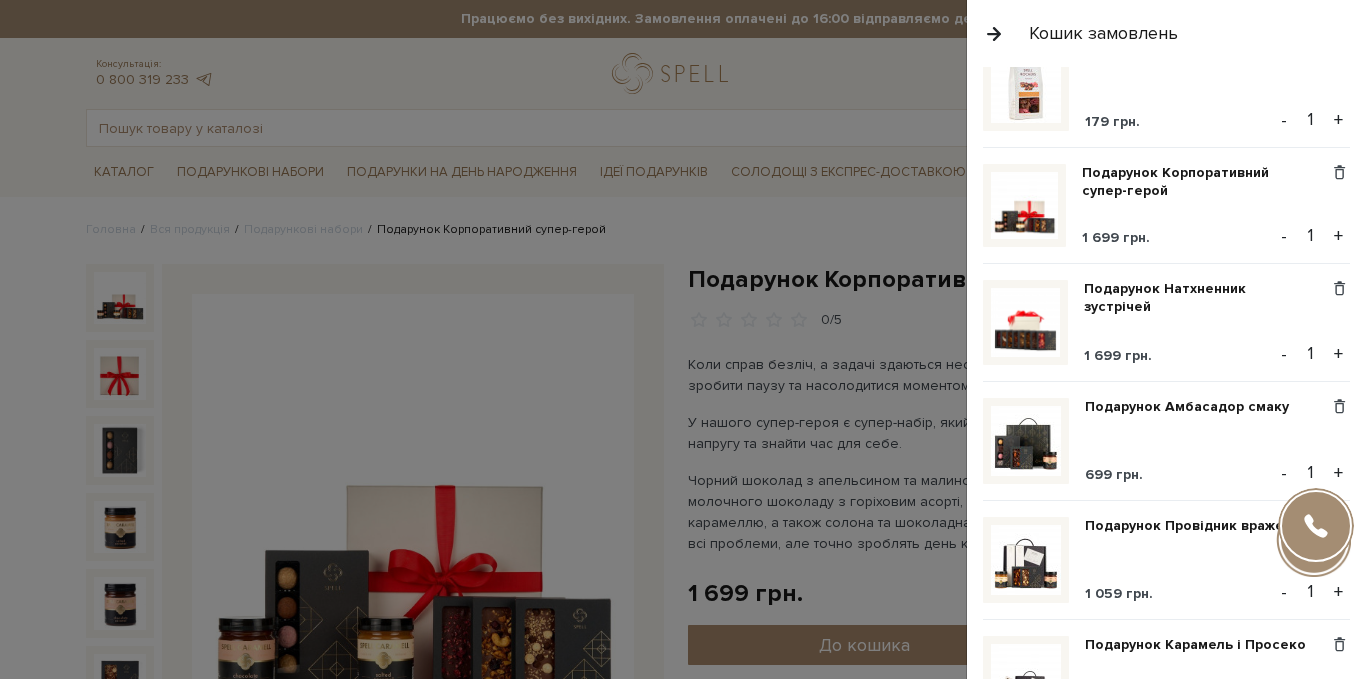 click on "-" at bounding box center [1284, 236] 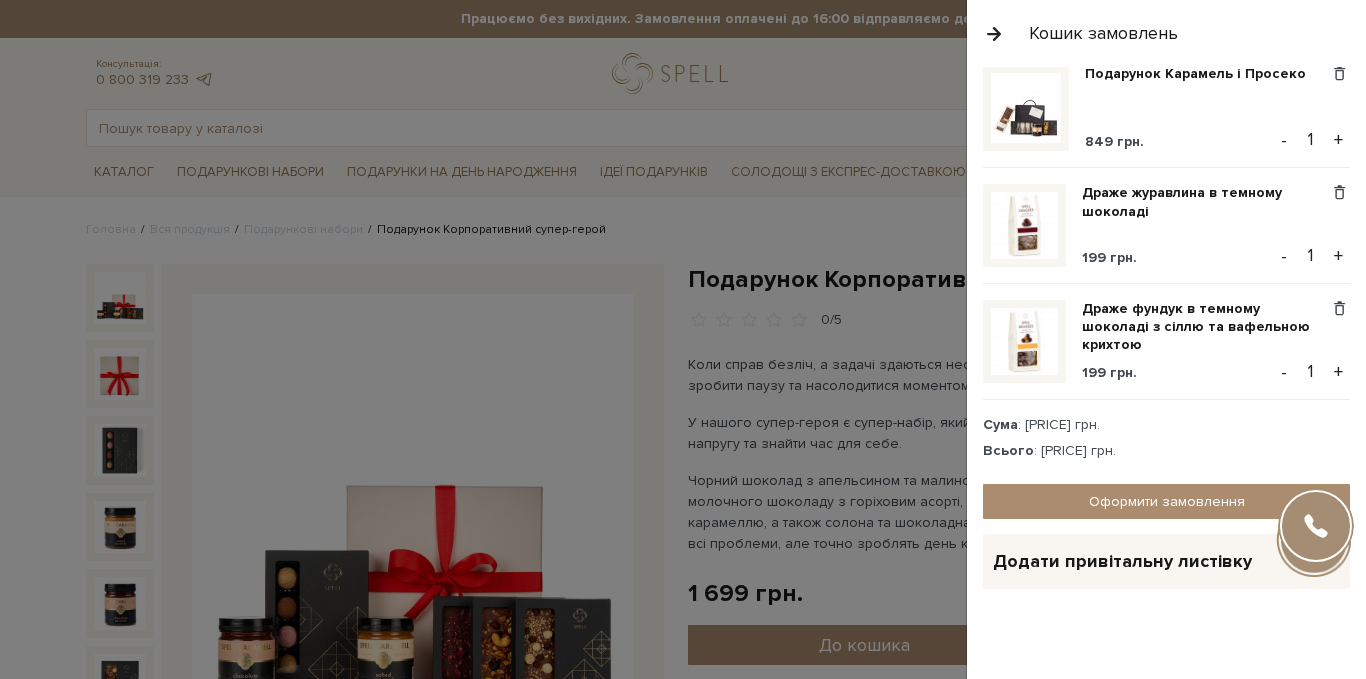 scroll, scrollTop: 1255, scrollLeft: 0, axis: vertical 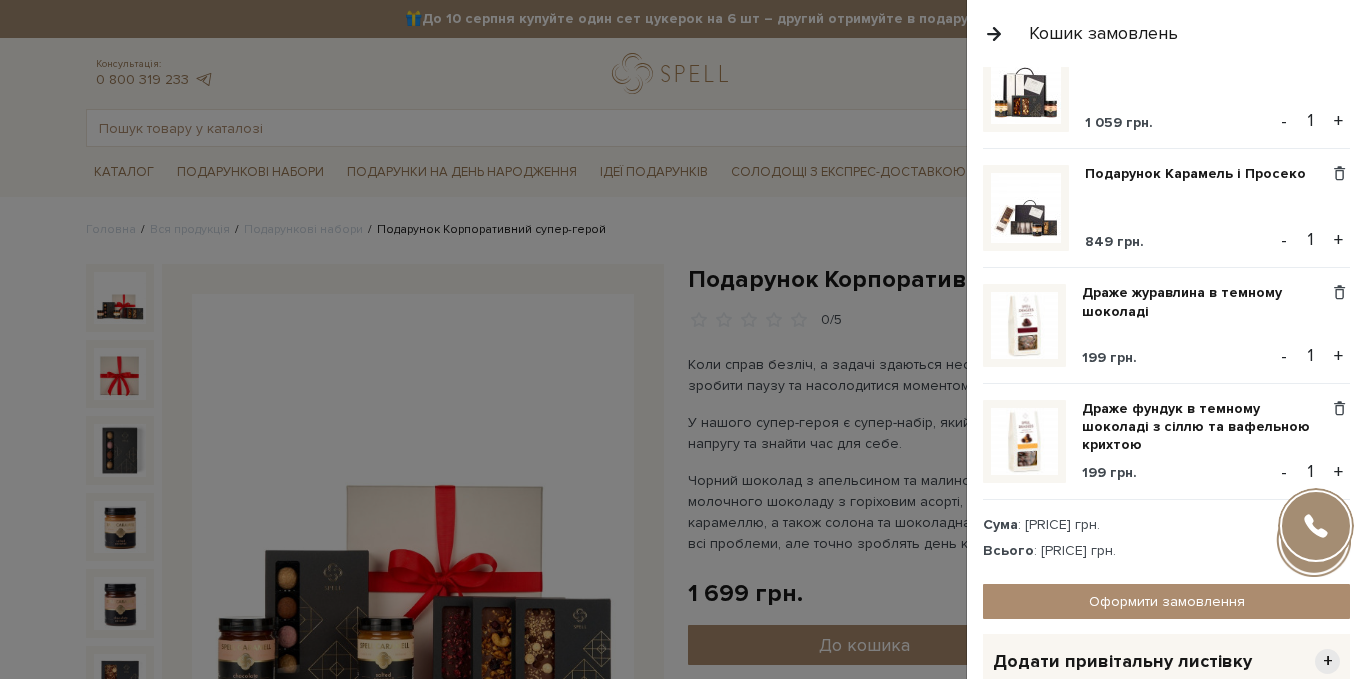 click at bounding box center (1026, 208) 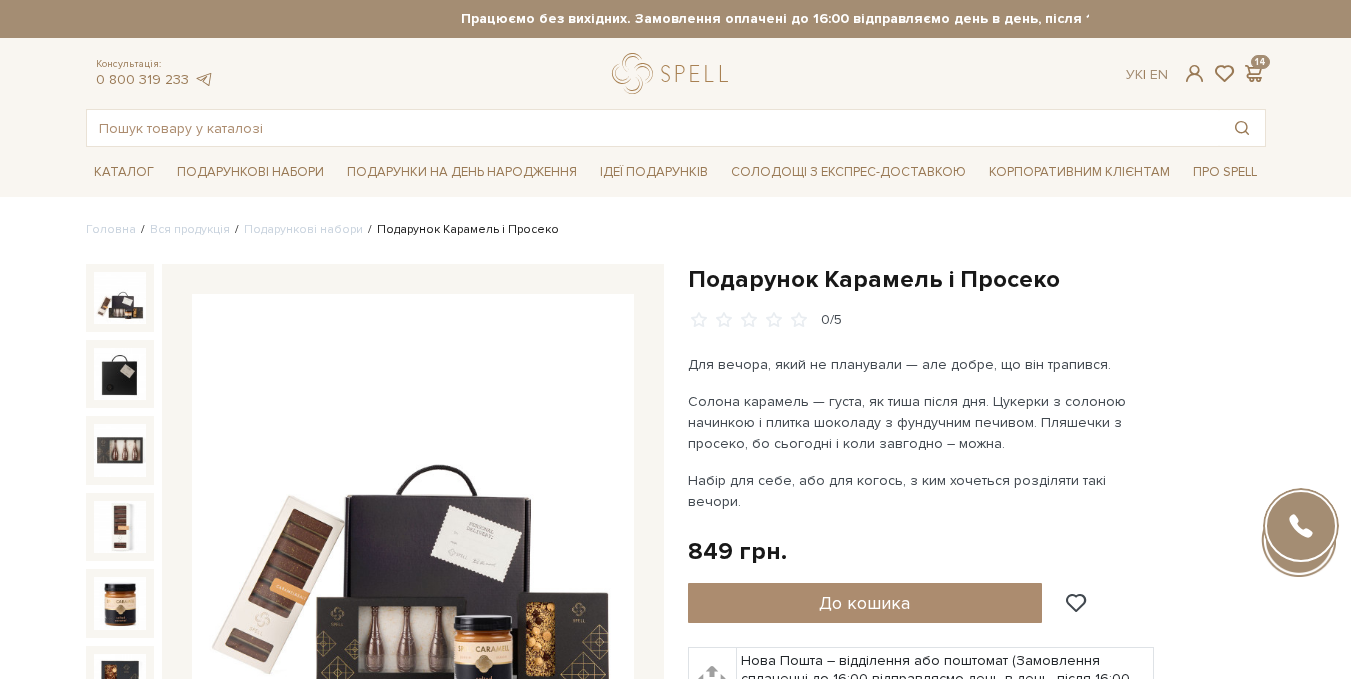 scroll, scrollTop: 0, scrollLeft: 0, axis: both 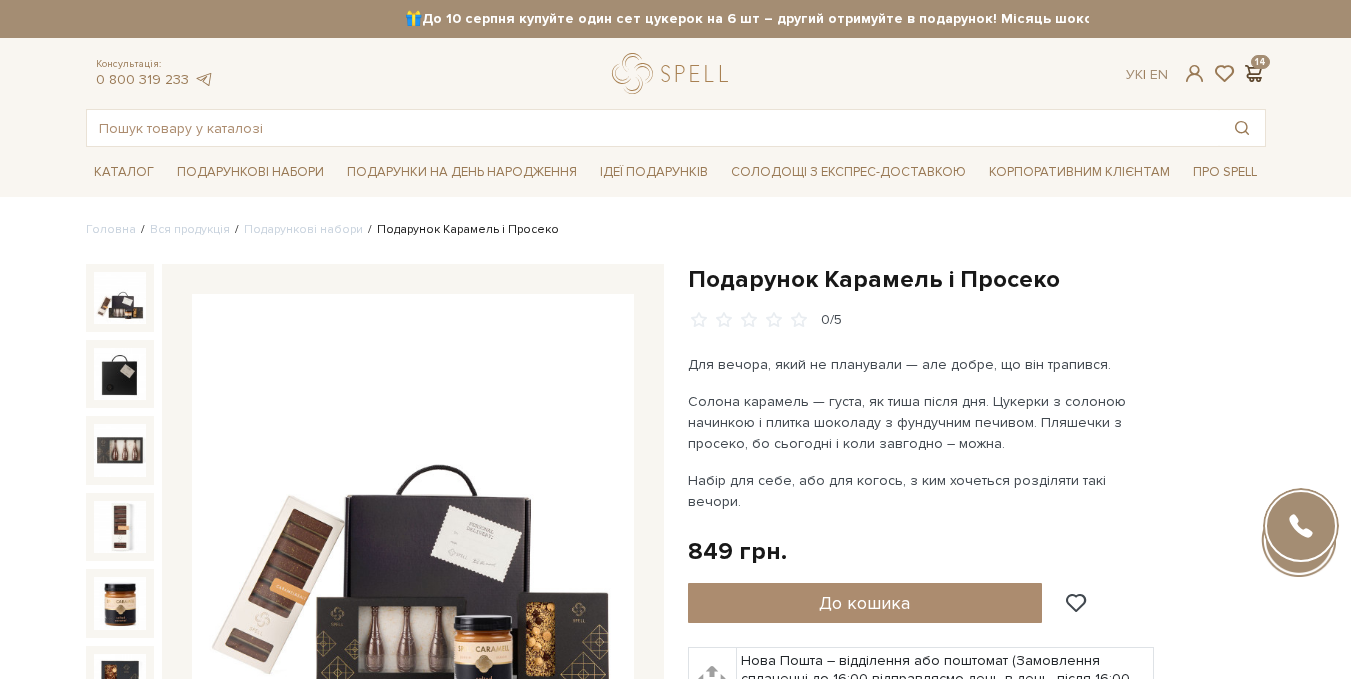 click at bounding box center (1254, 73) 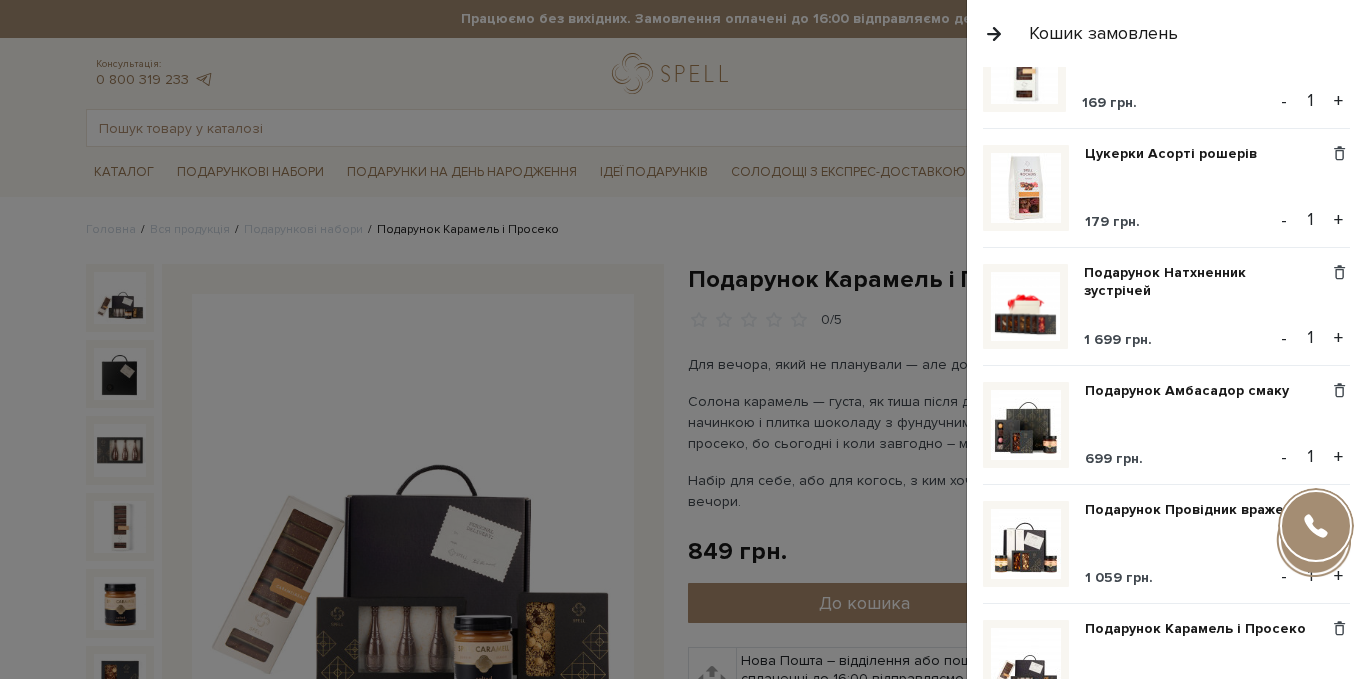 scroll, scrollTop: 900, scrollLeft: 0, axis: vertical 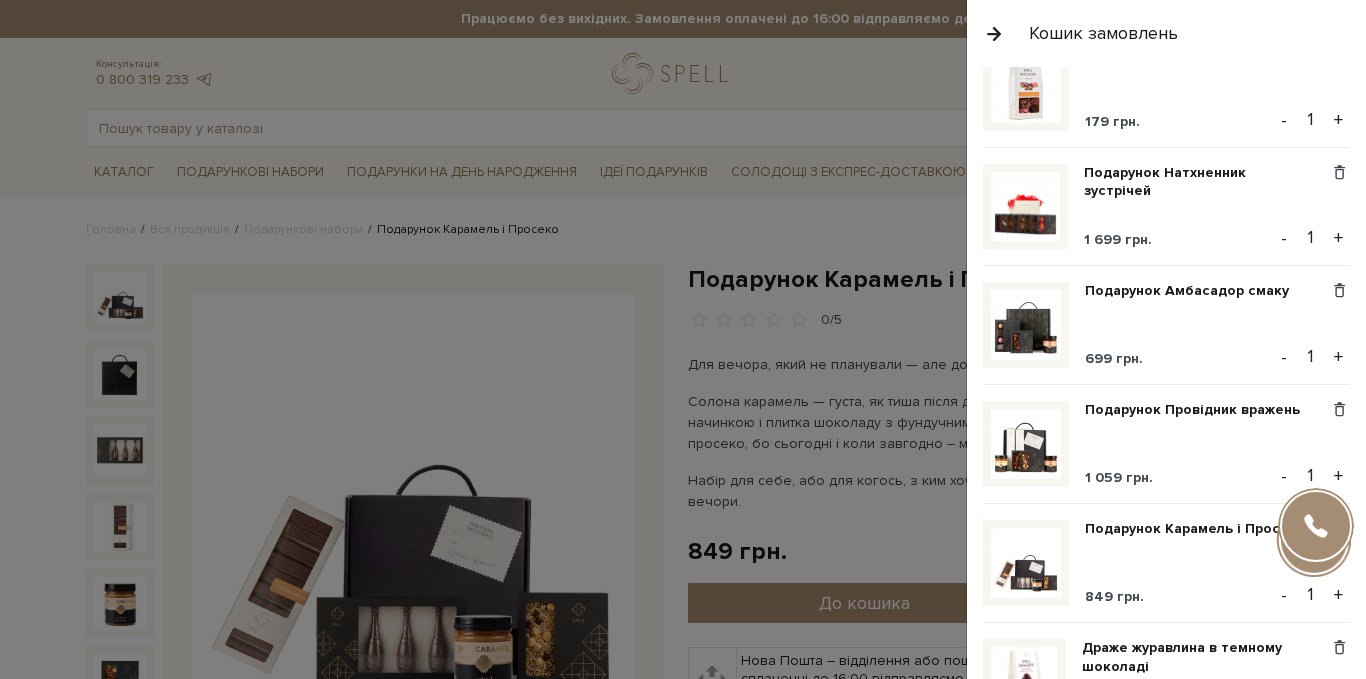 click on "-" at bounding box center (1284, 595) 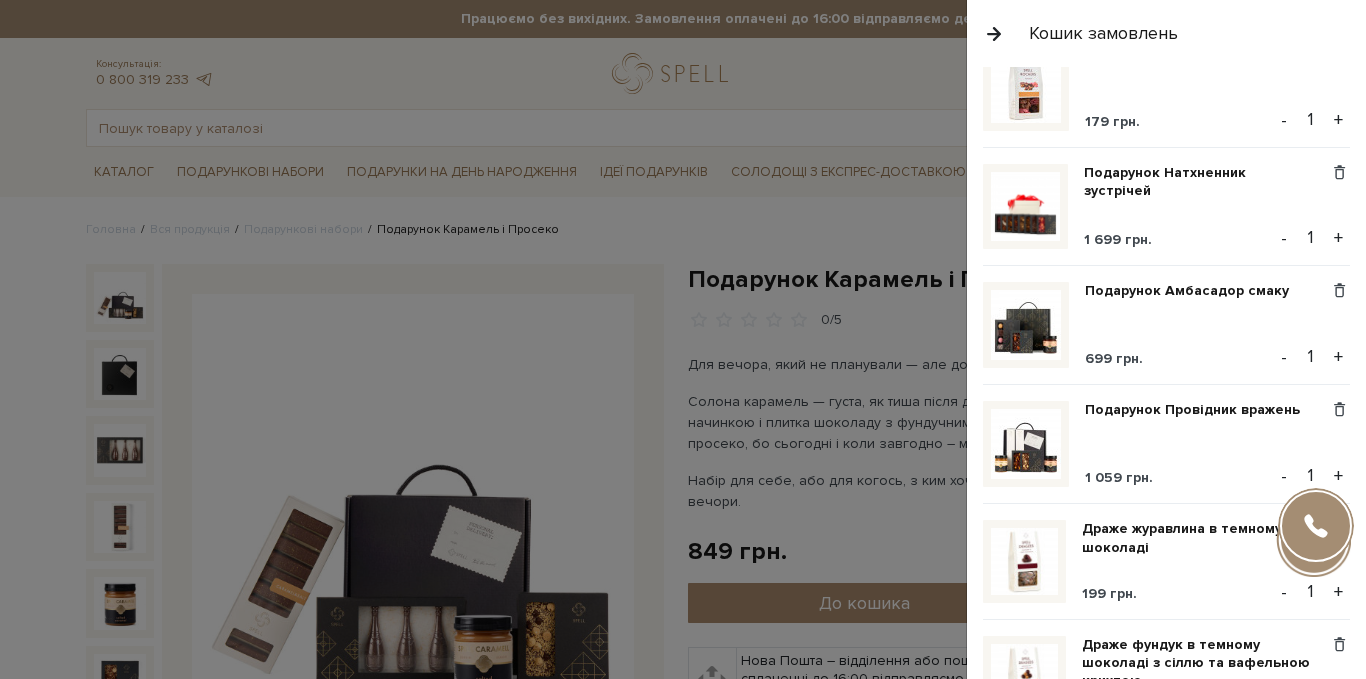 click at bounding box center (1026, 444) 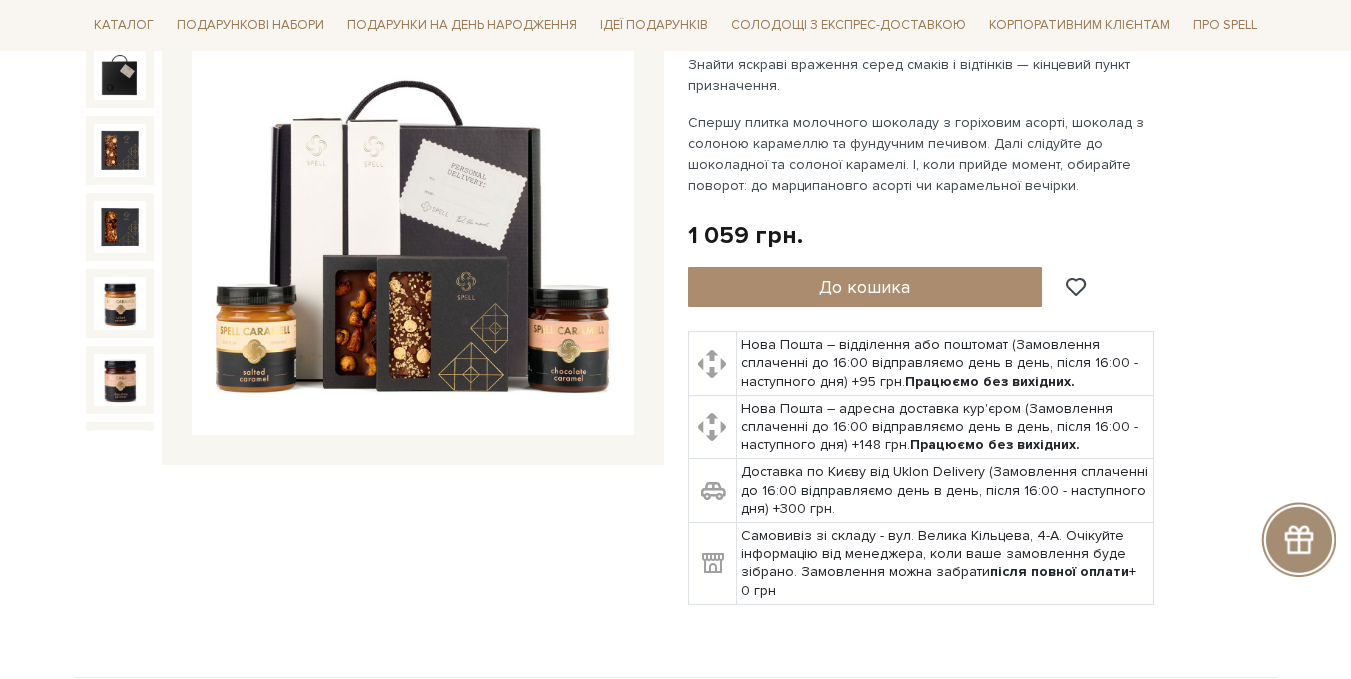 scroll, scrollTop: 0, scrollLeft: 0, axis: both 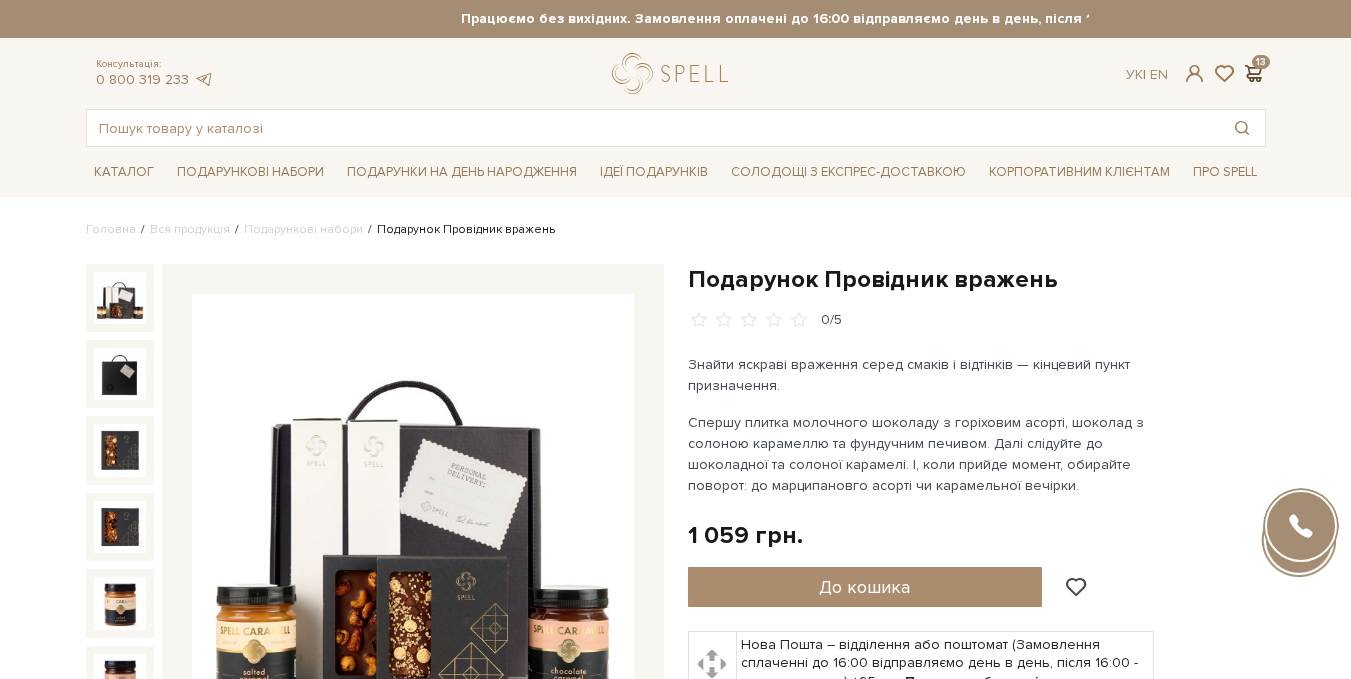 click at bounding box center (1254, 73) 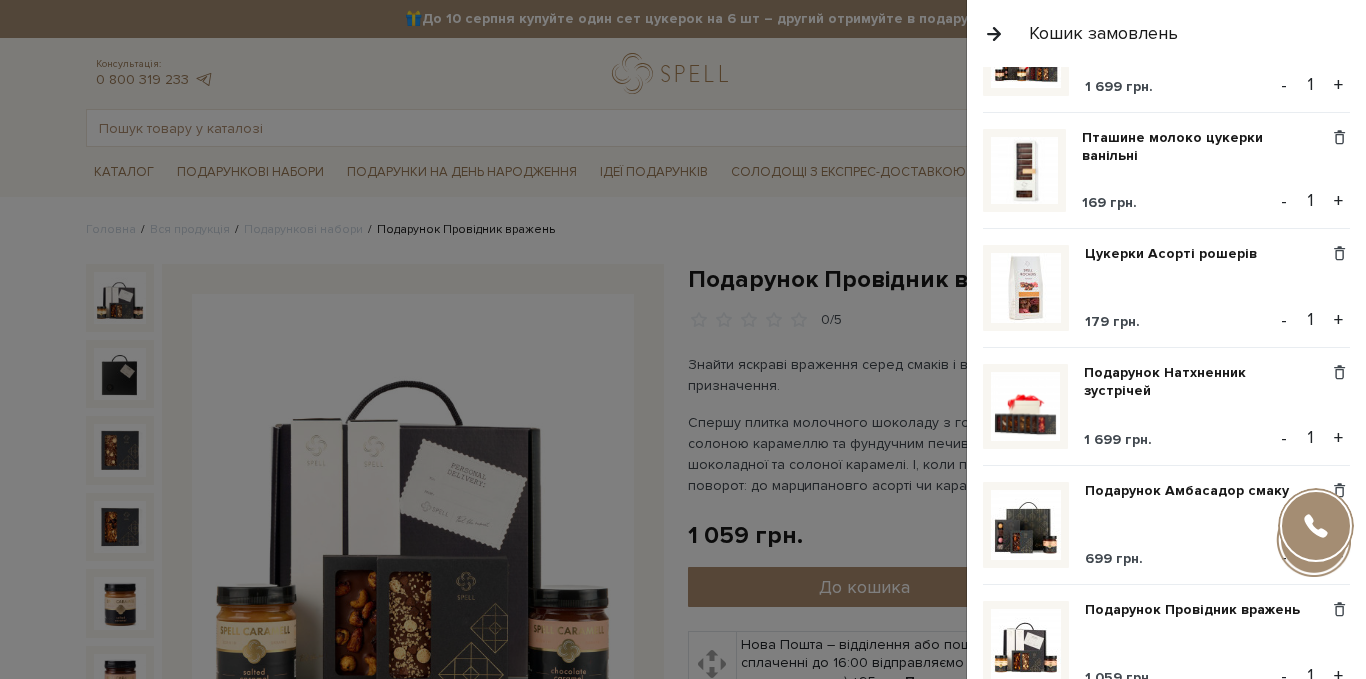 scroll, scrollTop: 800, scrollLeft: 0, axis: vertical 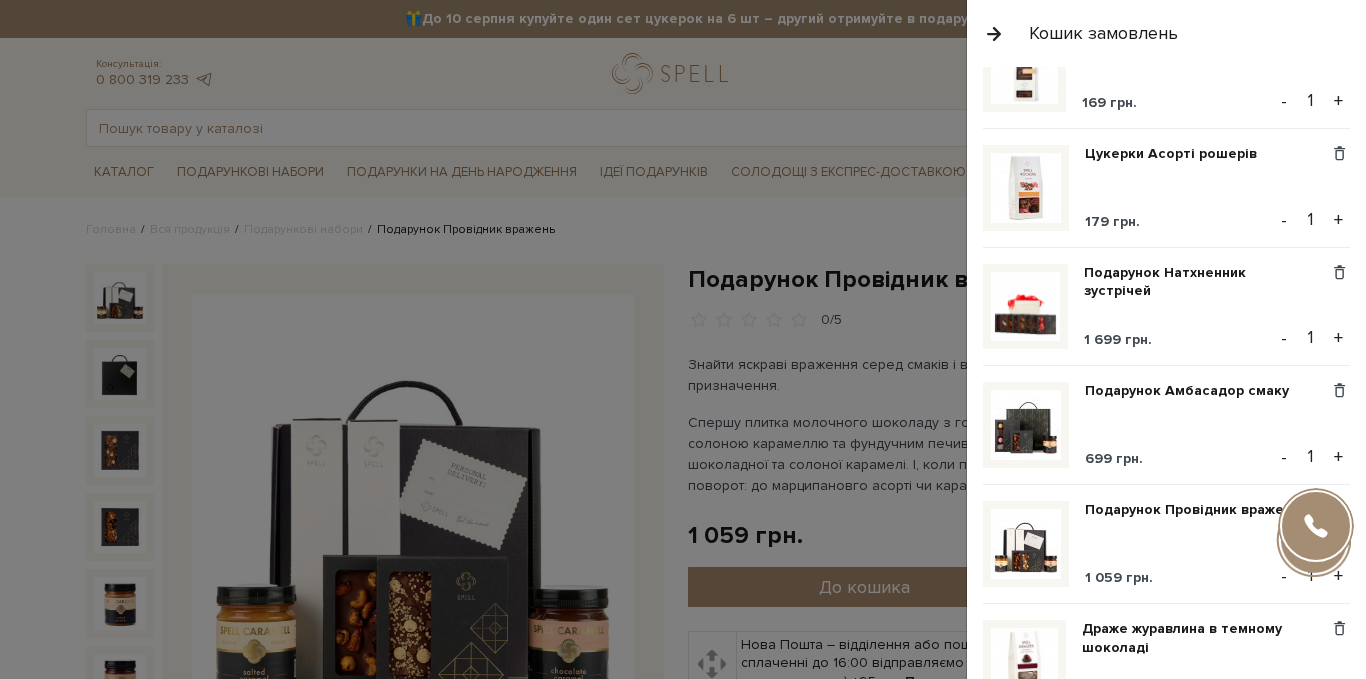 click on "-" at bounding box center [1284, 576] 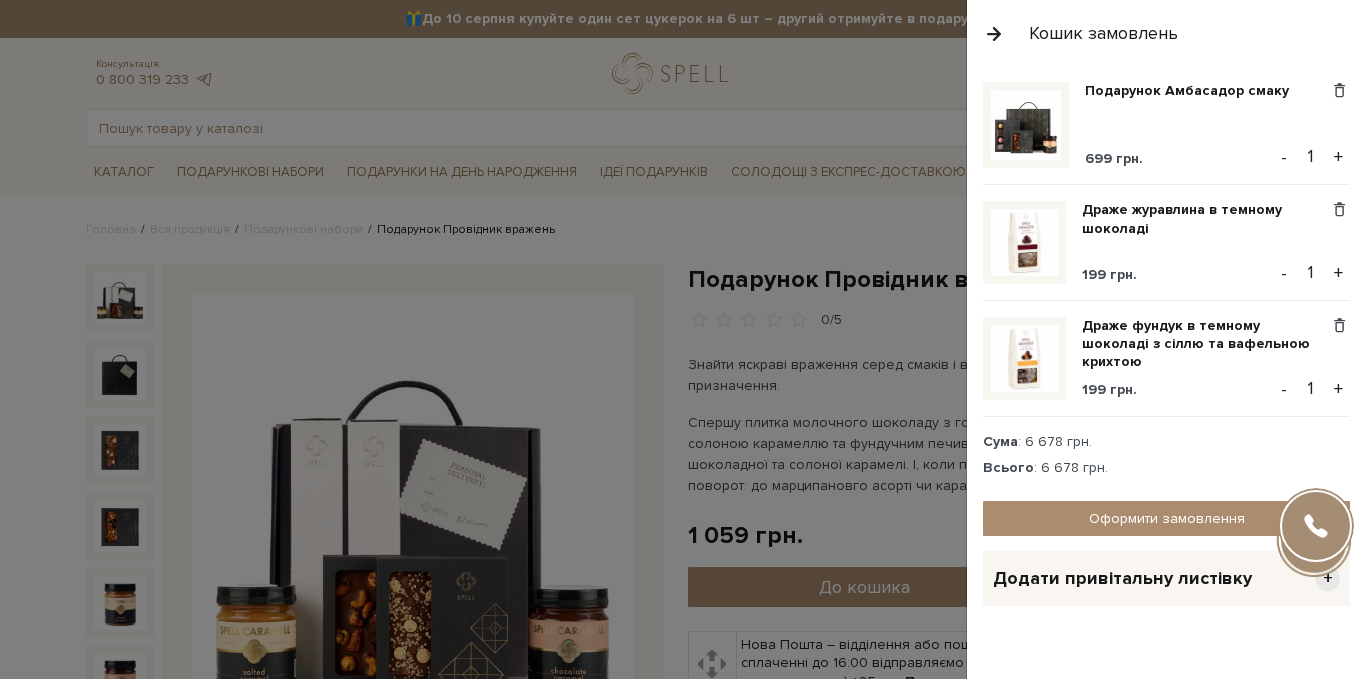 scroll, scrollTop: 1000, scrollLeft: 0, axis: vertical 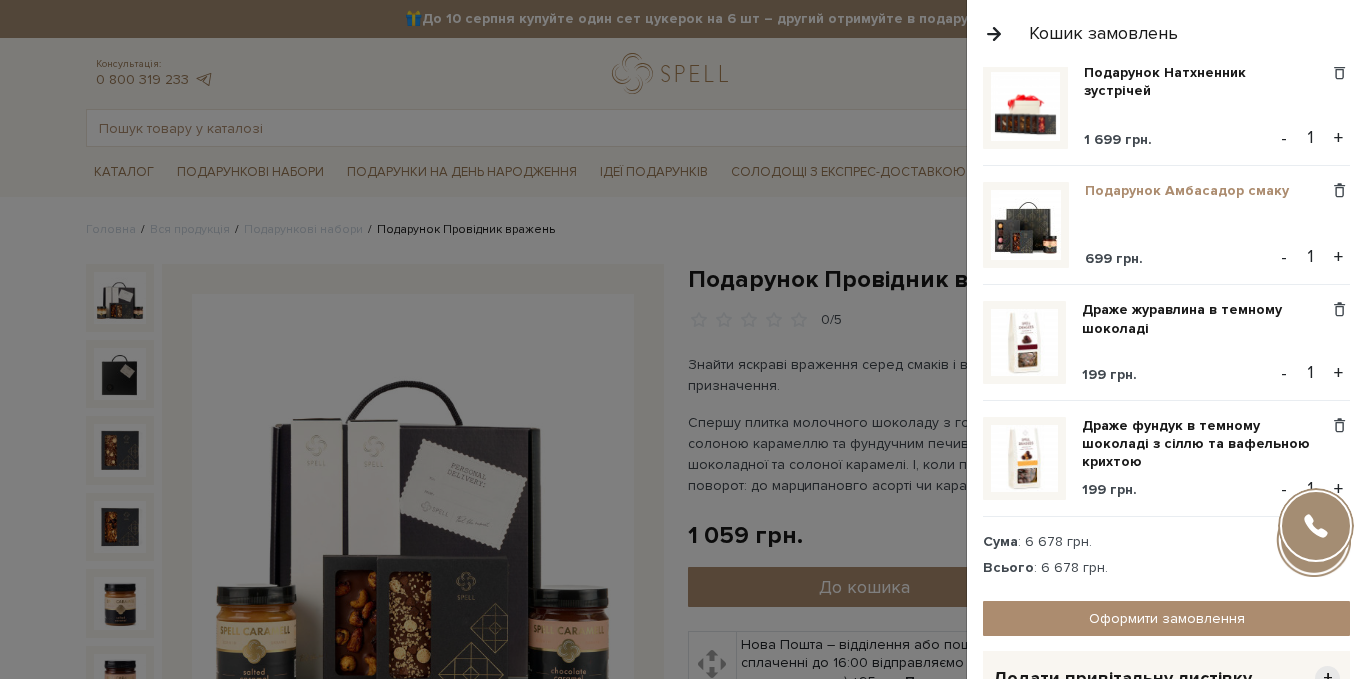 click on "Подарунок Амбасадор смаку" at bounding box center (1194, 191) 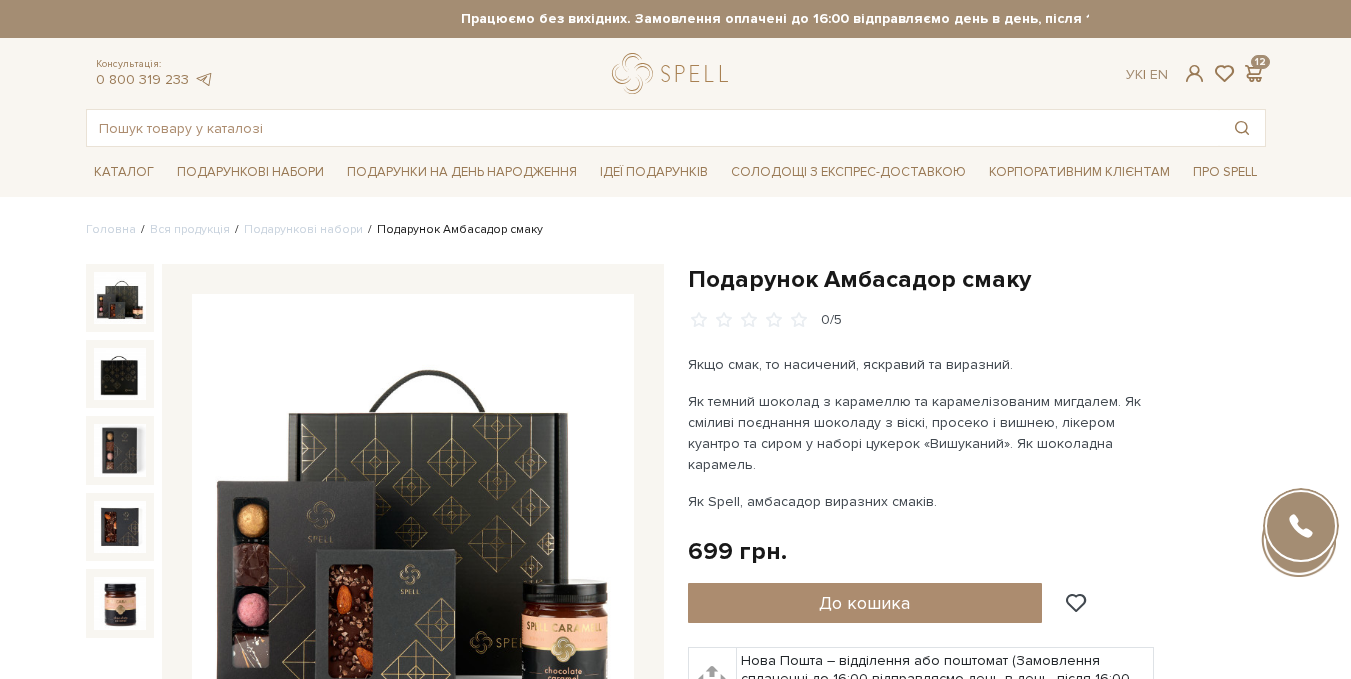 scroll, scrollTop: 0, scrollLeft: 0, axis: both 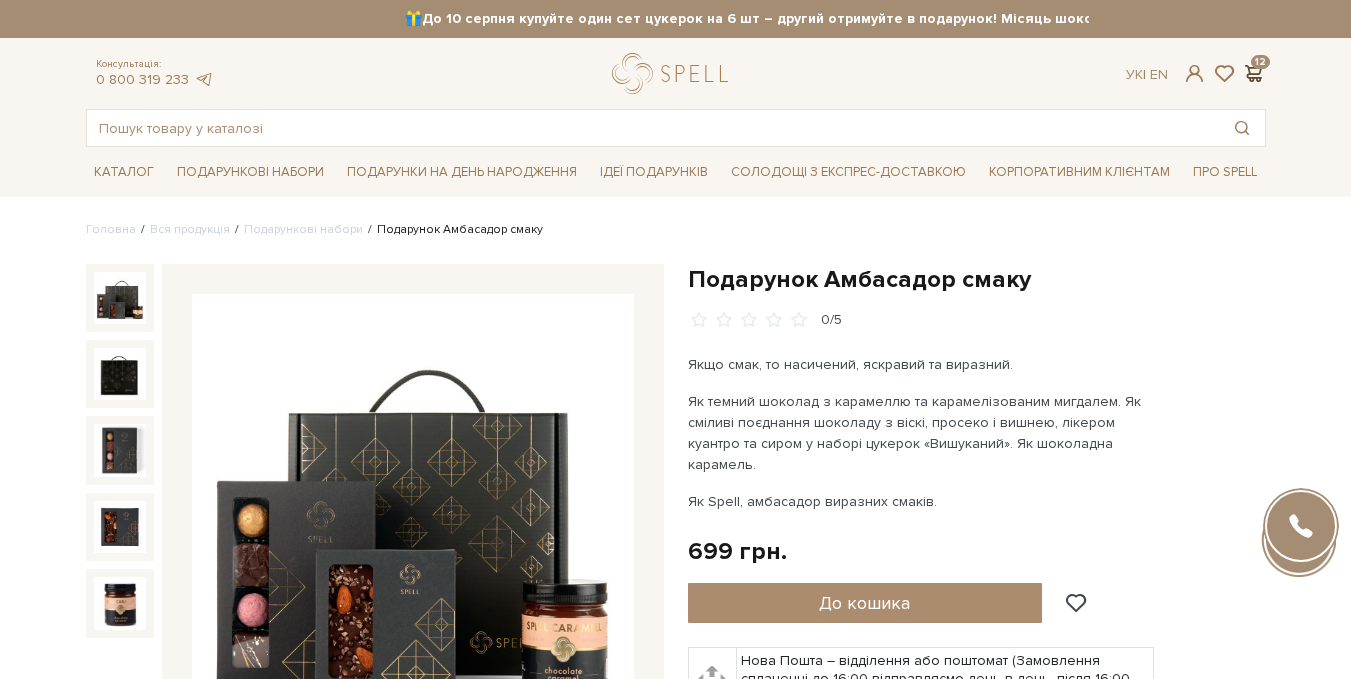 click at bounding box center [1254, 73] 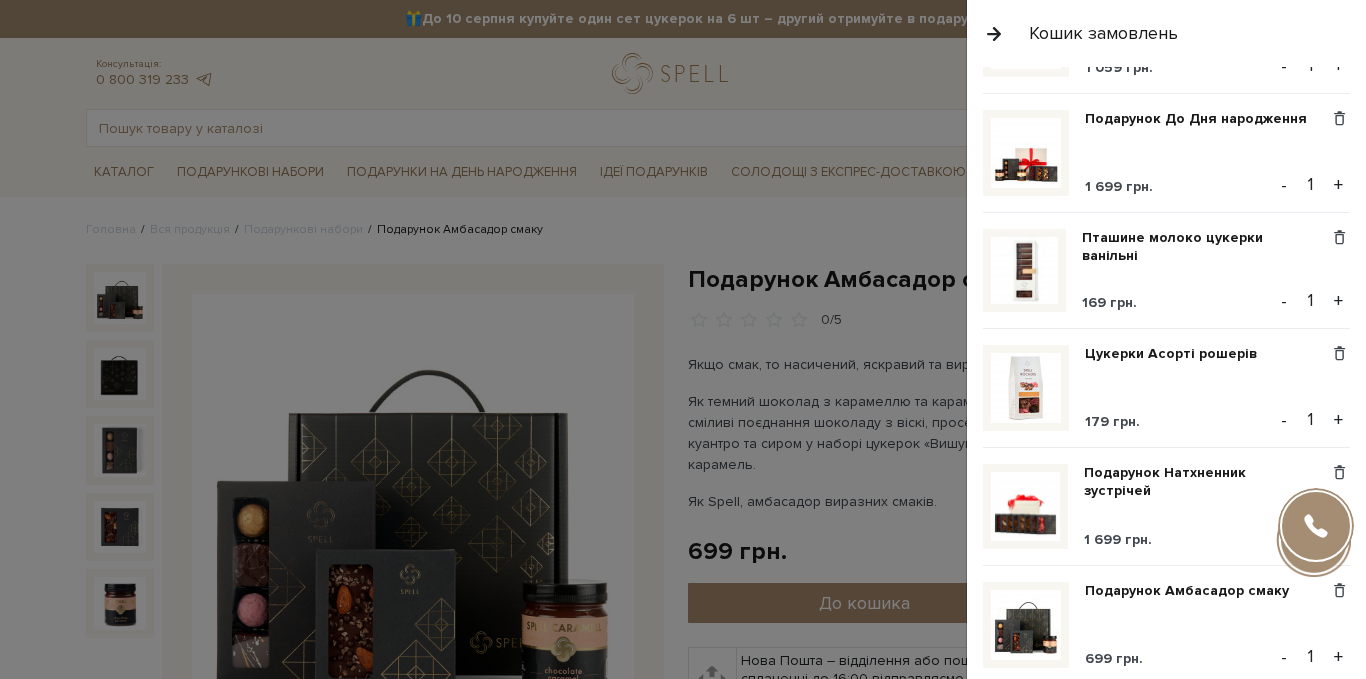 scroll, scrollTop: 700, scrollLeft: 0, axis: vertical 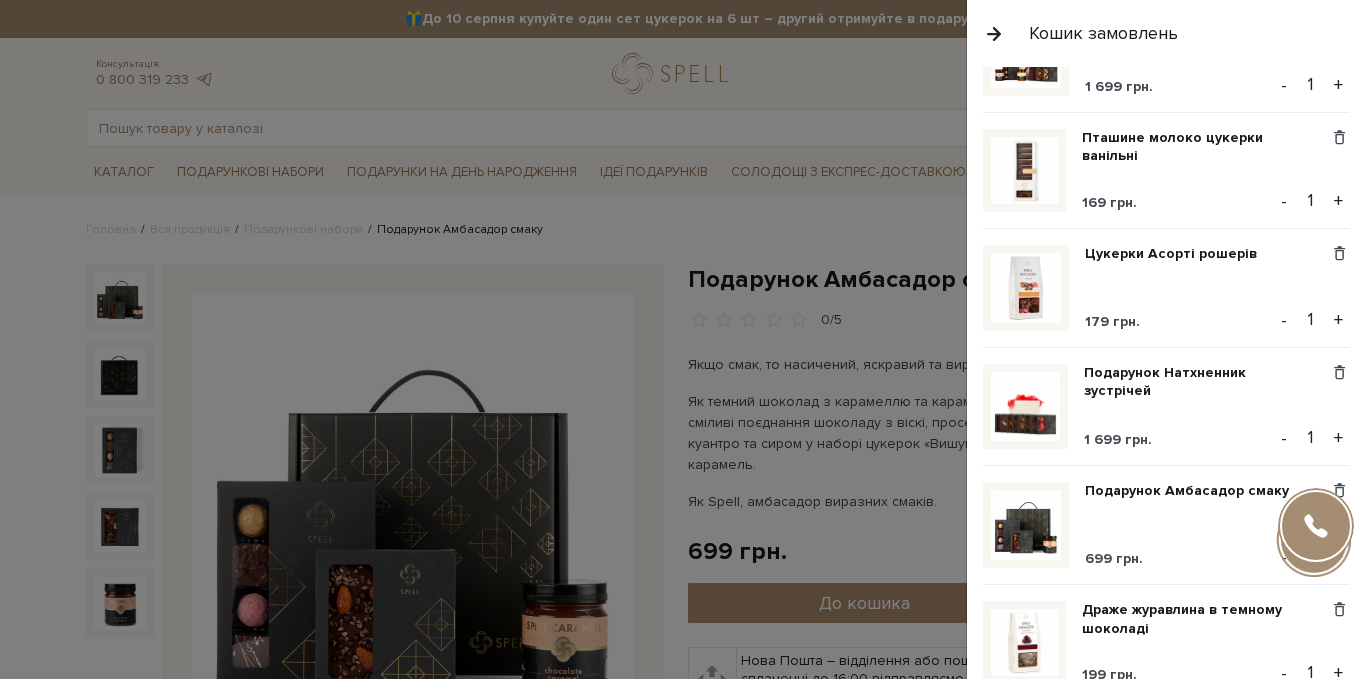 click on "-" at bounding box center (1284, 557) 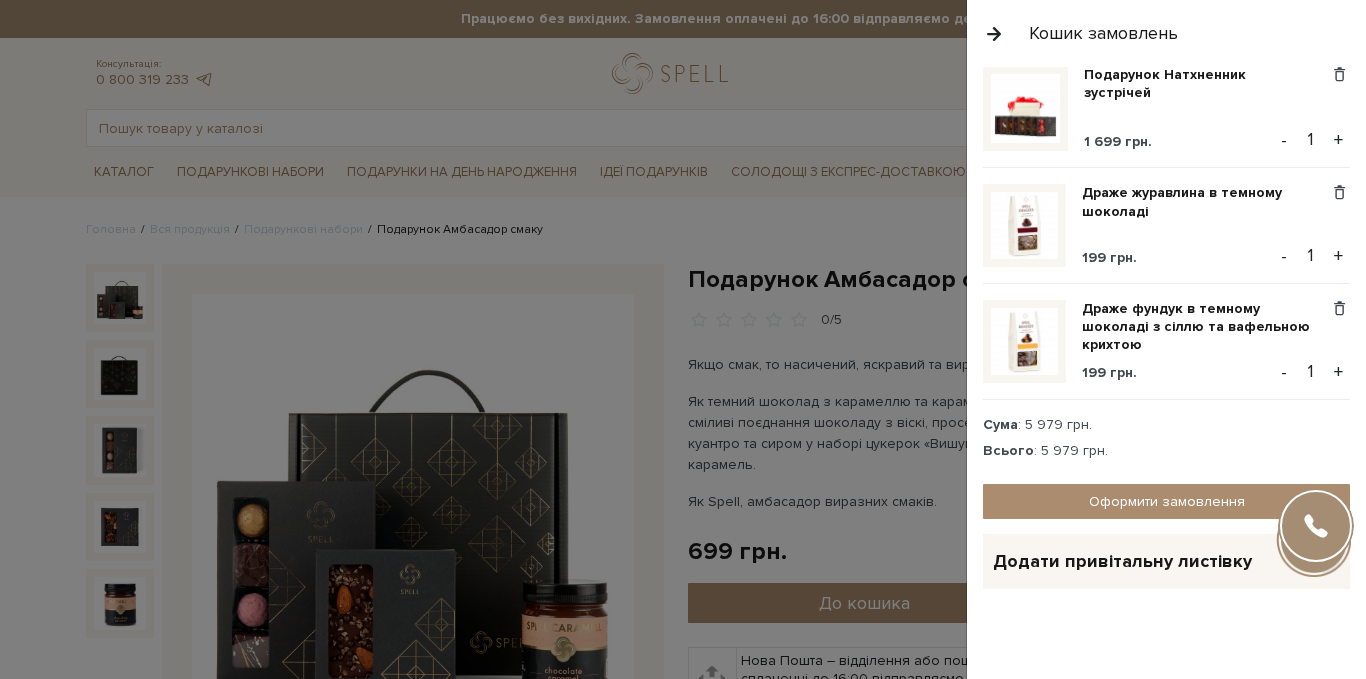 scroll, scrollTop: 798, scrollLeft: 0, axis: vertical 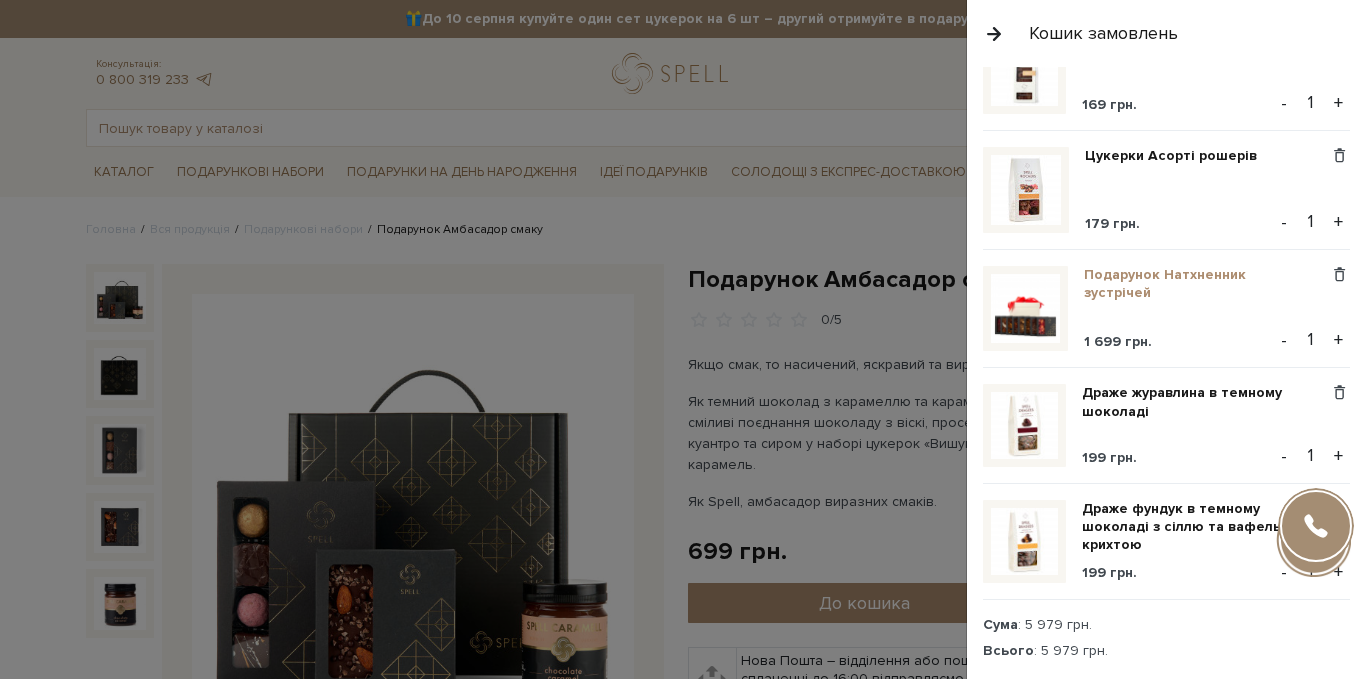 click on "Подарунок Натхненник зустрічей" at bounding box center (1206, 284) 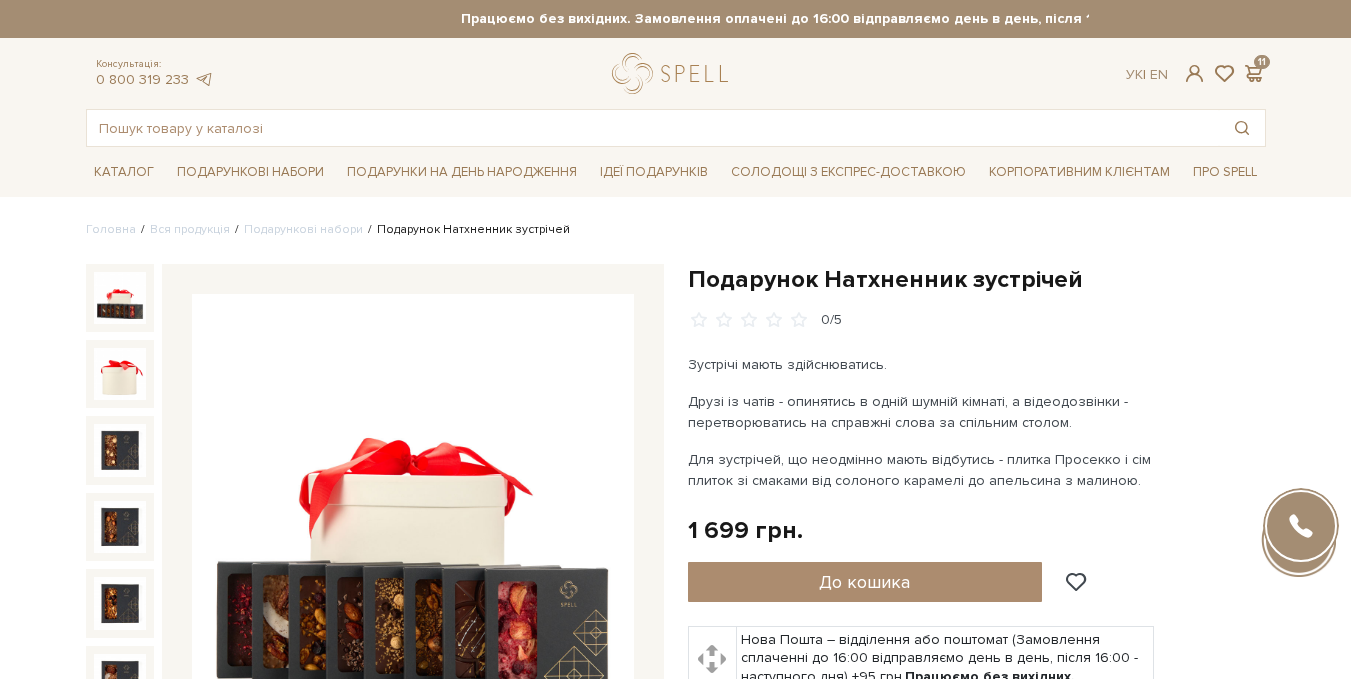 scroll, scrollTop: 200, scrollLeft: 0, axis: vertical 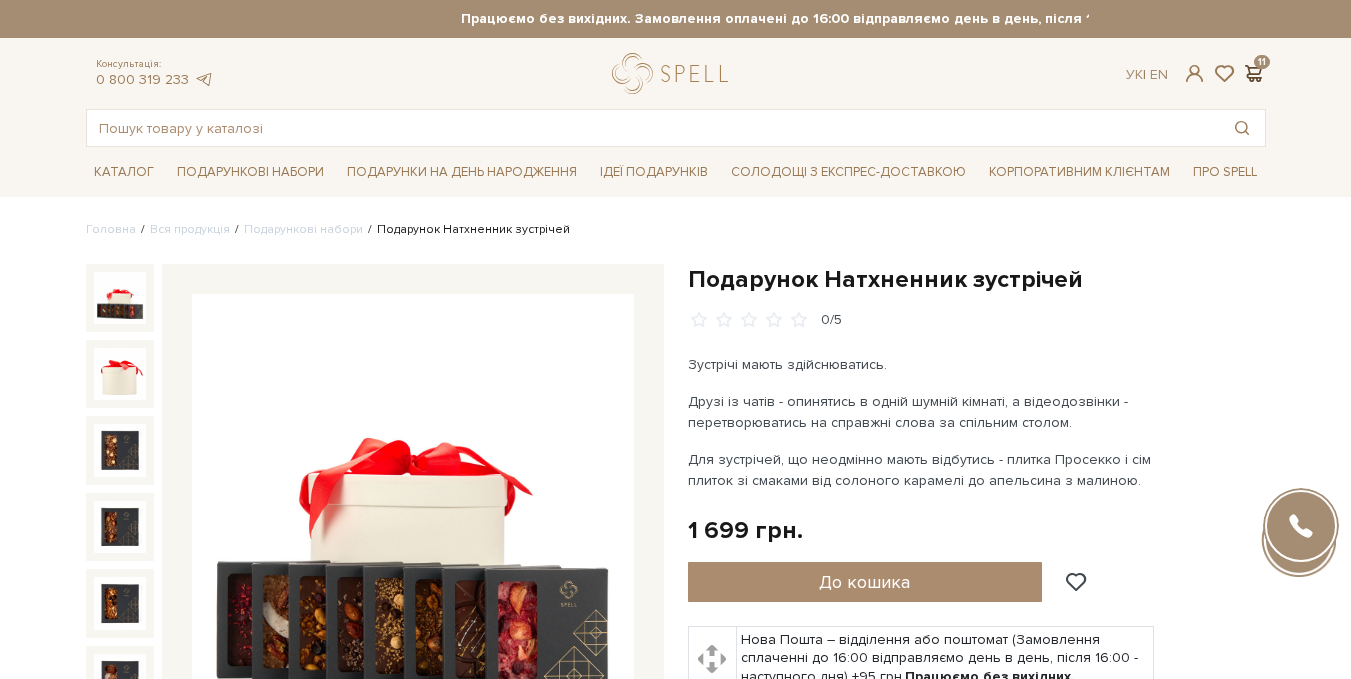 click at bounding box center [1254, 73] 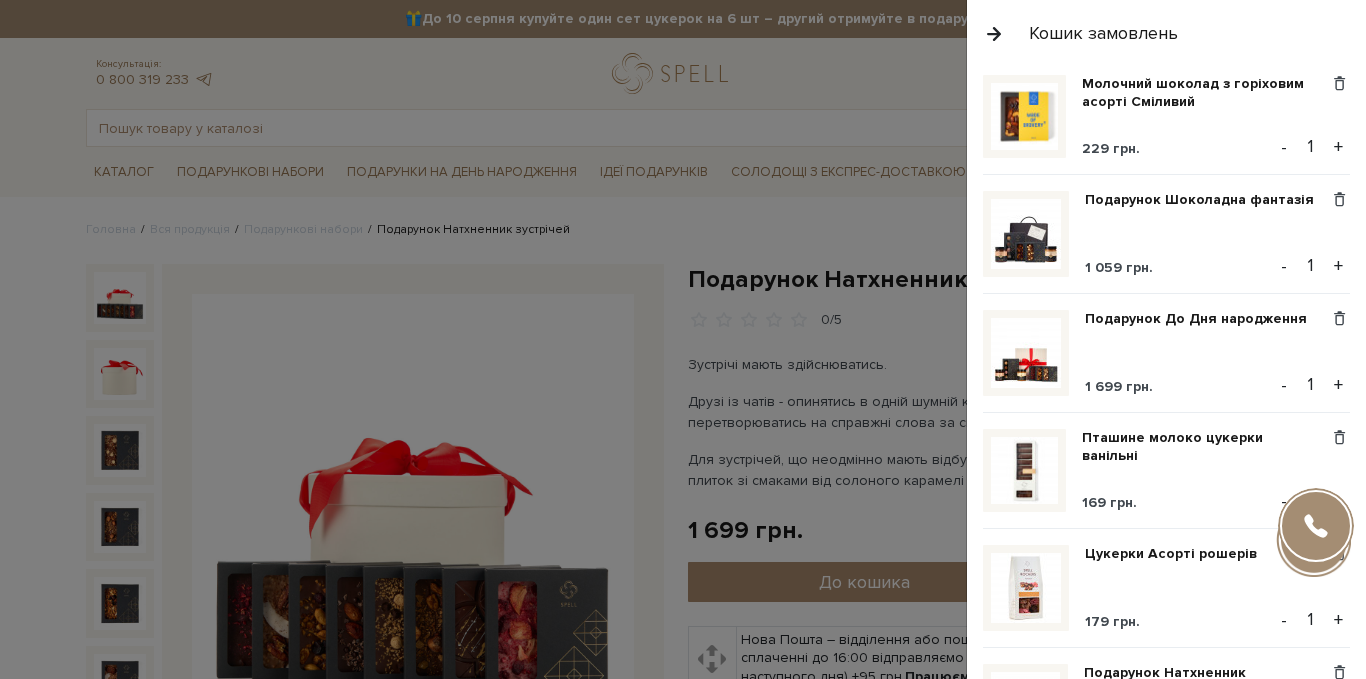 scroll, scrollTop: 600, scrollLeft: 0, axis: vertical 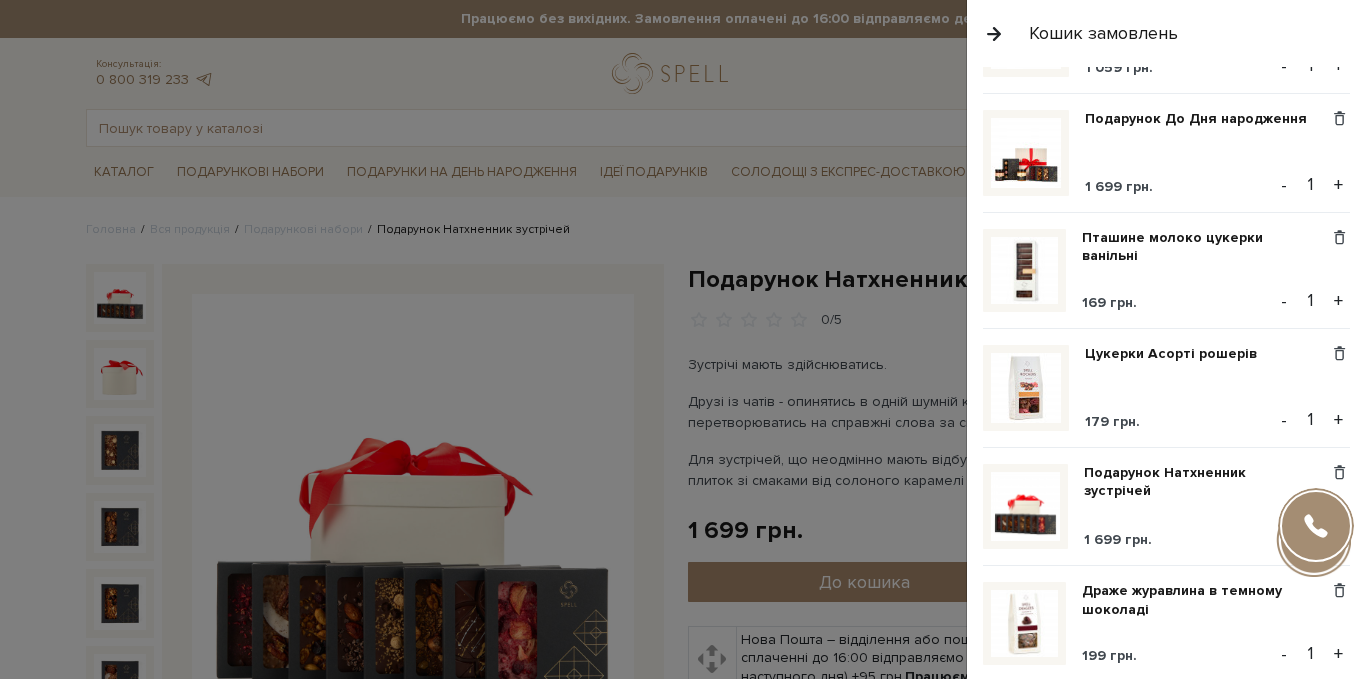 click on "-" at bounding box center [1284, 538] 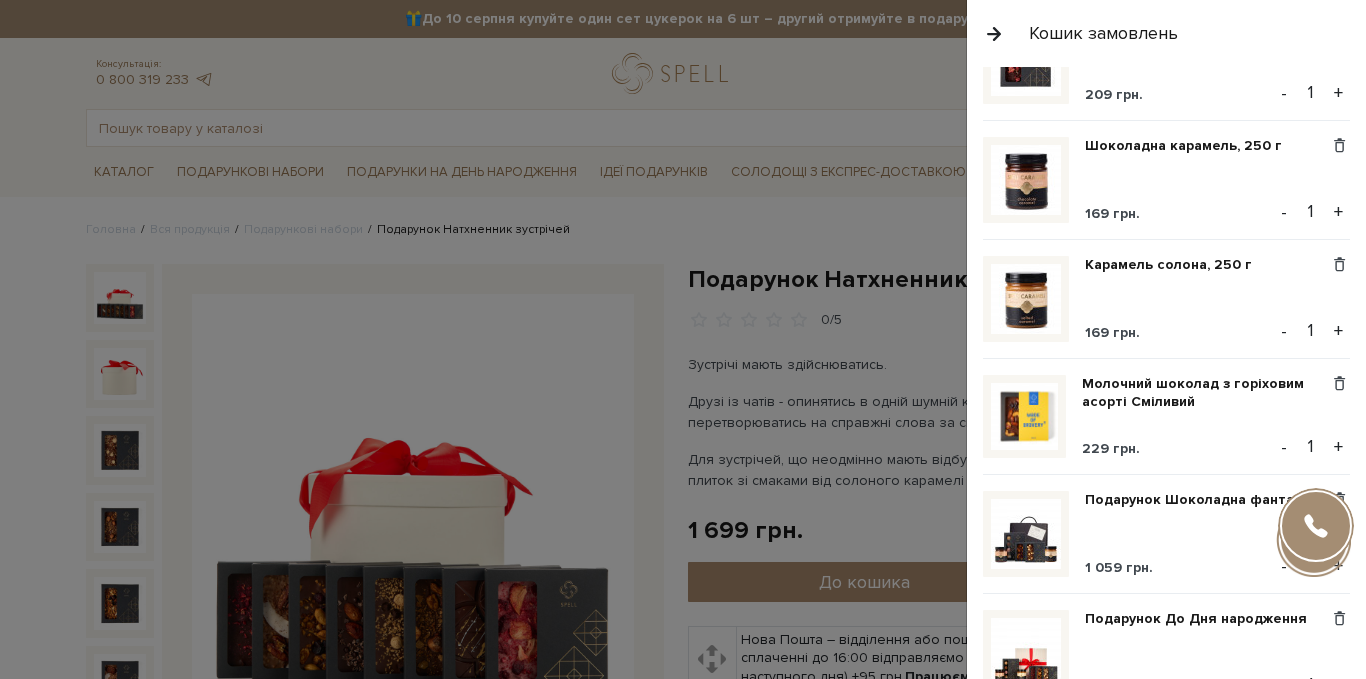 scroll, scrollTop: 200, scrollLeft: 0, axis: vertical 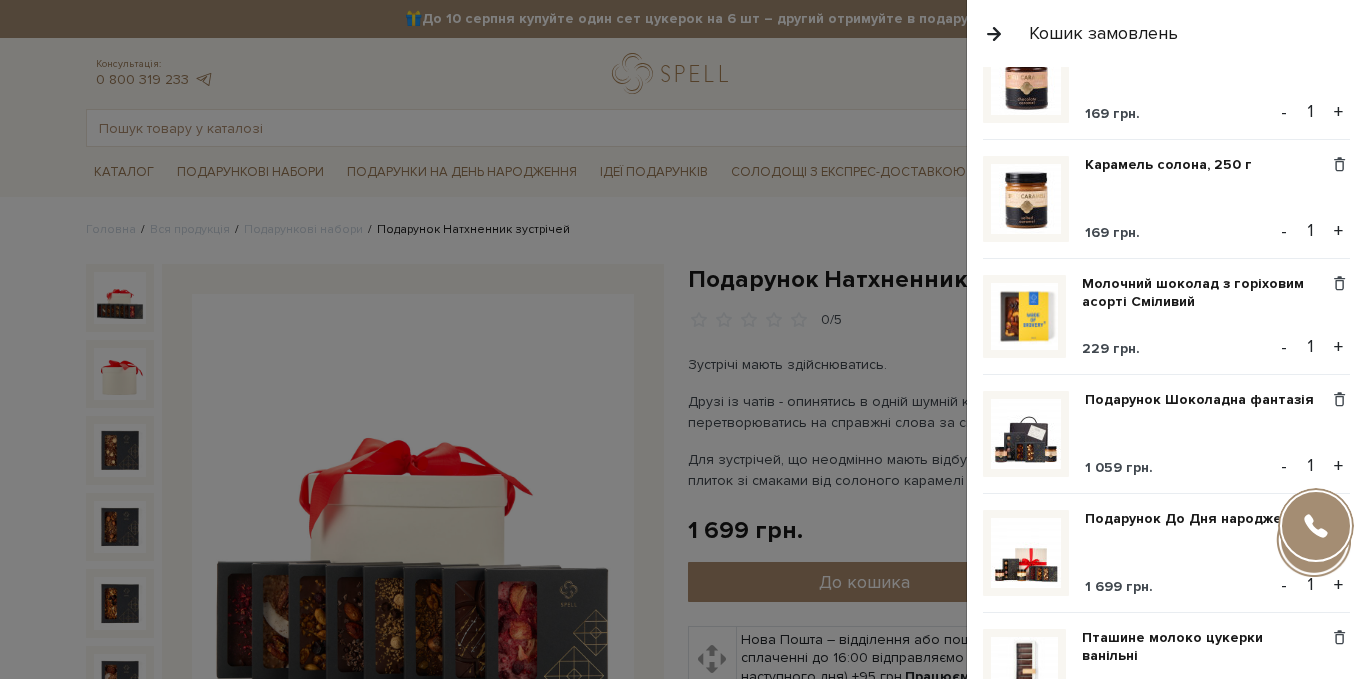 click at bounding box center (1026, 434) 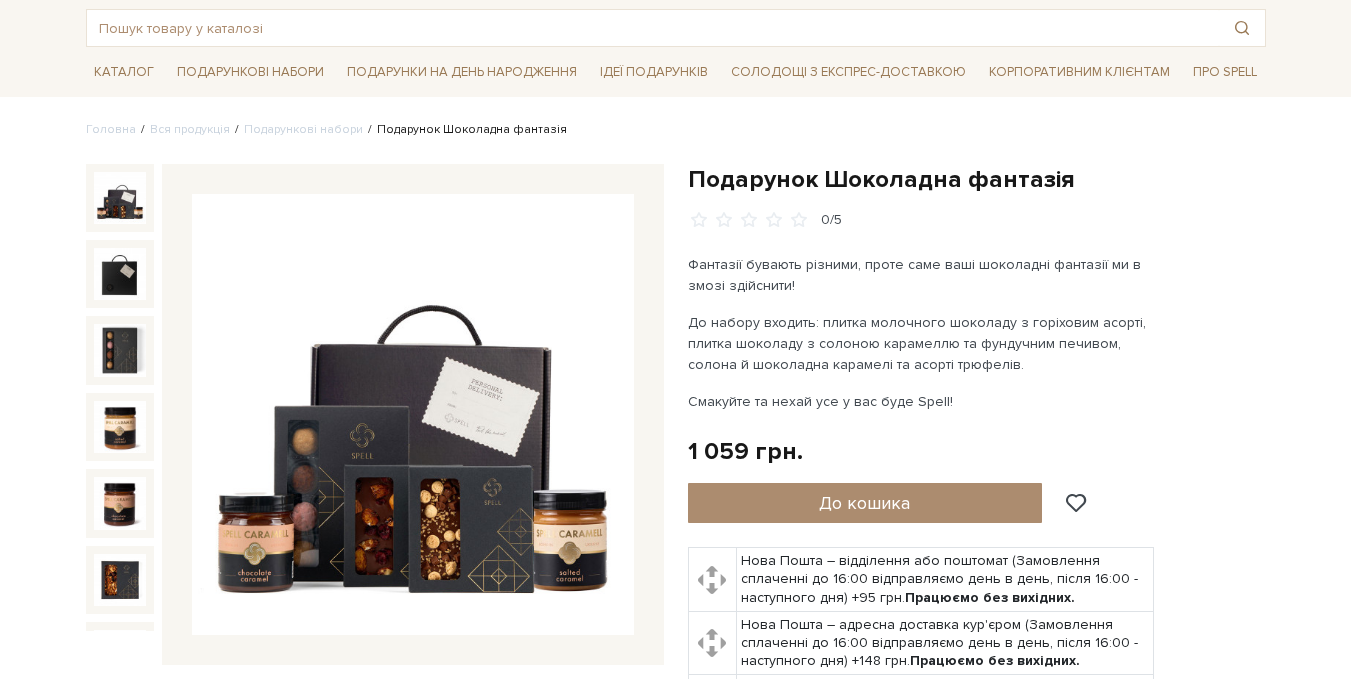 scroll, scrollTop: 100, scrollLeft: 0, axis: vertical 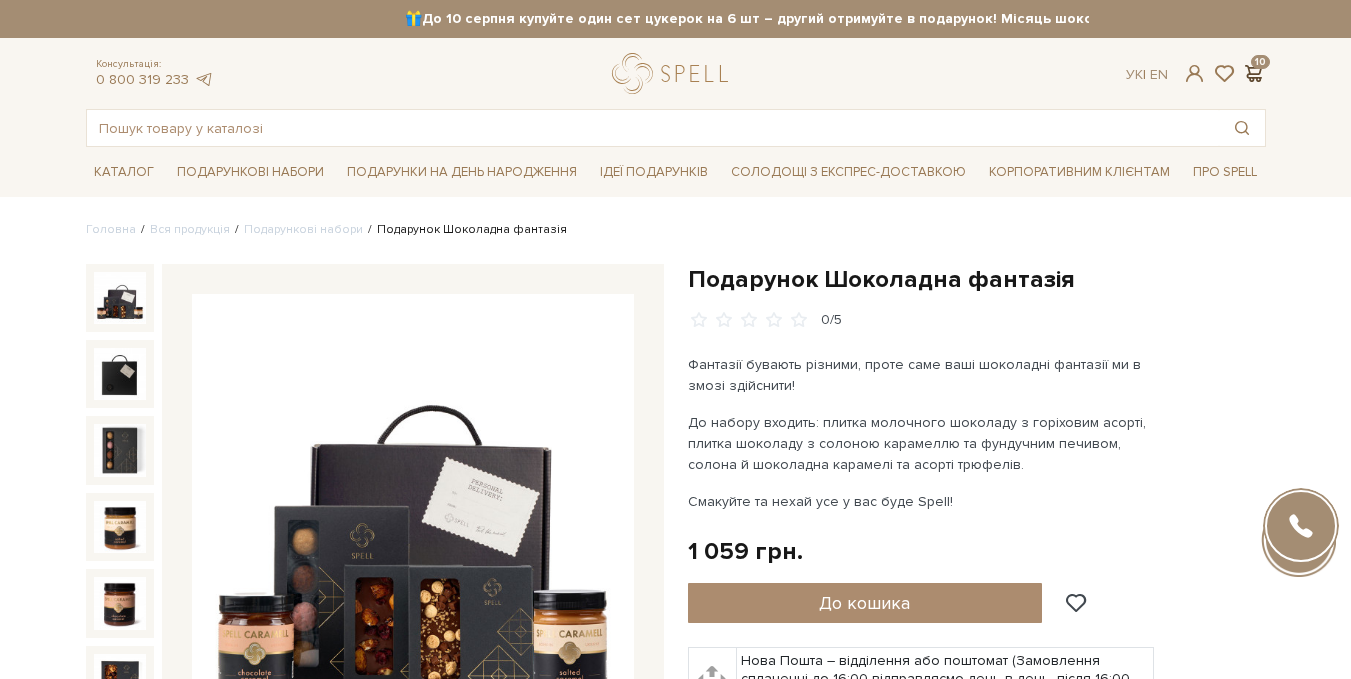 click at bounding box center (1254, 73) 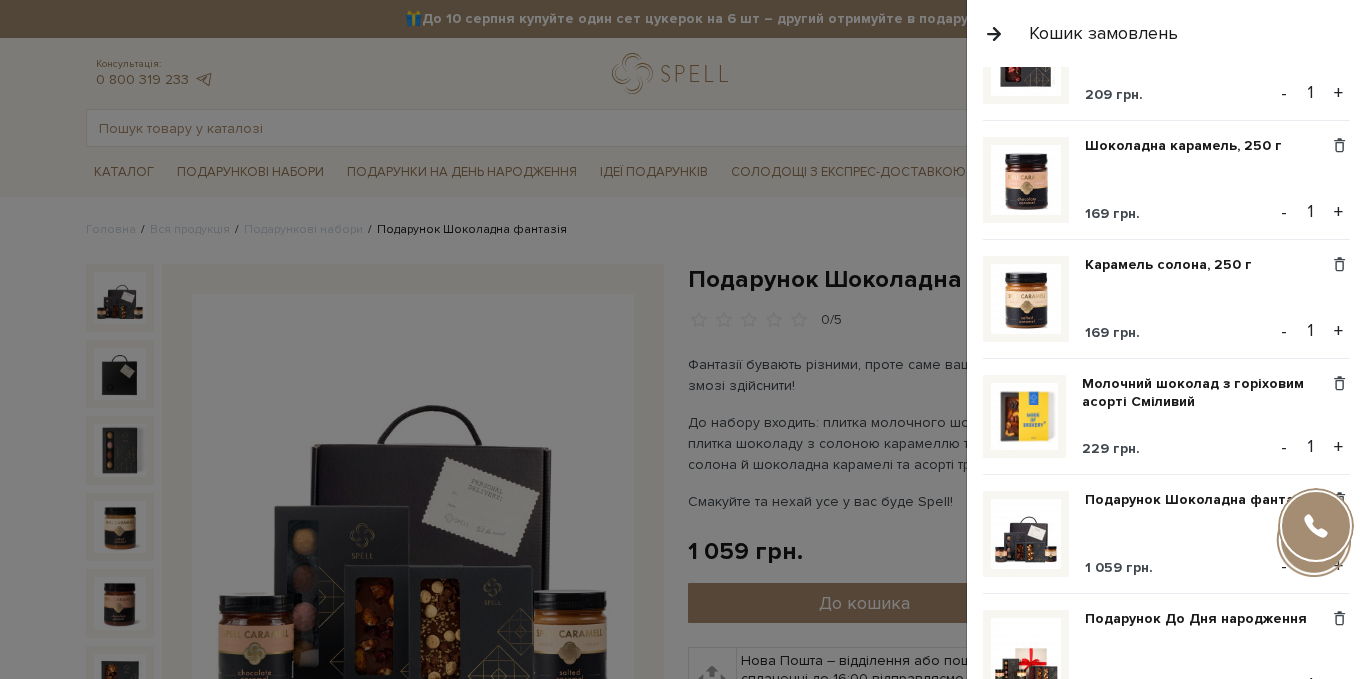 scroll, scrollTop: 200, scrollLeft: 0, axis: vertical 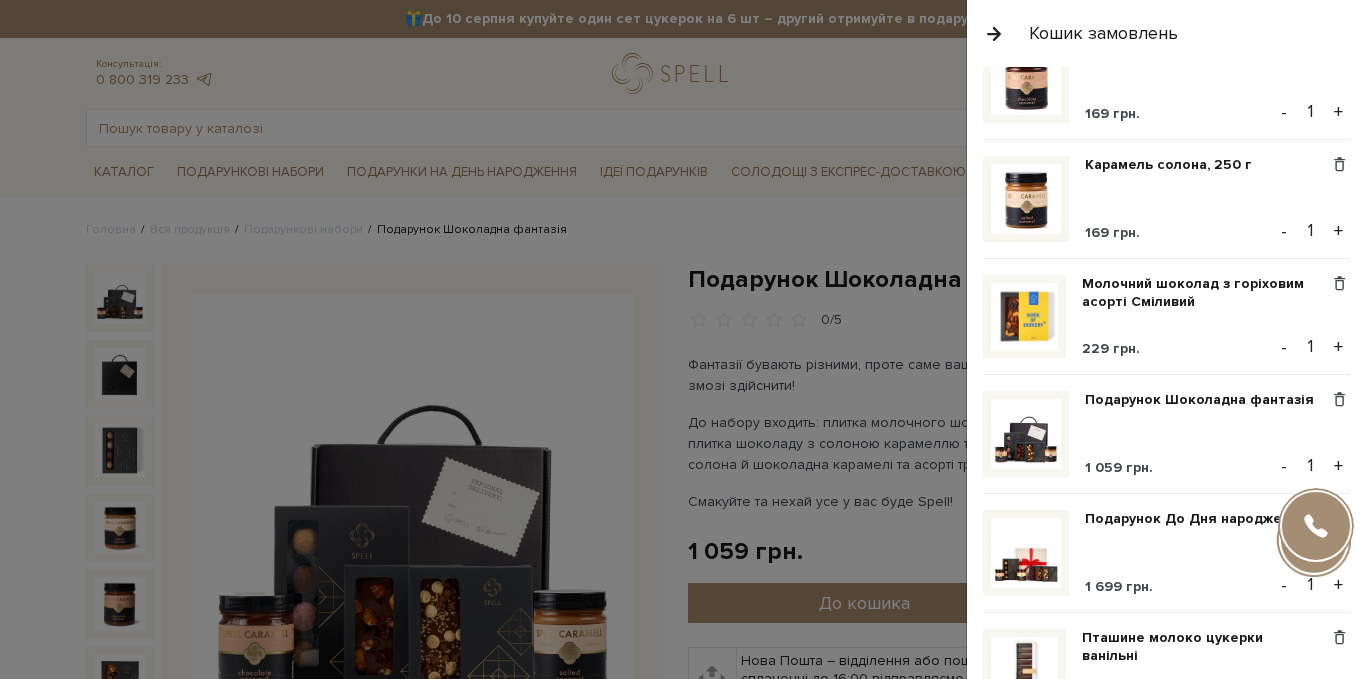 click at bounding box center (1026, 553) 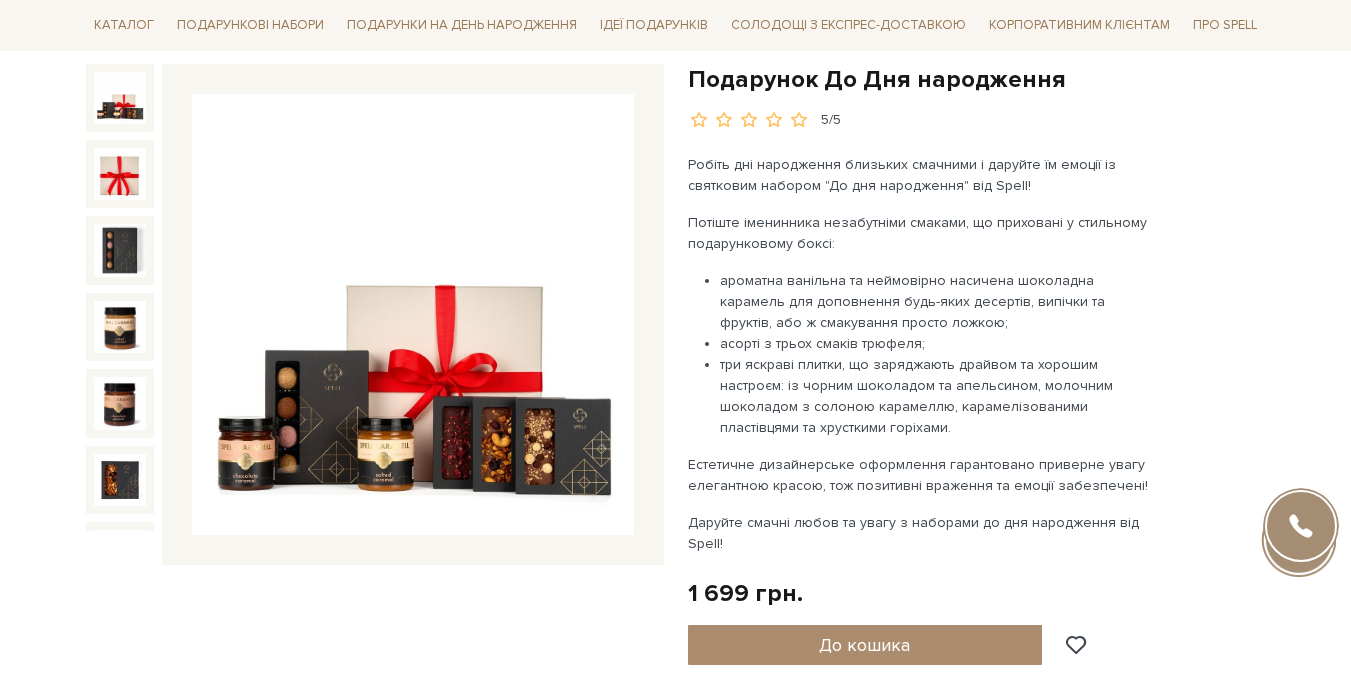 scroll, scrollTop: 200, scrollLeft: 0, axis: vertical 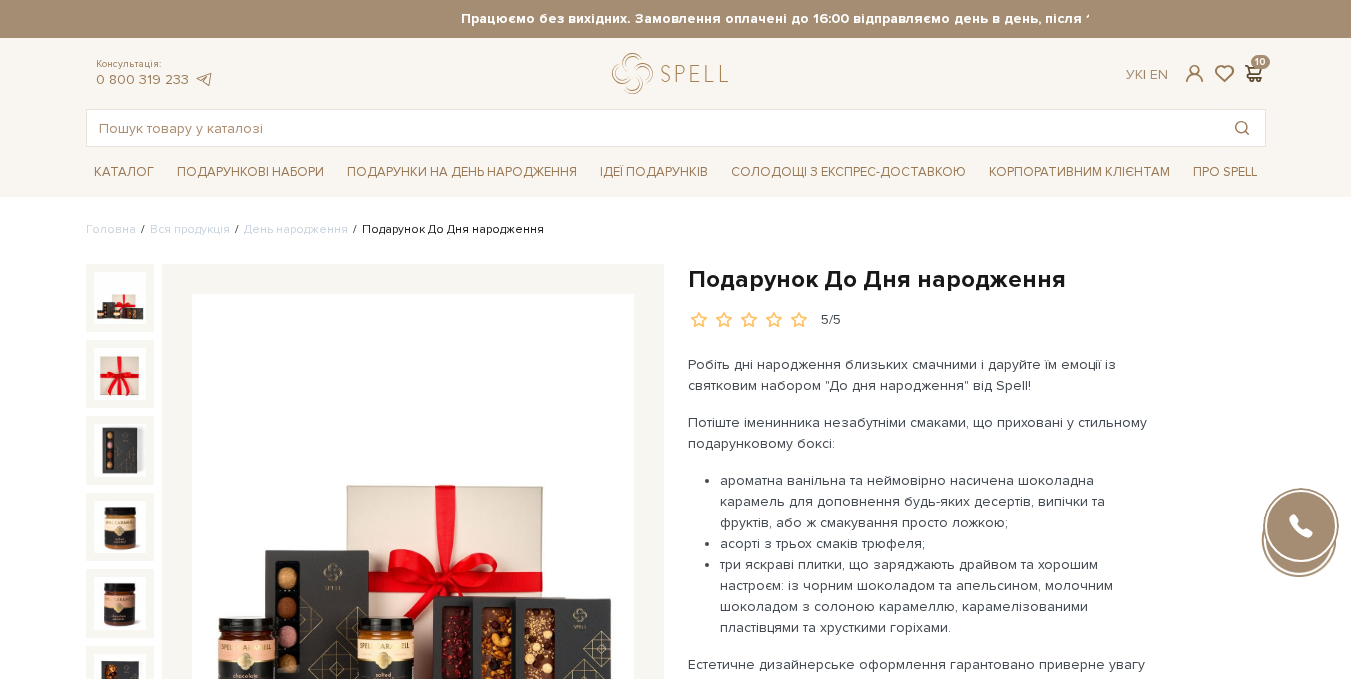 click at bounding box center [1254, 73] 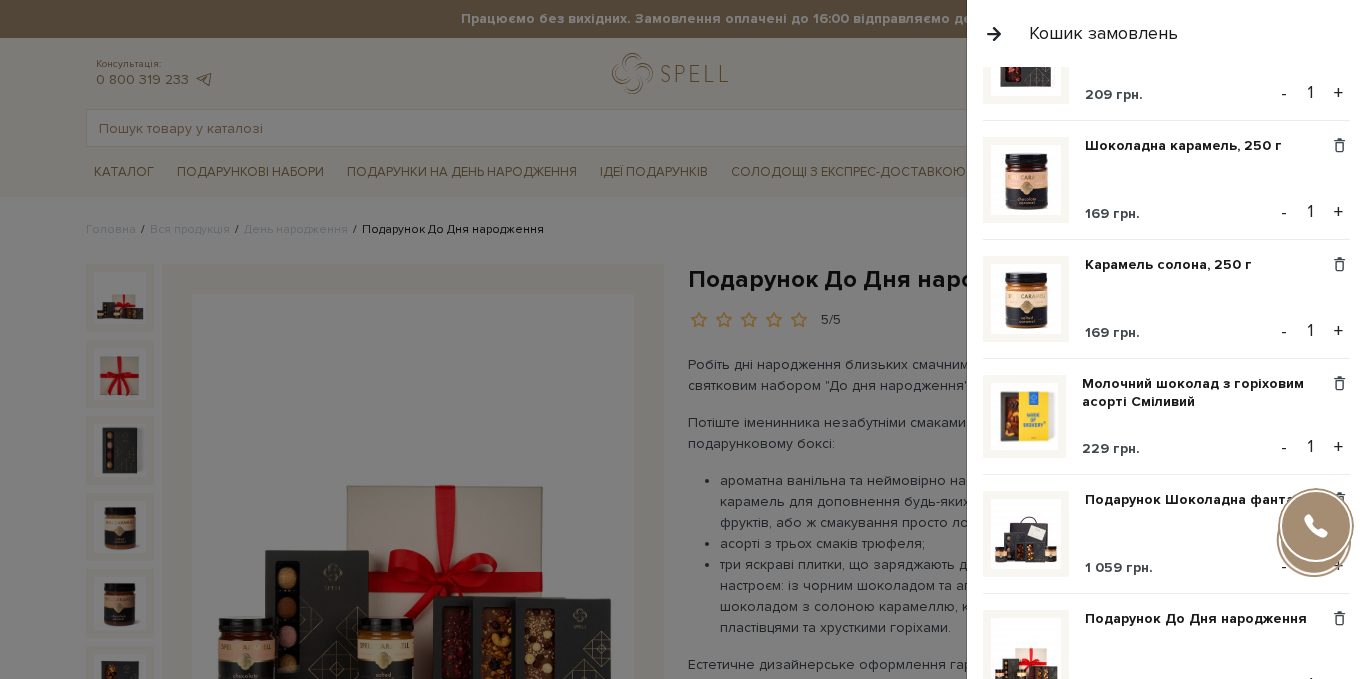 scroll, scrollTop: 200, scrollLeft: 0, axis: vertical 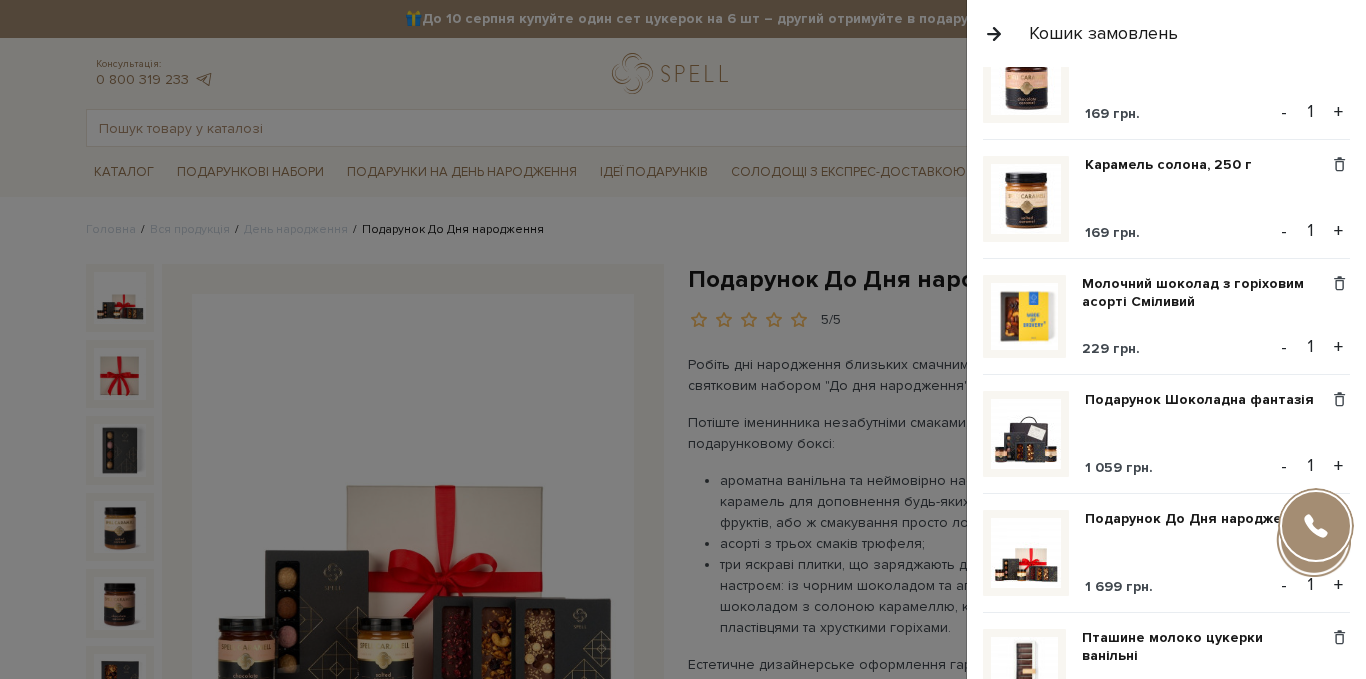 click on "-" at bounding box center (1284, 585) 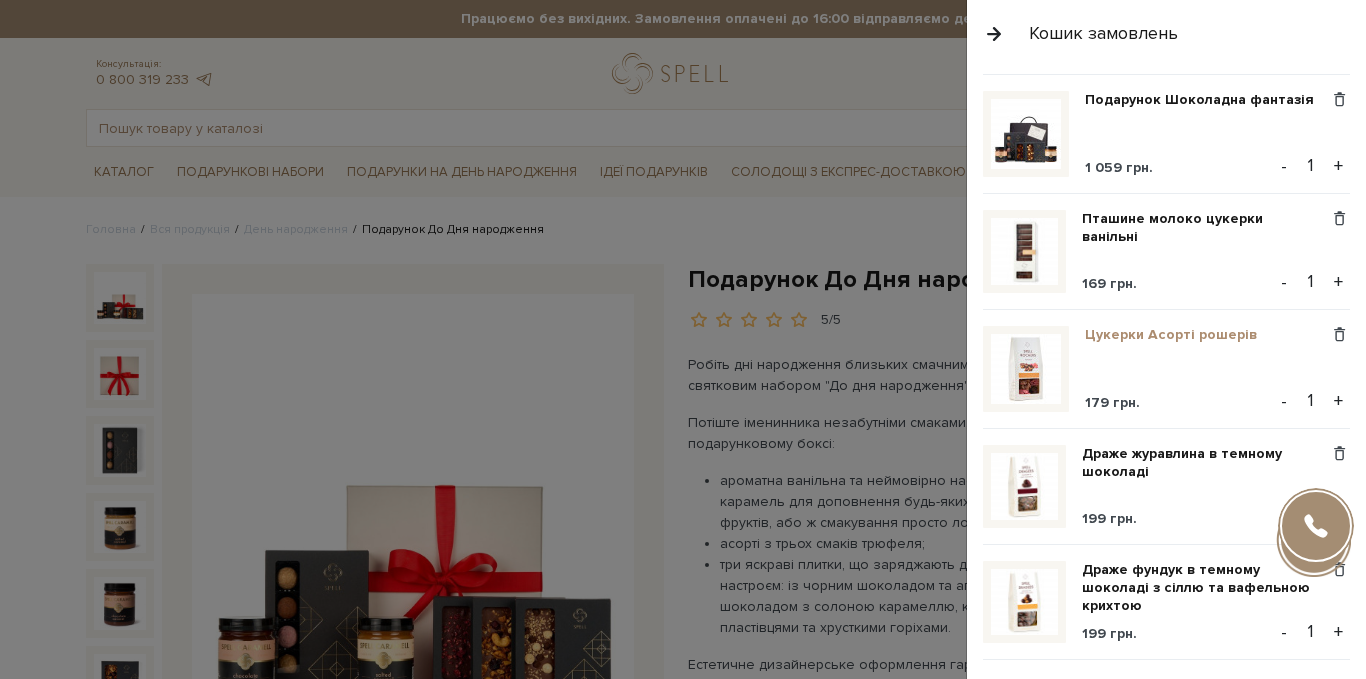 scroll, scrollTop: 600, scrollLeft: 0, axis: vertical 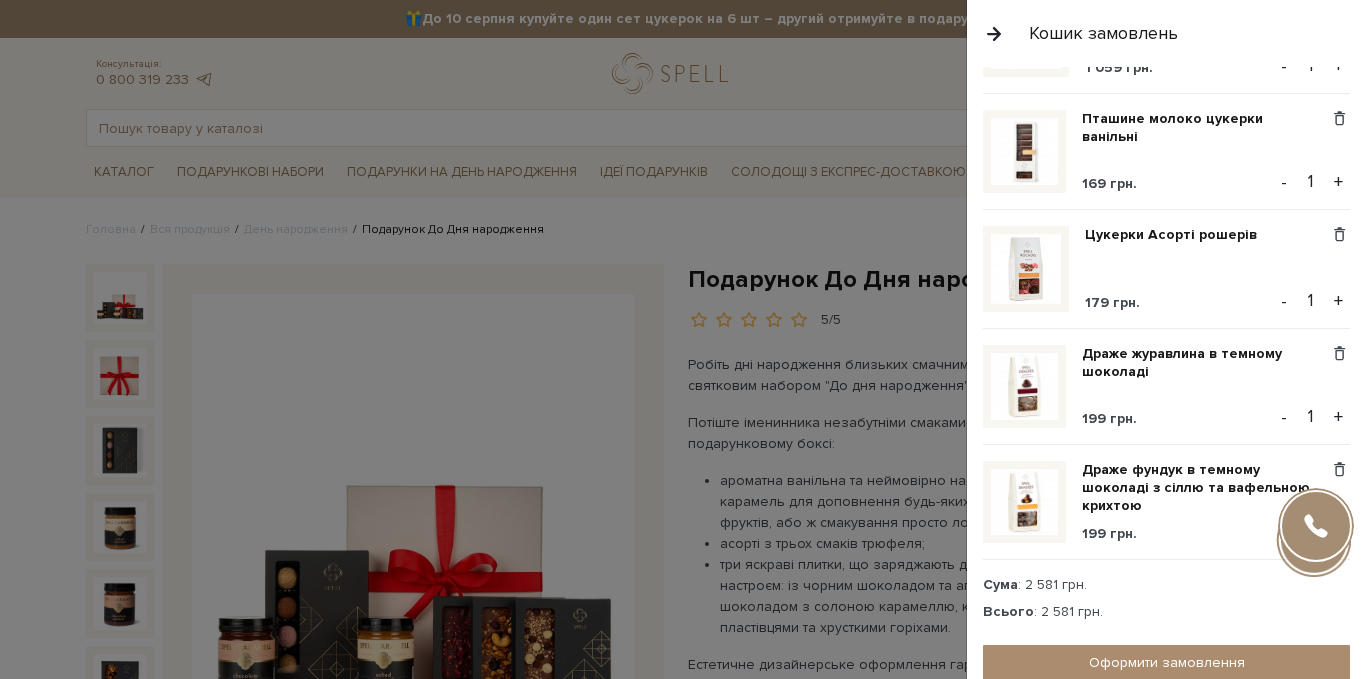 click at bounding box center [1026, 269] 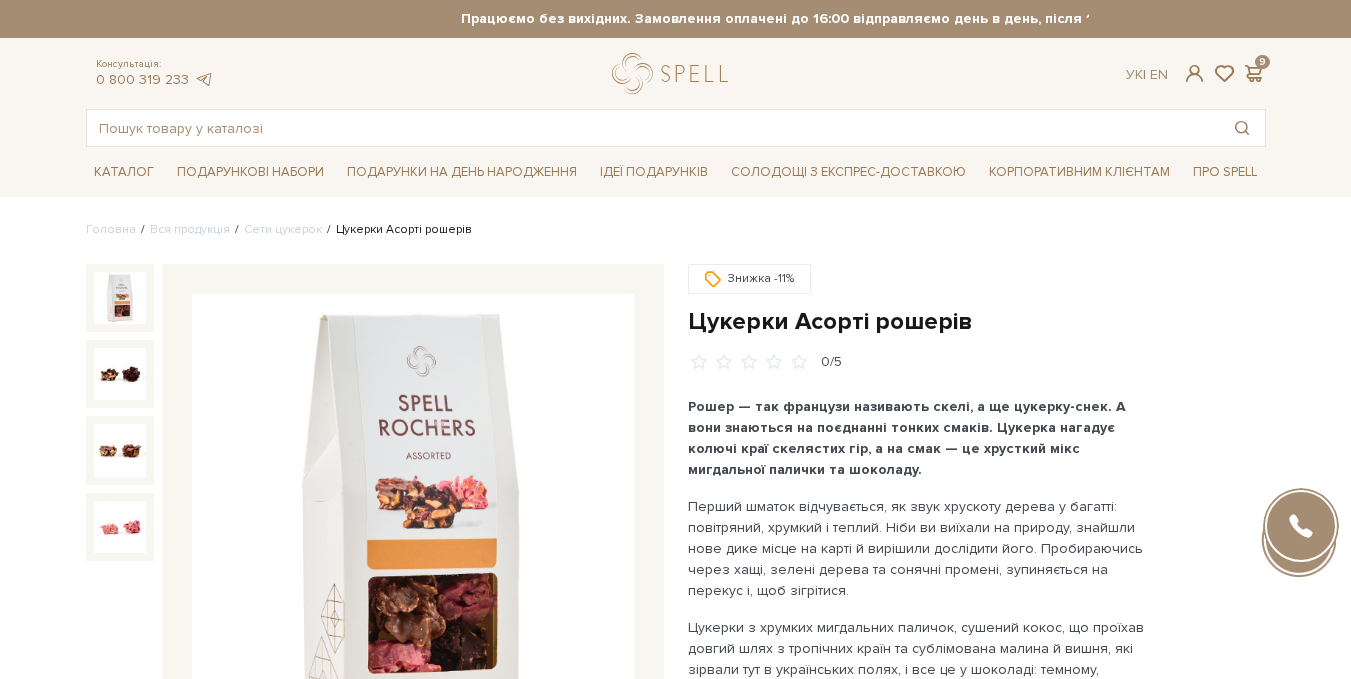 scroll, scrollTop: 0, scrollLeft: 0, axis: both 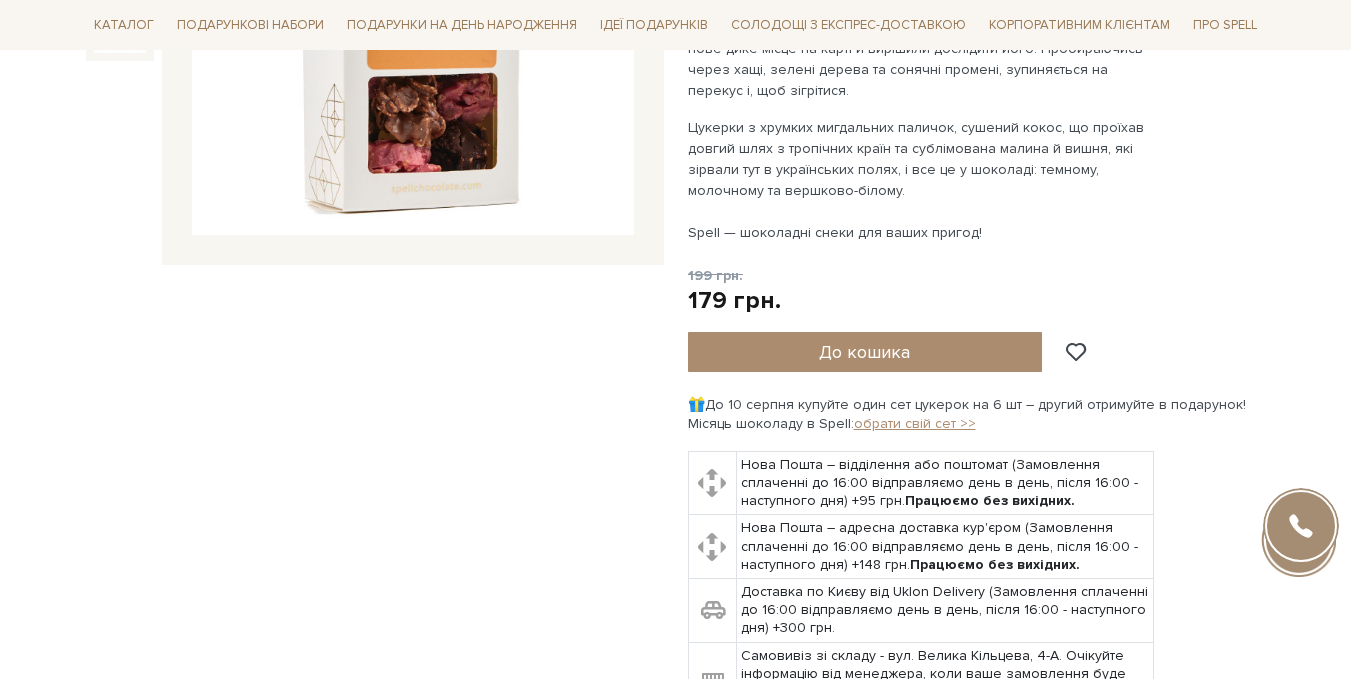 click on "обрати свій сет >>" at bounding box center (915, 423) 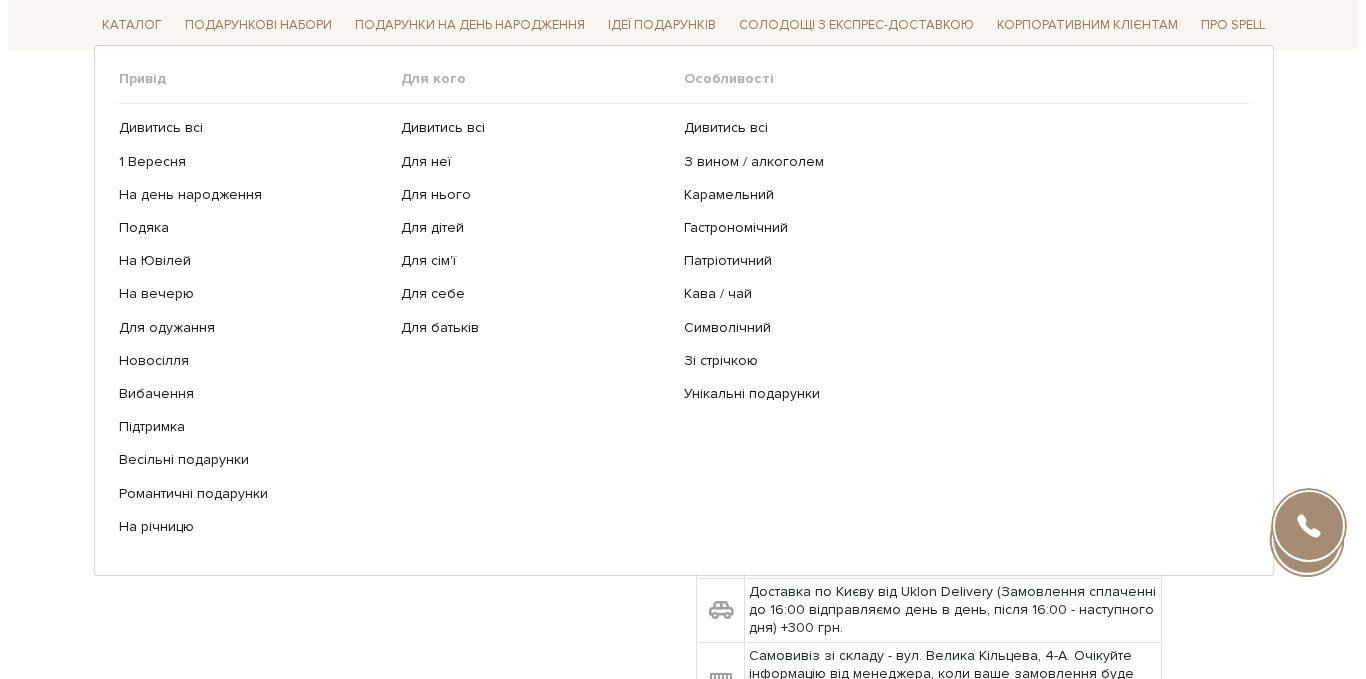 scroll, scrollTop: 0, scrollLeft: 0, axis: both 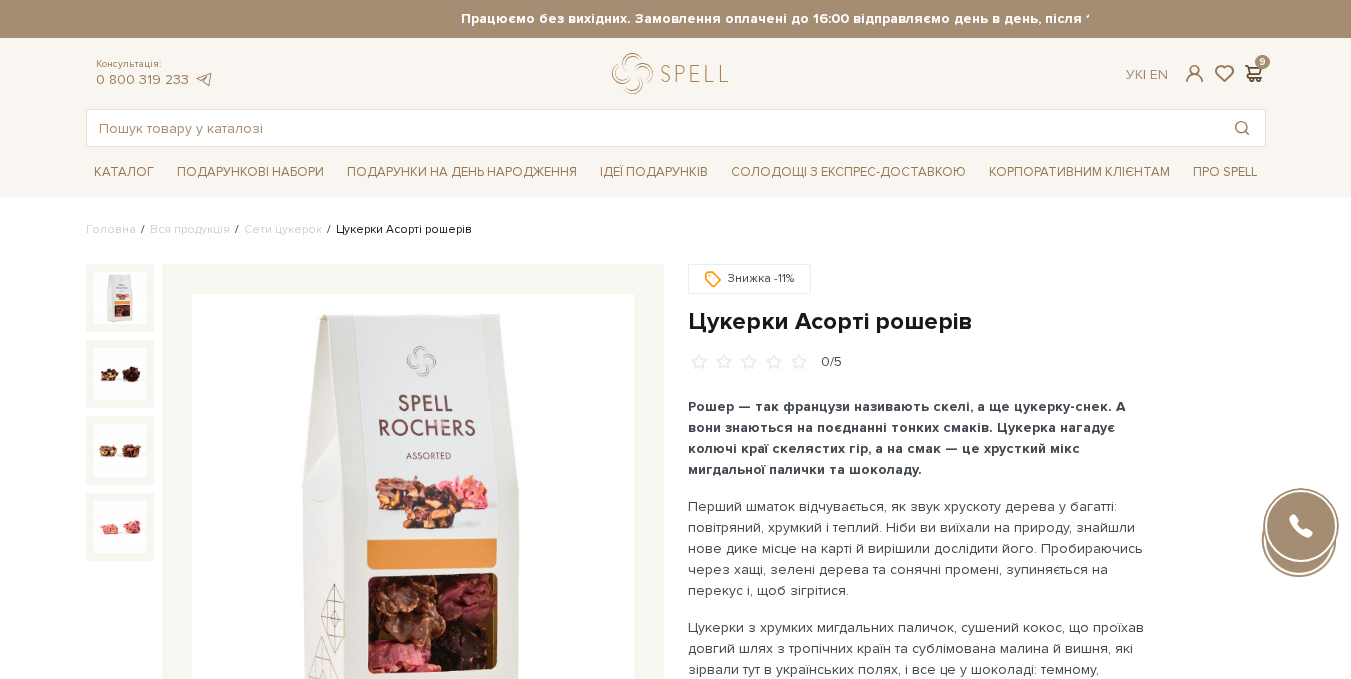 click at bounding box center (1254, 73) 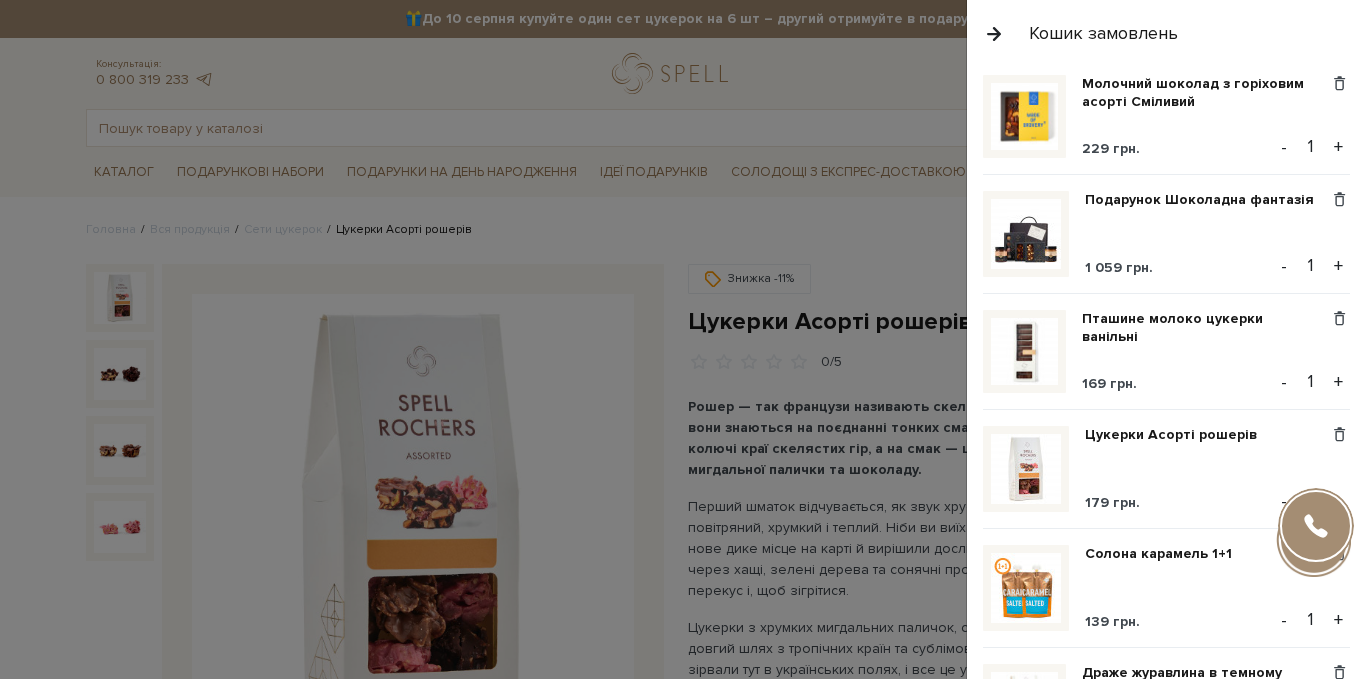 scroll, scrollTop: 500, scrollLeft: 0, axis: vertical 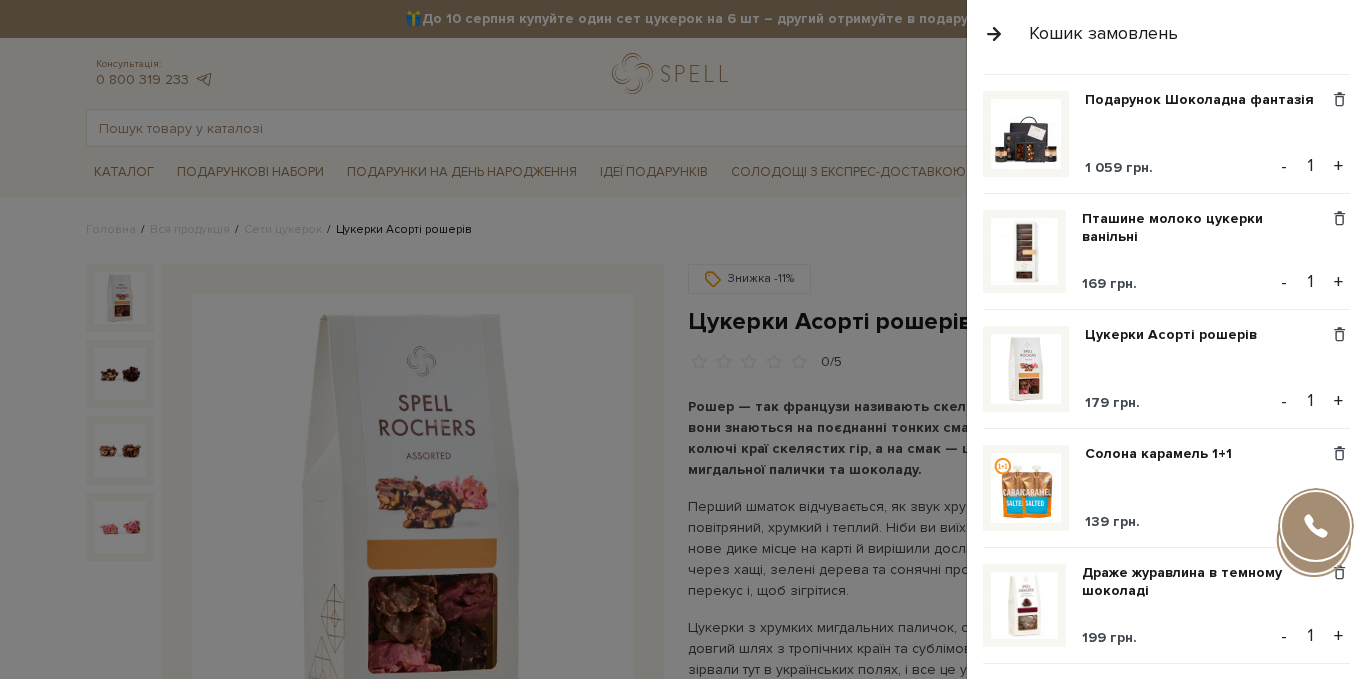 click on "-" at bounding box center [1284, 401] 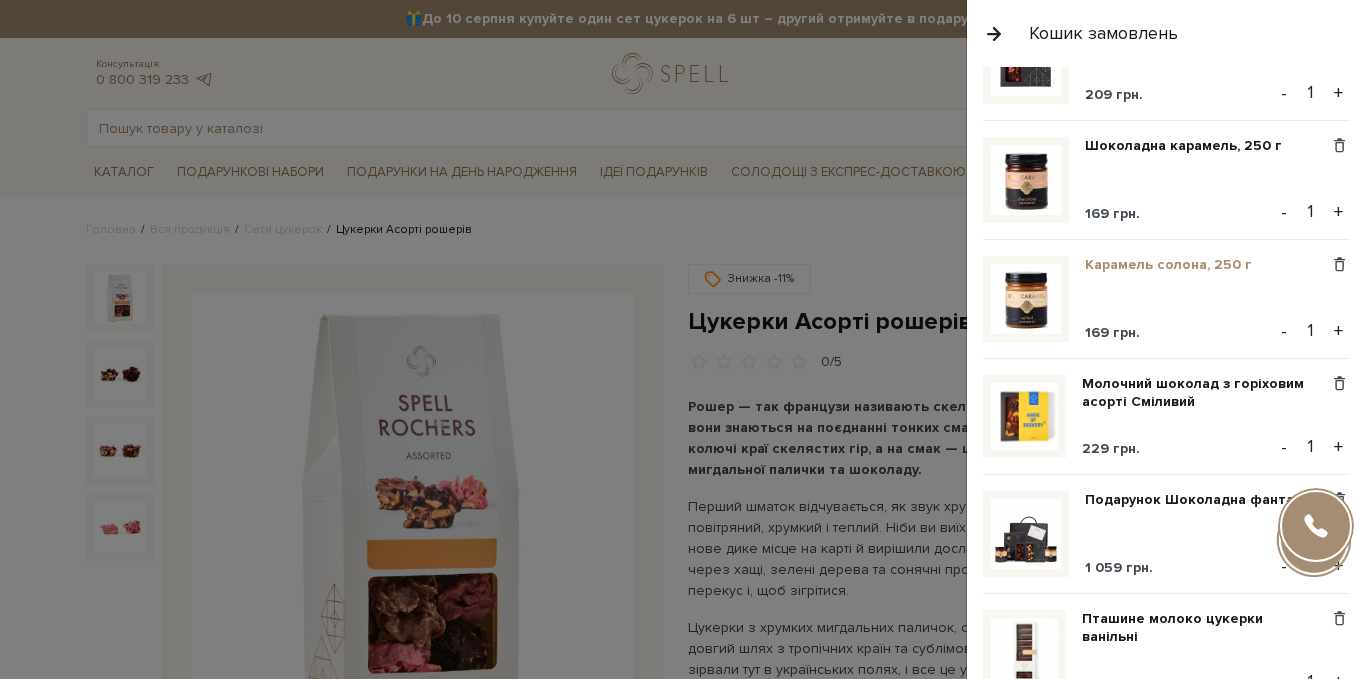 scroll, scrollTop: 200, scrollLeft: 0, axis: vertical 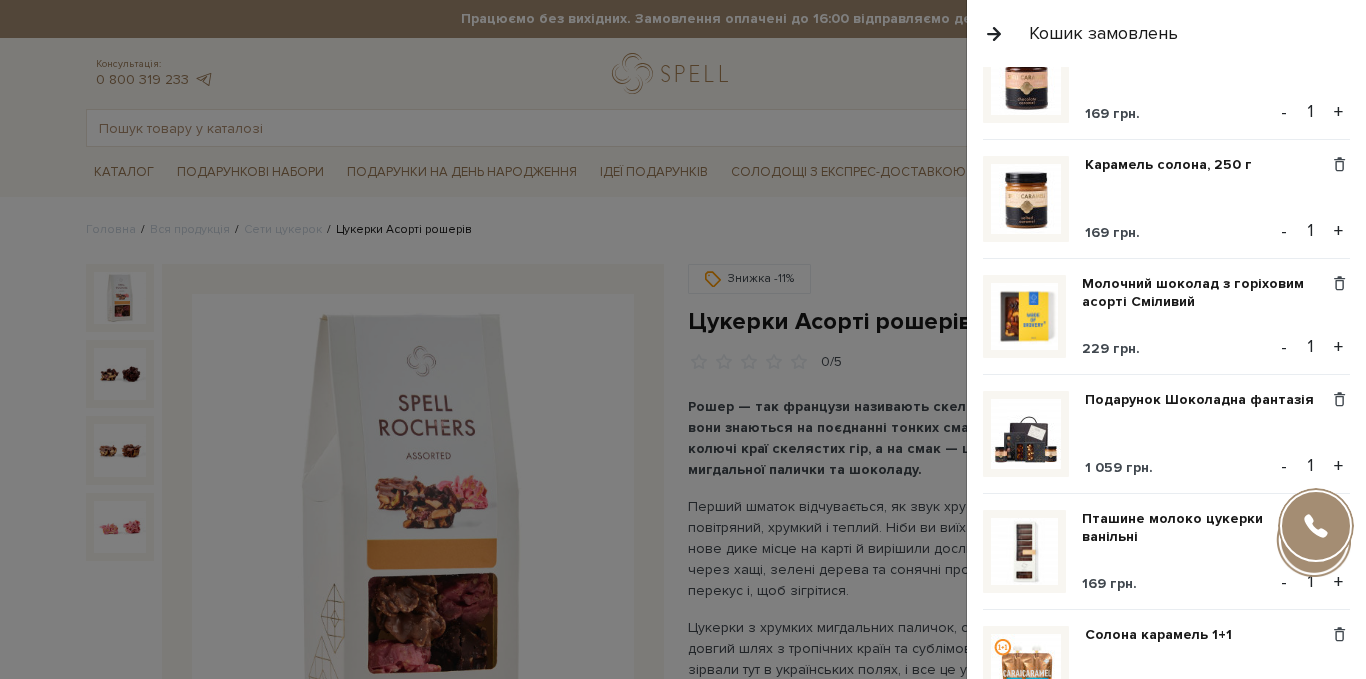 click at bounding box center [1024, 551] 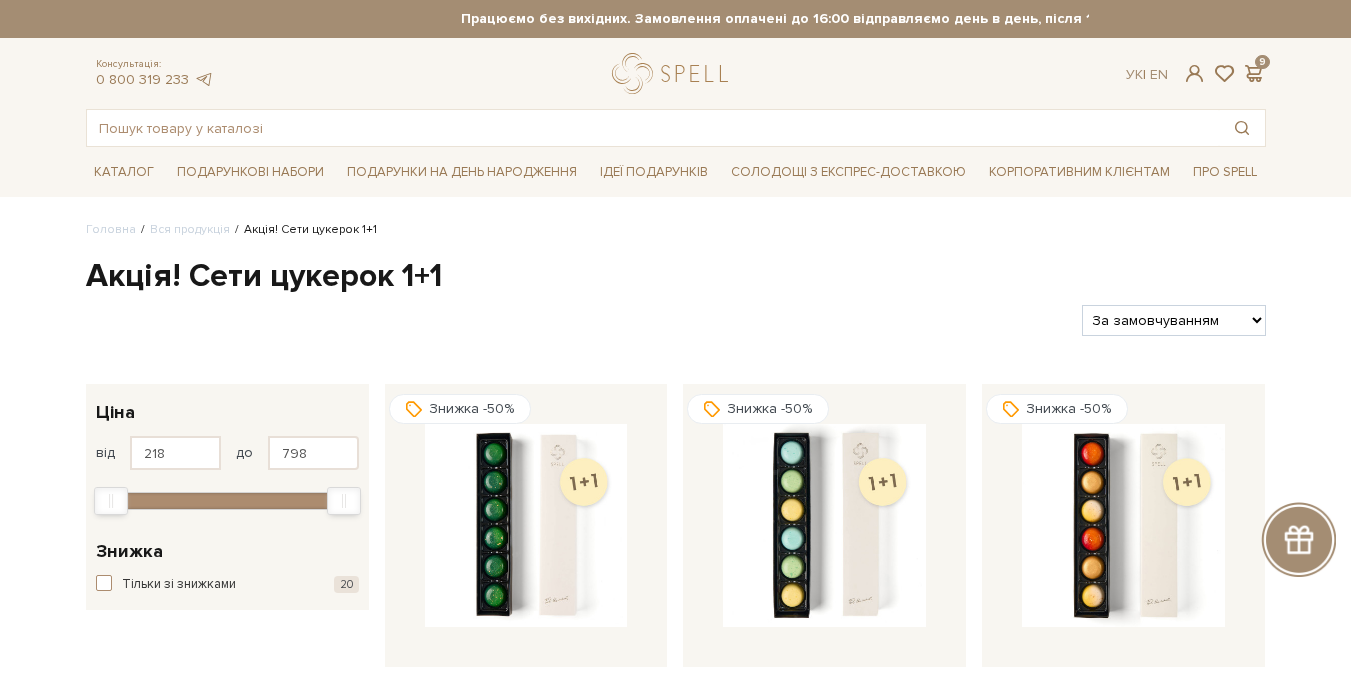 scroll, scrollTop: 0, scrollLeft: 0, axis: both 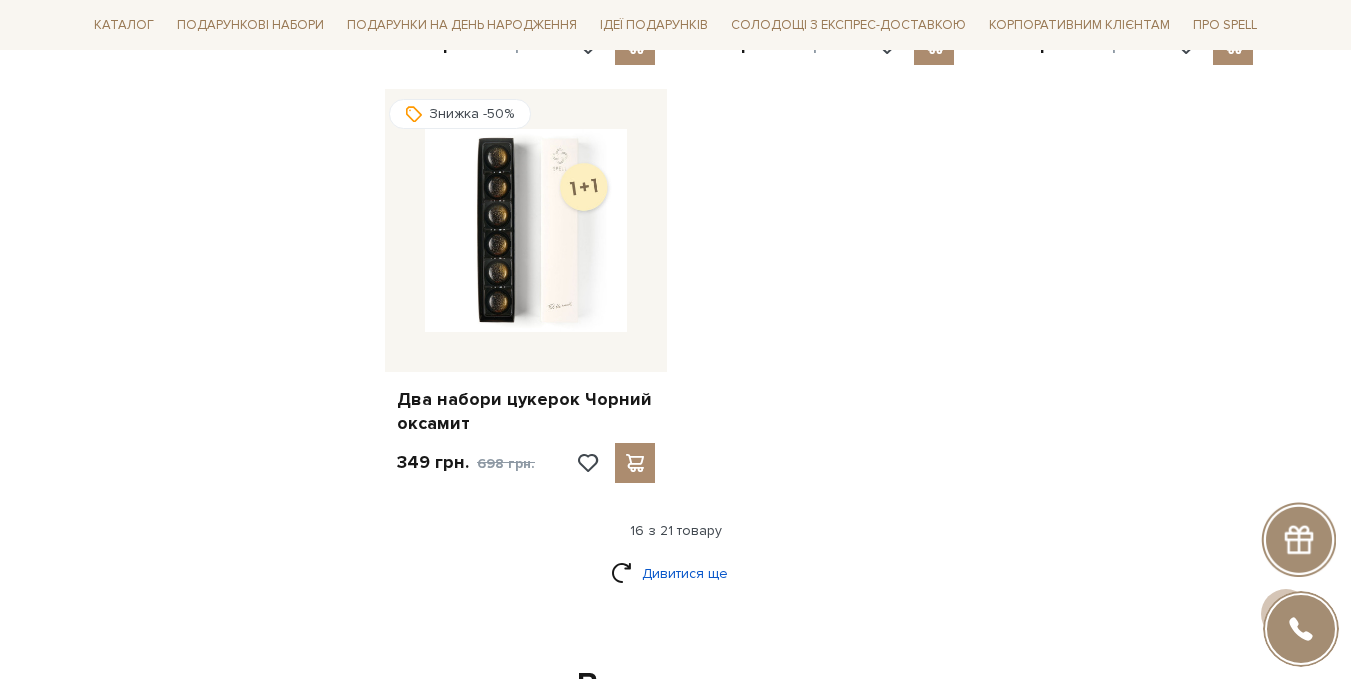 click on "Дивитися ще" at bounding box center (676, 573) 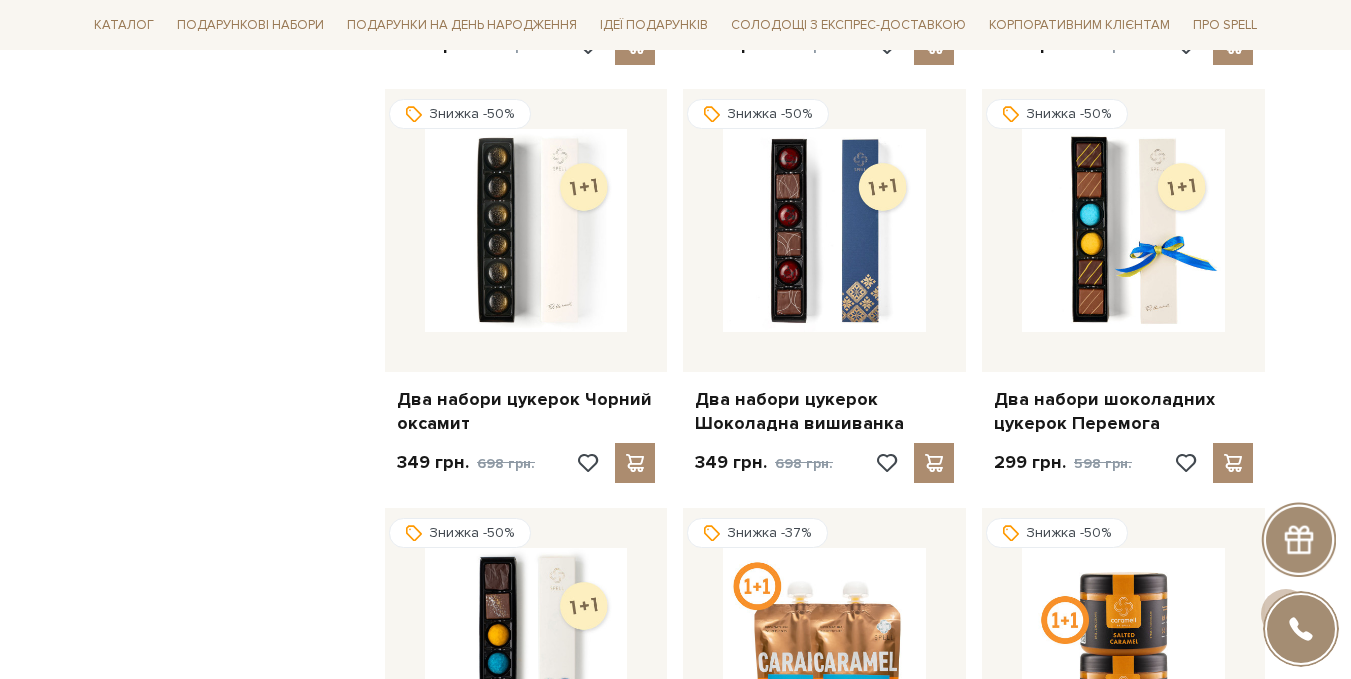 scroll, scrollTop: 2700, scrollLeft: 0, axis: vertical 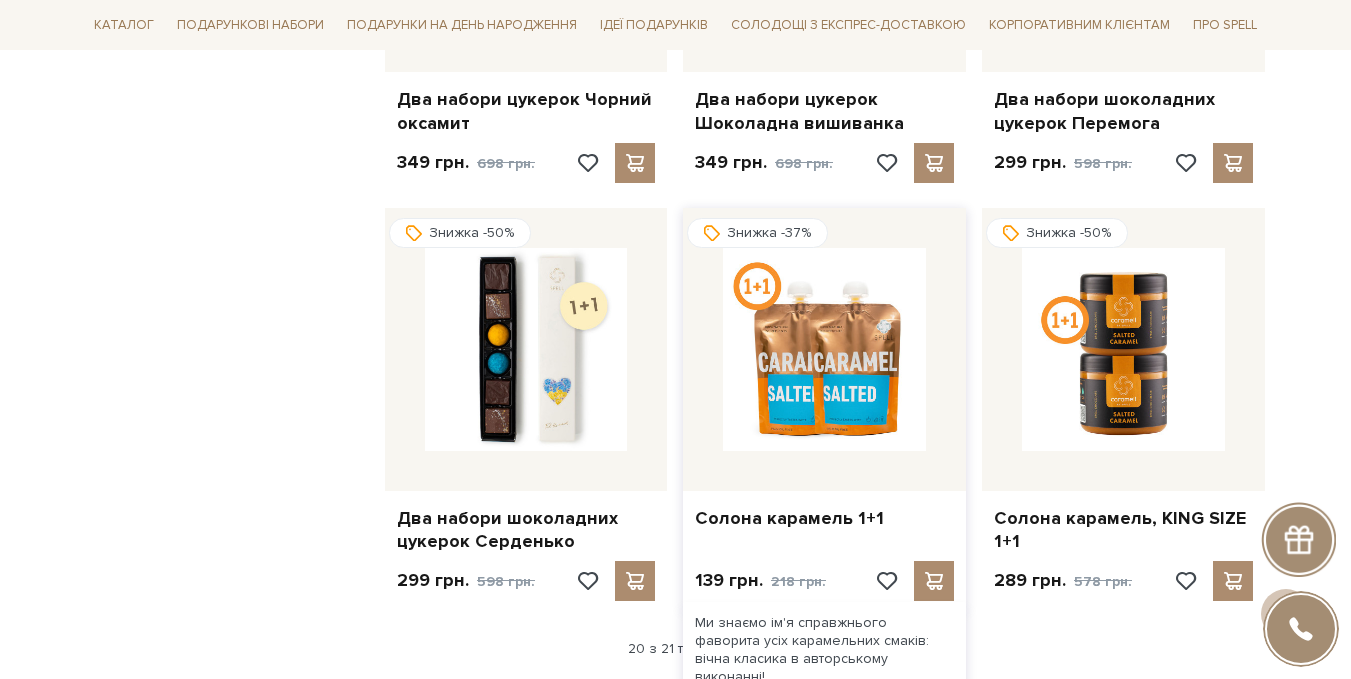 click at bounding box center [824, 349] 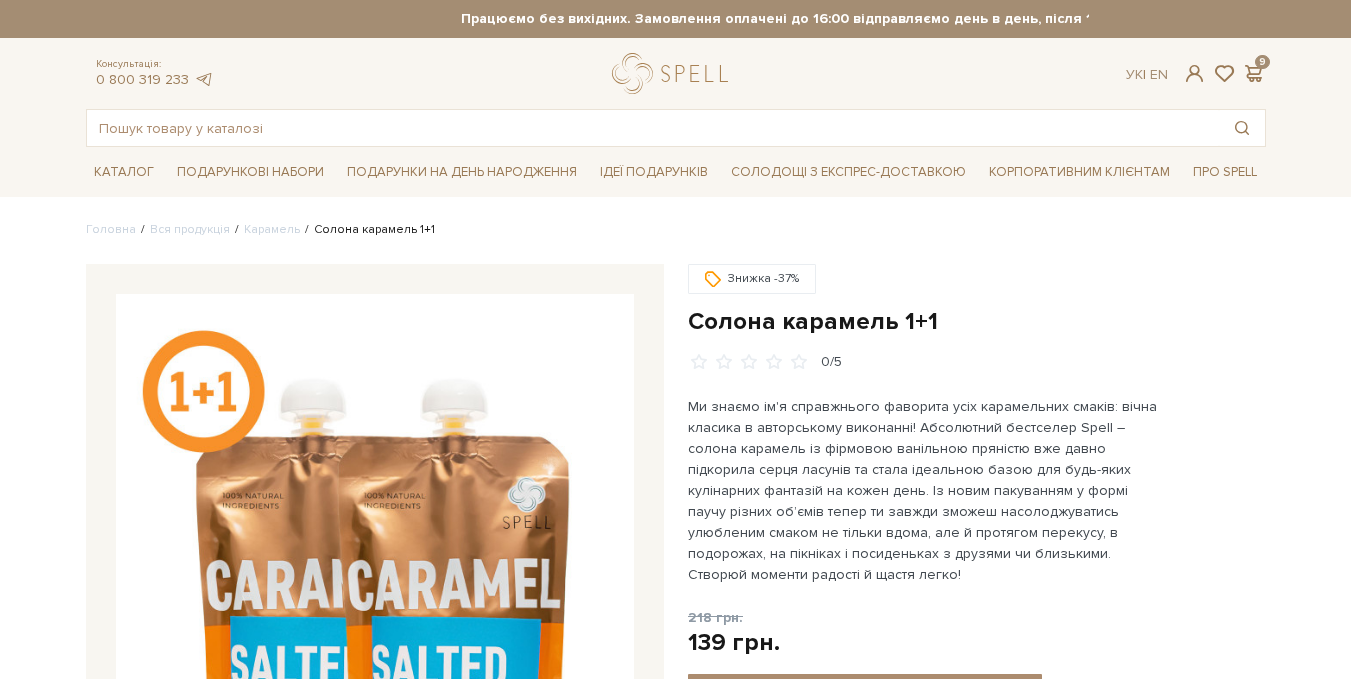 scroll, scrollTop: 0, scrollLeft: 0, axis: both 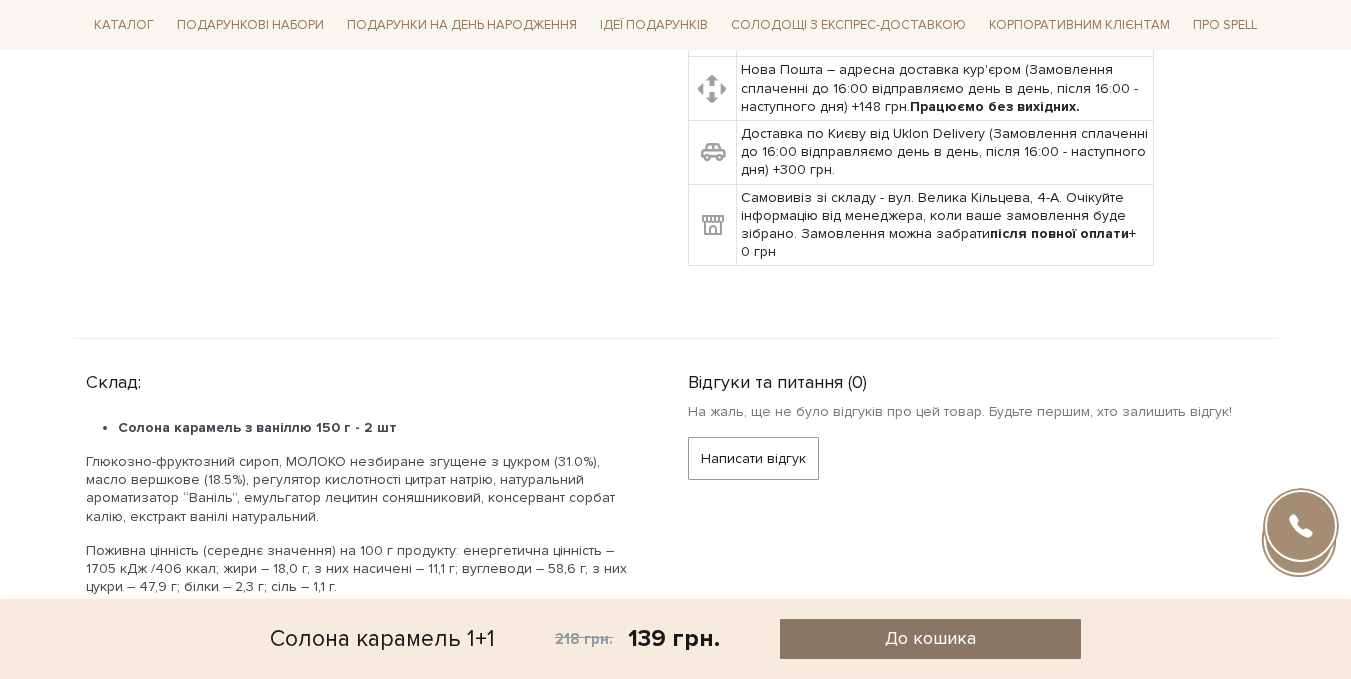 click on "До кошика" at bounding box center (930, 638) 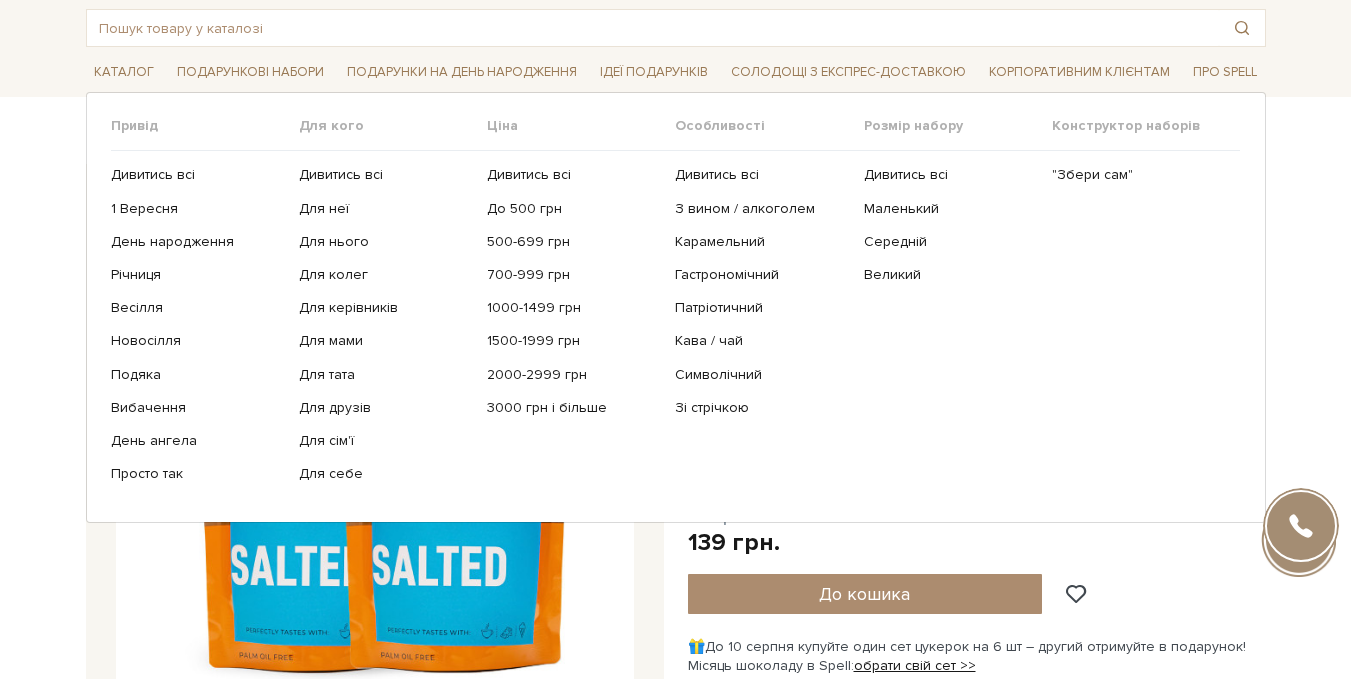 scroll, scrollTop: 200, scrollLeft: 0, axis: vertical 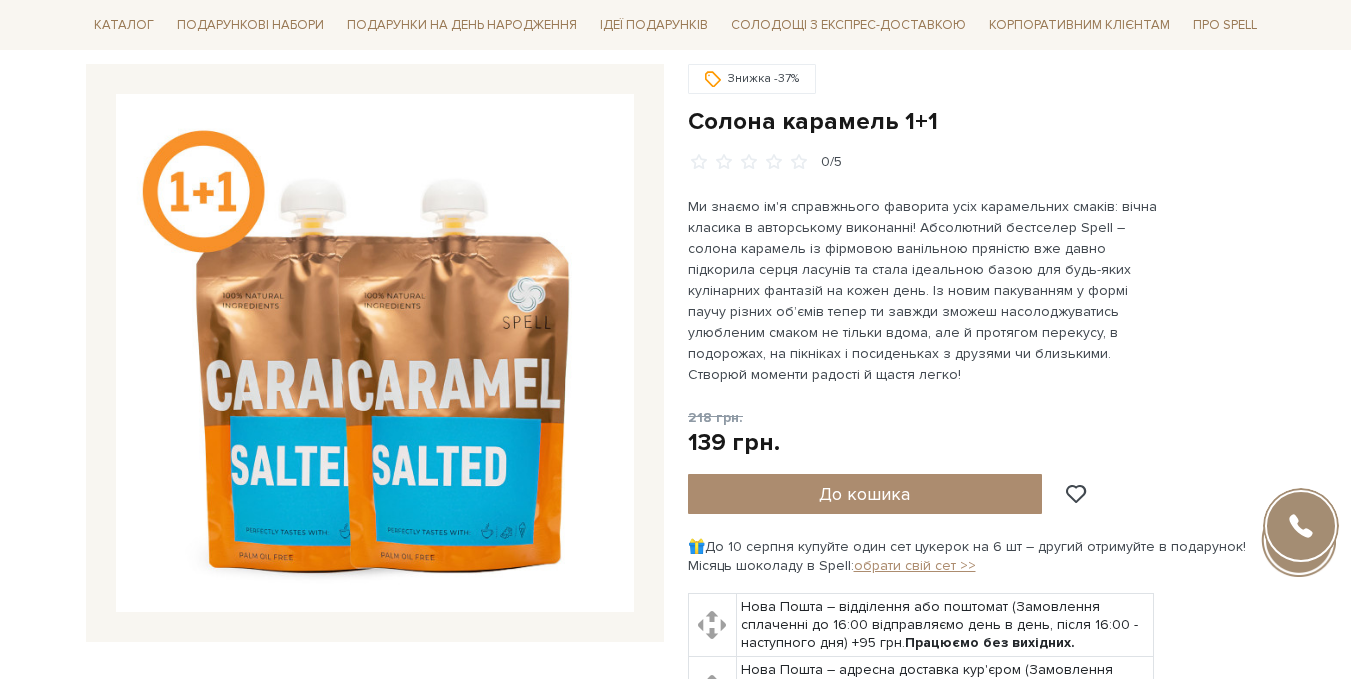 click on "обрати свій сет >>" at bounding box center [915, 565] 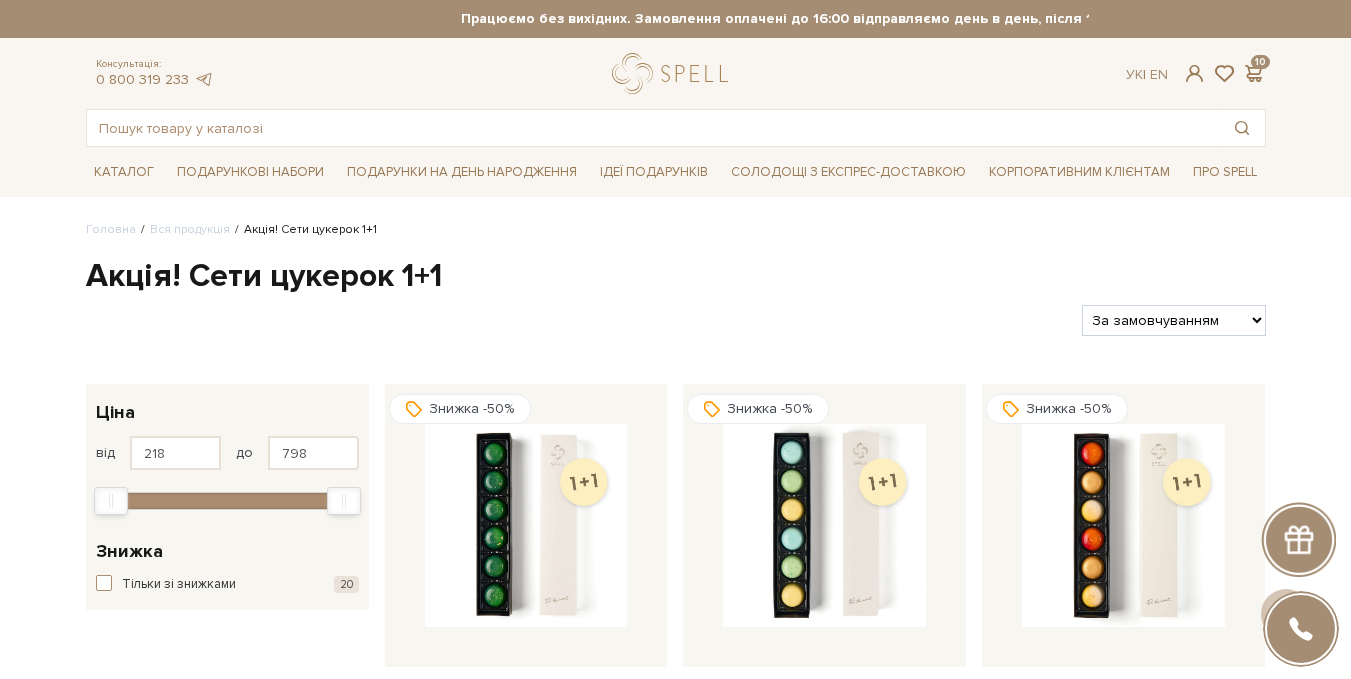 scroll, scrollTop: 400, scrollLeft: 0, axis: vertical 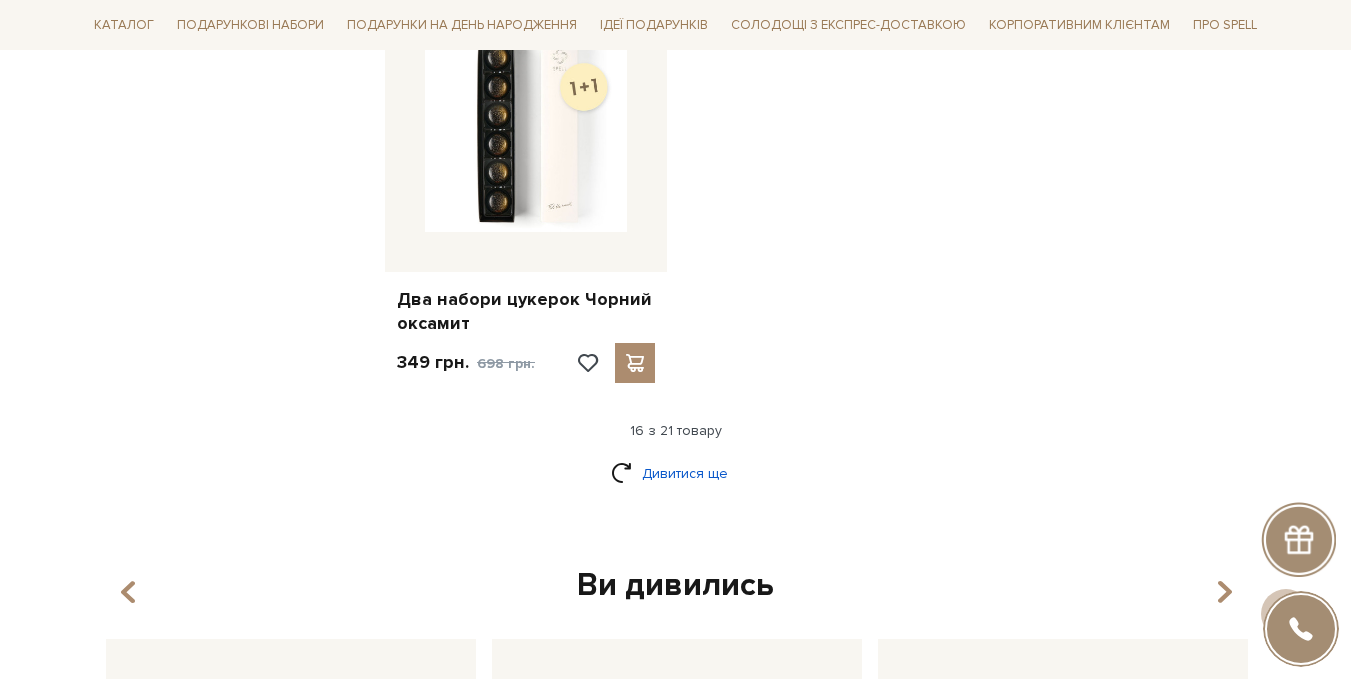 click on "Дивитися ще" at bounding box center [676, 473] 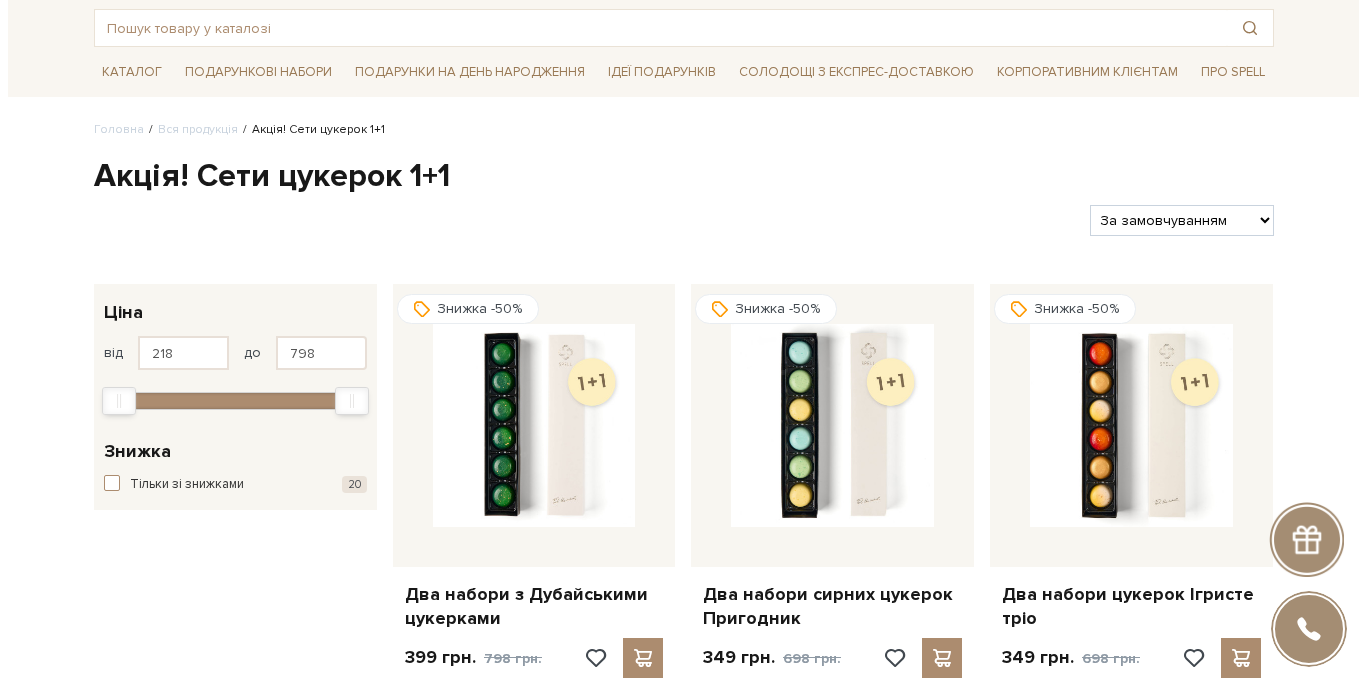scroll, scrollTop: 0, scrollLeft: 0, axis: both 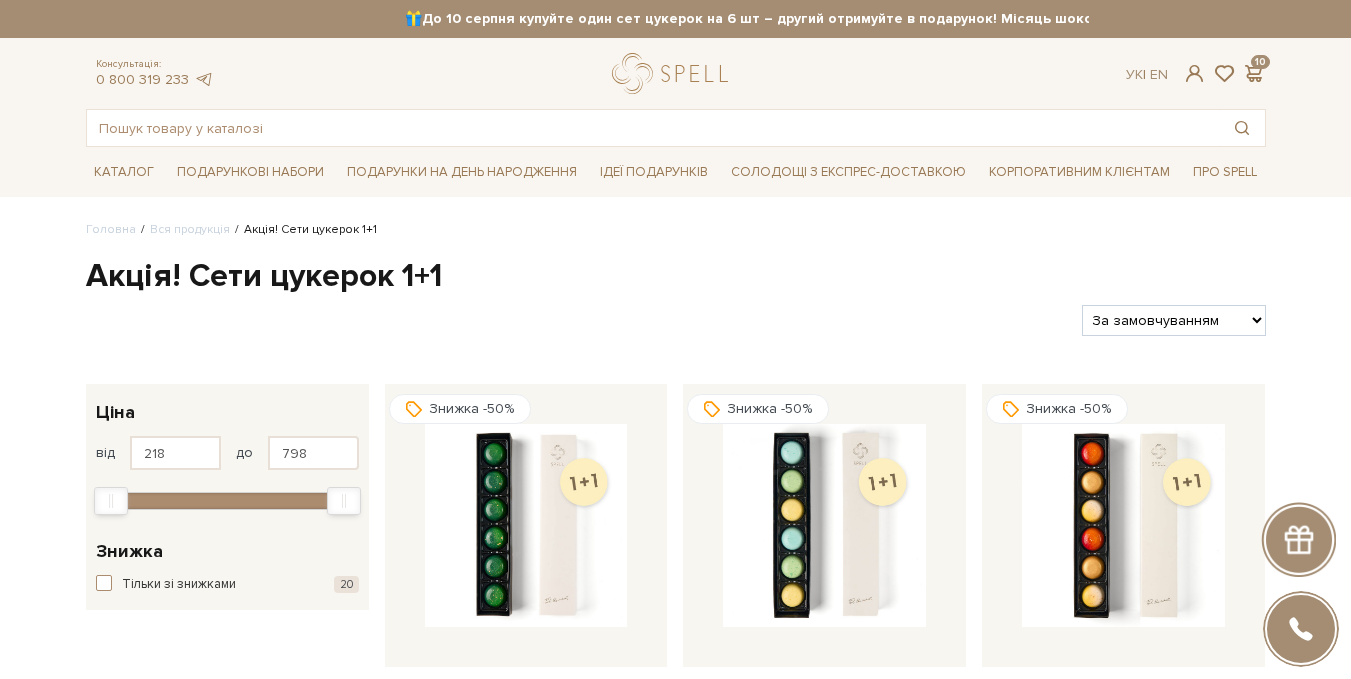 click on "Консультація: 0 800 319 233
Ук                 |
En
|
10" at bounding box center [676, 73] 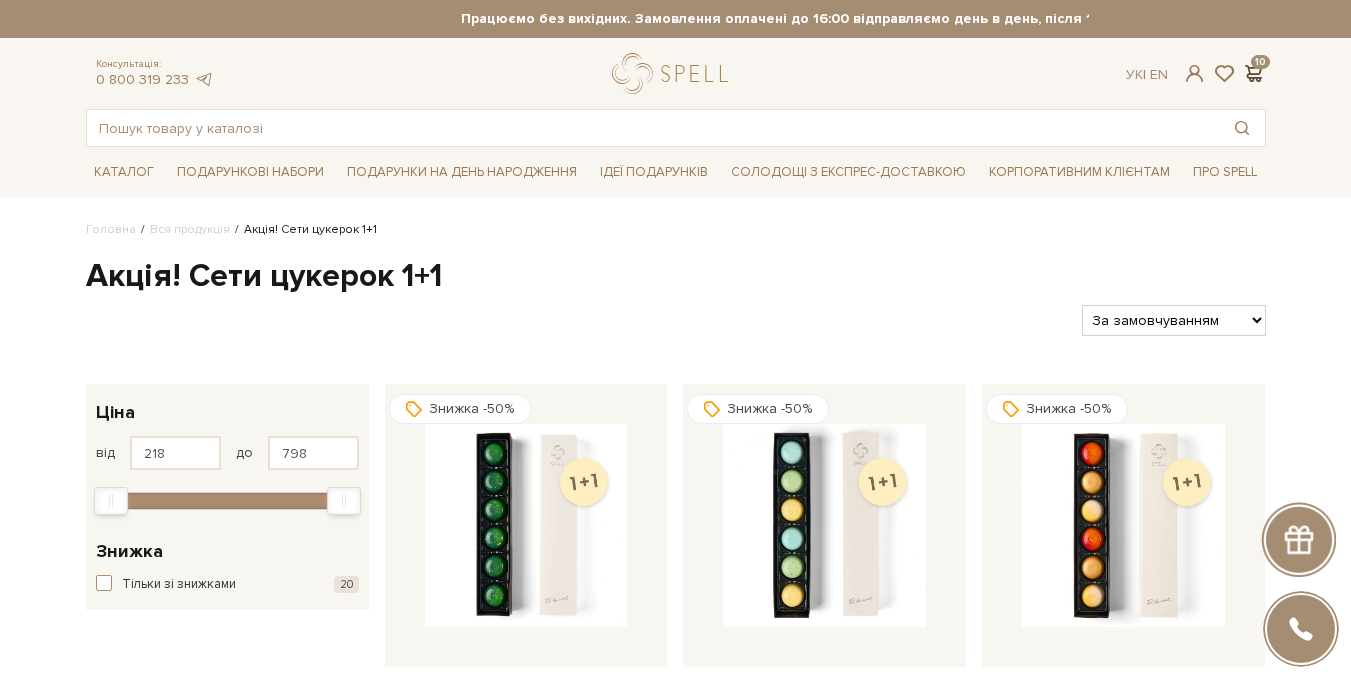 click at bounding box center [1254, 73] 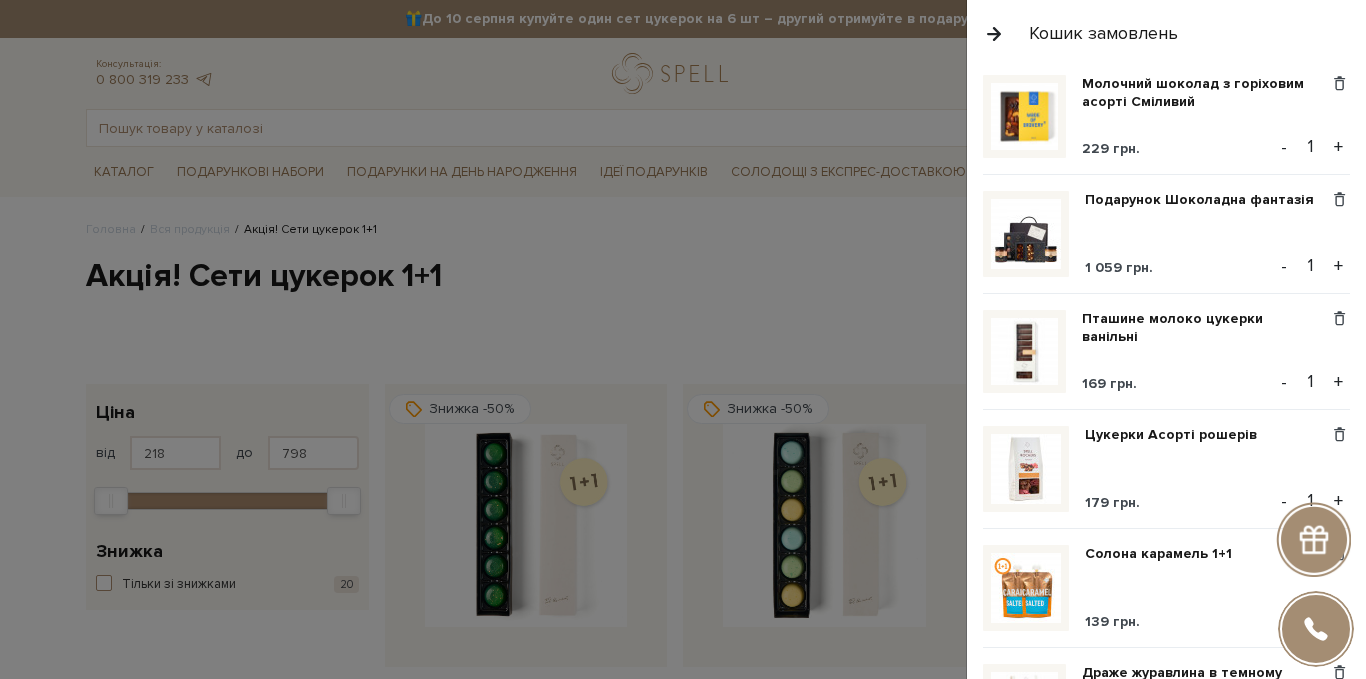 scroll, scrollTop: 500, scrollLeft: 0, axis: vertical 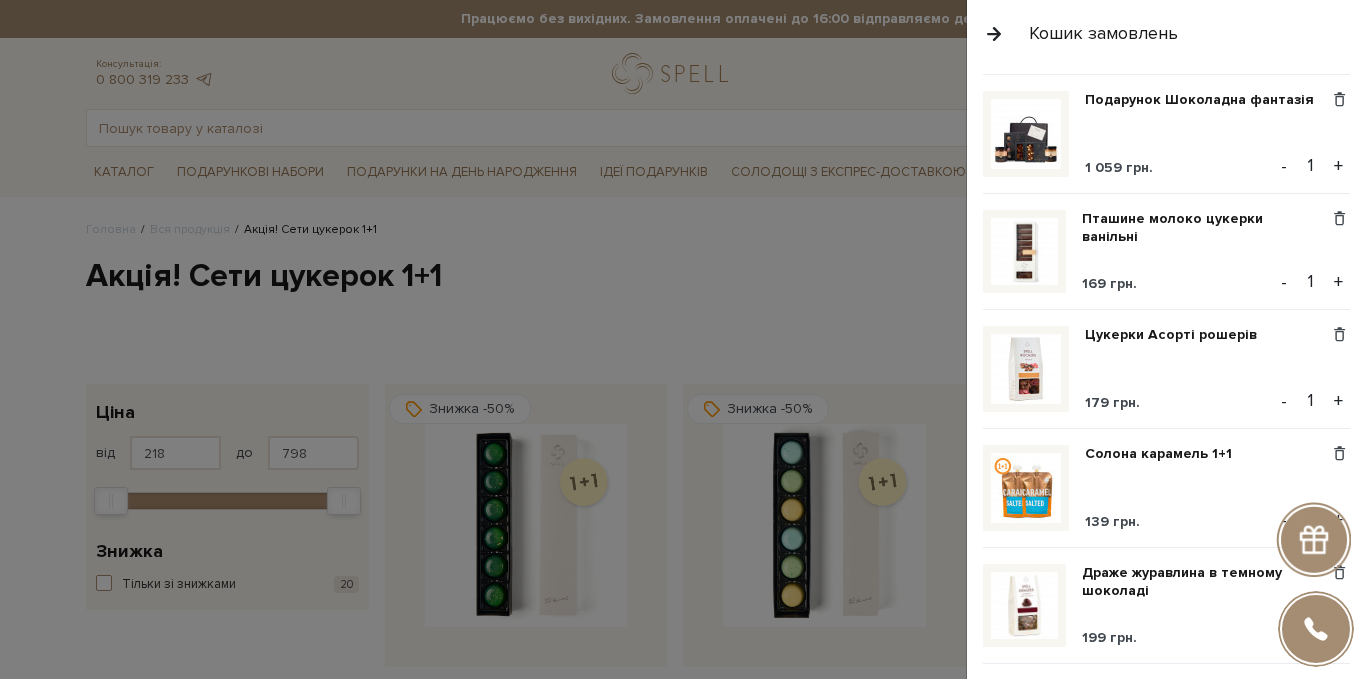click at bounding box center (1026, 488) 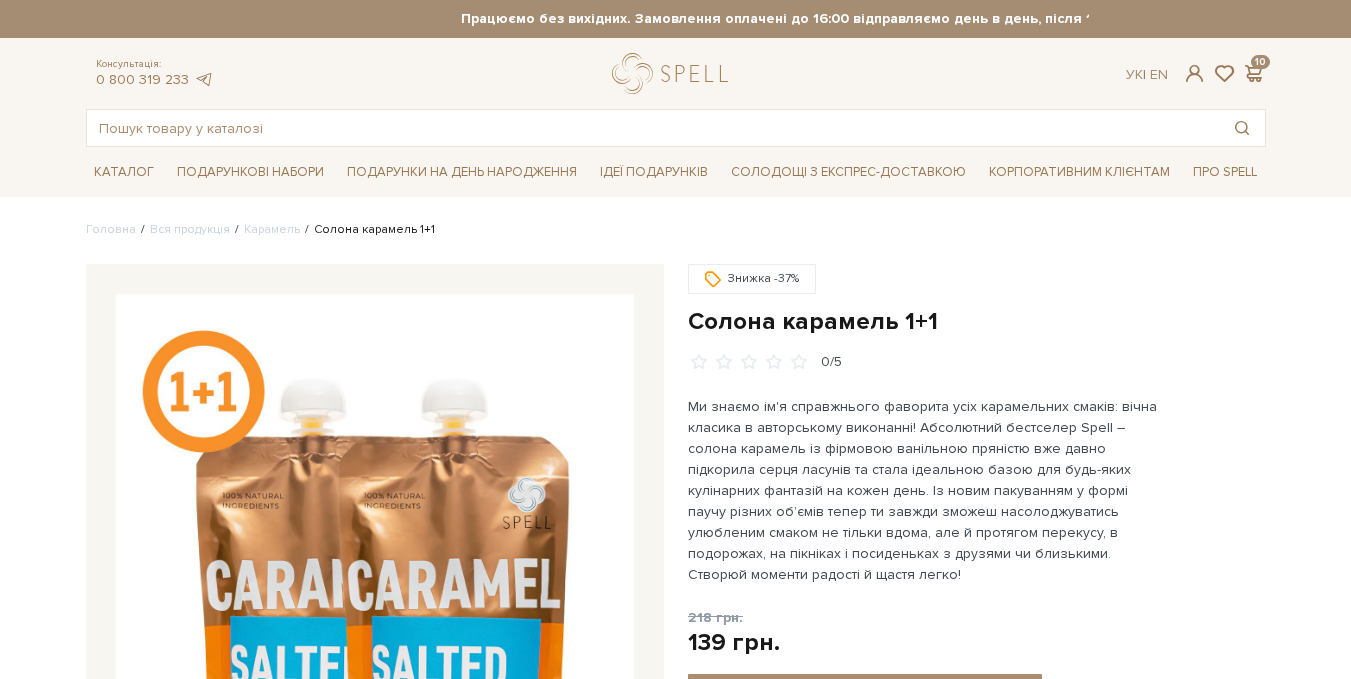 scroll, scrollTop: 0, scrollLeft: 0, axis: both 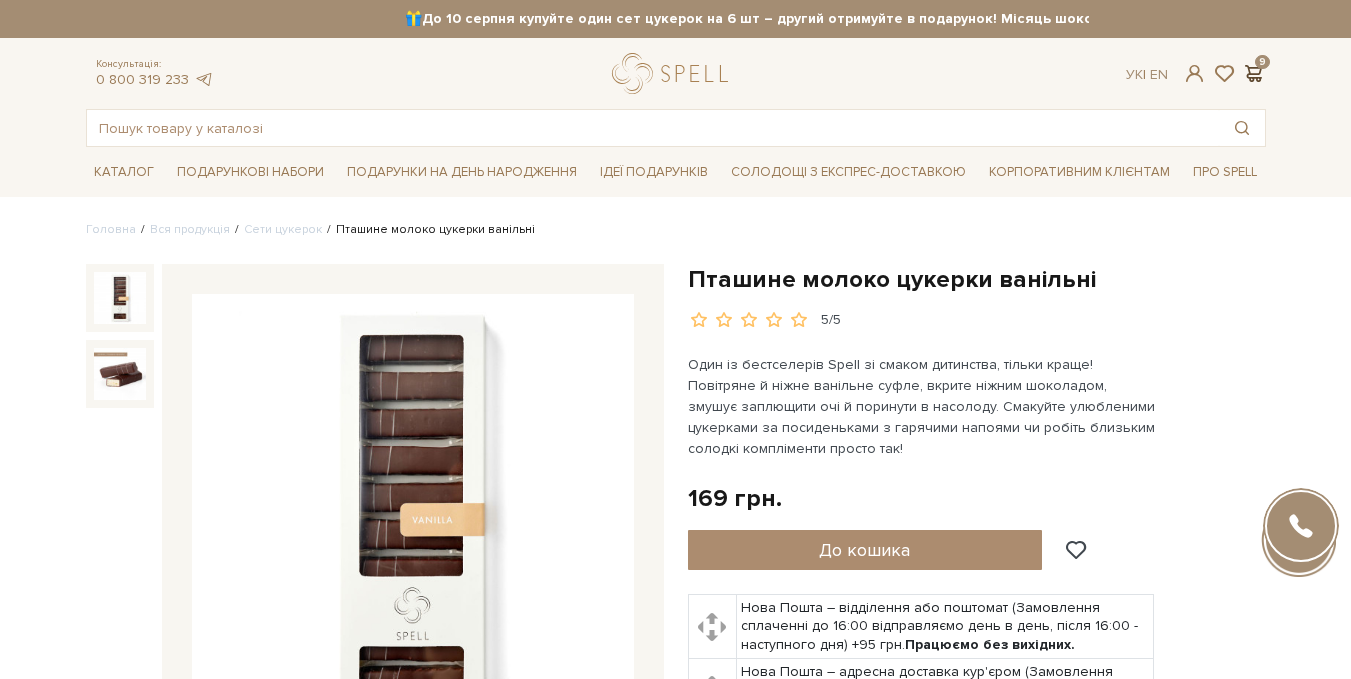 click at bounding box center (1254, 73) 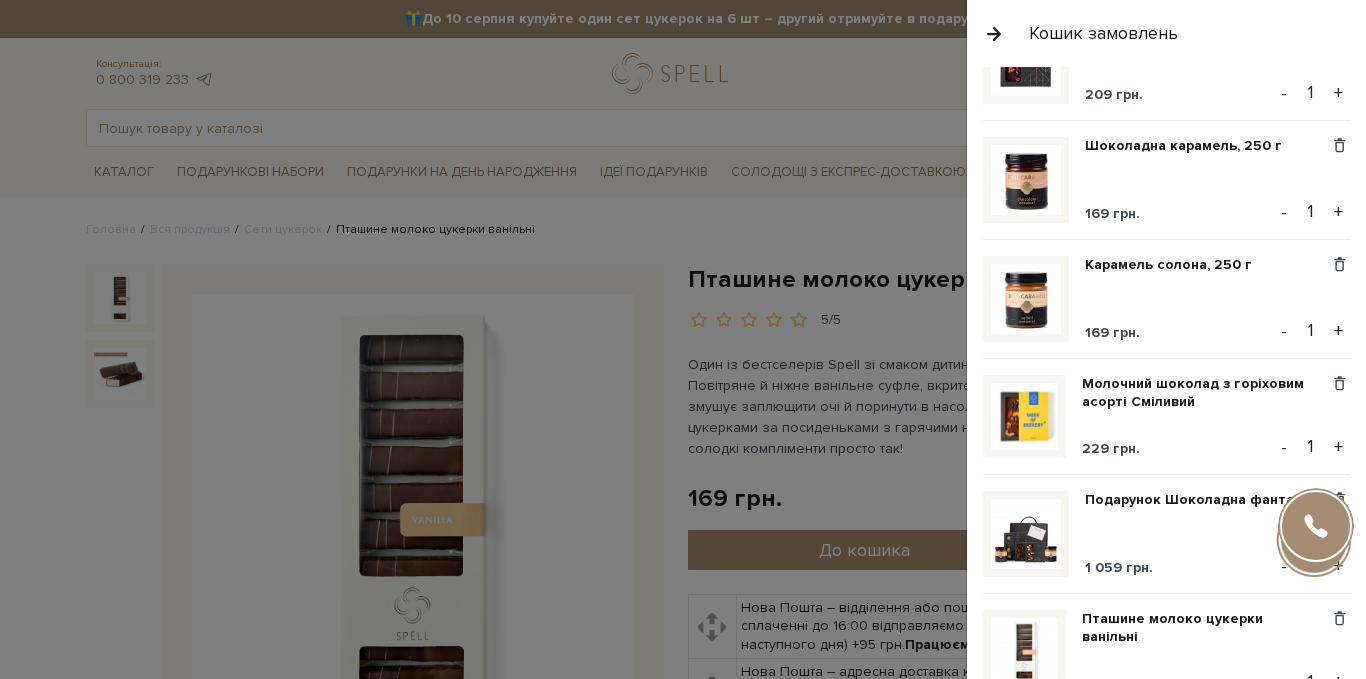 scroll, scrollTop: 200, scrollLeft: 0, axis: vertical 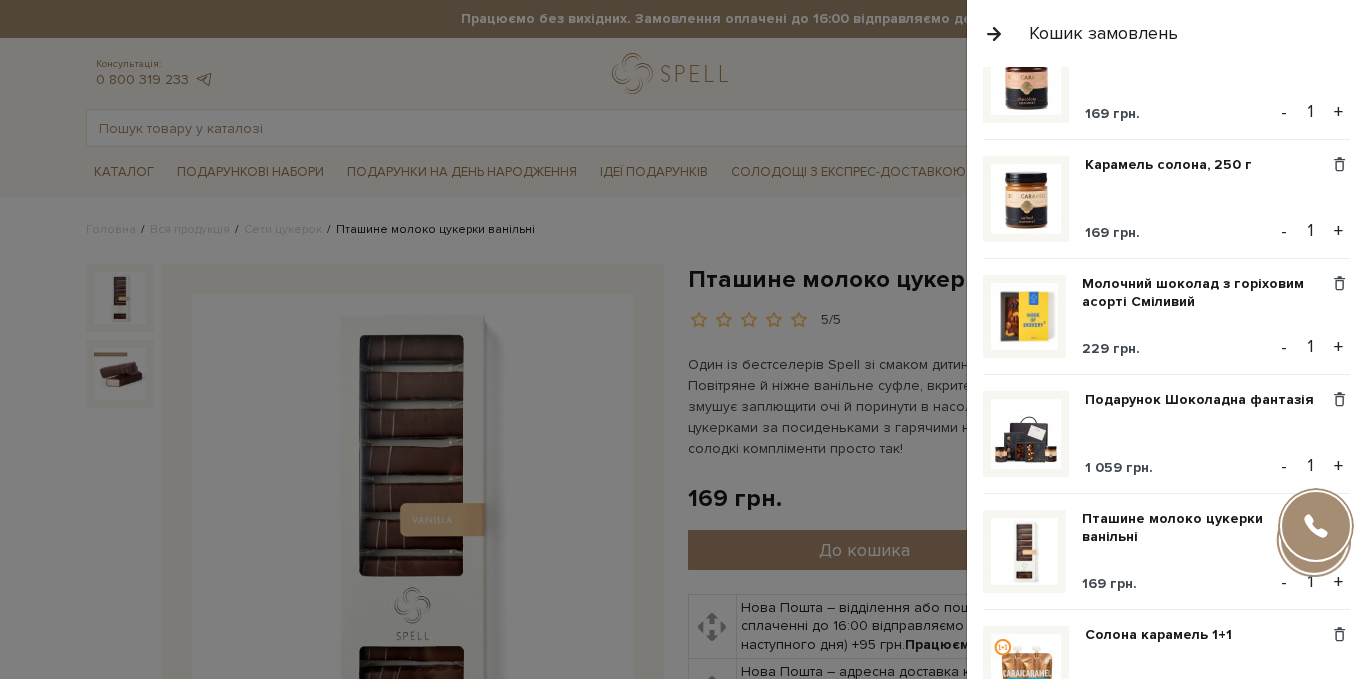 click on "-" at bounding box center [1284, 582] 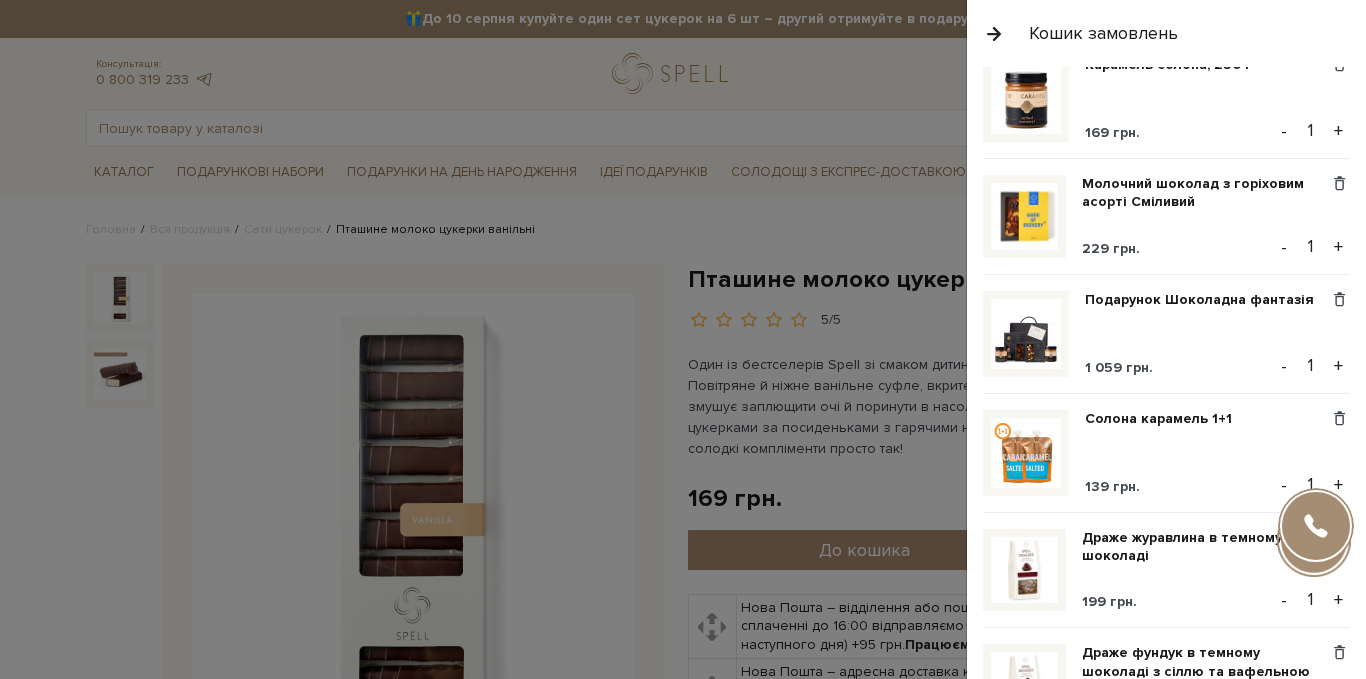 scroll, scrollTop: 500, scrollLeft: 0, axis: vertical 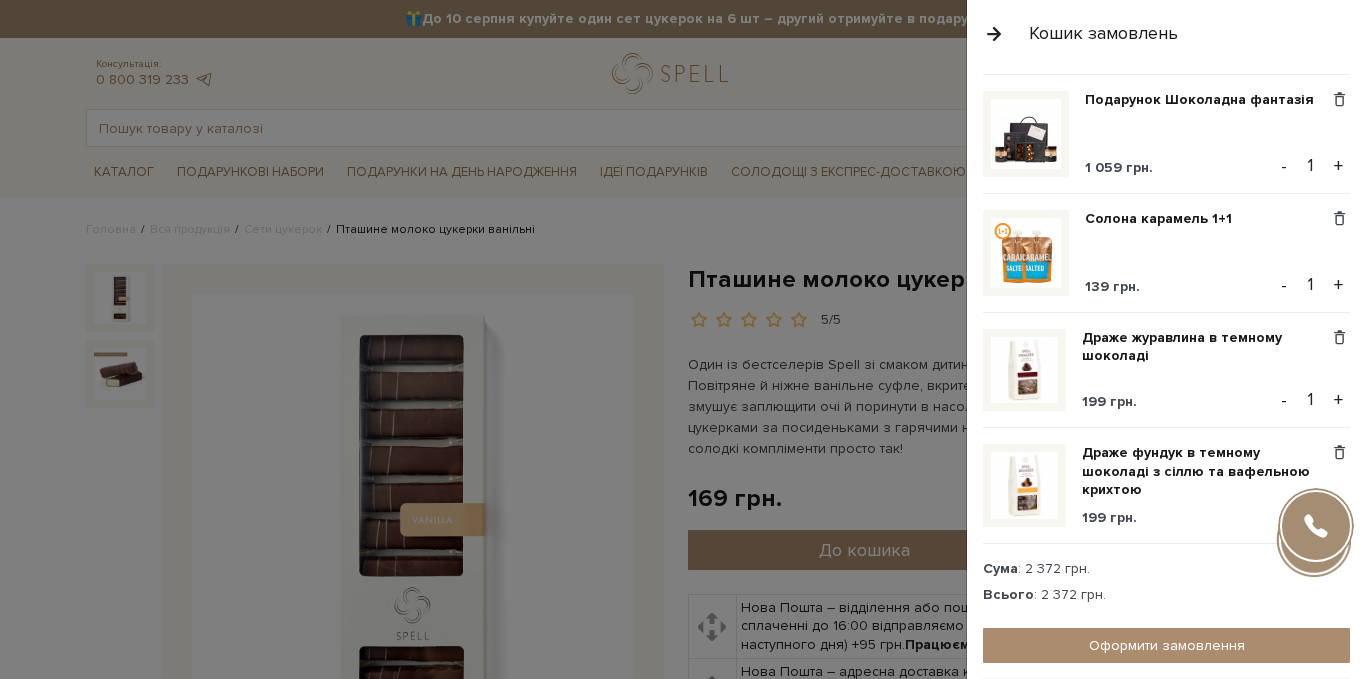 click at bounding box center [1024, 370] 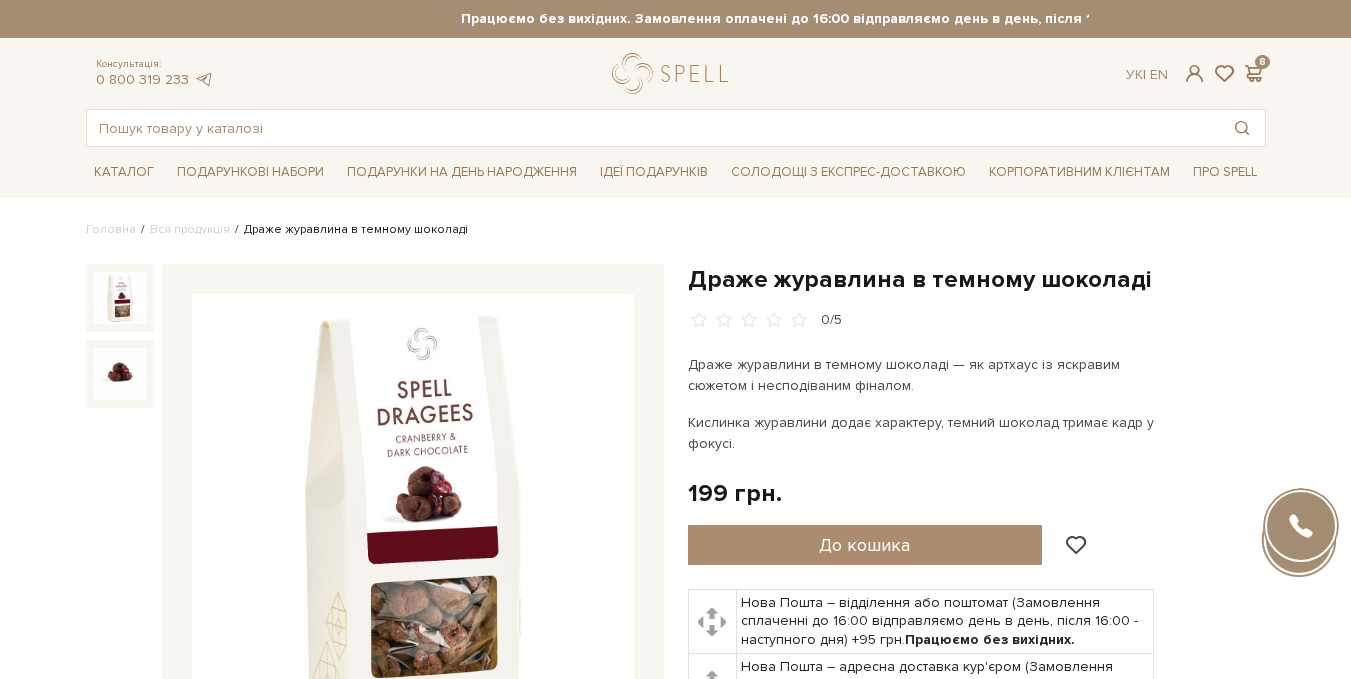 scroll, scrollTop: 0, scrollLeft: 0, axis: both 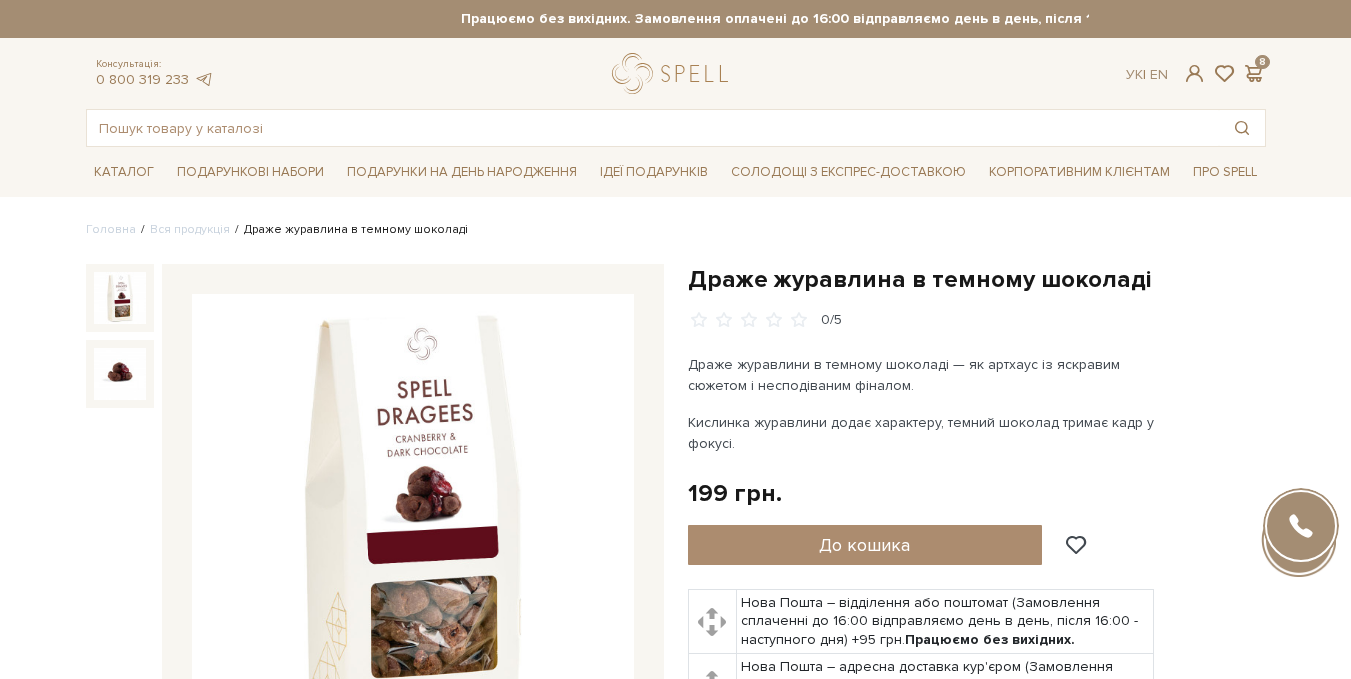 click at bounding box center (413, 515) 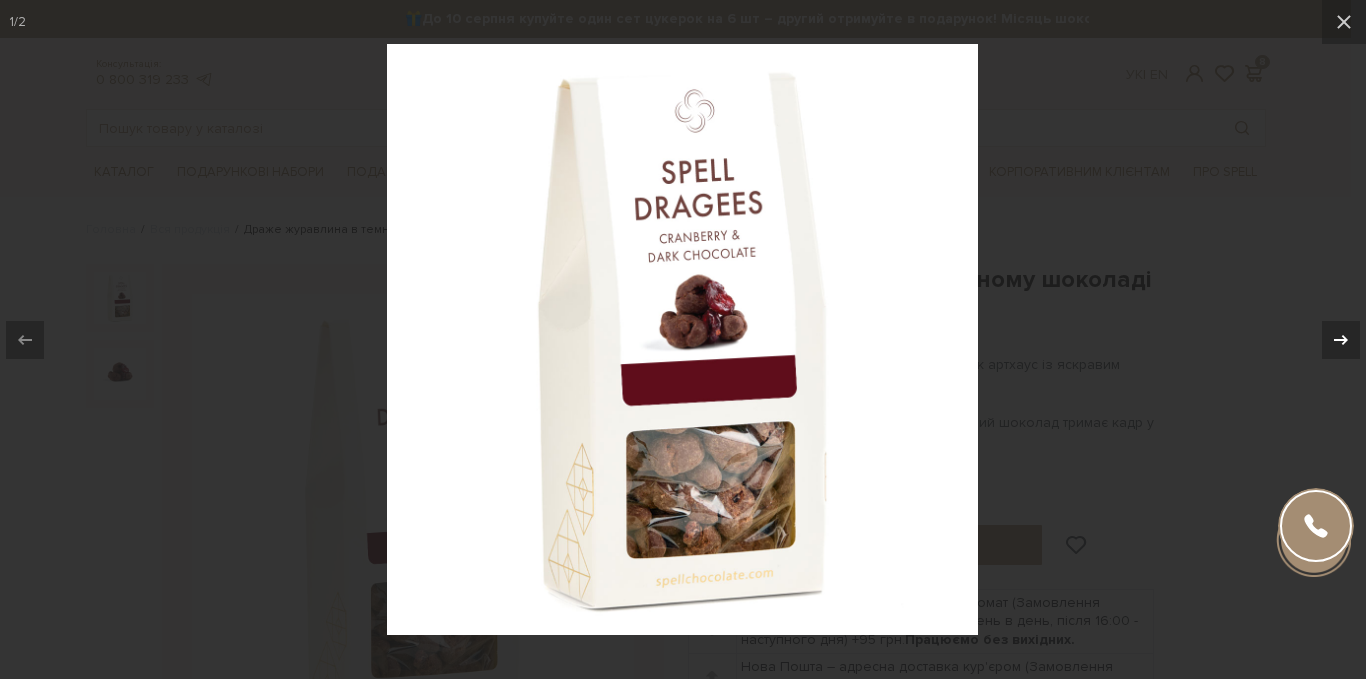 click 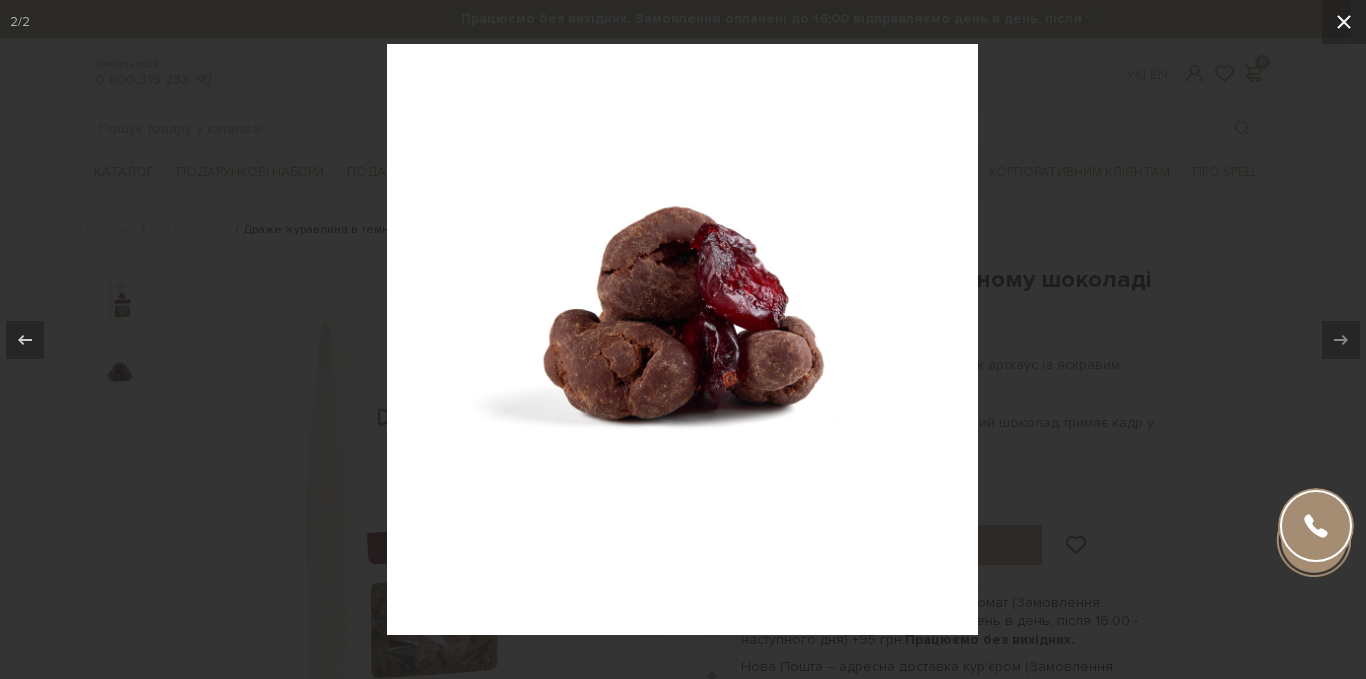 click 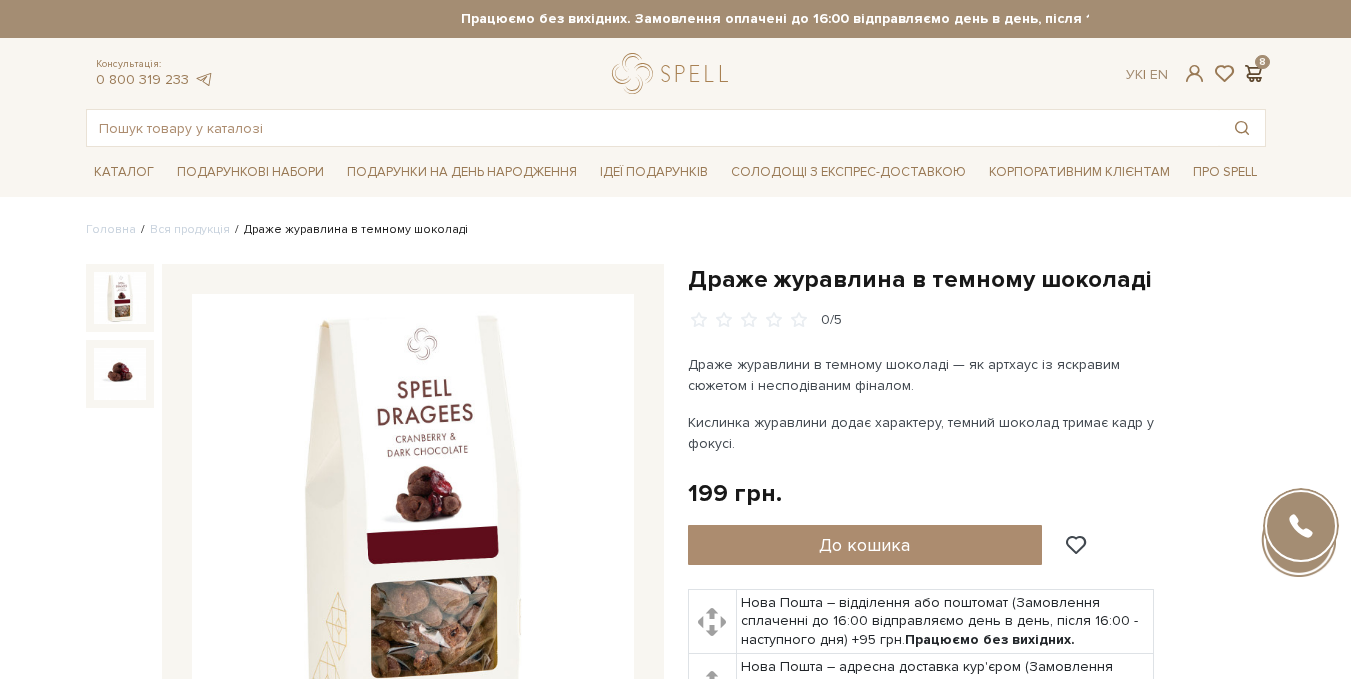 click at bounding box center (1254, 73) 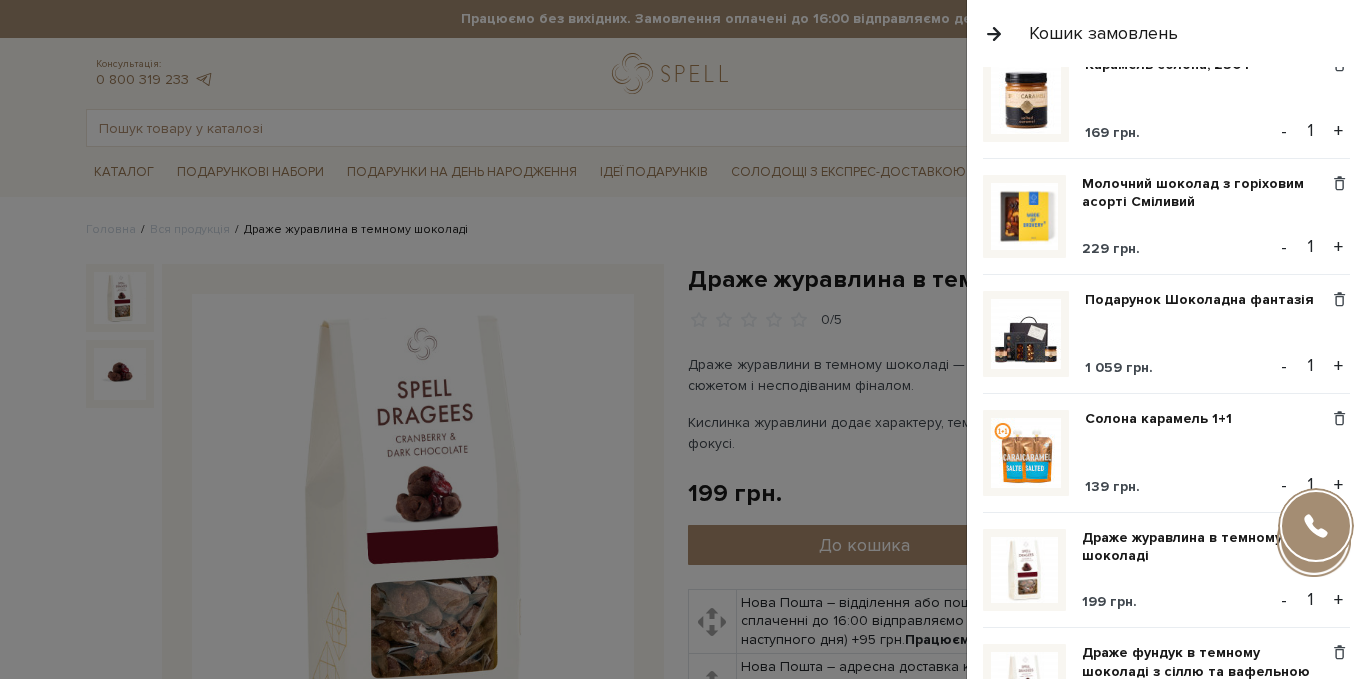 scroll, scrollTop: 400, scrollLeft: 0, axis: vertical 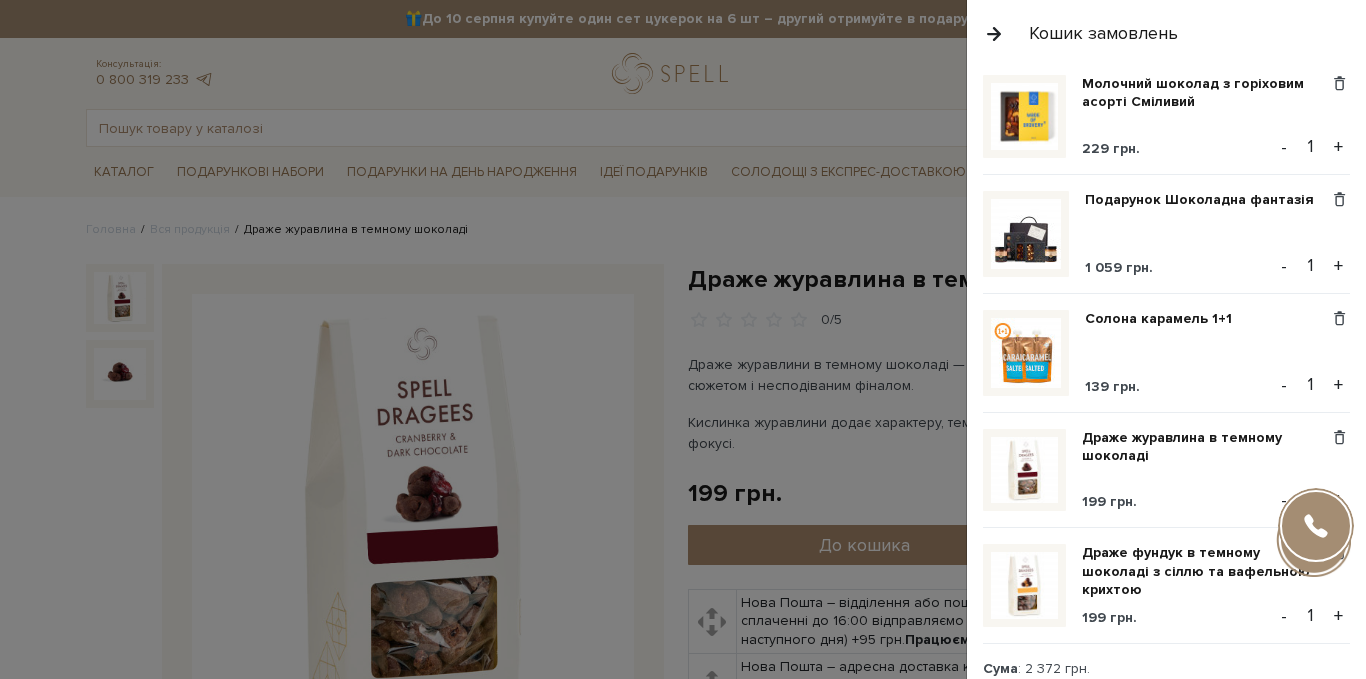 click on "-" at bounding box center (1284, 500) 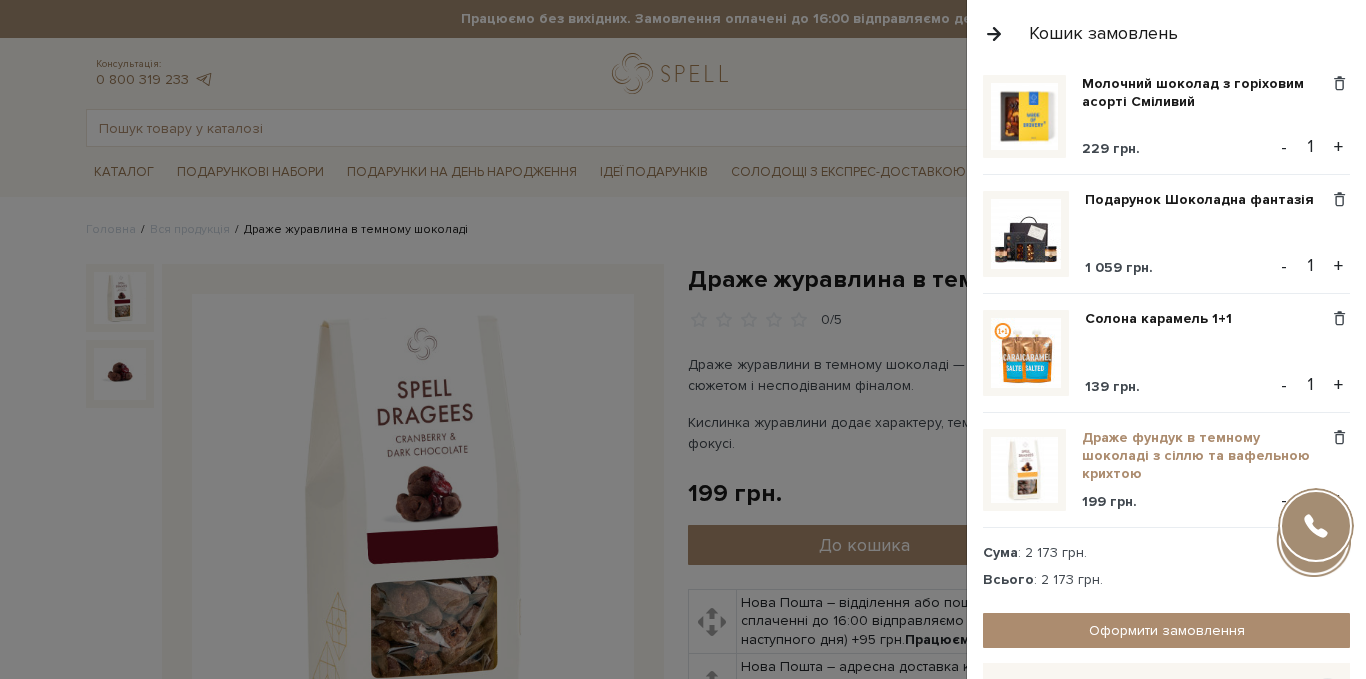 click on "Драже фундук в темному шоколаді з сіллю та вафельною крихтою" at bounding box center [1205, 456] 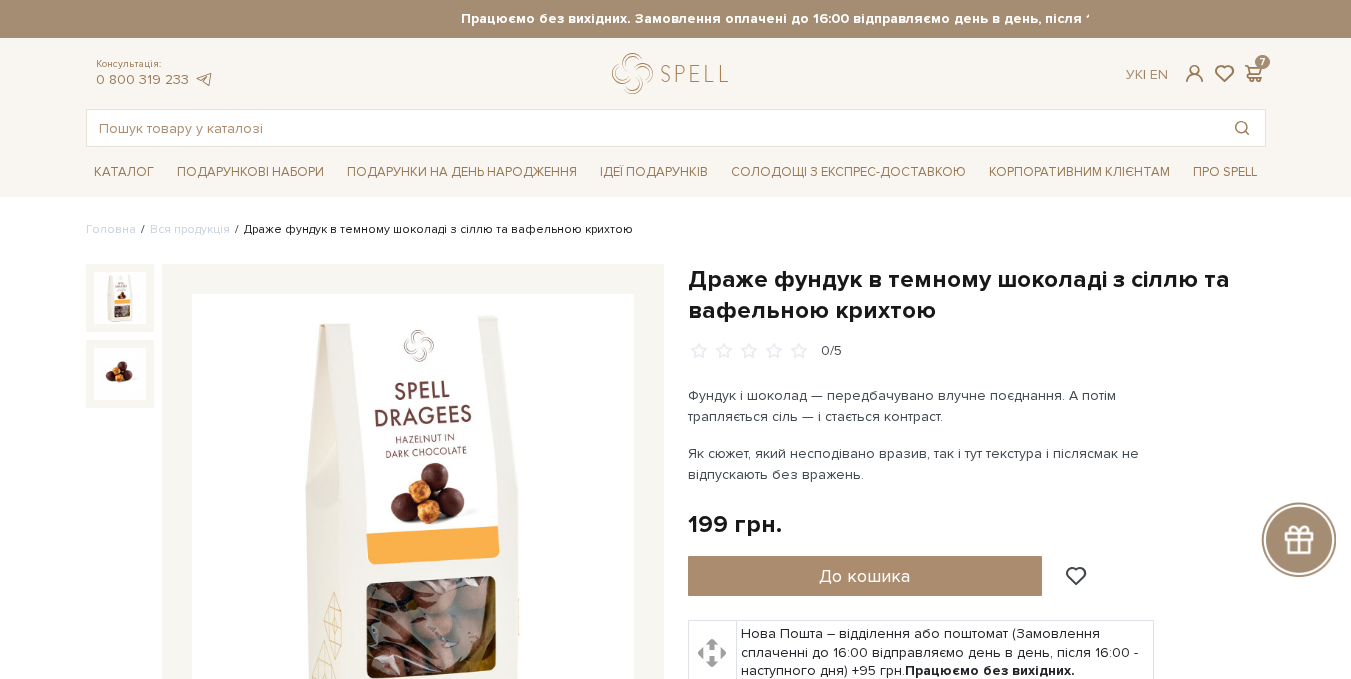 scroll, scrollTop: 0, scrollLeft: 0, axis: both 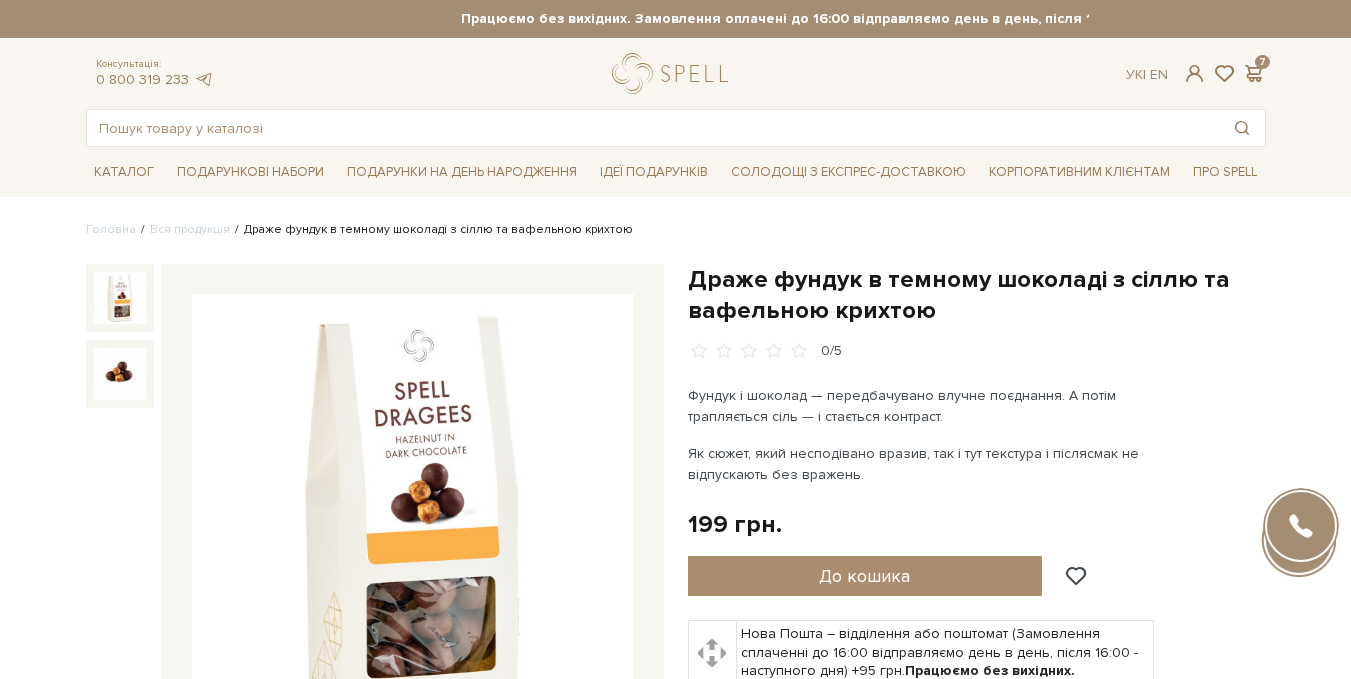click at bounding box center [413, 515] 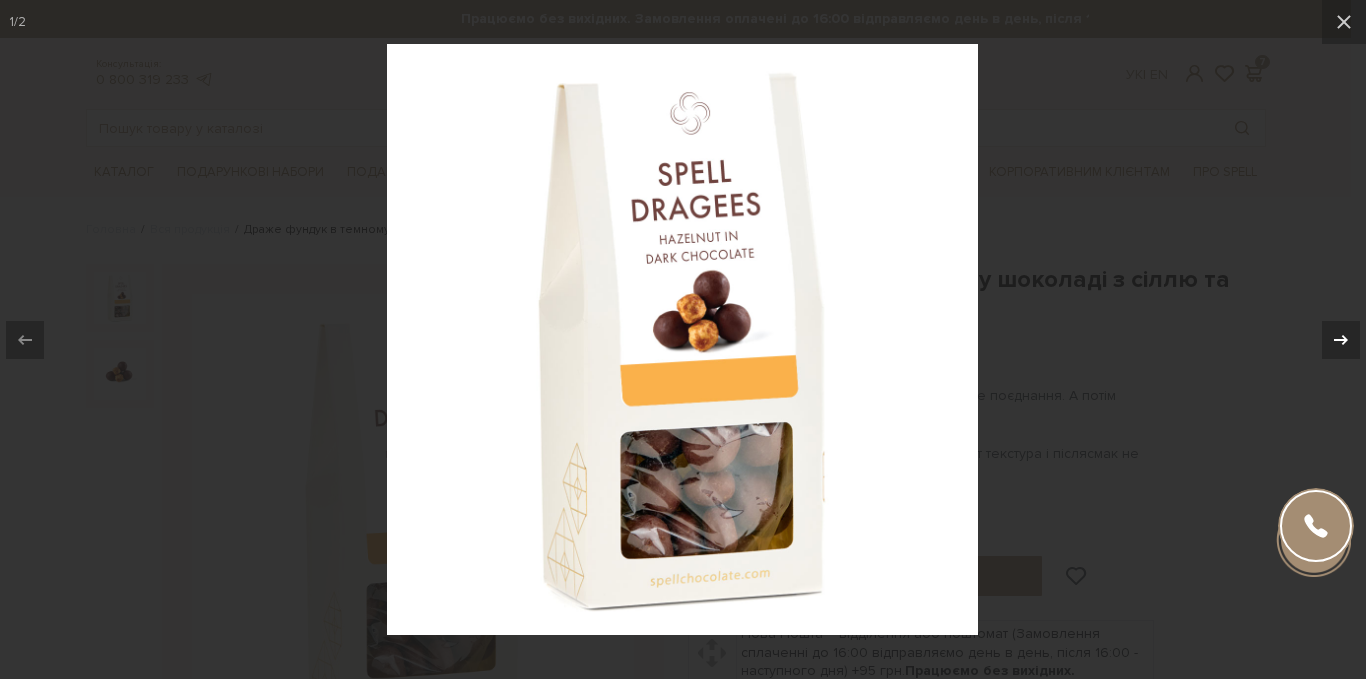 click 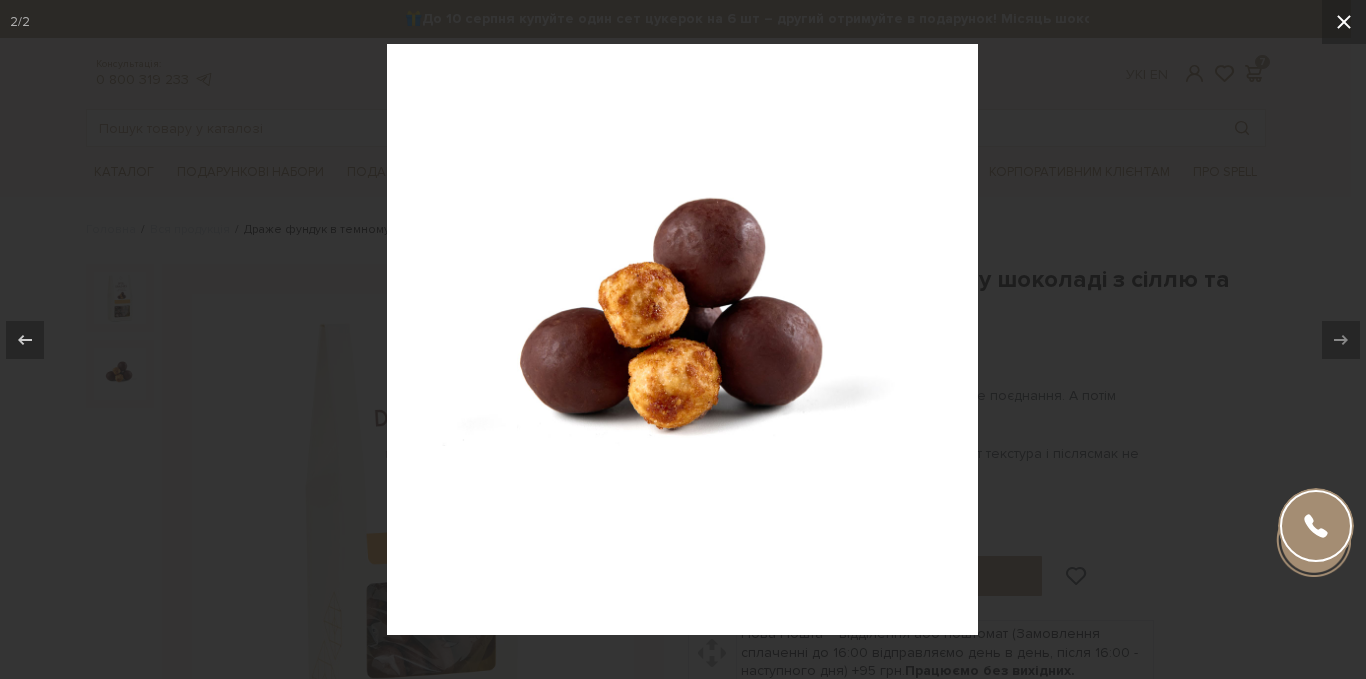 click 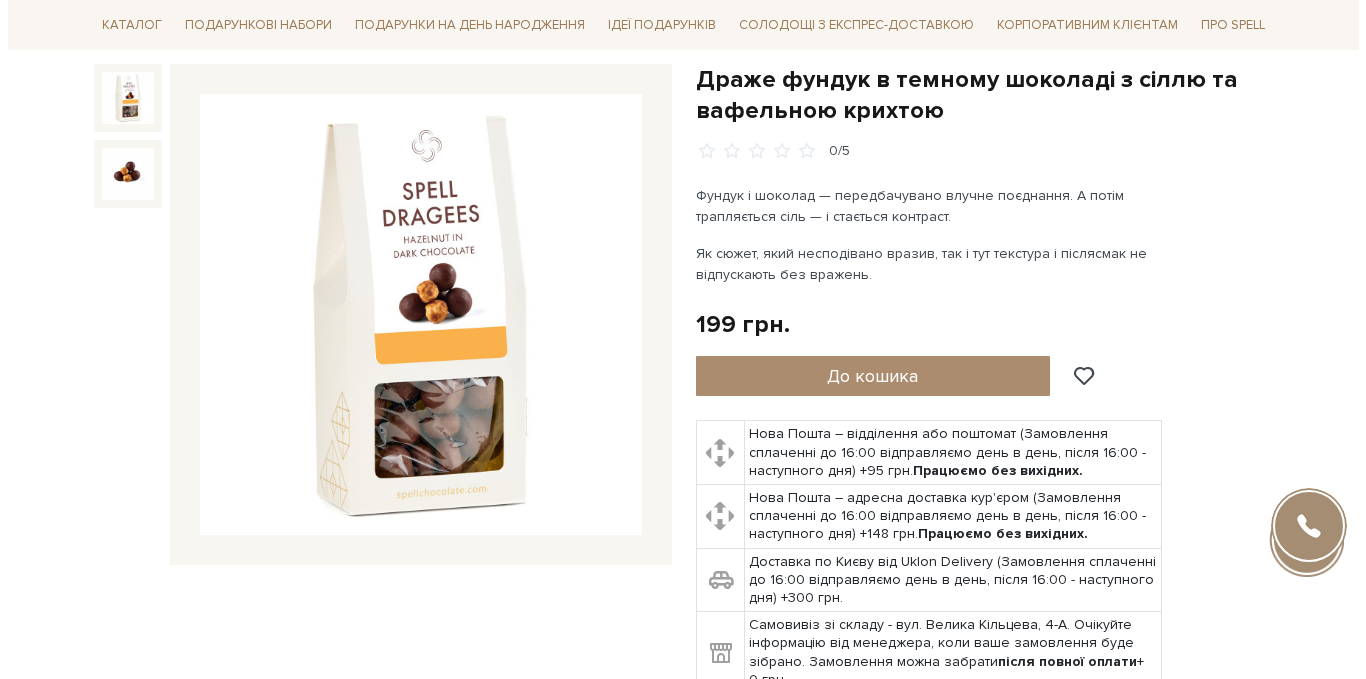 scroll, scrollTop: 0, scrollLeft: 0, axis: both 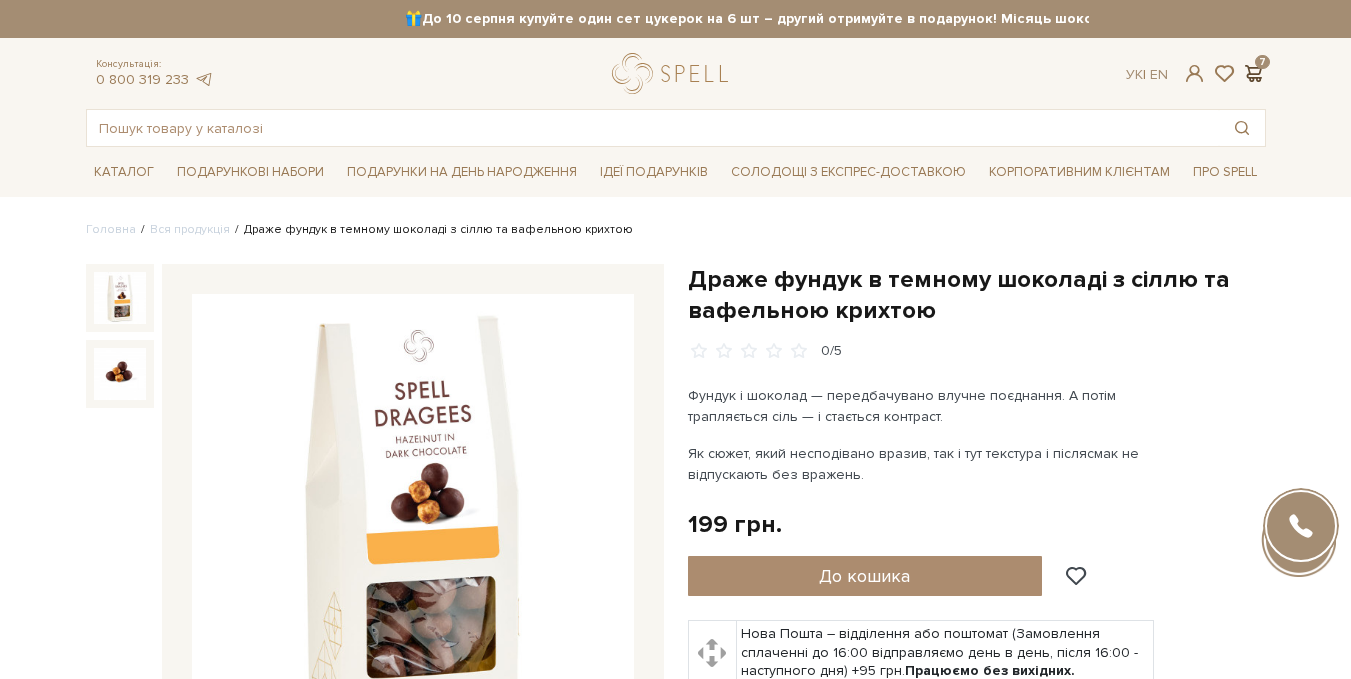 click at bounding box center (1254, 73) 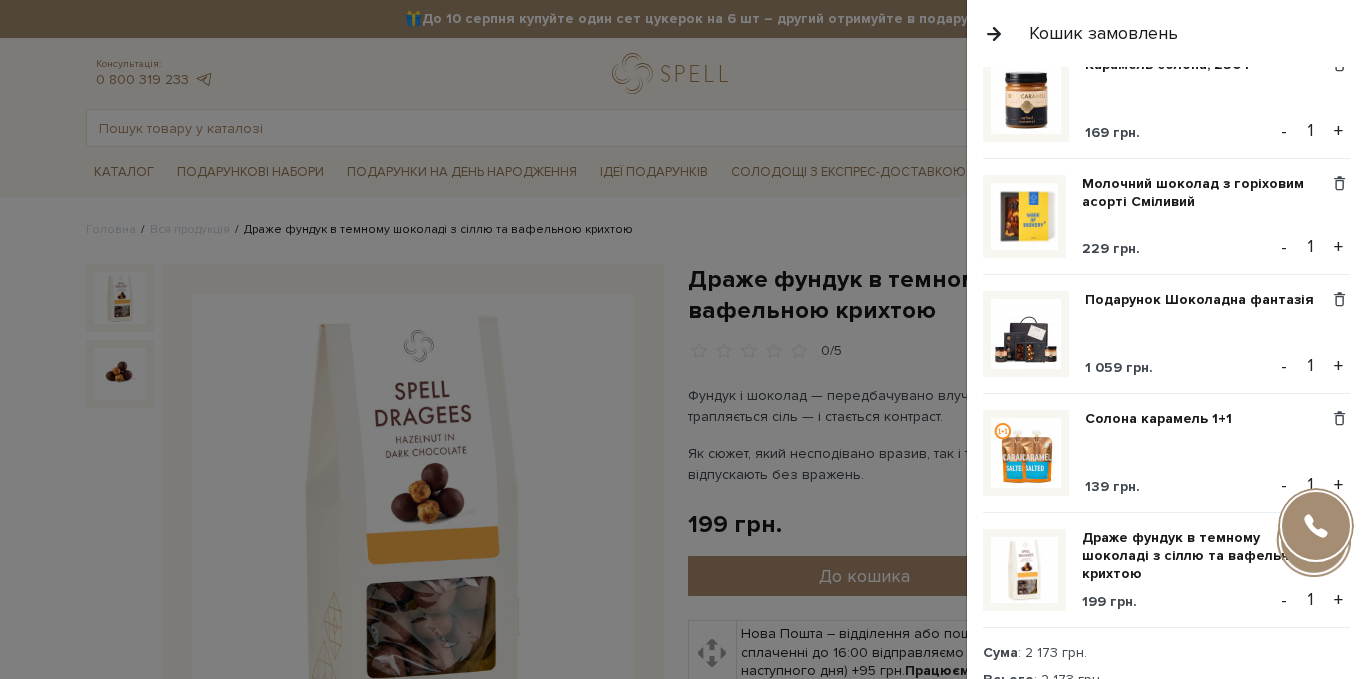 scroll, scrollTop: 500, scrollLeft: 0, axis: vertical 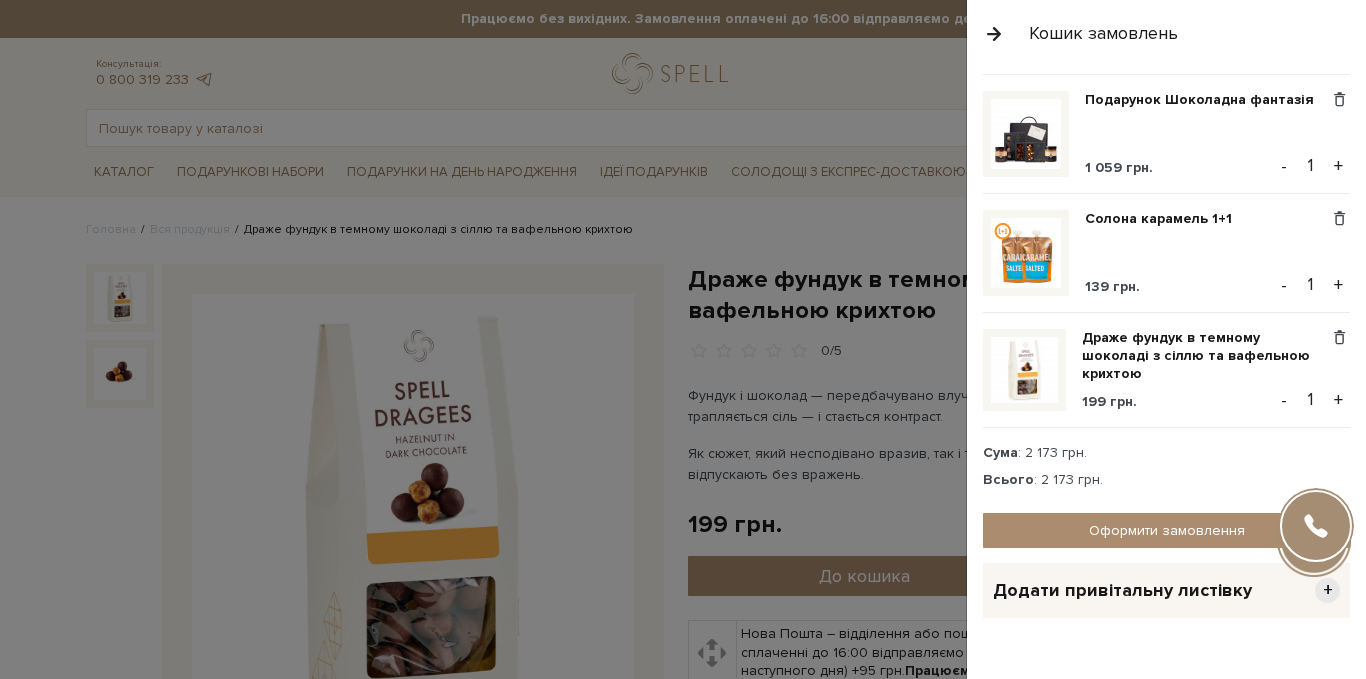click on "-" at bounding box center [1284, 400] 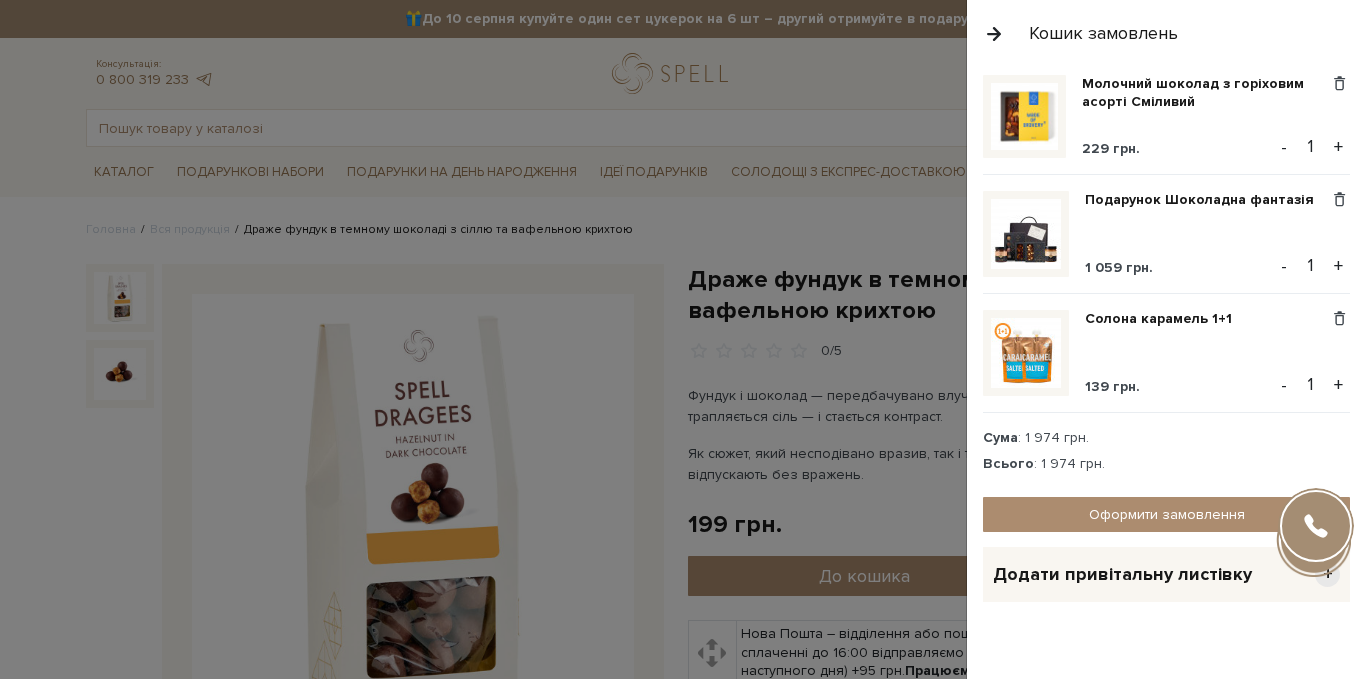 scroll, scrollTop: 417, scrollLeft: 0, axis: vertical 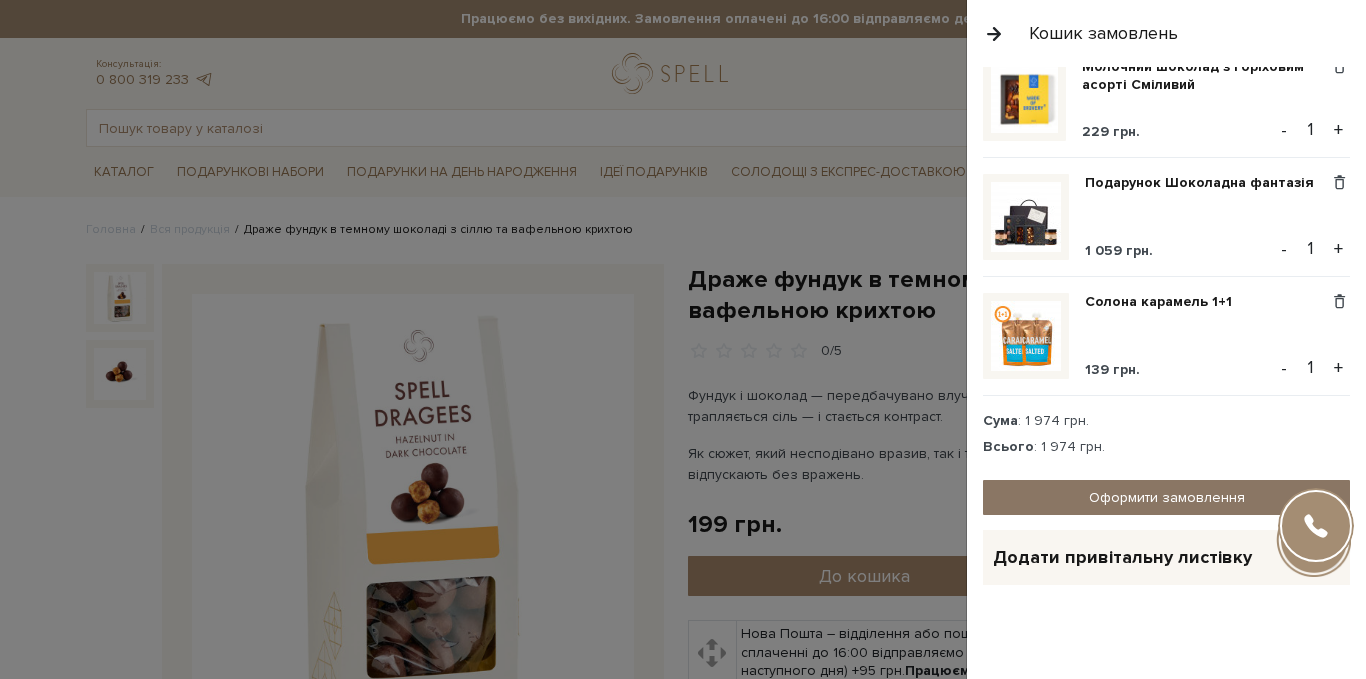 click on "Оформити замовлення" at bounding box center [1166, 497] 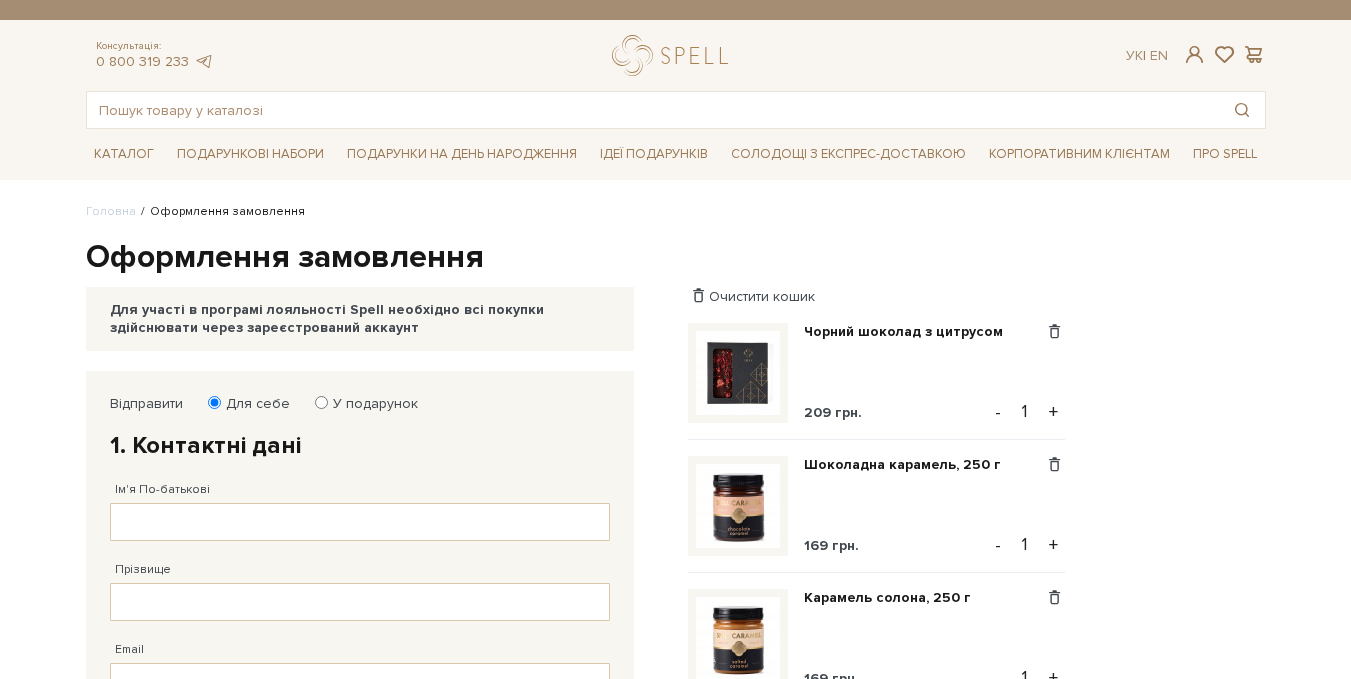 scroll, scrollTop: 0, scrollLeft: 0, axis: both 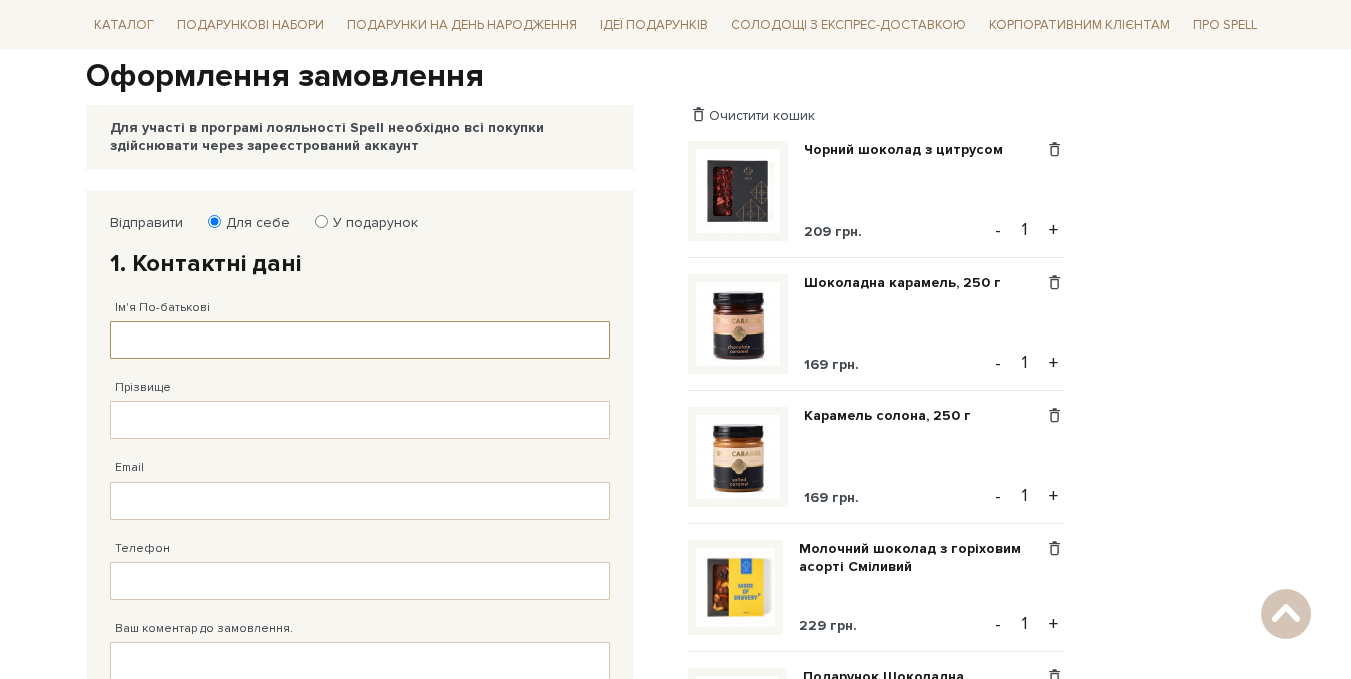 click on "Ім'я По-батькові" at bounding box center [360, 340] 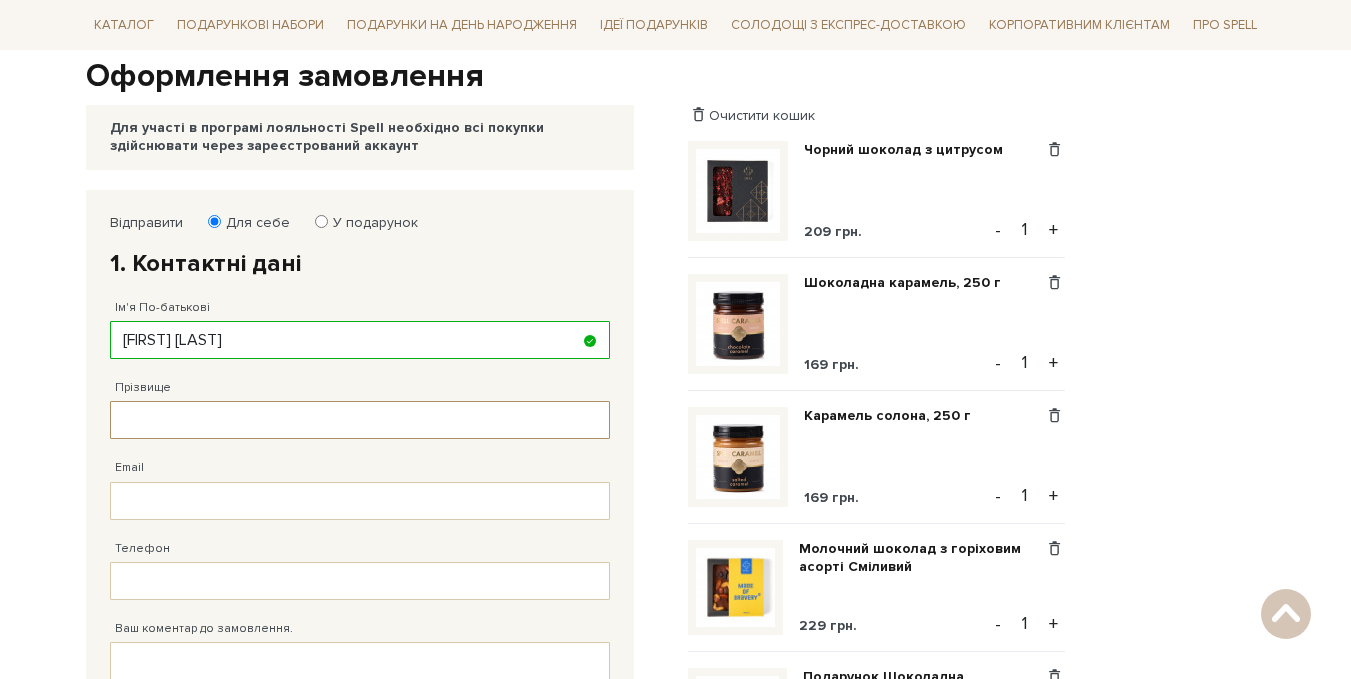 click on "Прізвище" at bounding box center [360, 420] 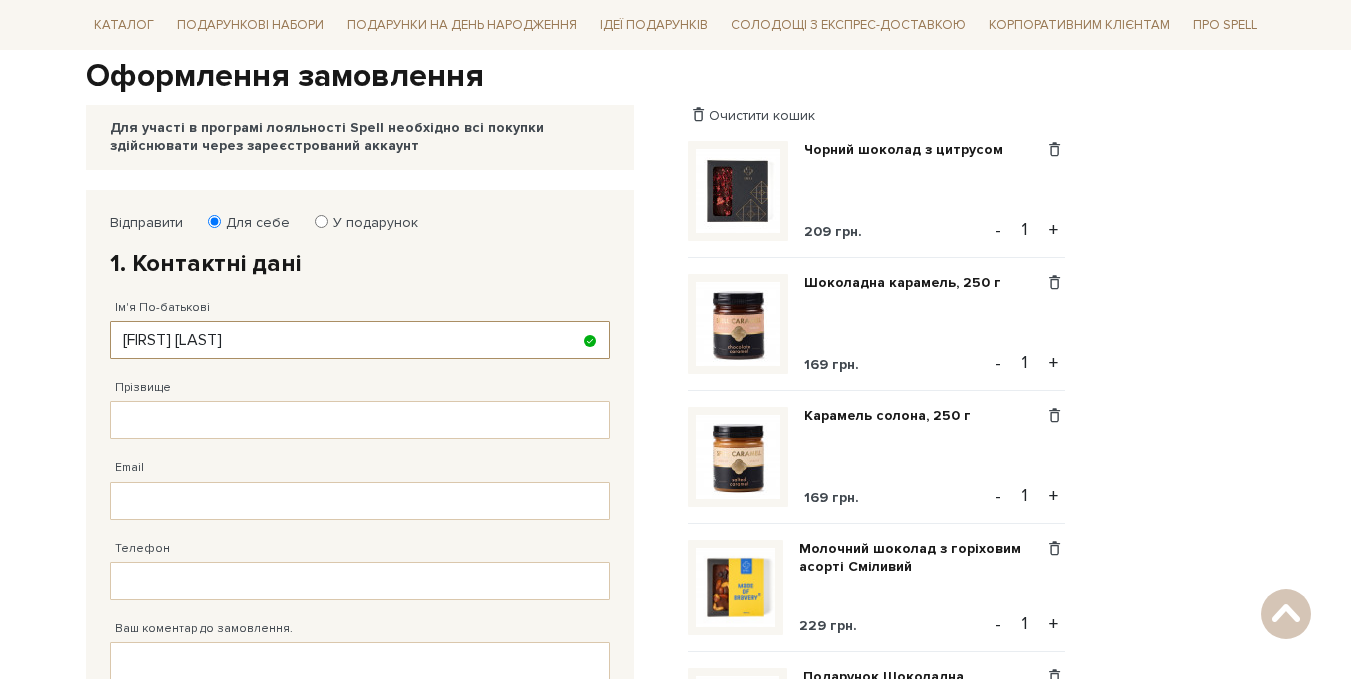 click on "[FIRST] [LAST]" at bounding box center (360, 340) 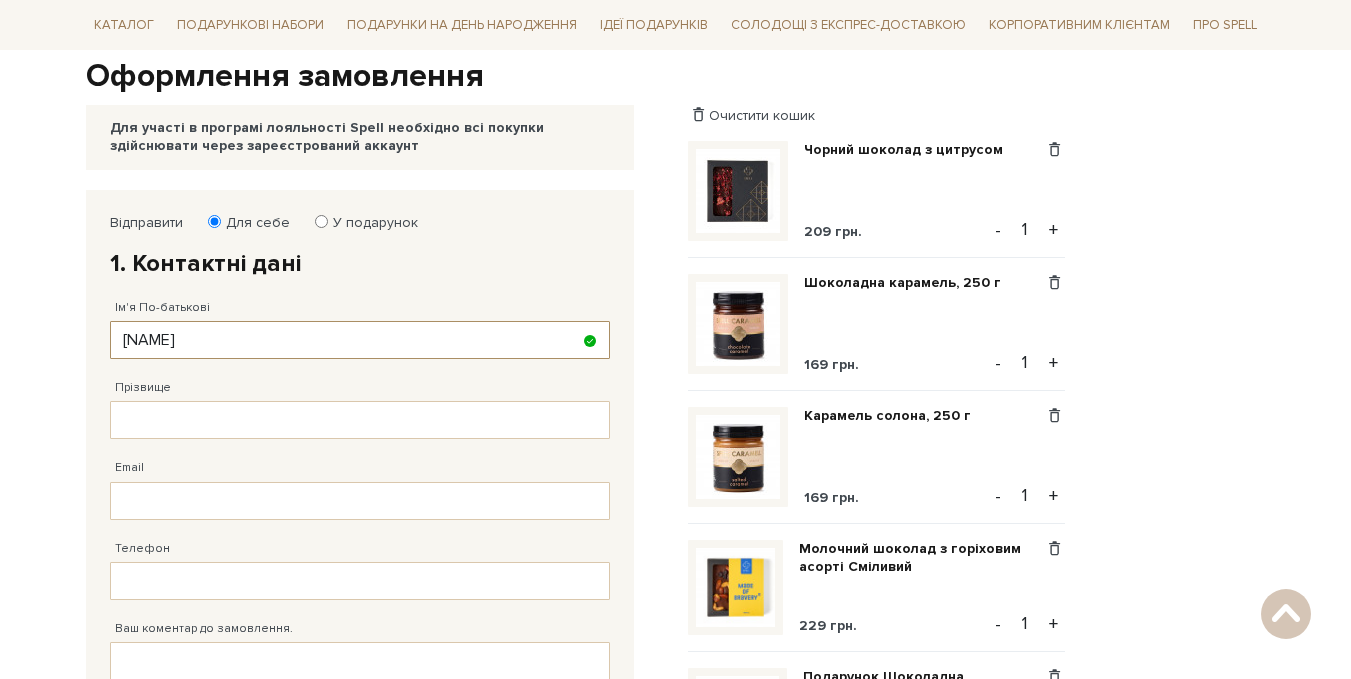 type on "Олена" 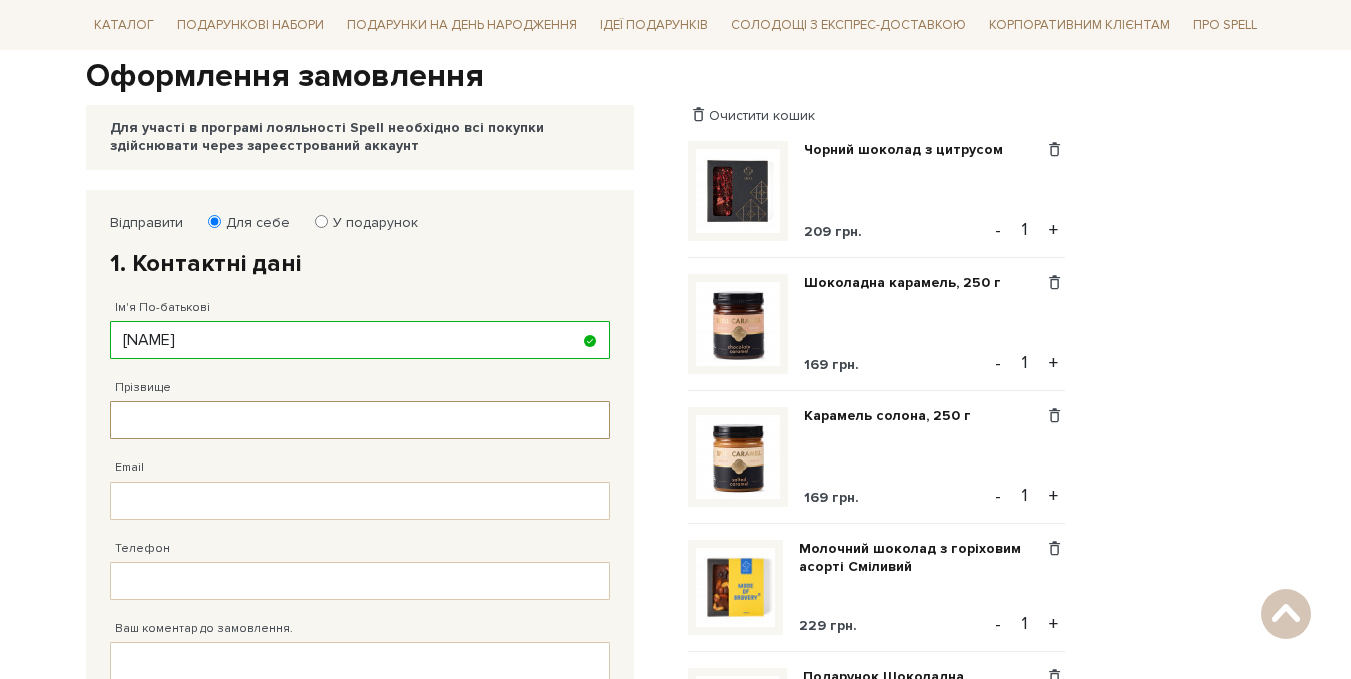 click on "Прізвище" at bounding box center (360, 420) 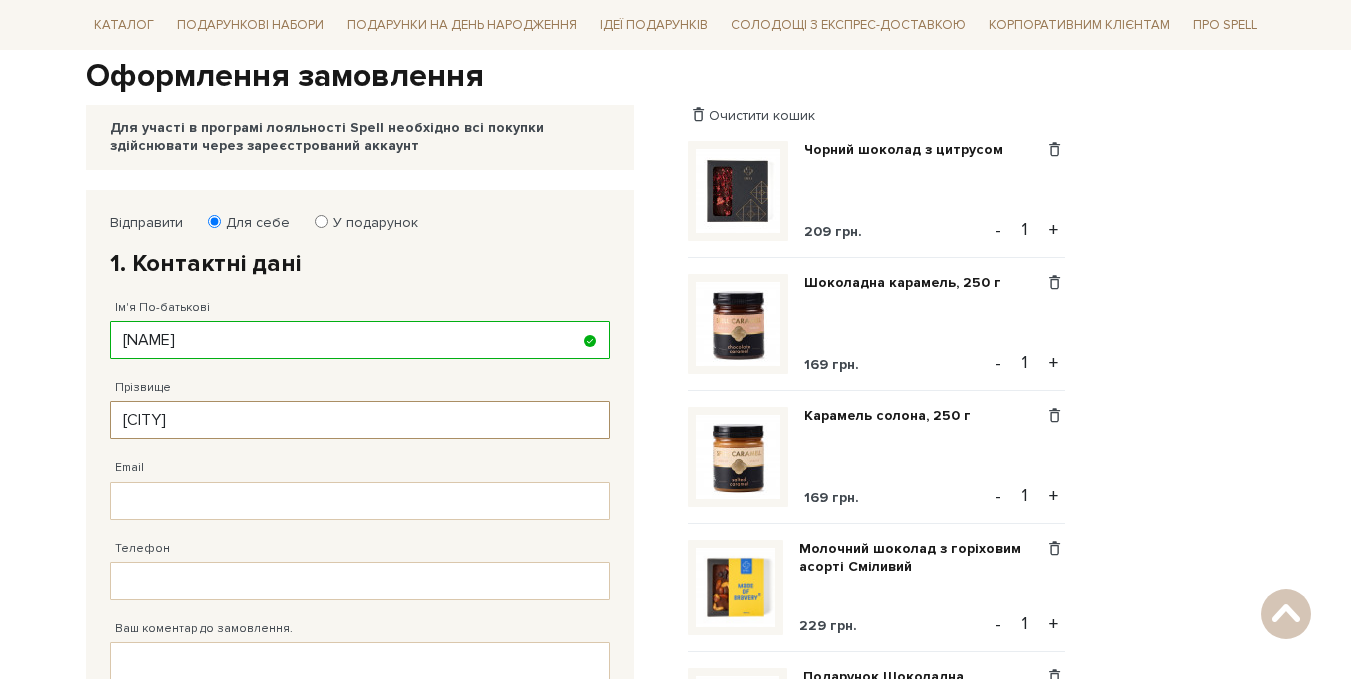 type on "Скидан" 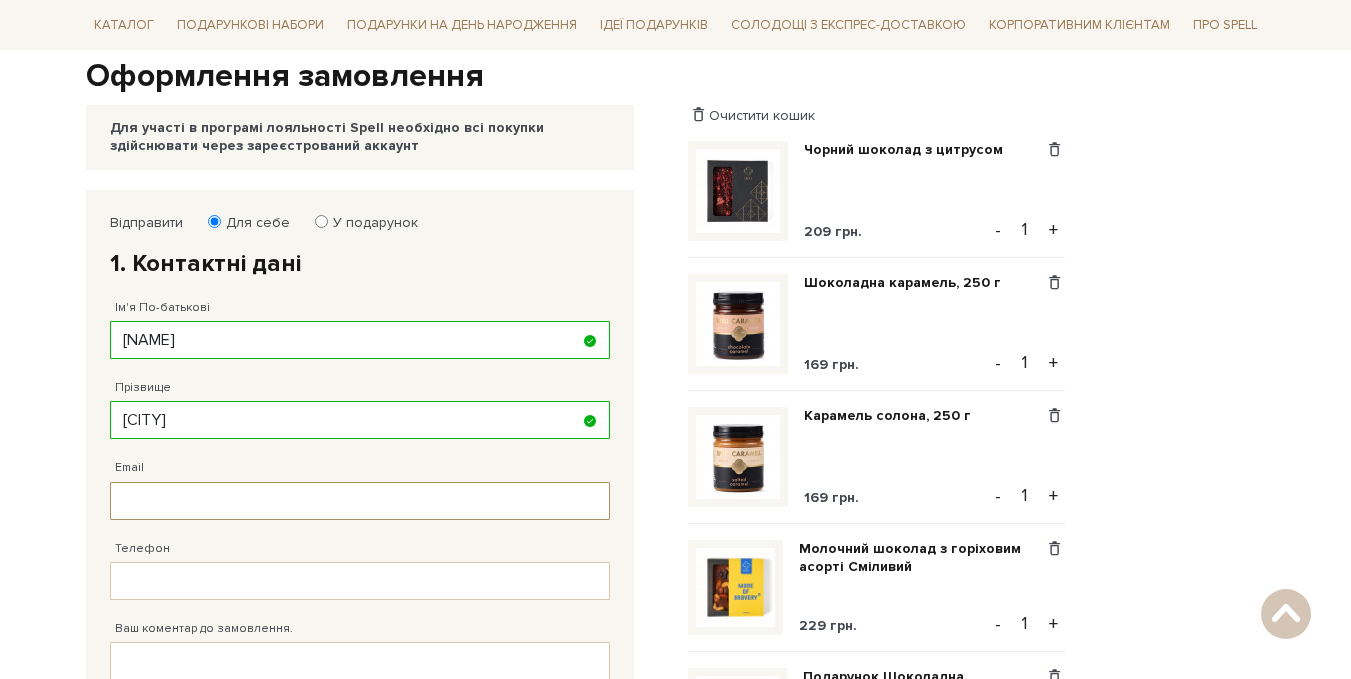 click on "Email" at bounding box center (360, 501) 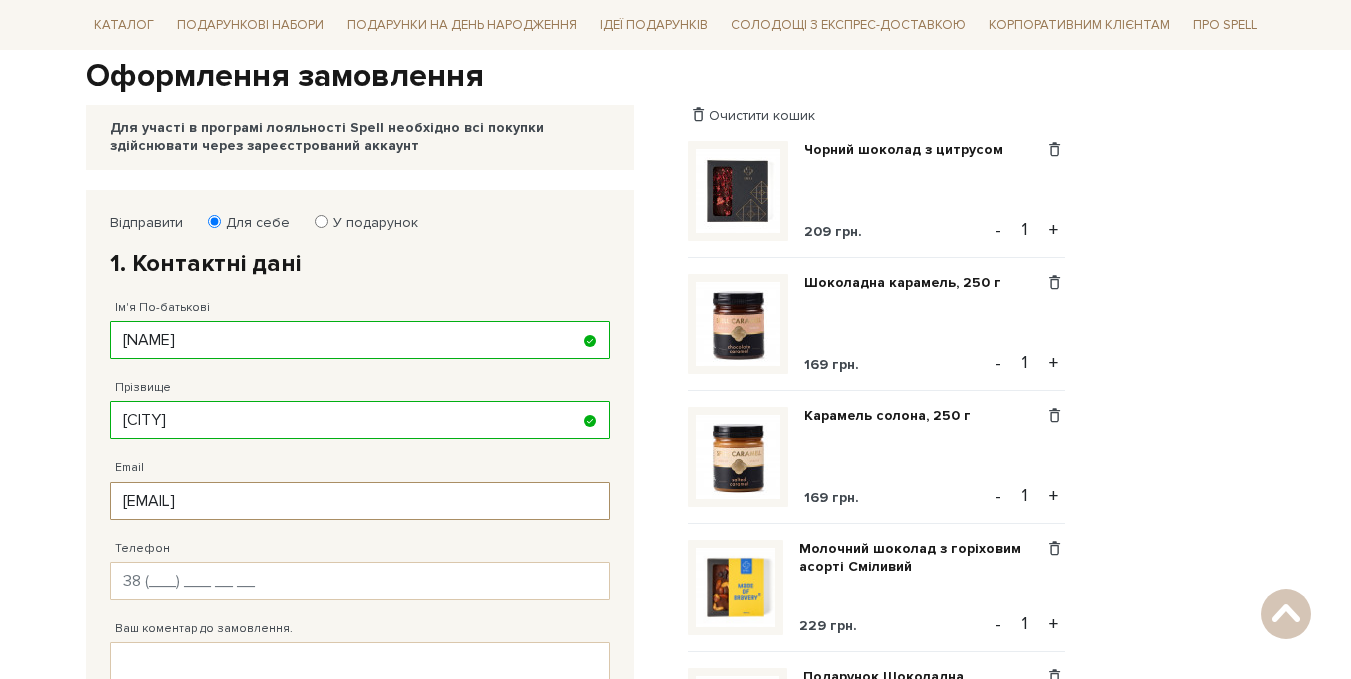 type on "sofamax@ukr.net" 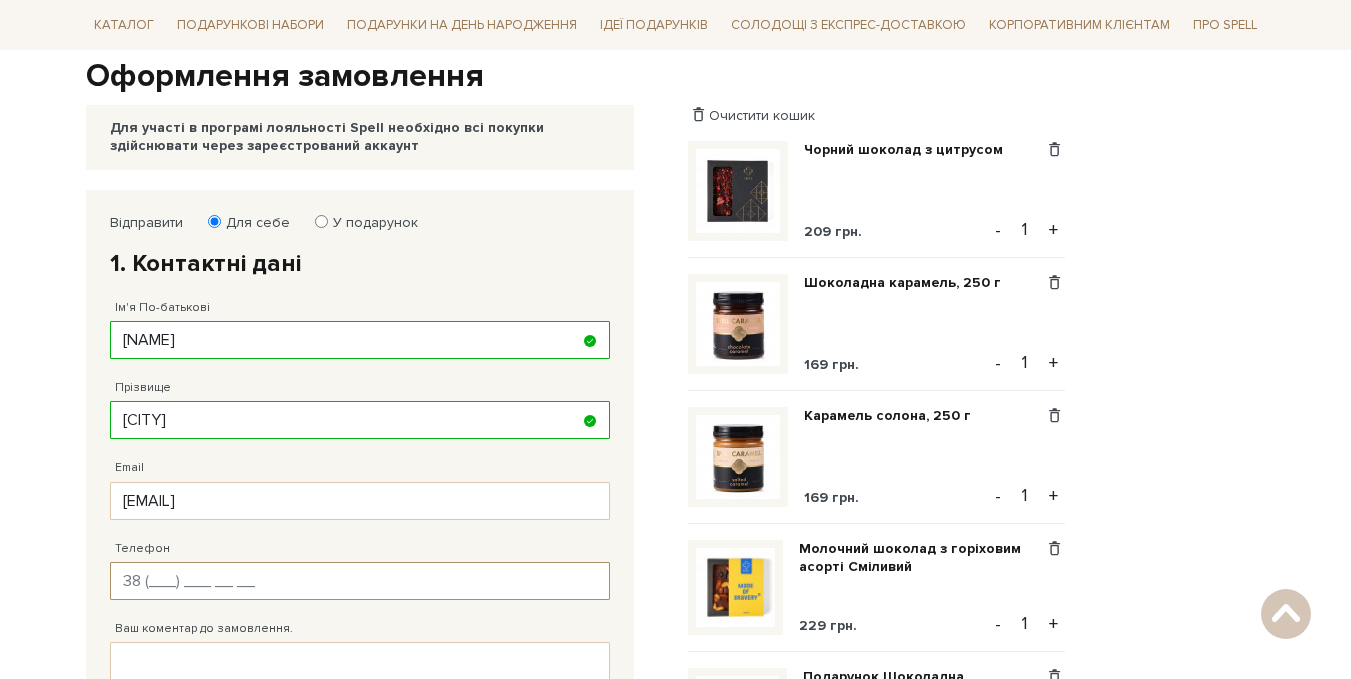click on "Телефон" at bounding box center (360, 581) 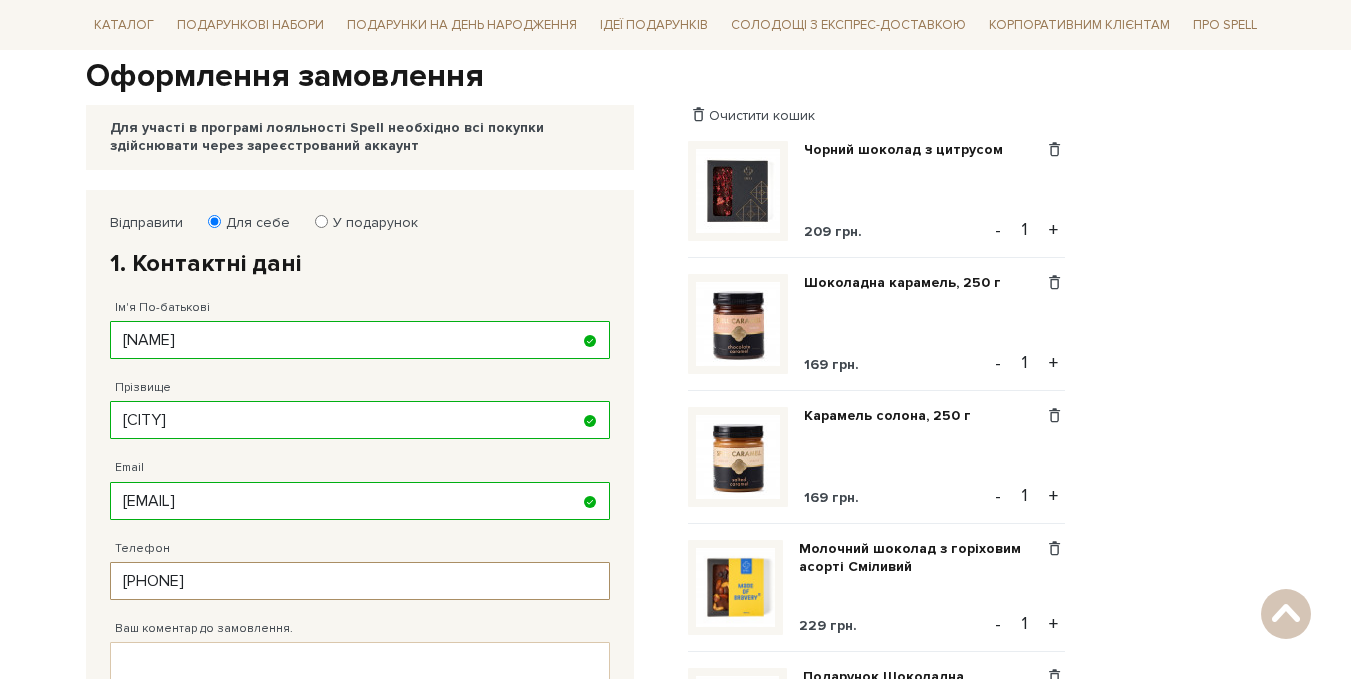 type on "38 (067) 946 73 36" 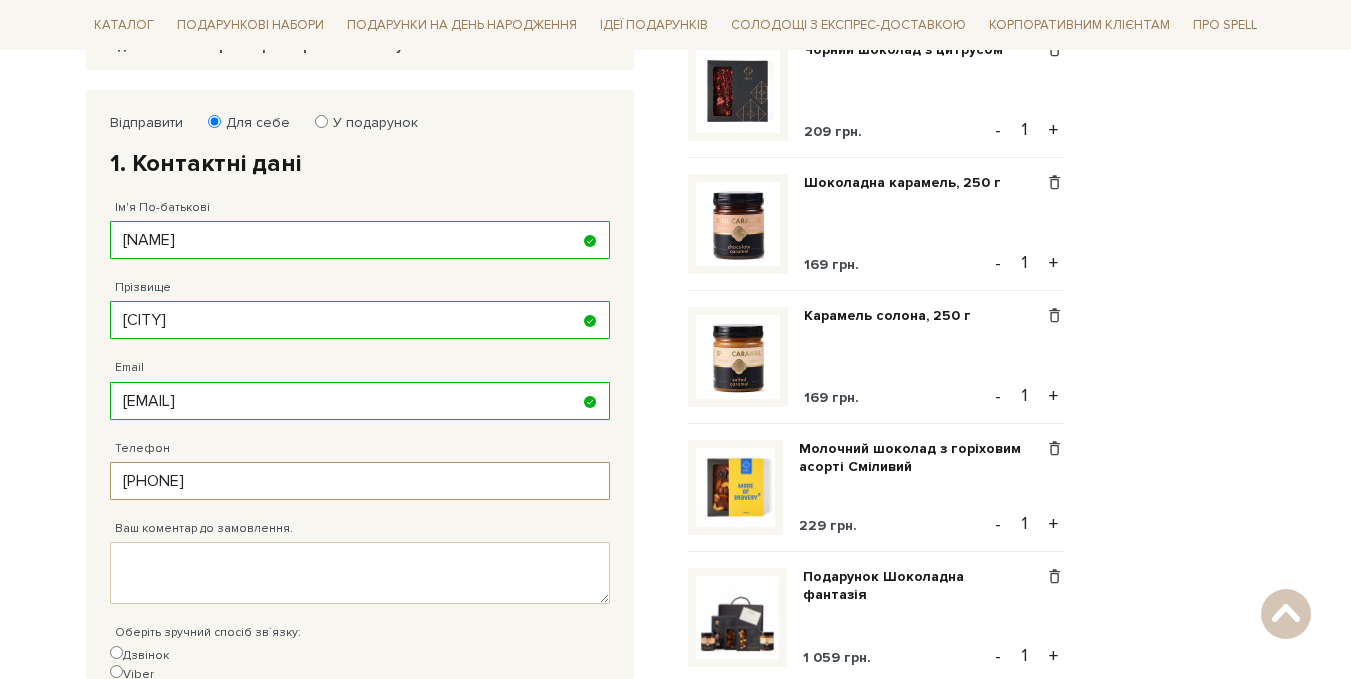 scroll, scrollTop: 400, scrollLeft: 0, axis: vertical 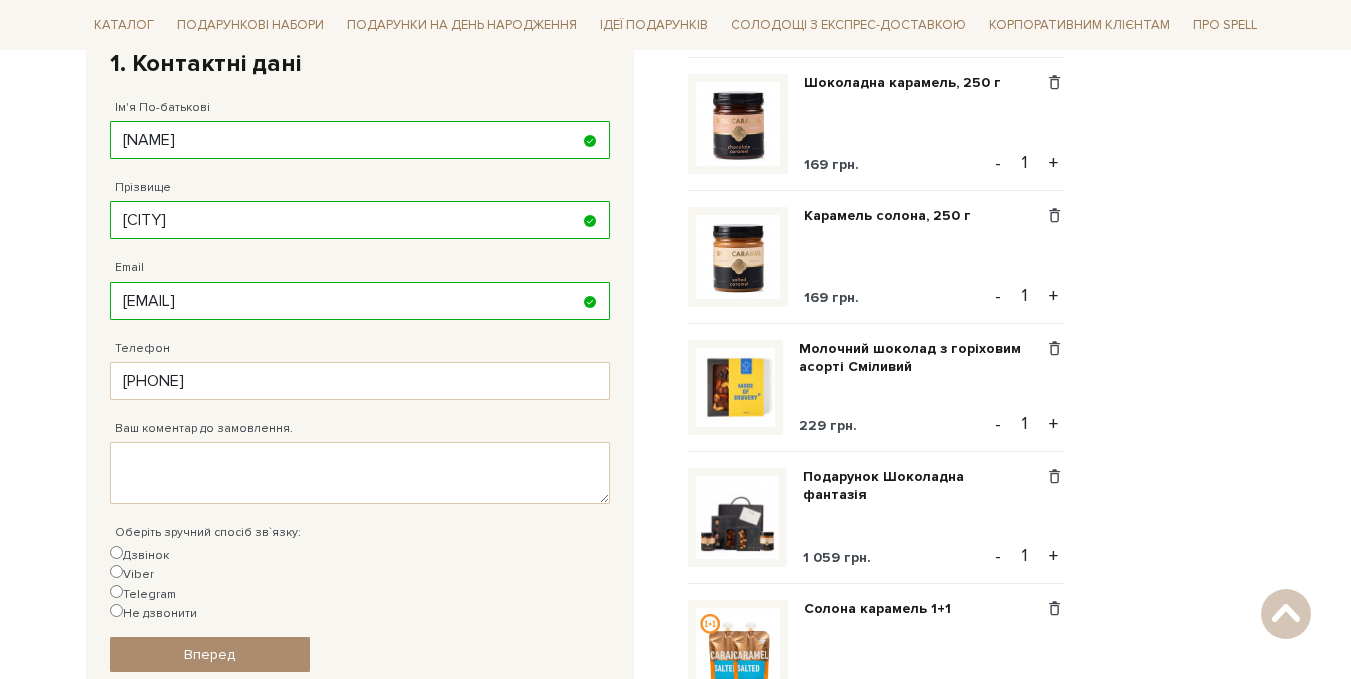 click on "Viber" at bounding box center [116, 571] 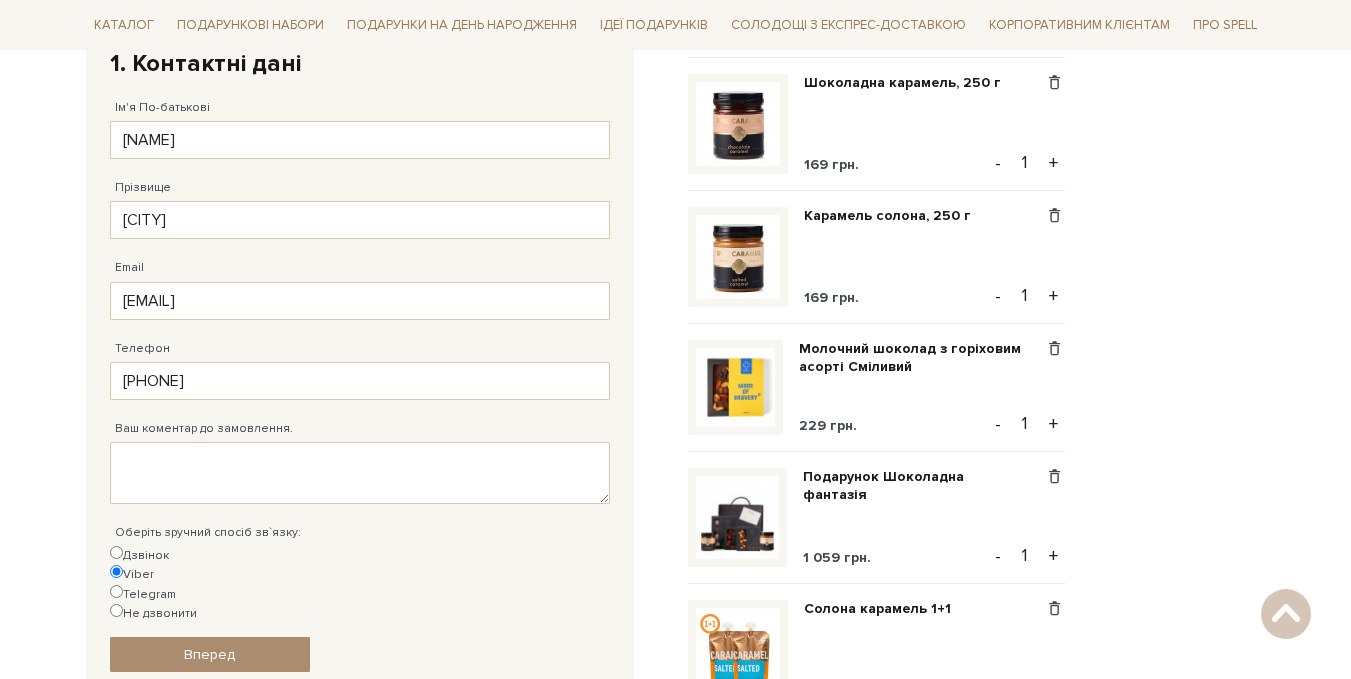 click on "Дзвінок" at bounding box center [116, 552] 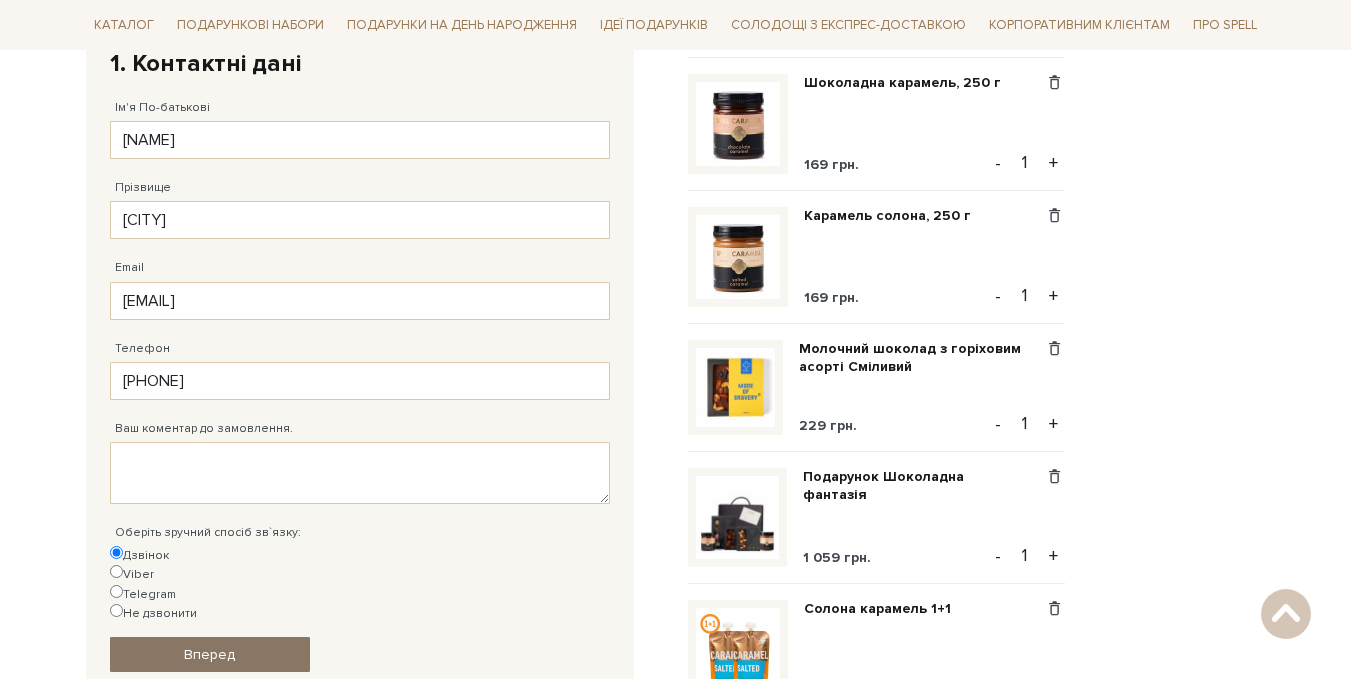 click on "Вперед" at bounding box center (209, 654) 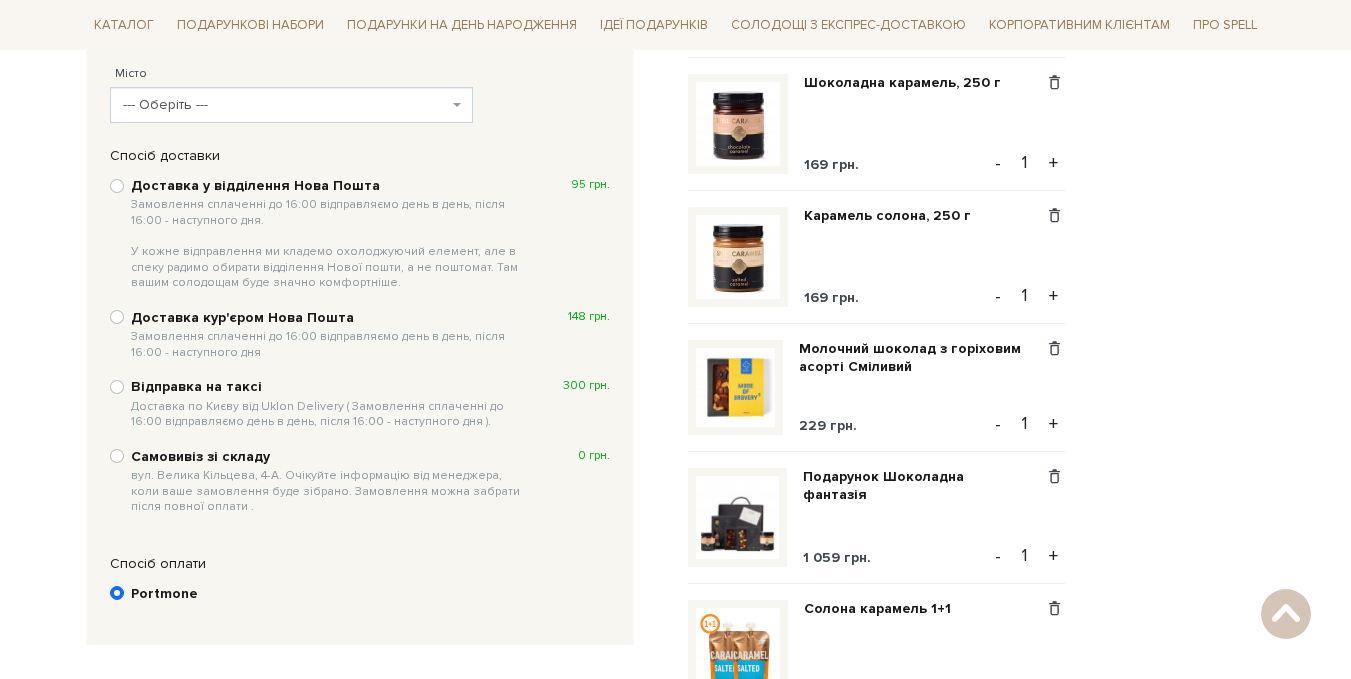 scroll, scrollTop: 390, scrollLeft: 0, axis: vertical 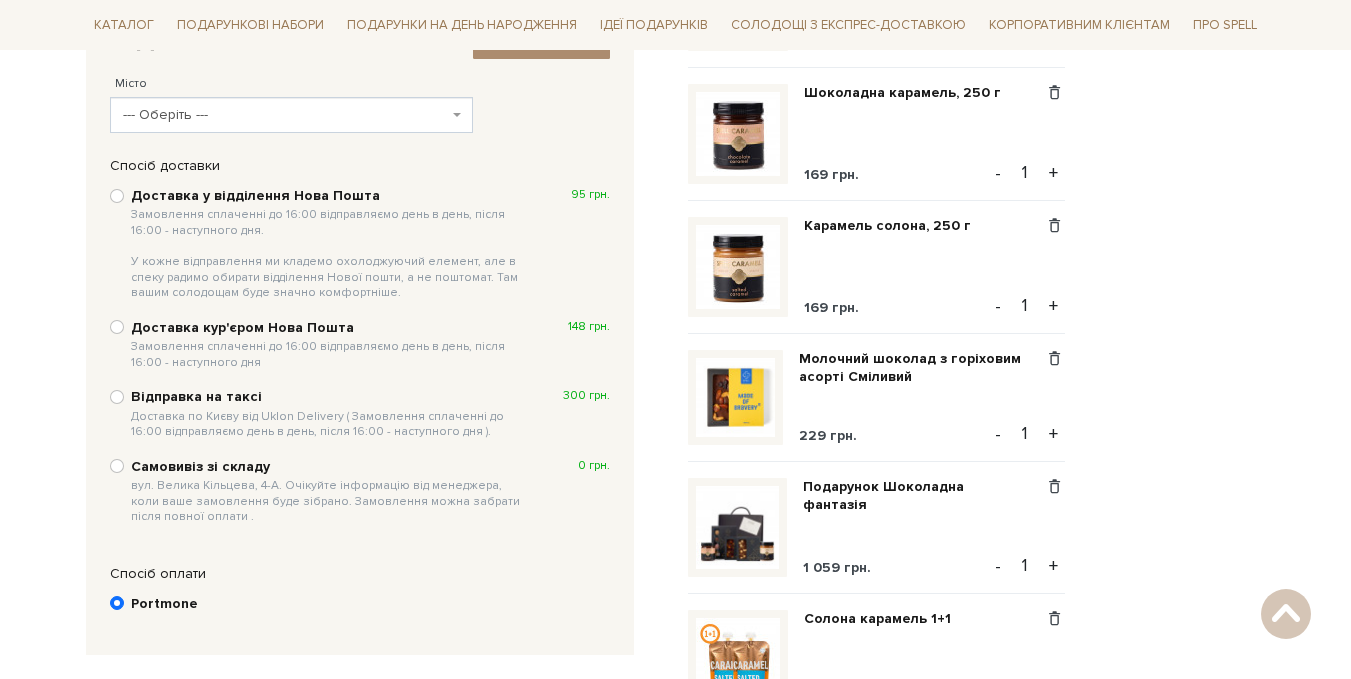 click at bounding box center (457, 115) 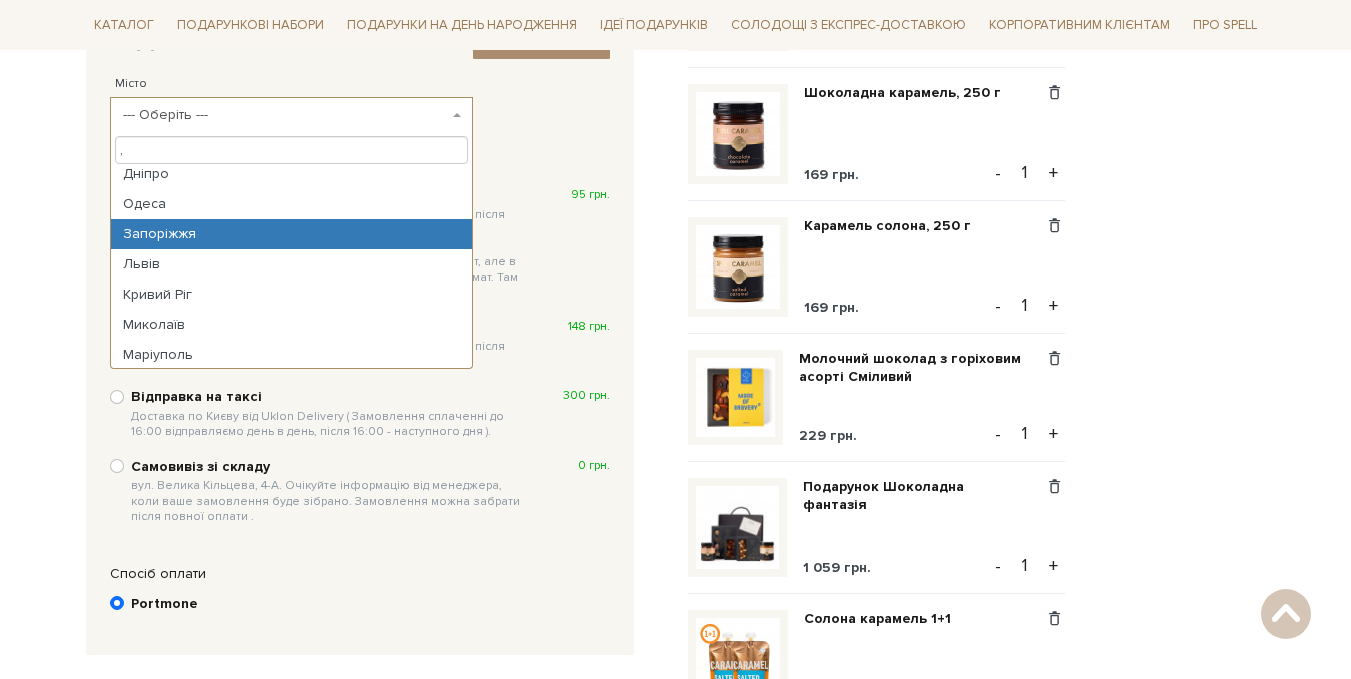 scroll, scrollTop: 0, scrollLeft: 0, axis: both 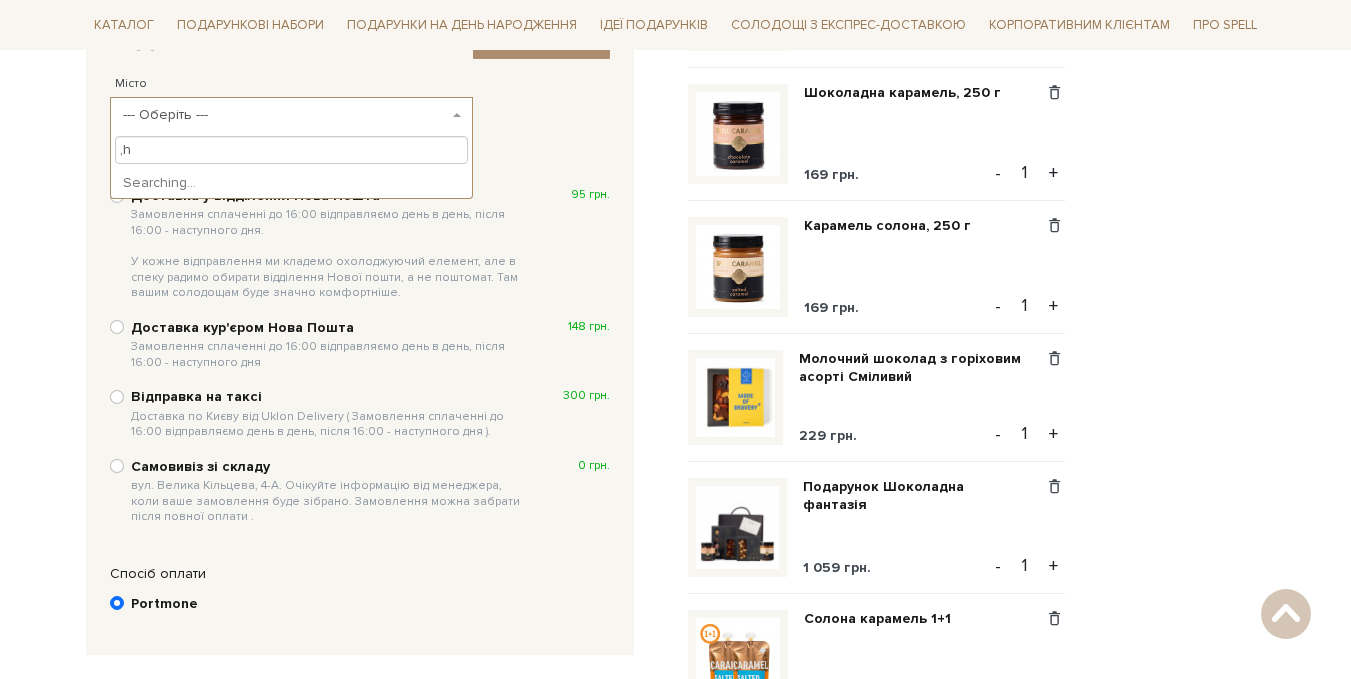 type on "," 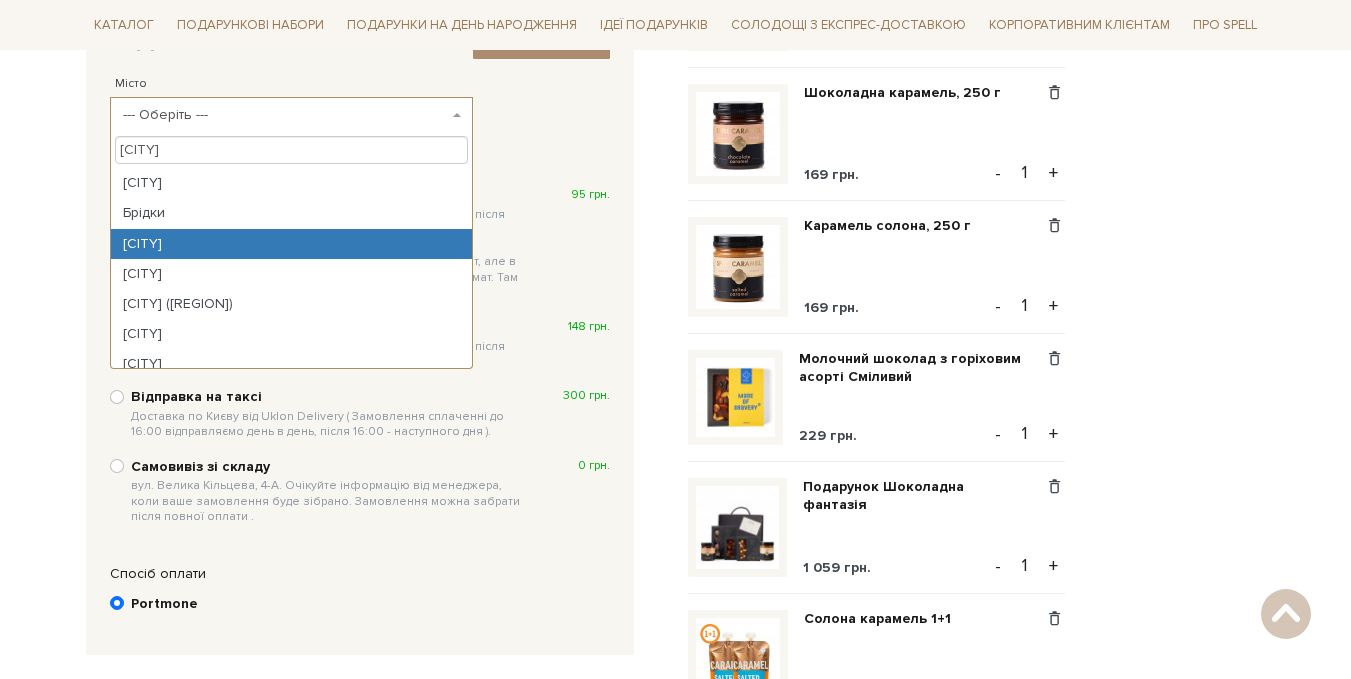 type on "бро" 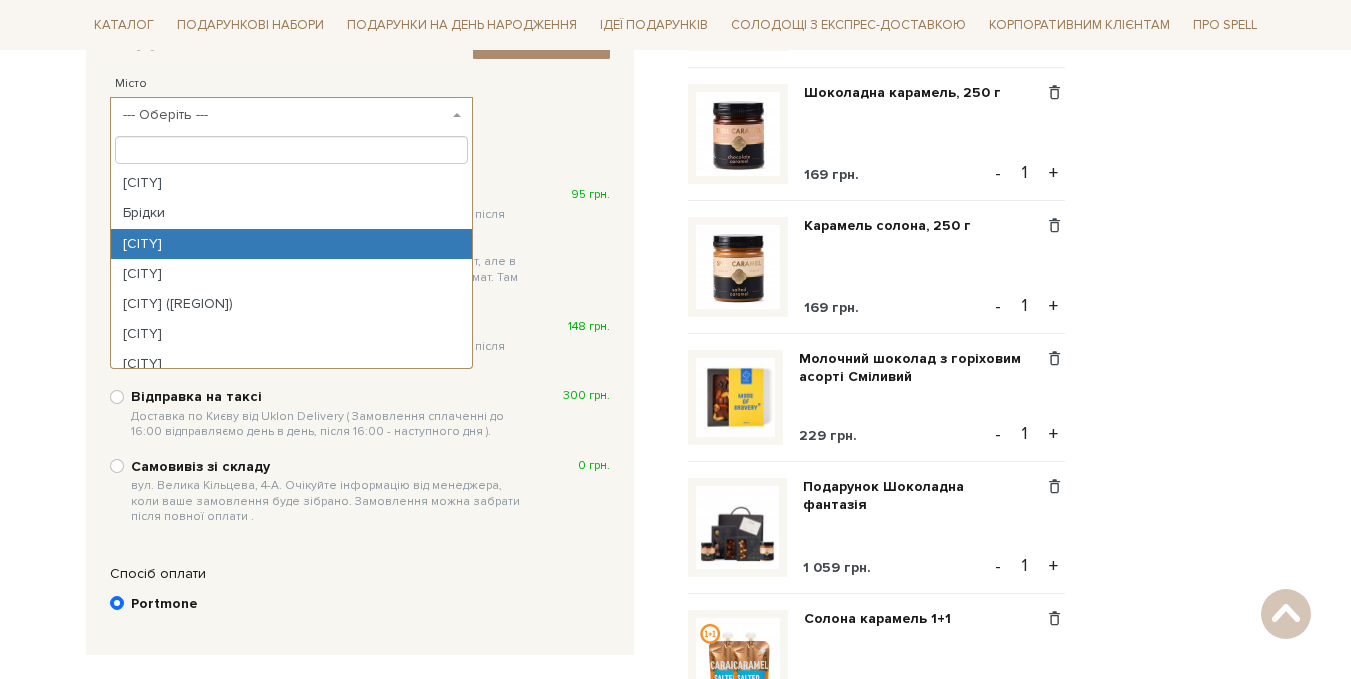 select on "Бровари" 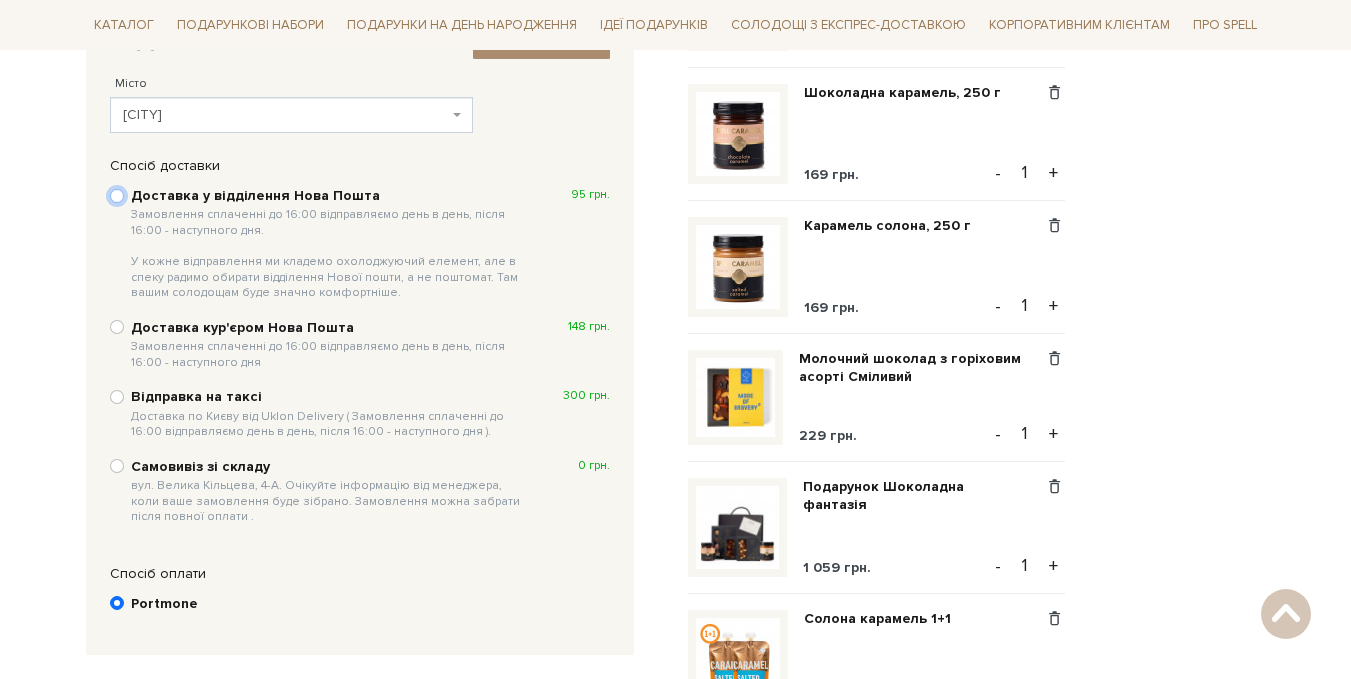 click on "Доставка у відділення Нова Пошта                                                                             Замовлення сплаченні до 16:00 відправляємо день в день, після 16:00 - наступного дня.
У кожне відправлення ми кладемо охолоджуючий елемент, але в спеку радимо обирати відділення Нової пошти, а не поштомат. Там вашим солодощам буде значно комфортніше.
95 грн." at bounding box center (117, 196) 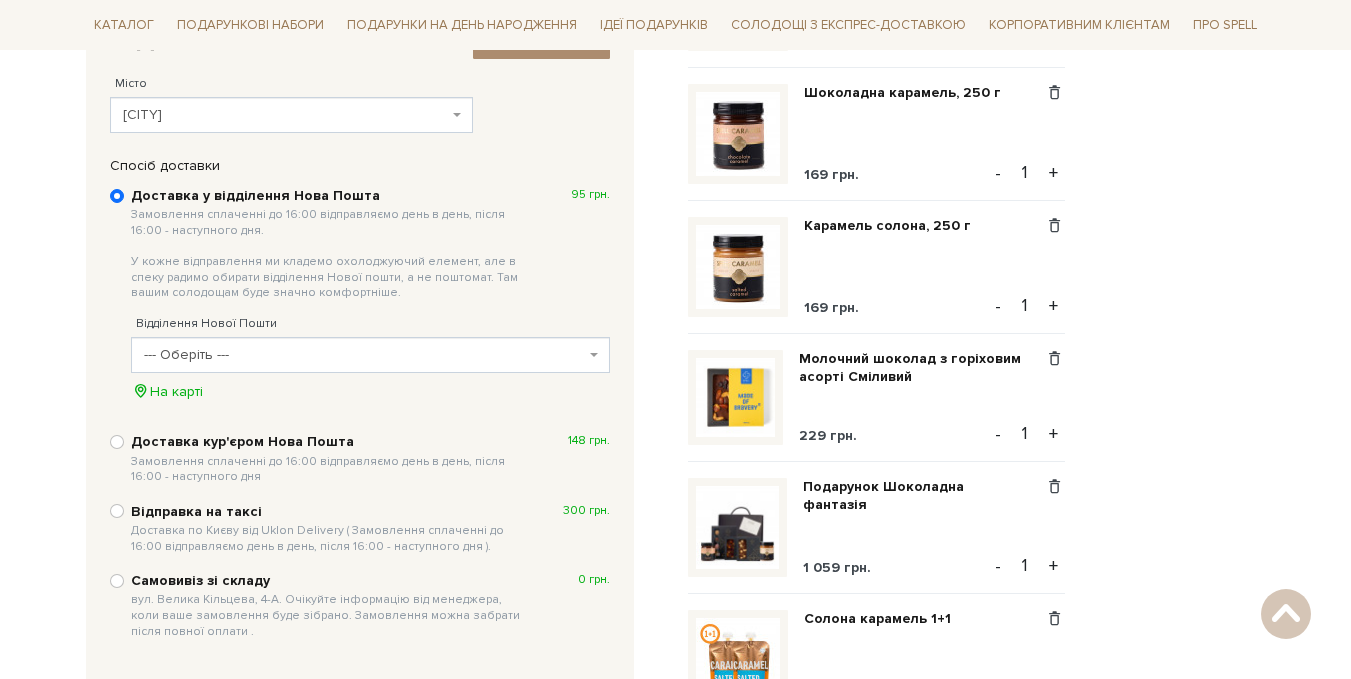 click on "--- Оберіть ---" at bounding box center (370, 355) 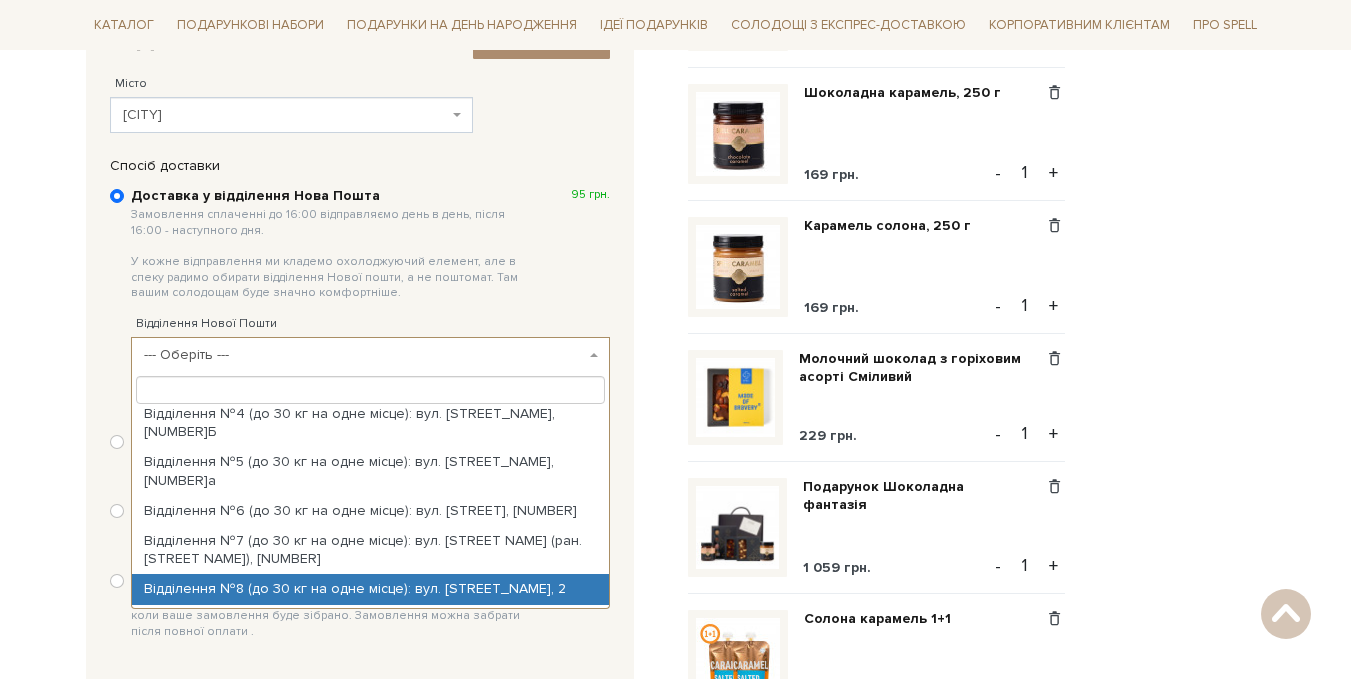 scroll, scrollTop: 200, scrollLeft: 0, axis: vertical 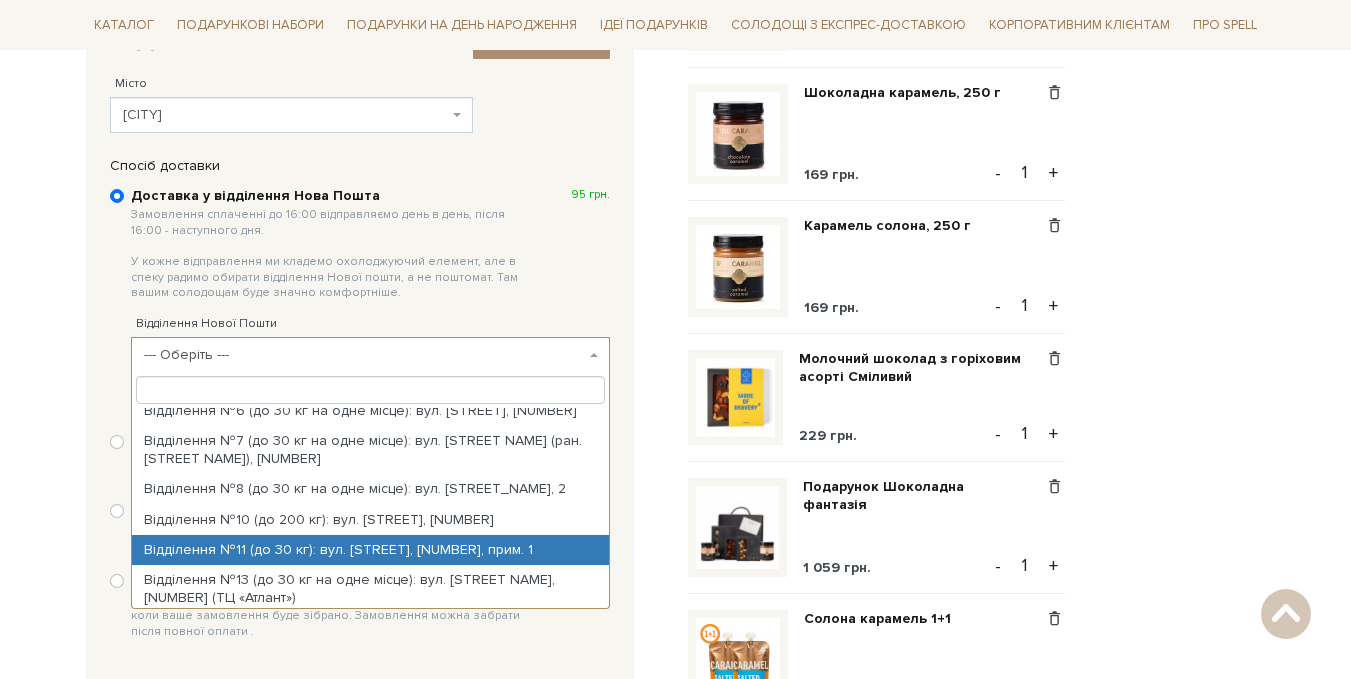 select on "Відділення №[NUMBER] (до 30 кг): вул. [LAST NAME], [NUMBER] Б, прим. [NUMBER]" 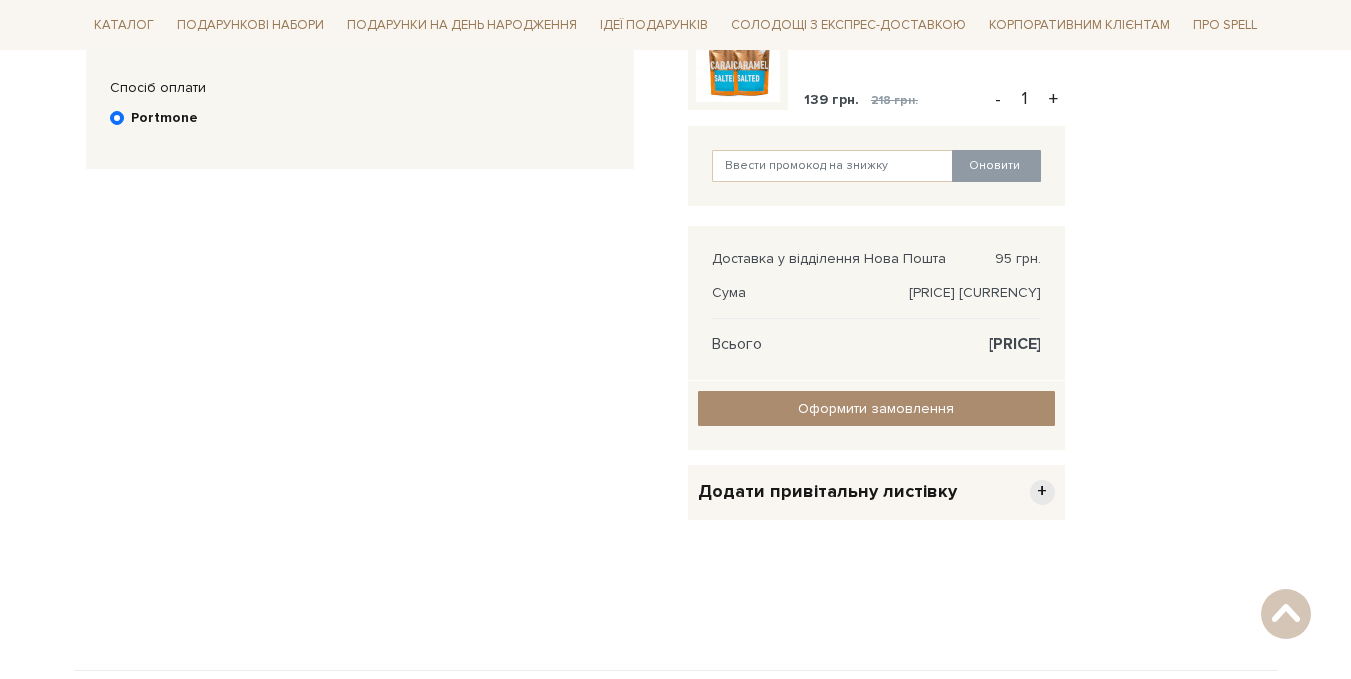 scroll, scrollTop: 1090, scrollLeft: 0, axis: vertical 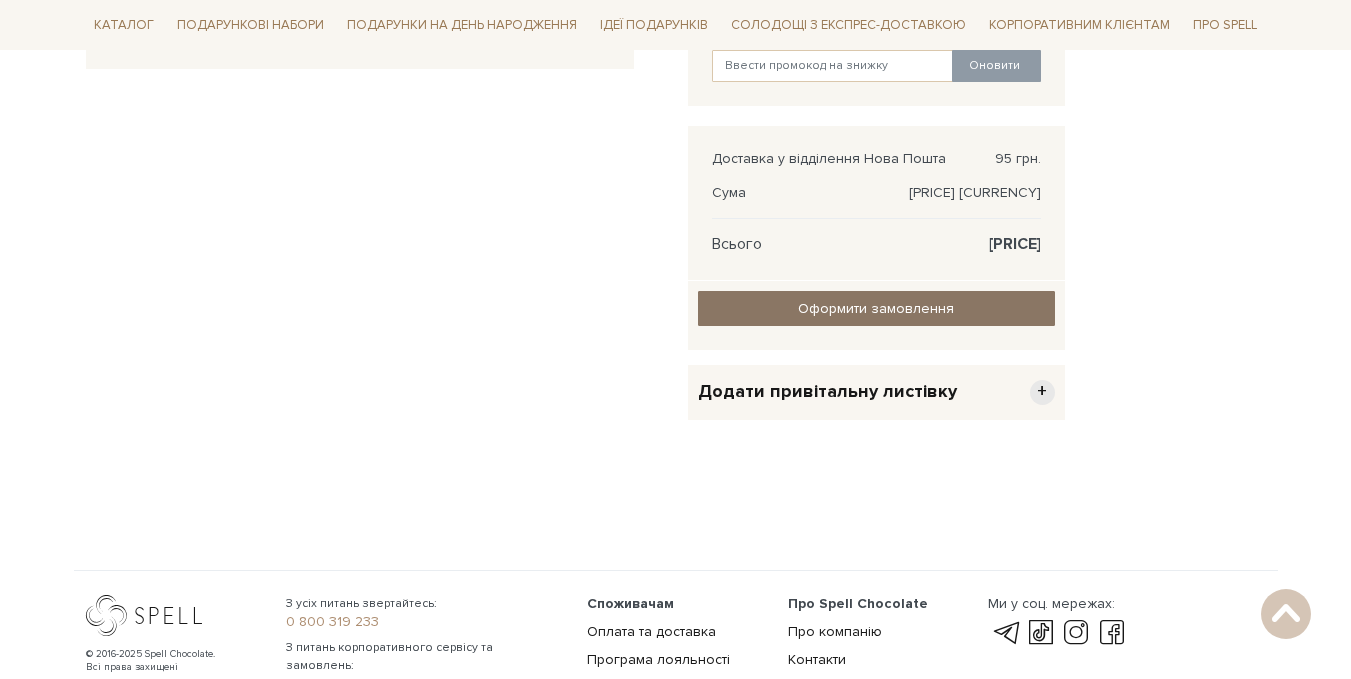 click on "Оформити замовлення" at bounding box center [876, 308] 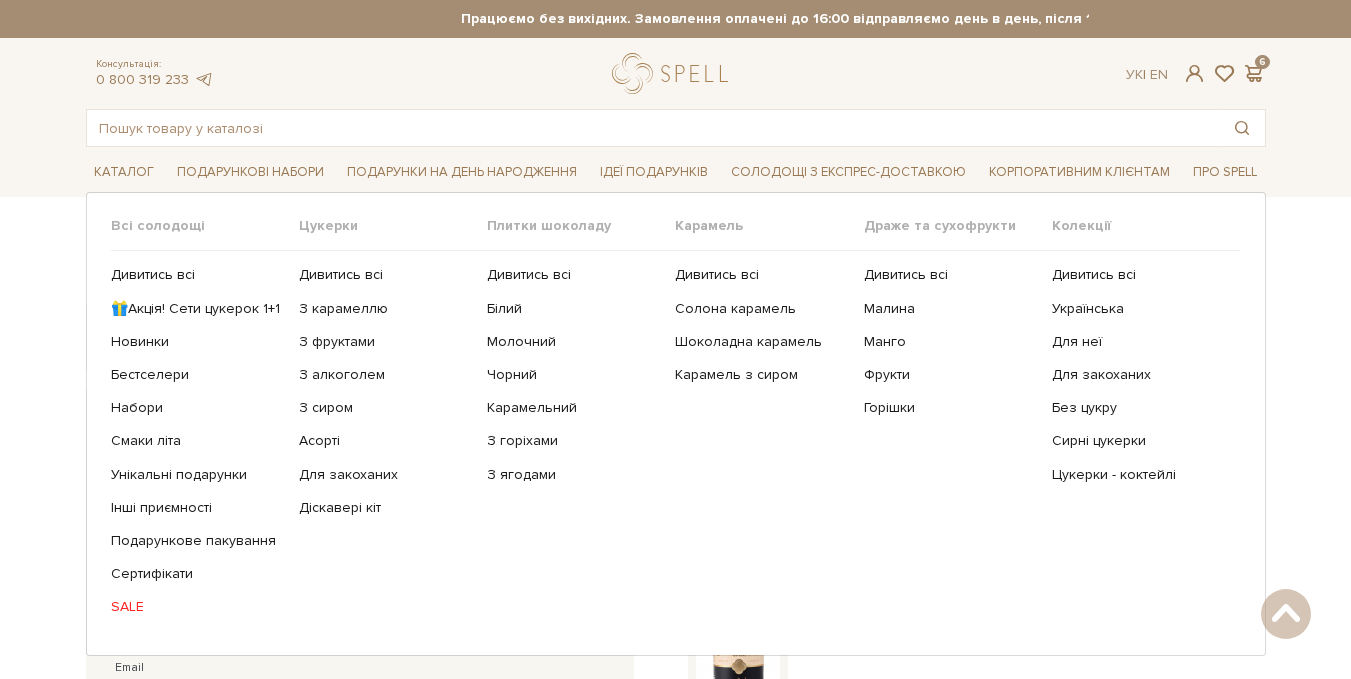 scroll, scrollTop: 1090, scrollLeft: 0, axis: vertical 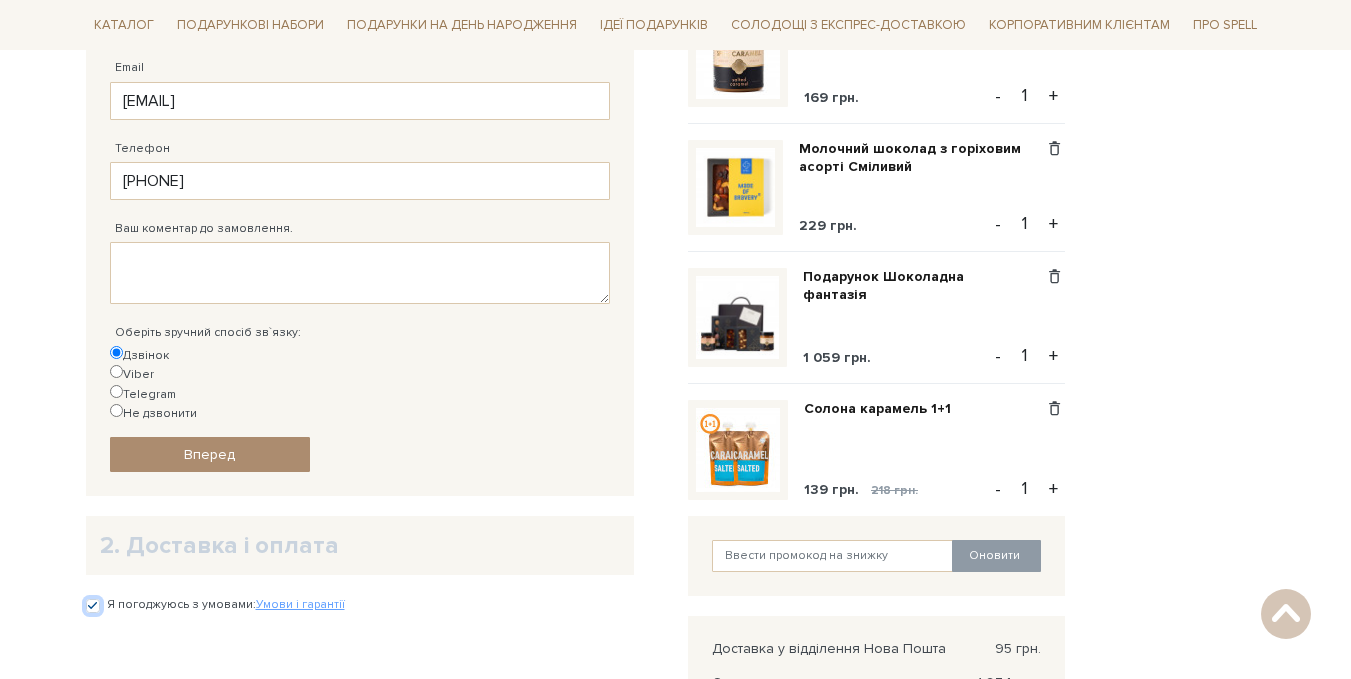 click on "Я погоджуюсь з умовами:  Умови і гарантії" at bounding box center (93, 606) 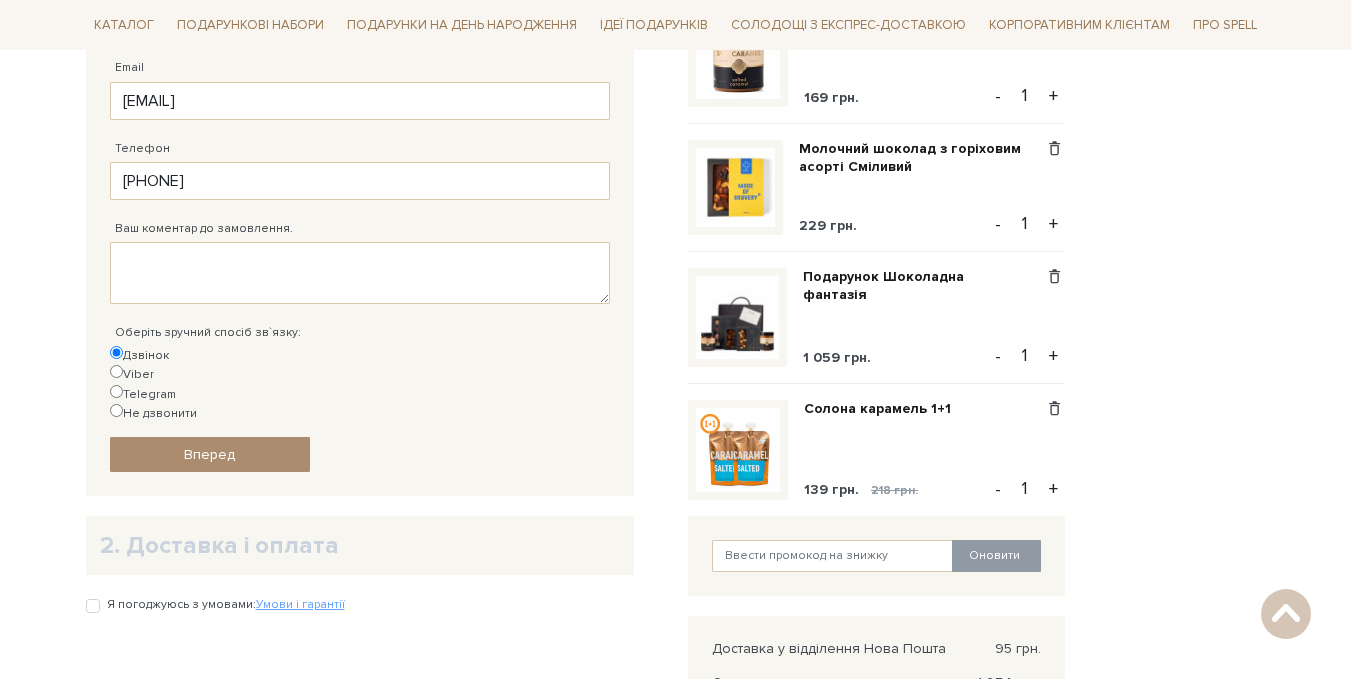 click on "2. Доставка і оплата" at bounding box center (360, 545) 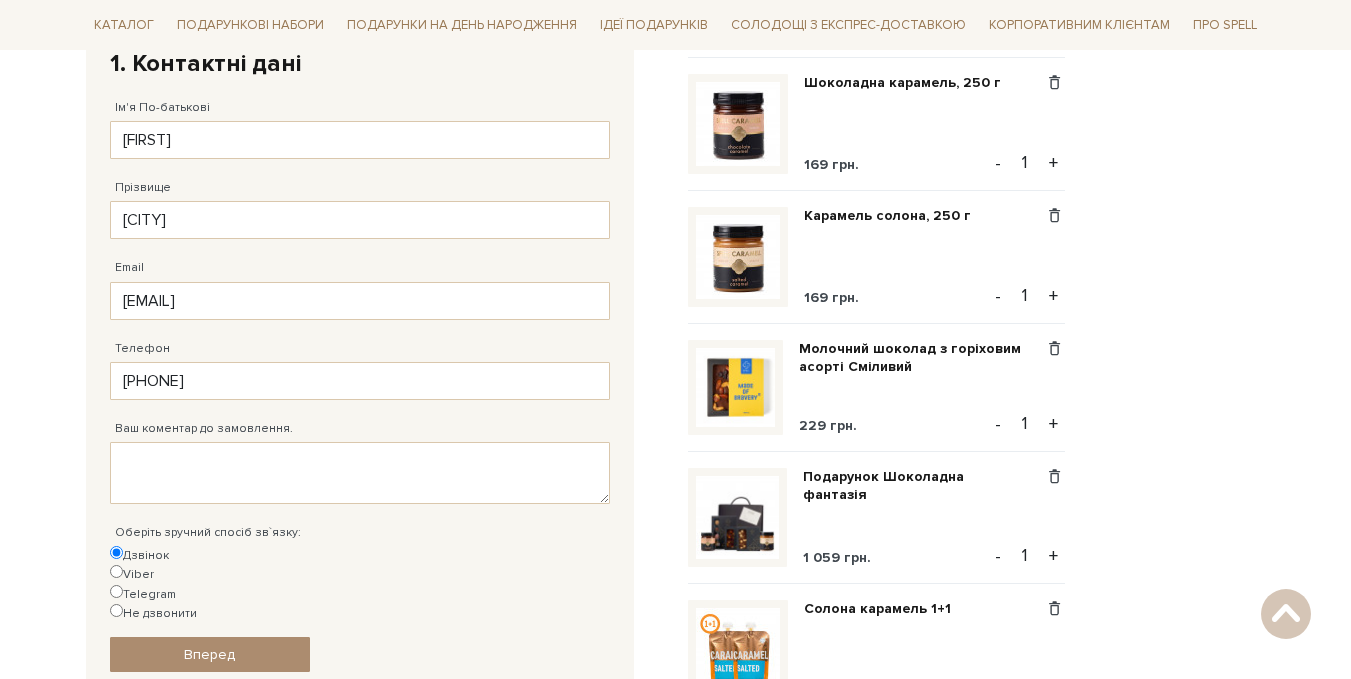 scroll, scrollTop: 700, scrollLeft: 0, axis: vertical 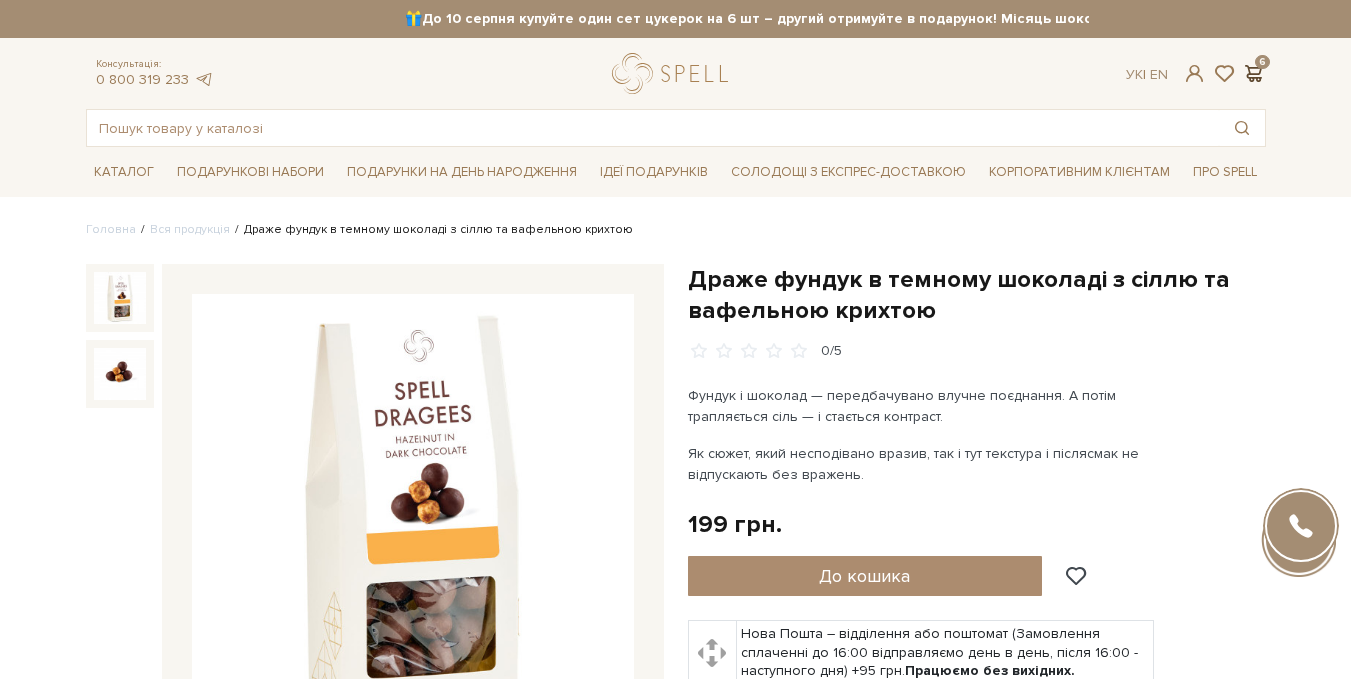 click at bounding box center (1254, 73) 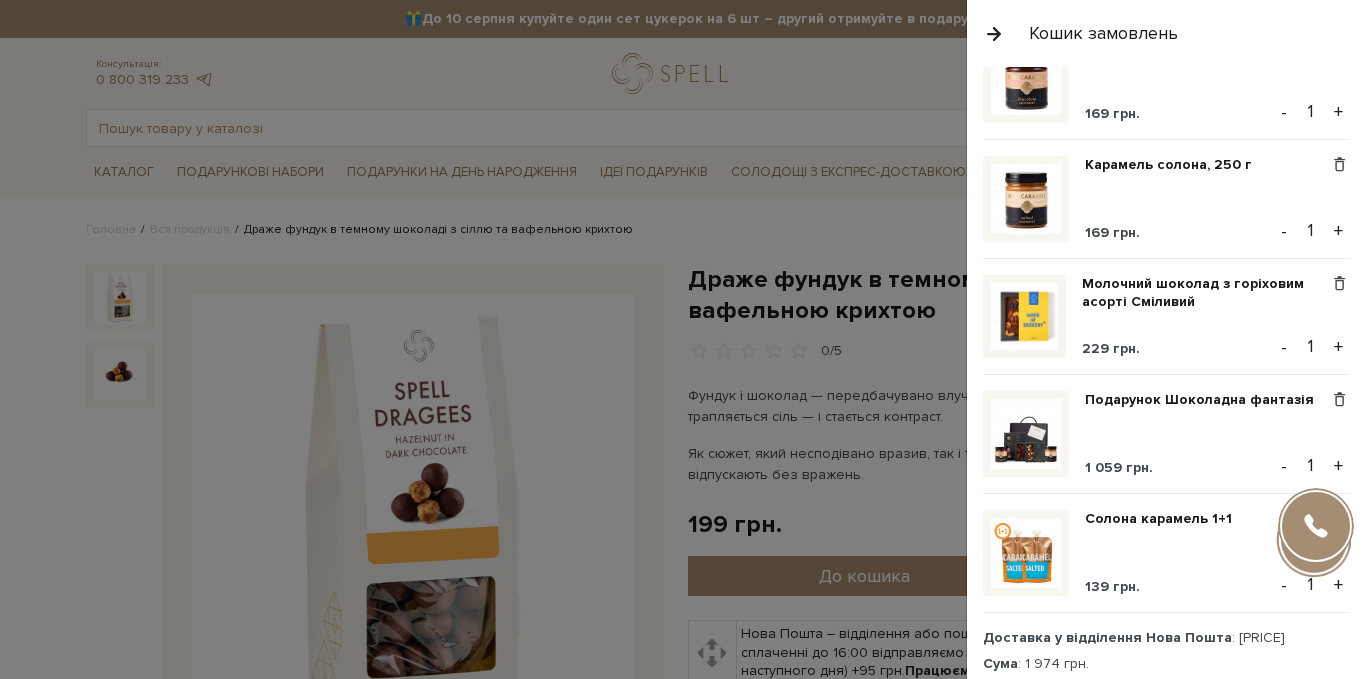 scroll, scrollTop: 300, scrollLeft: 0, axis: vertical 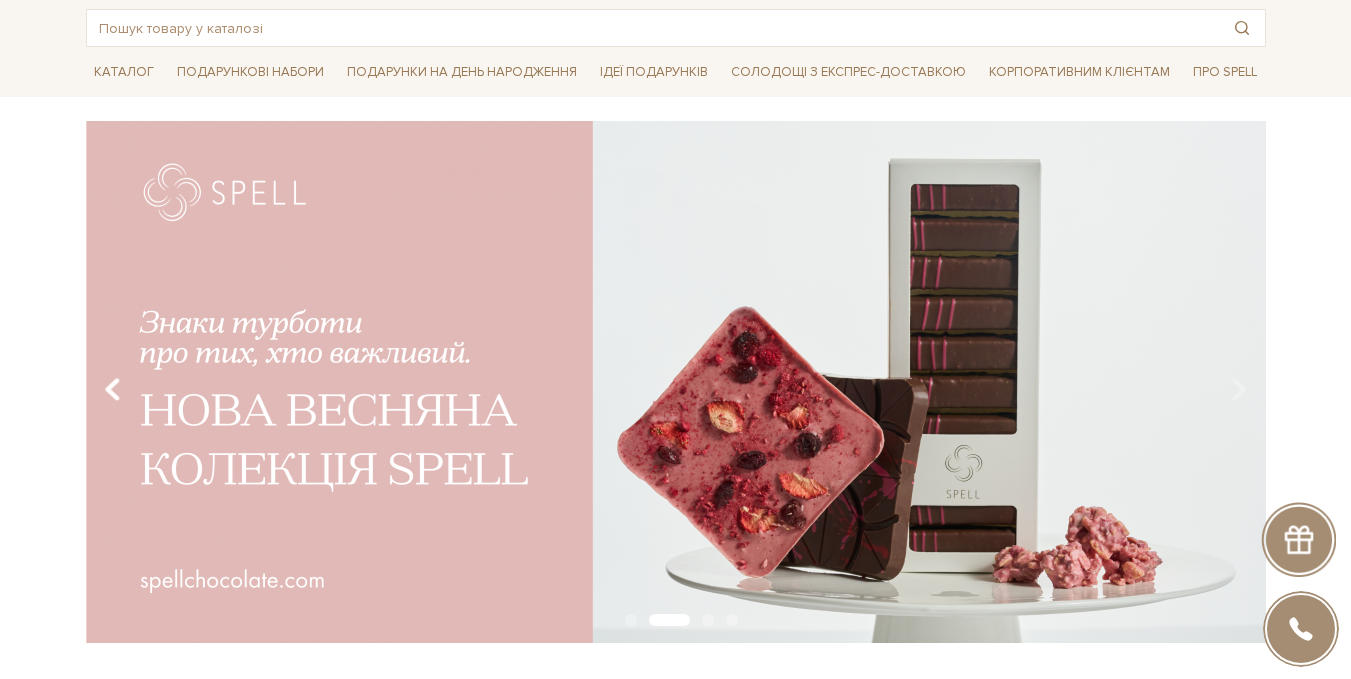 click at bounding box center (112, 390) 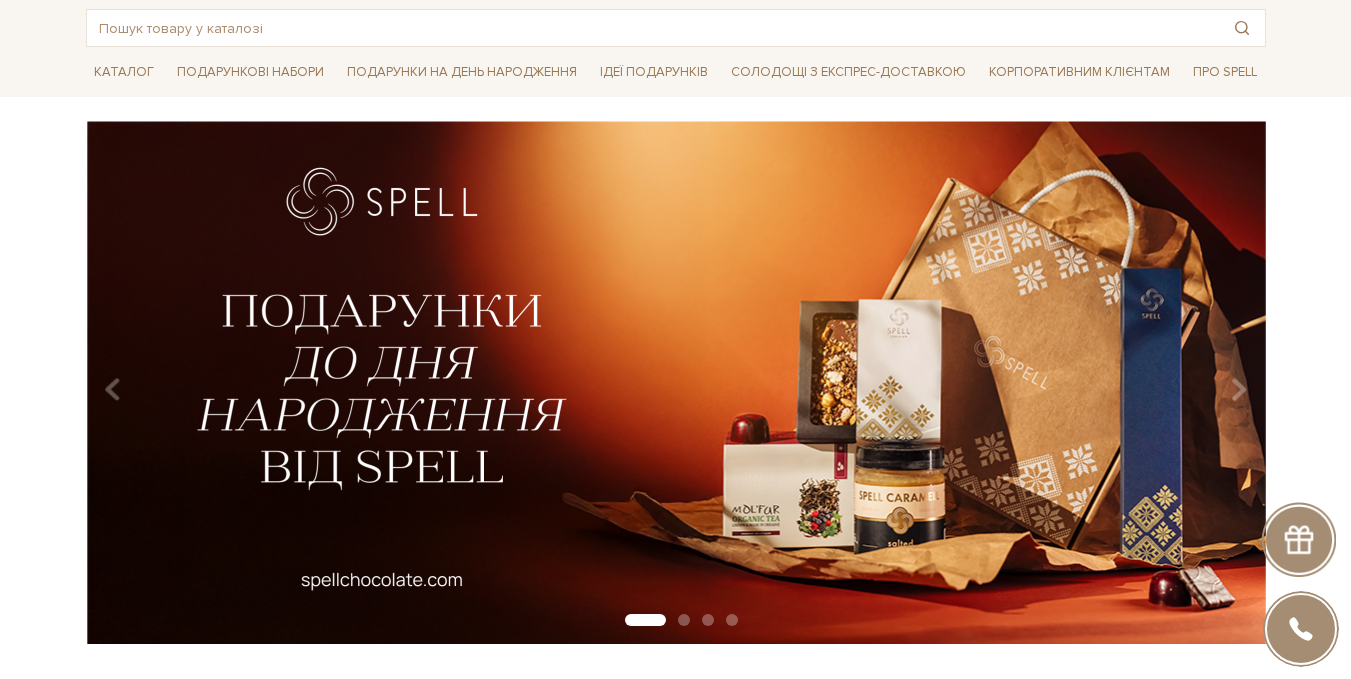 click at bounding box center [676, 382] 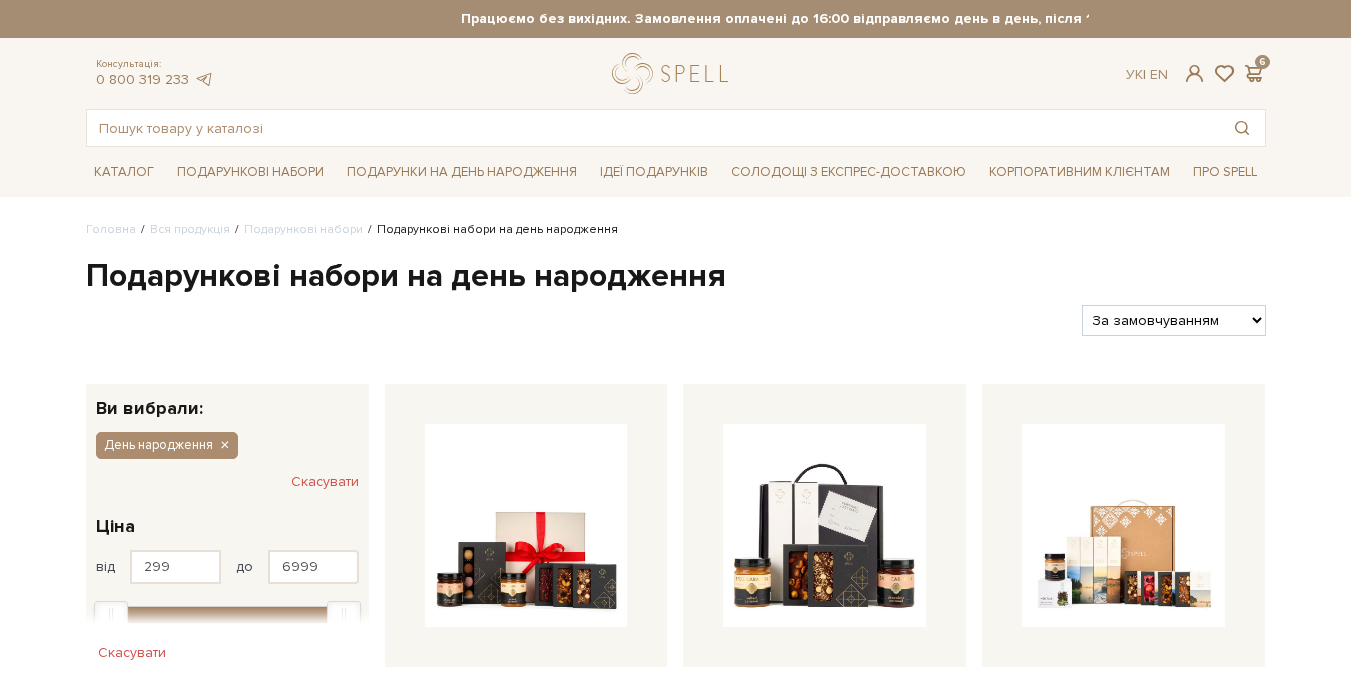 scroll, scrollTop: 0, scrollLeft: 0, axis: both 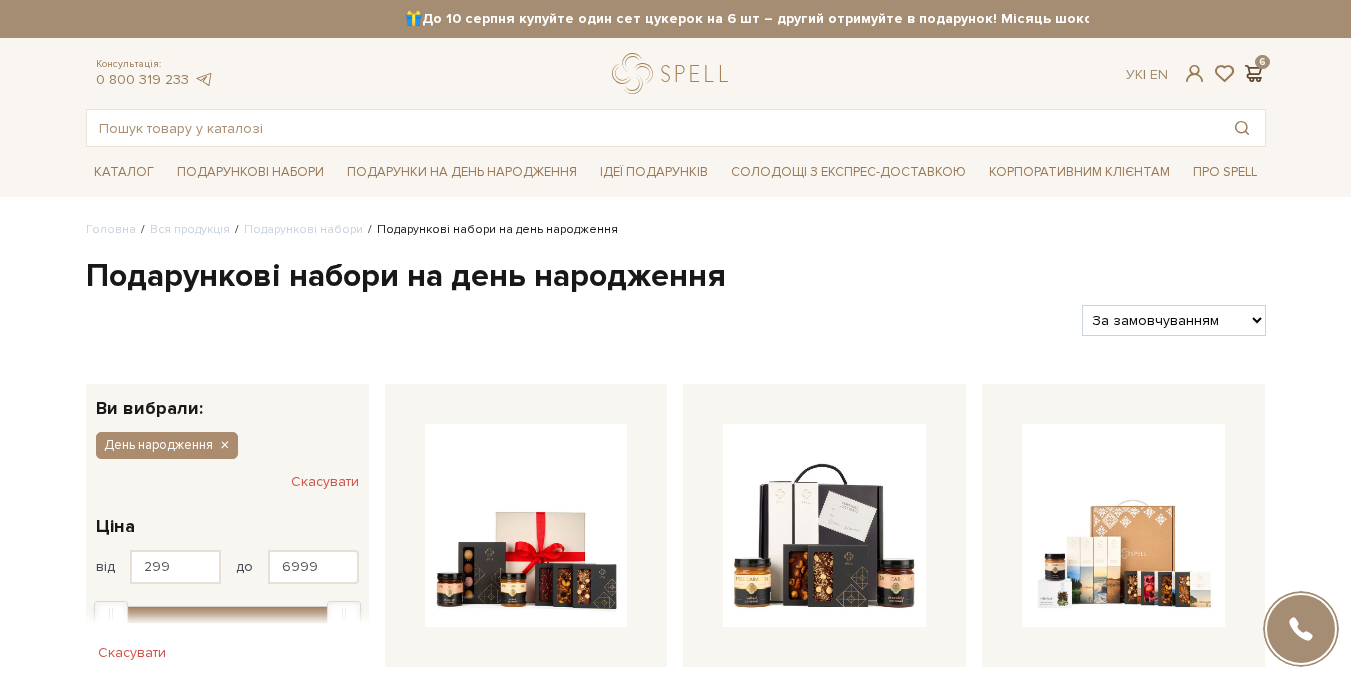 click at bounding box center (1254, 73) 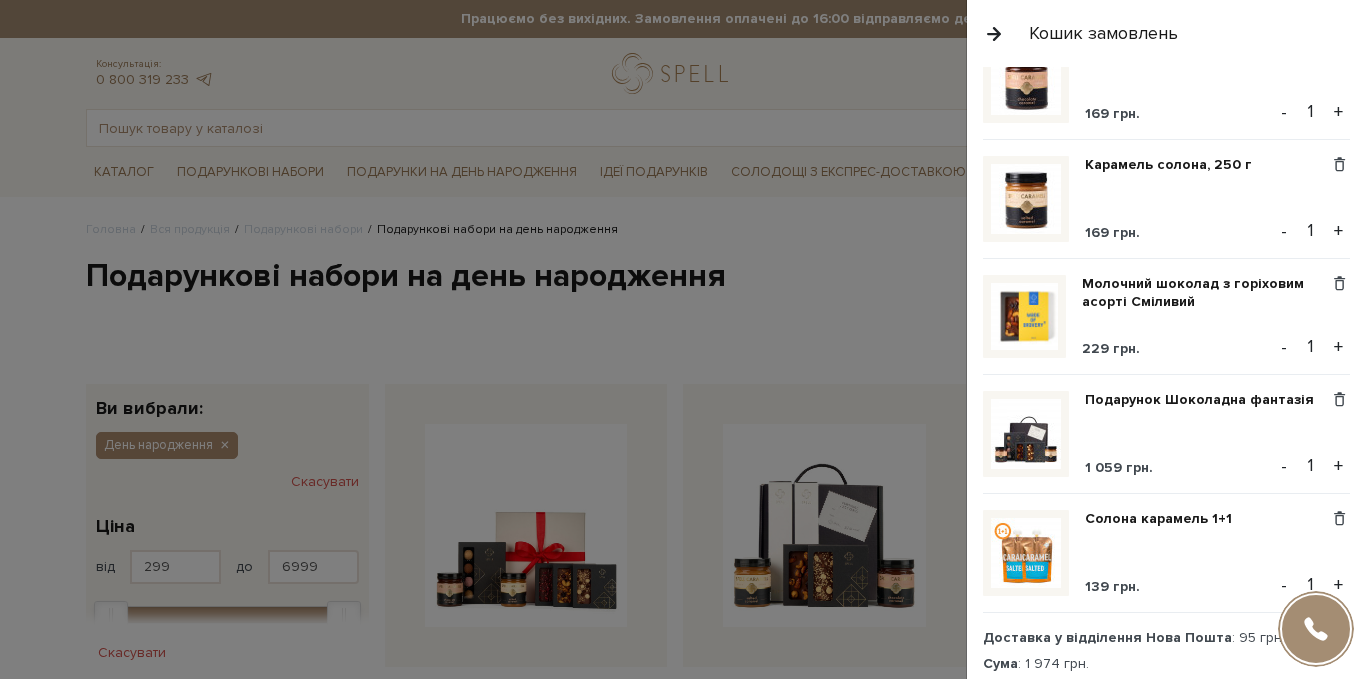 scroll, scrollTop: 300, scrollLeft: 0, axis: vertical 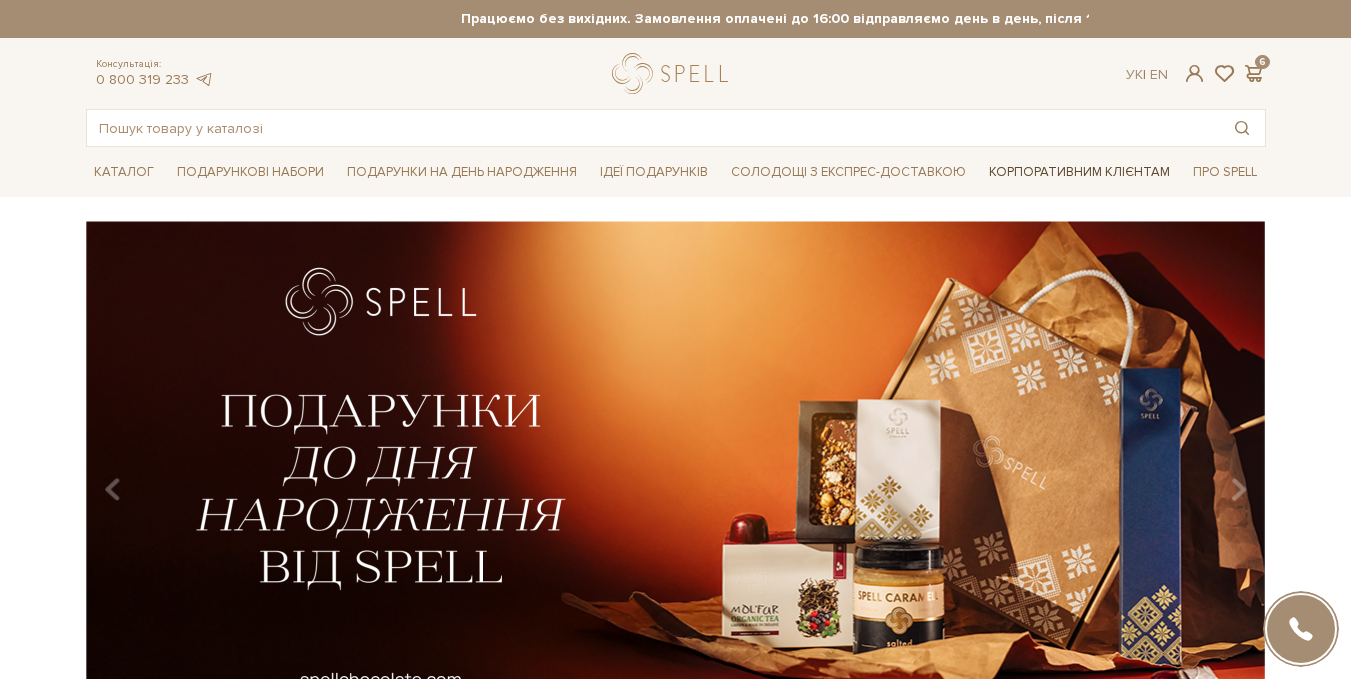 click on "Корпоративним клієнтам" at bounding box center [1079, 172] 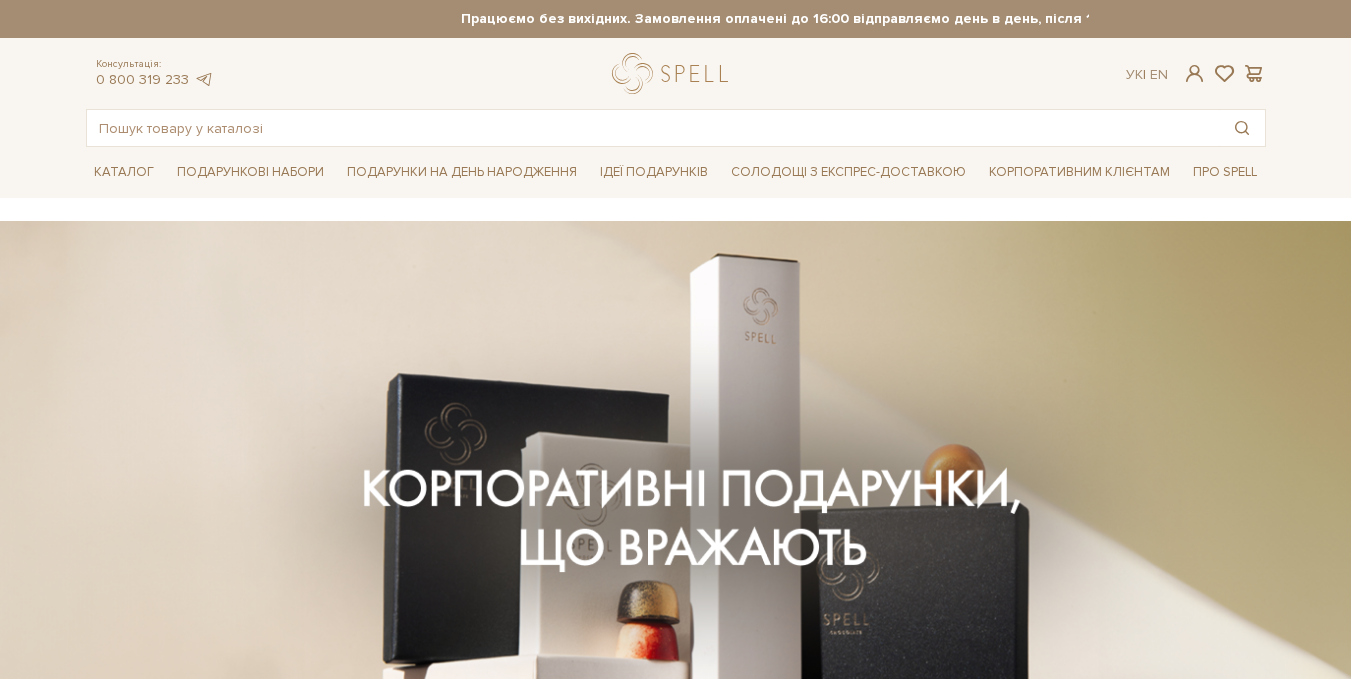 scroll, scrollTop: 0, scrollLeft: 0, axis: both 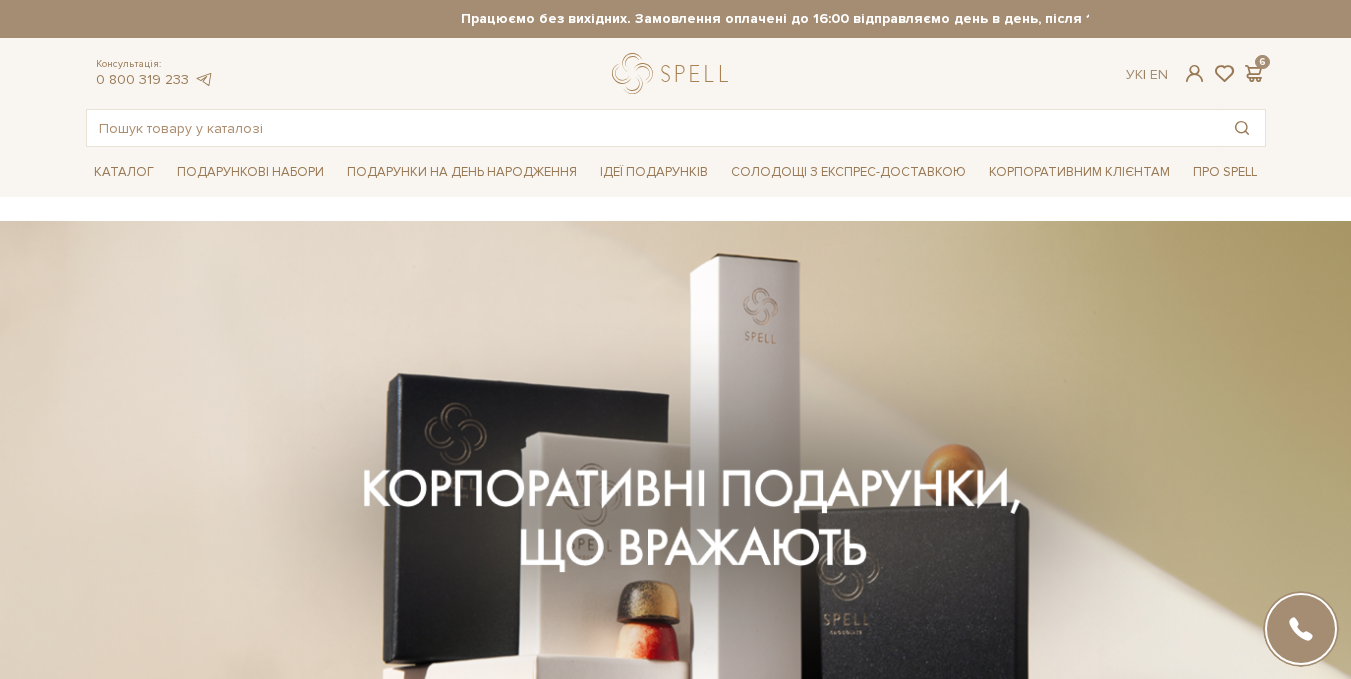 click on "Про Spell" at bounding box center [1225, 172] 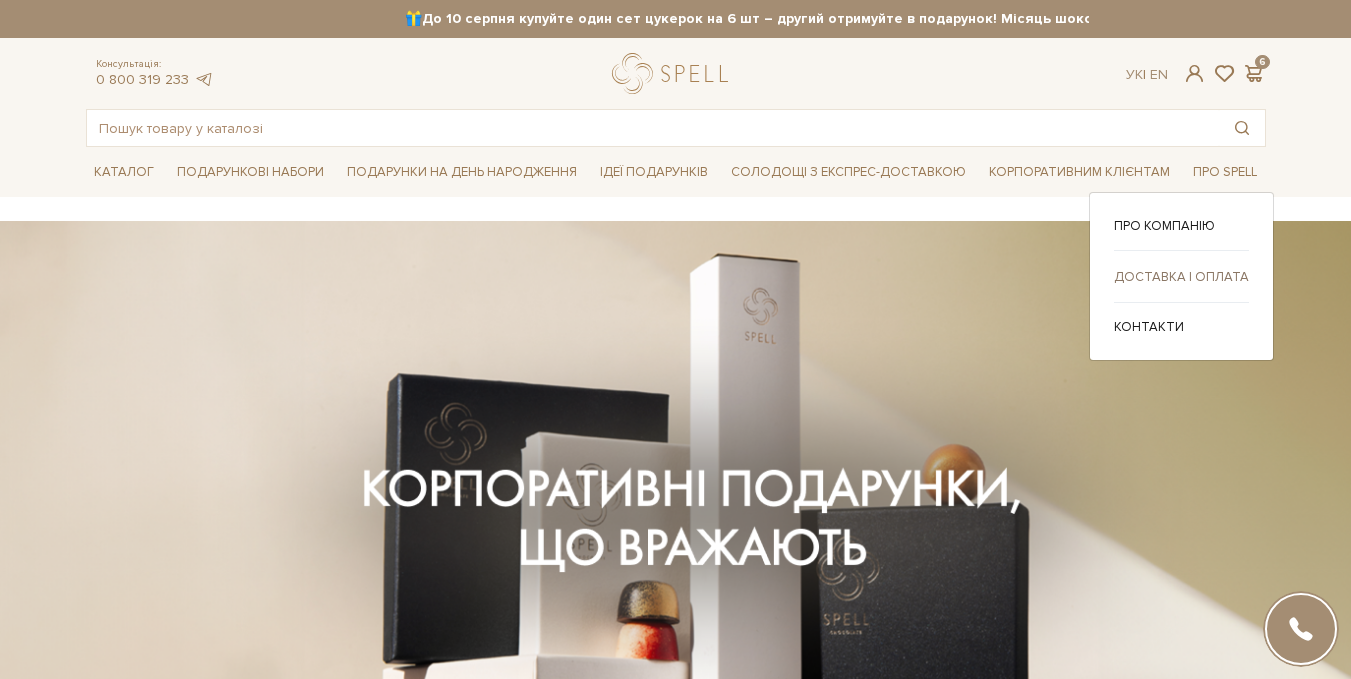 click on "Доставка і оплата" at bounding box center (1181, 277) 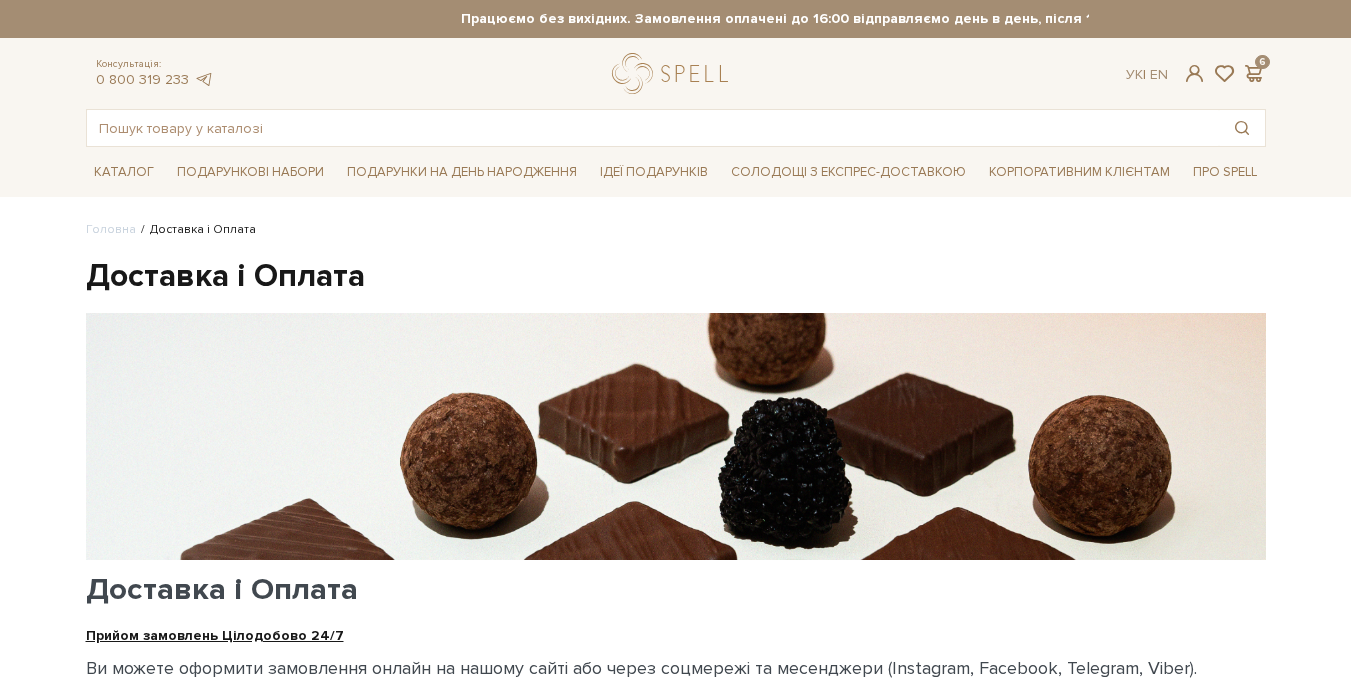scroll, scrollTop: 0, scrollLeft: 0, axis: both 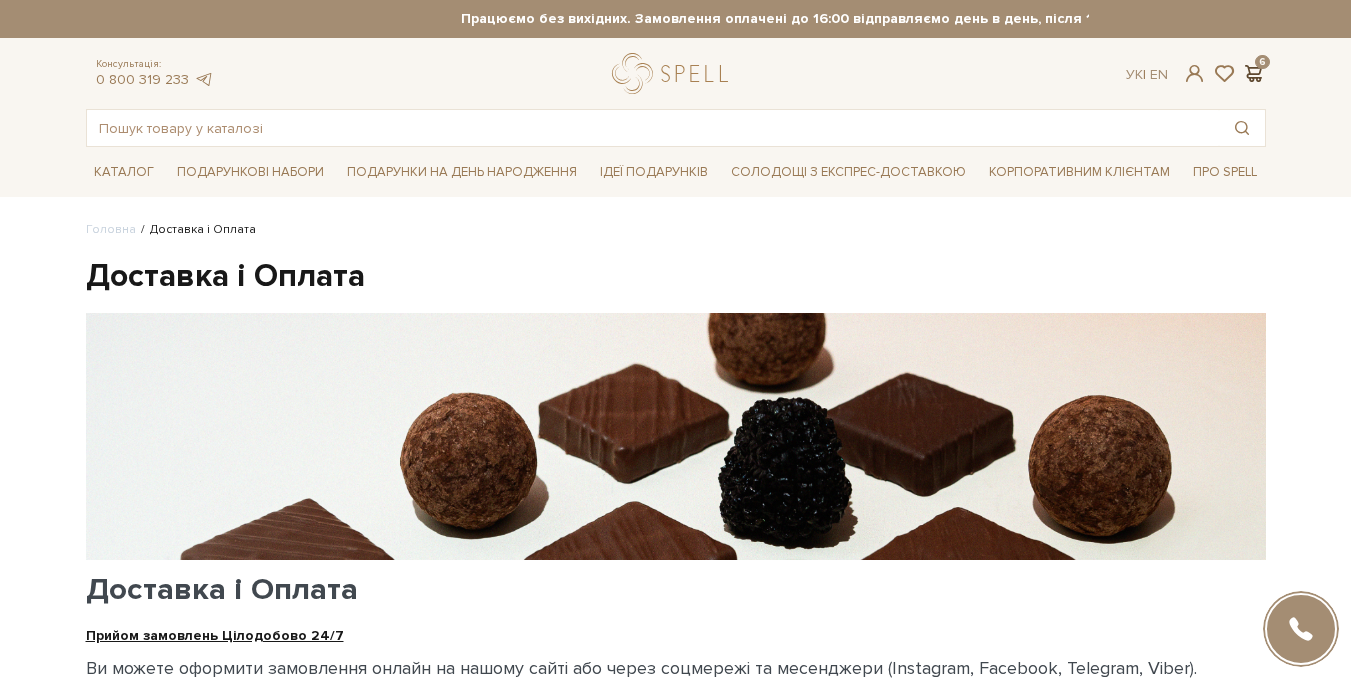 click at bounding box center (1254, 73) 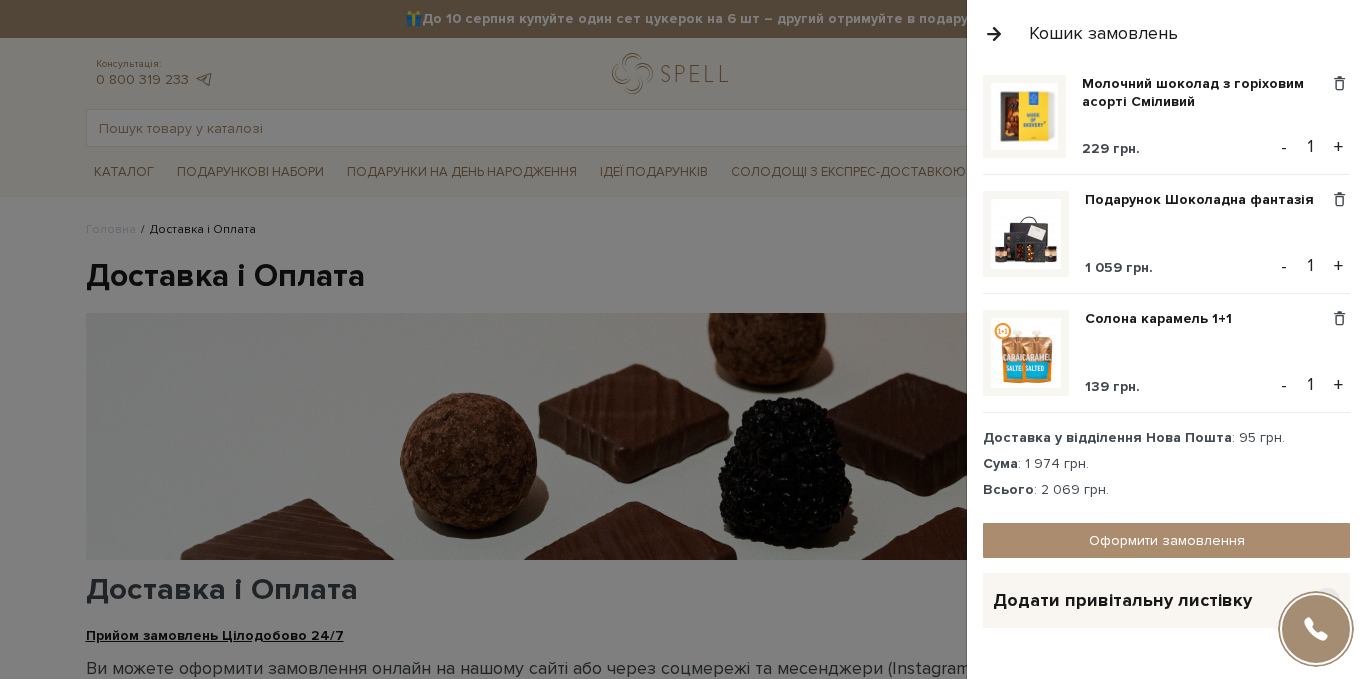 scroll, scrollTop: 443, scrollLeft: 0, axis: vertical 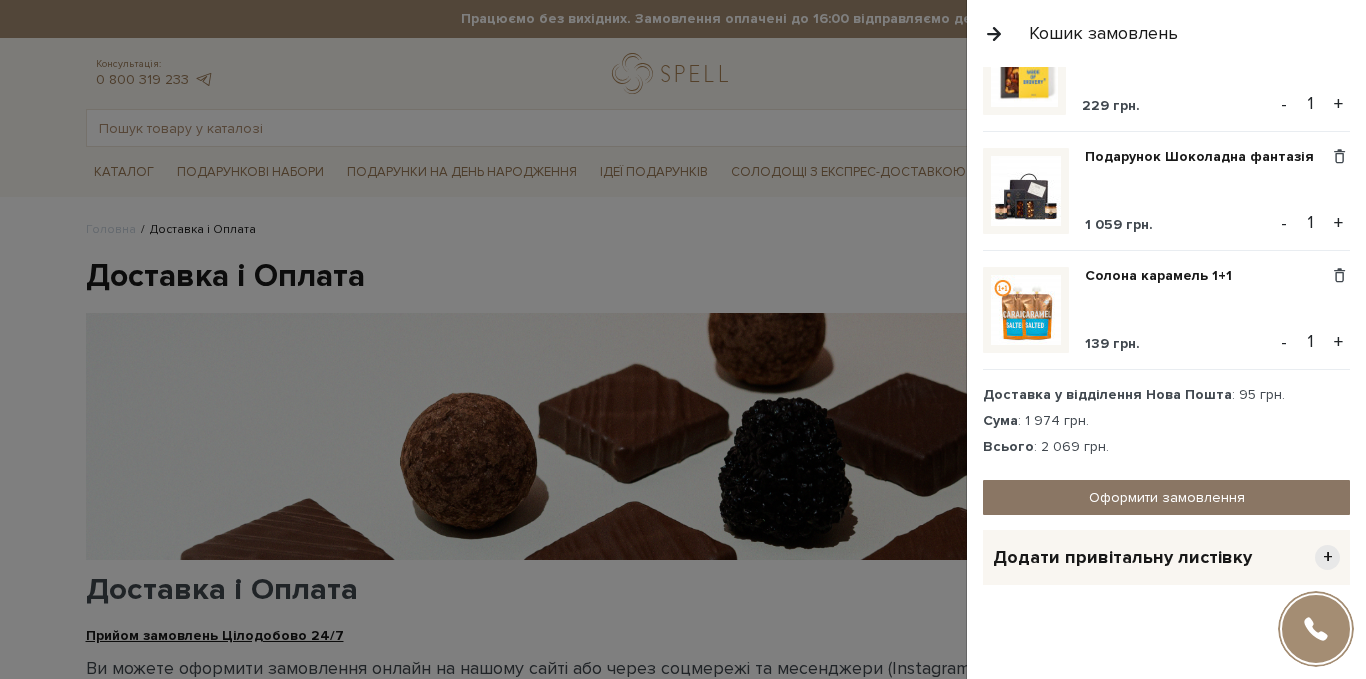 click on "Оформити замовлення" at bounding box center (1166, 497) 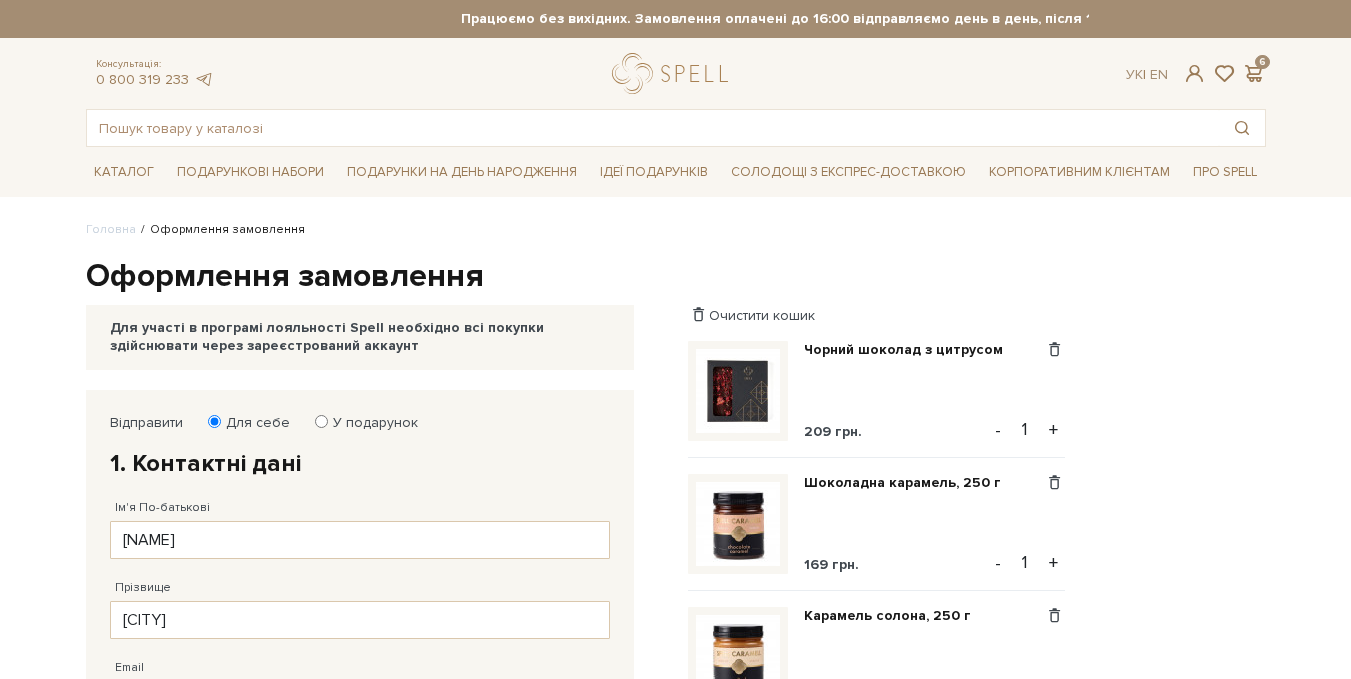 scroll, scrollTop: 0, scrollLeft: 0, axis: both 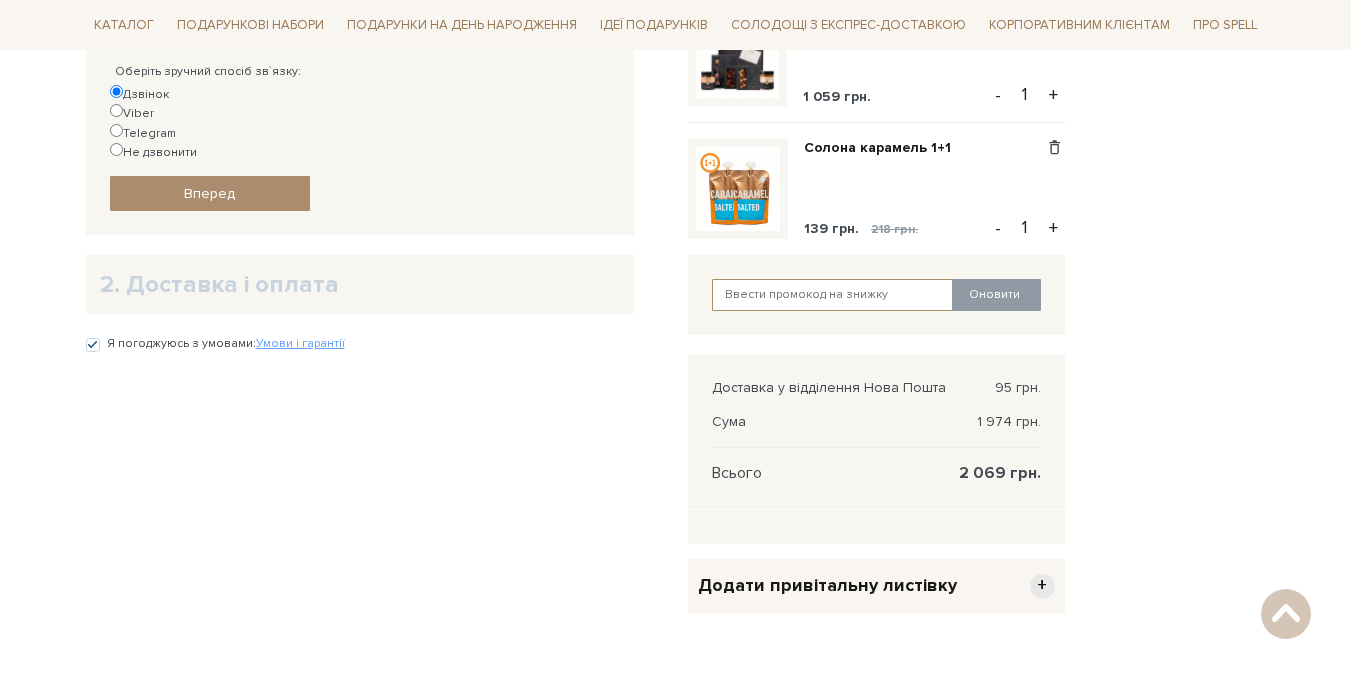 click at bounding box center (833, 295) 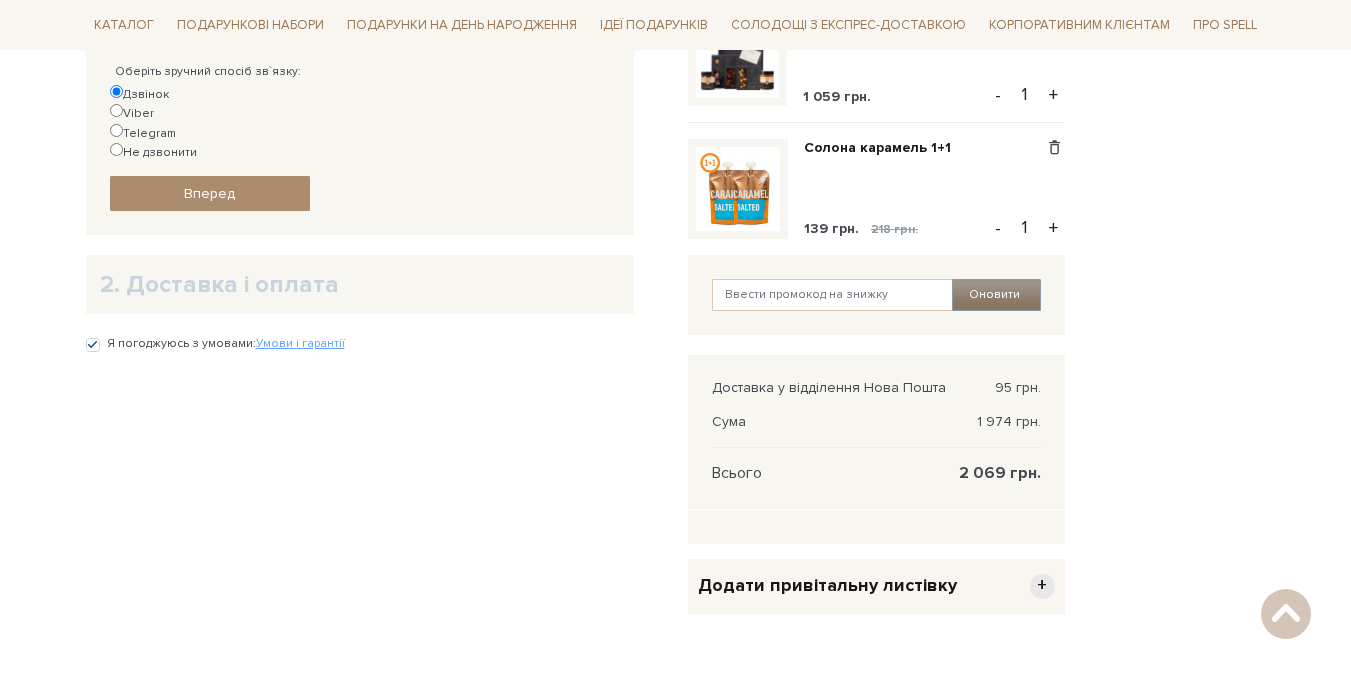 click on "Оновити" at bounding box center [996, 295] 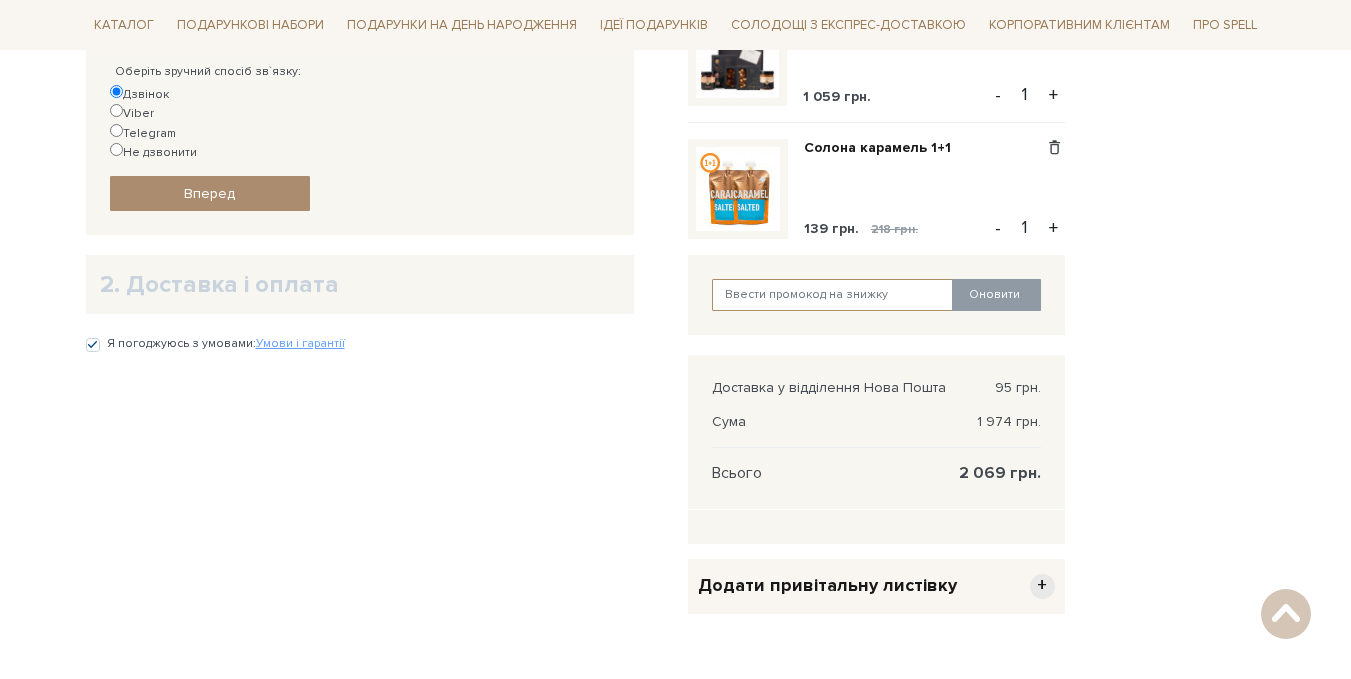click at bounding box center [833, 295] 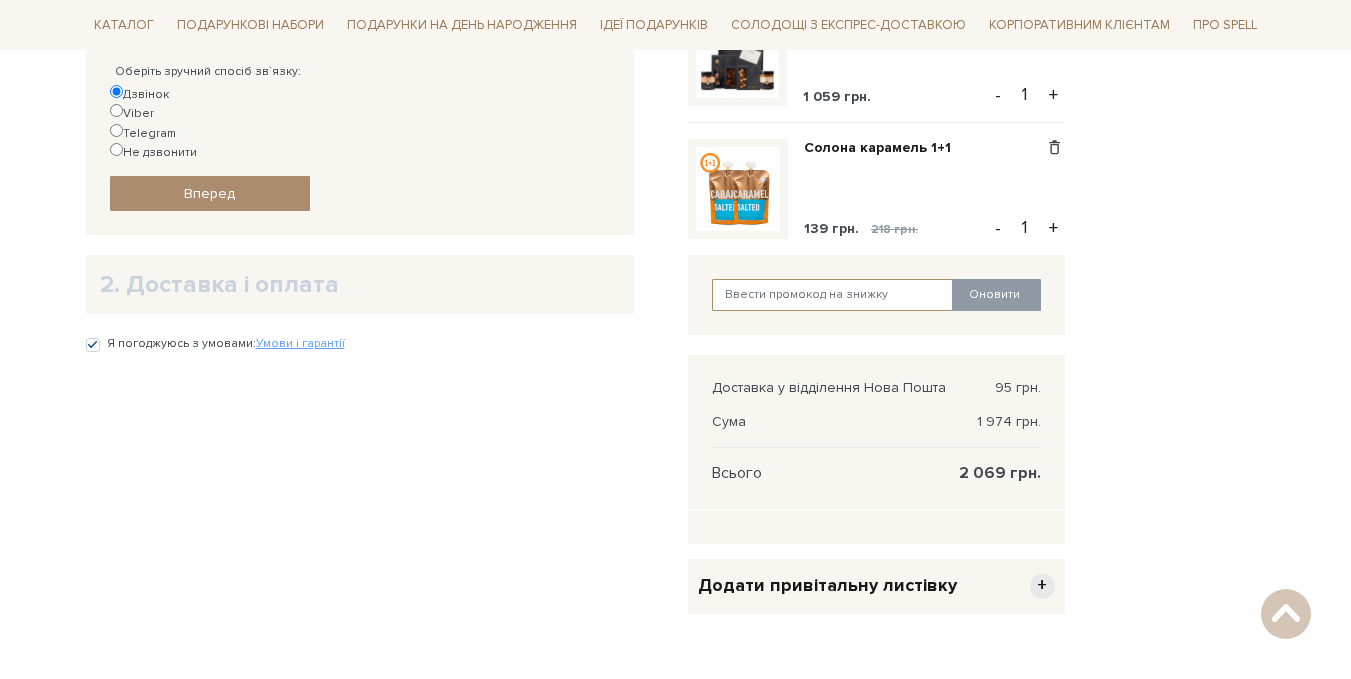 paste on "SweetGift" 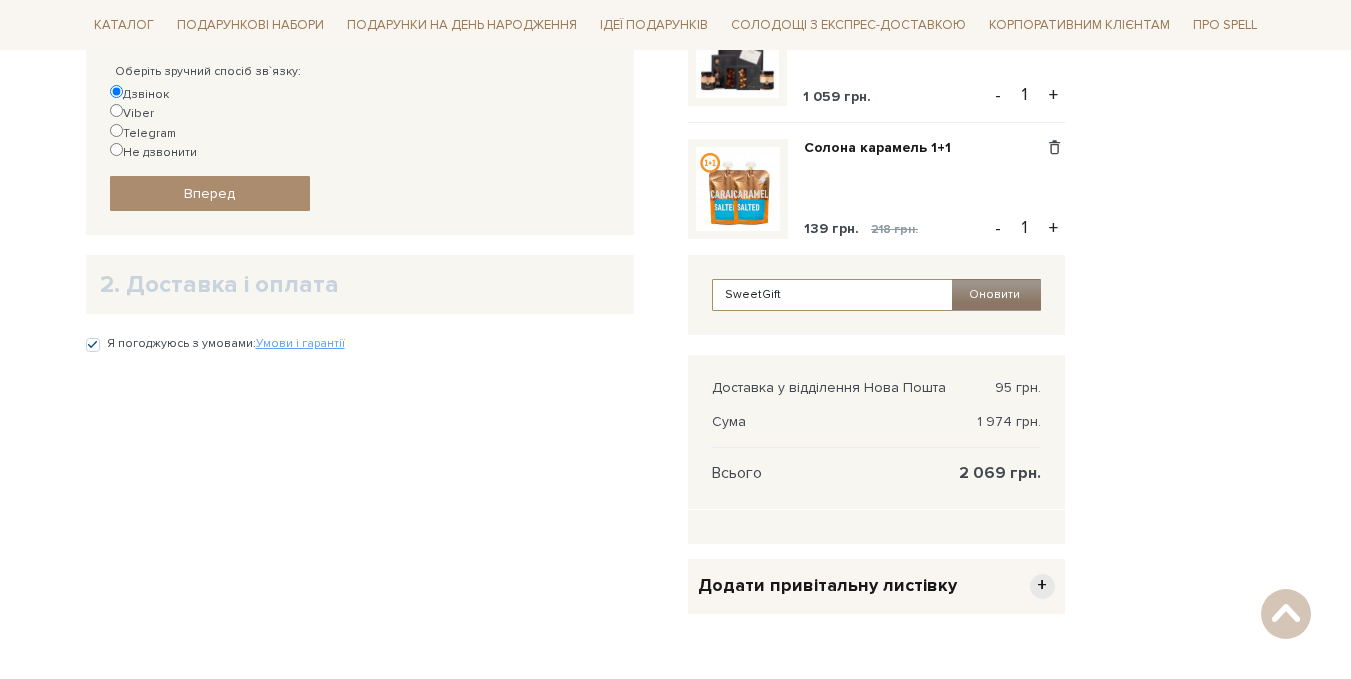 type on "SweetGift" 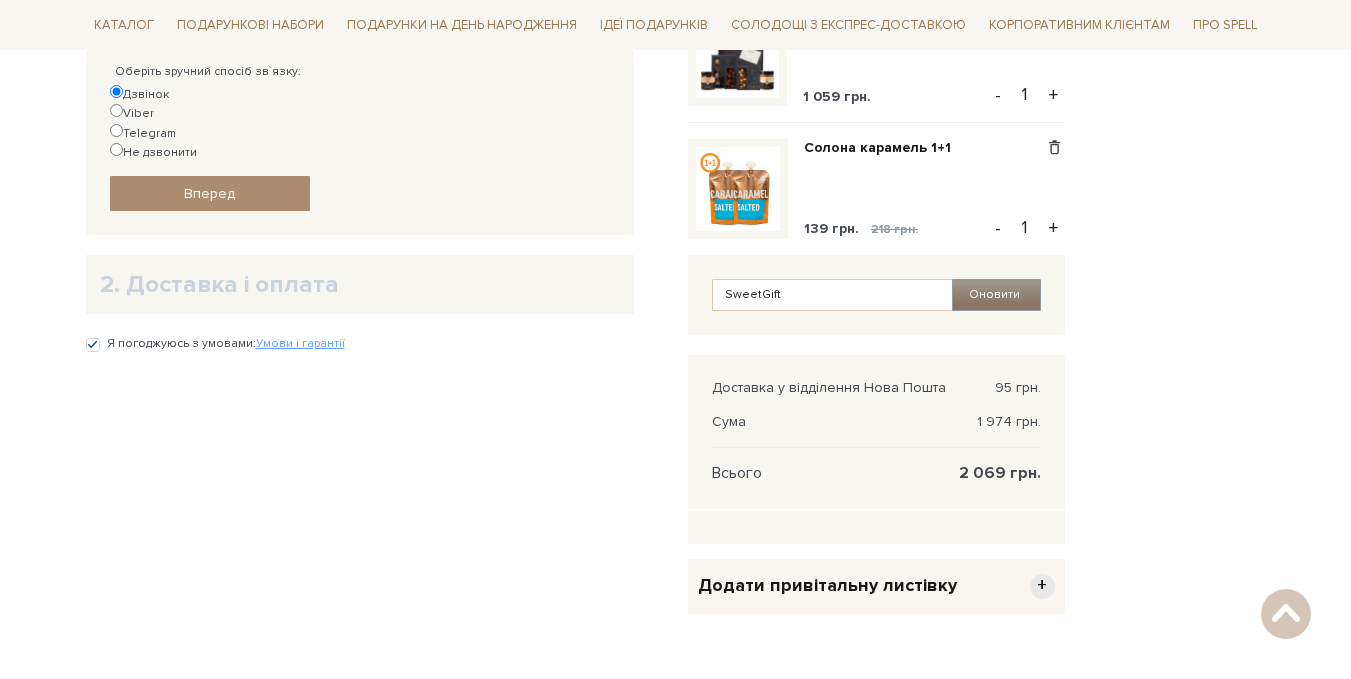 click on "Оновити" at bounding box center [996, 295] 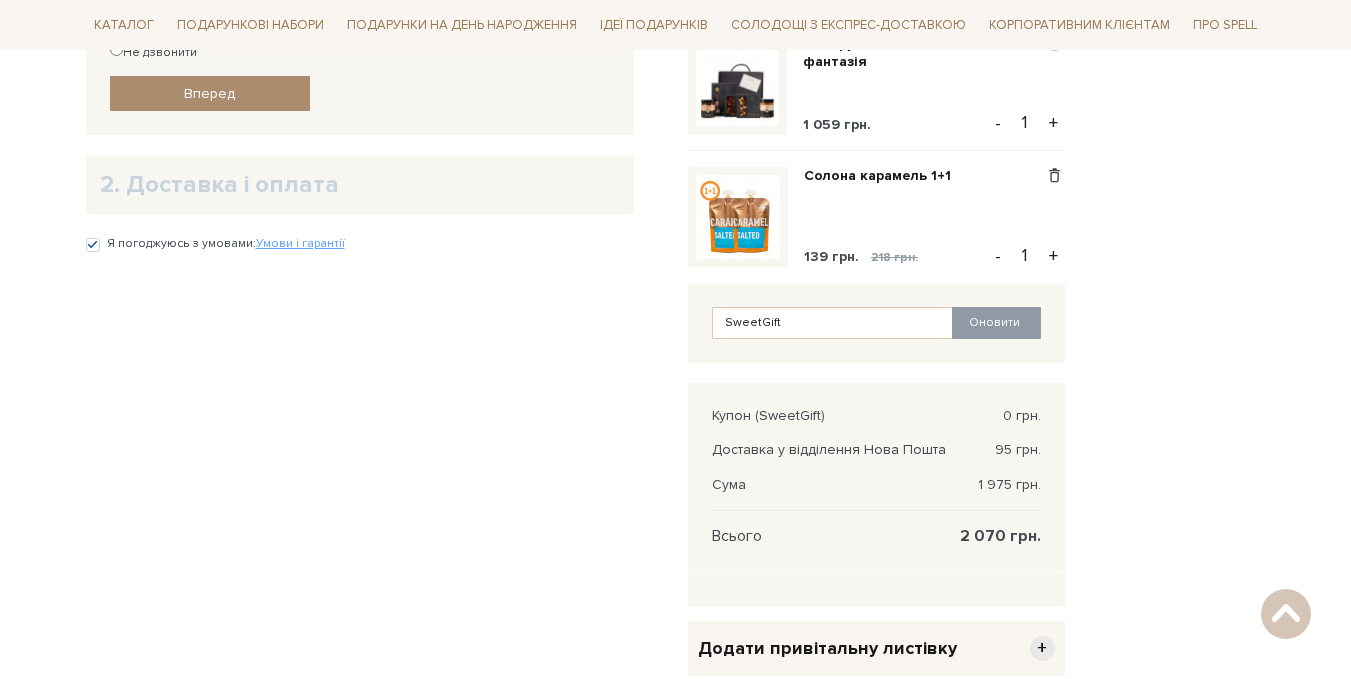 scroll, scrollTop: 1061, scrollLeft: 0, axis: vertical 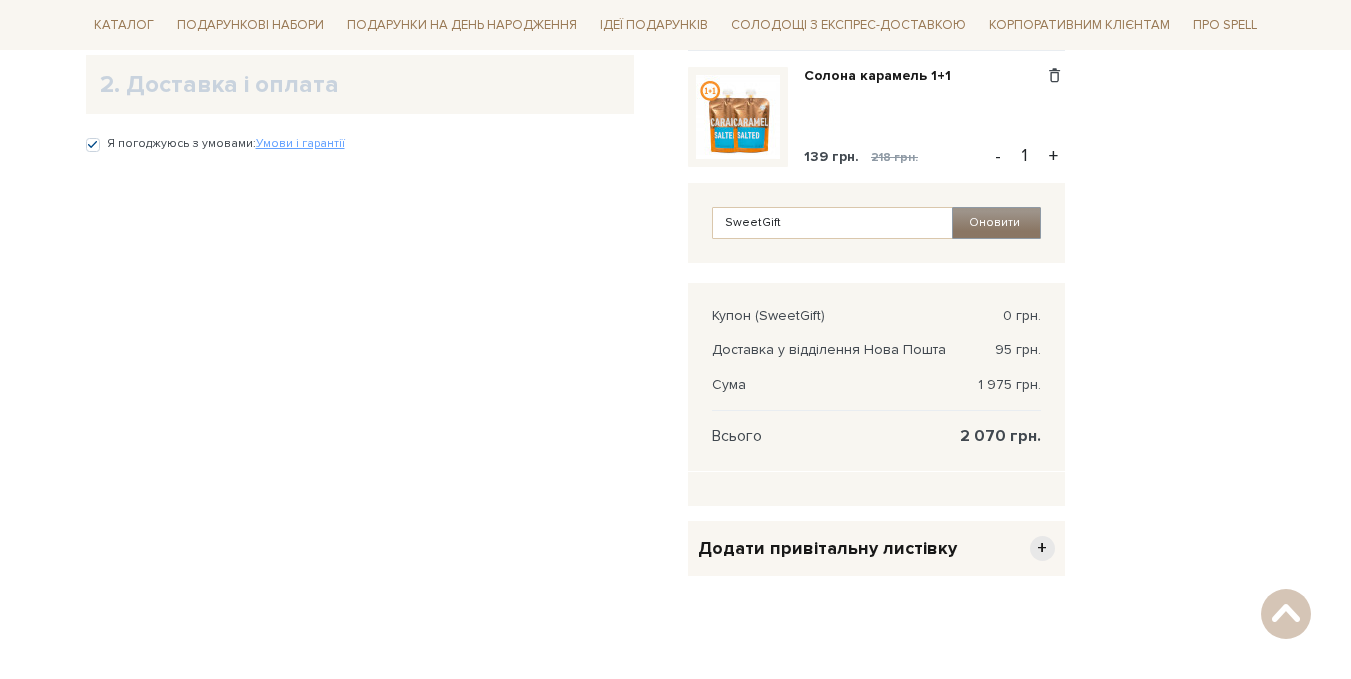 click on "Оновити" at bounding box center [996, 223] 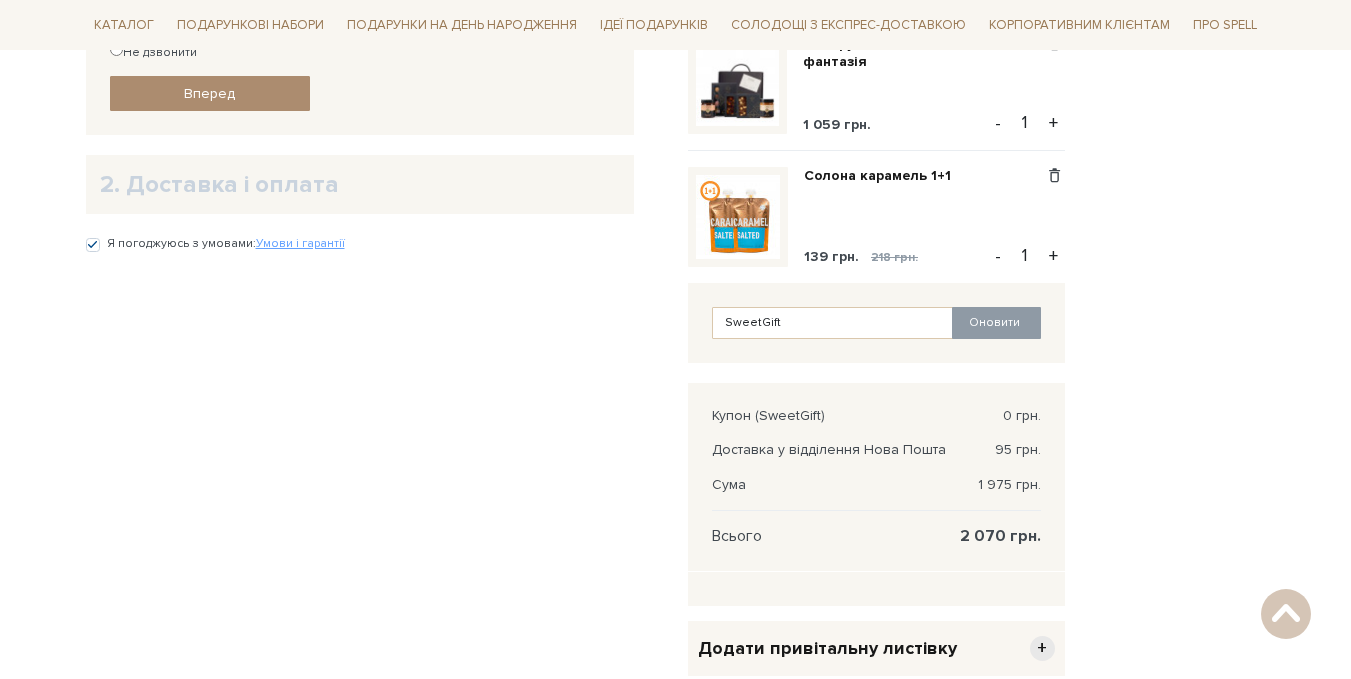 scroll, scrollTop: 1161, scrollLeft: 0, axis: vertical 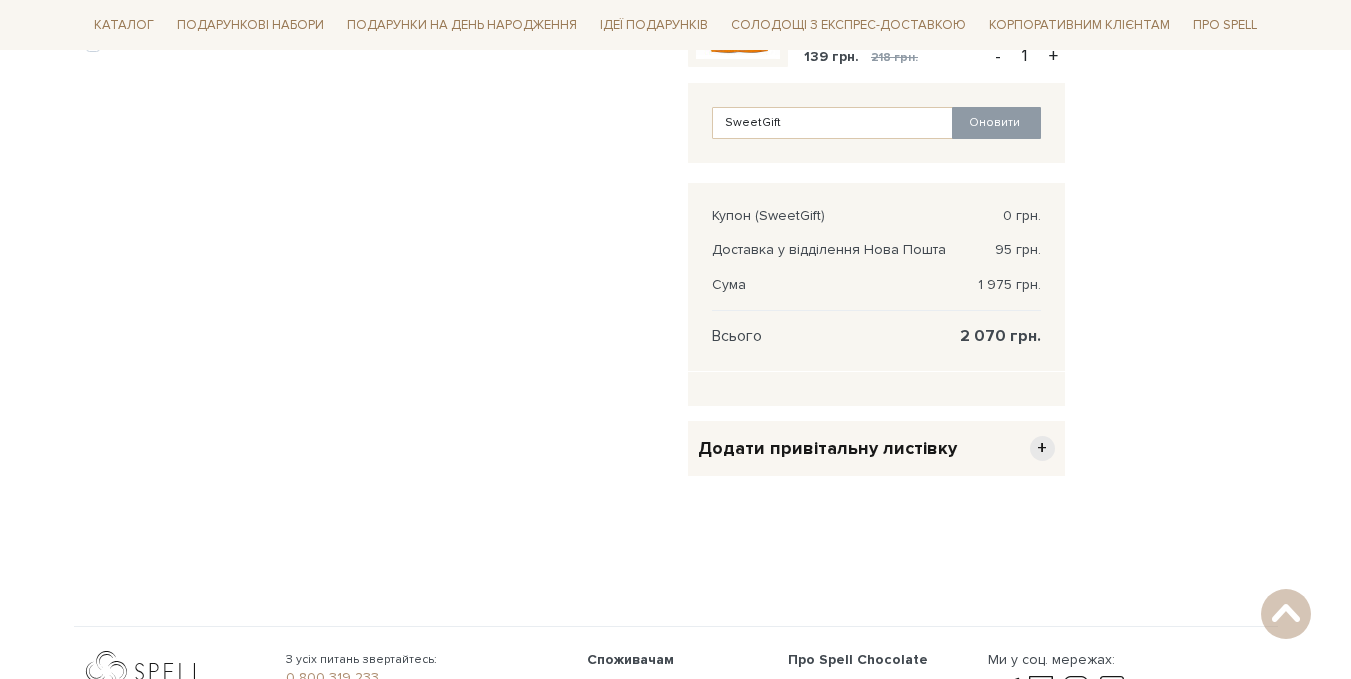 click on "+" at bounding box center (1042, 448) 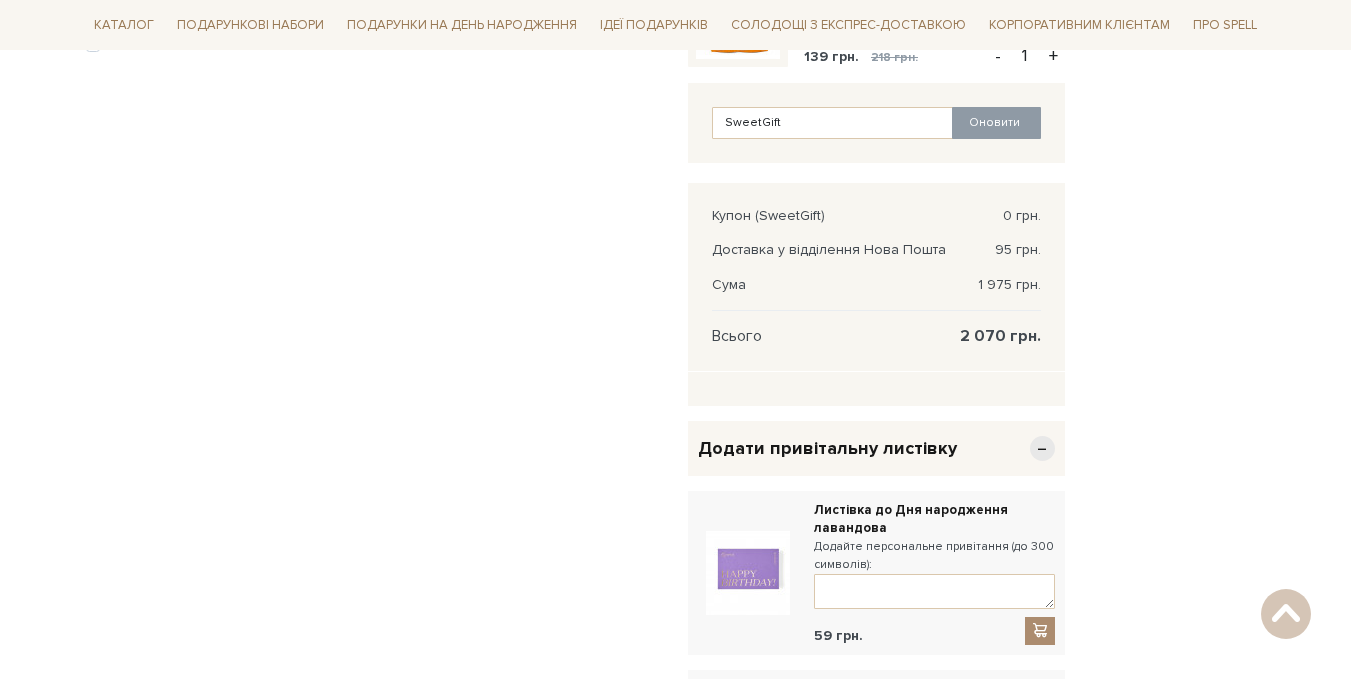 click on "−" at bounding box center (1042, 448) 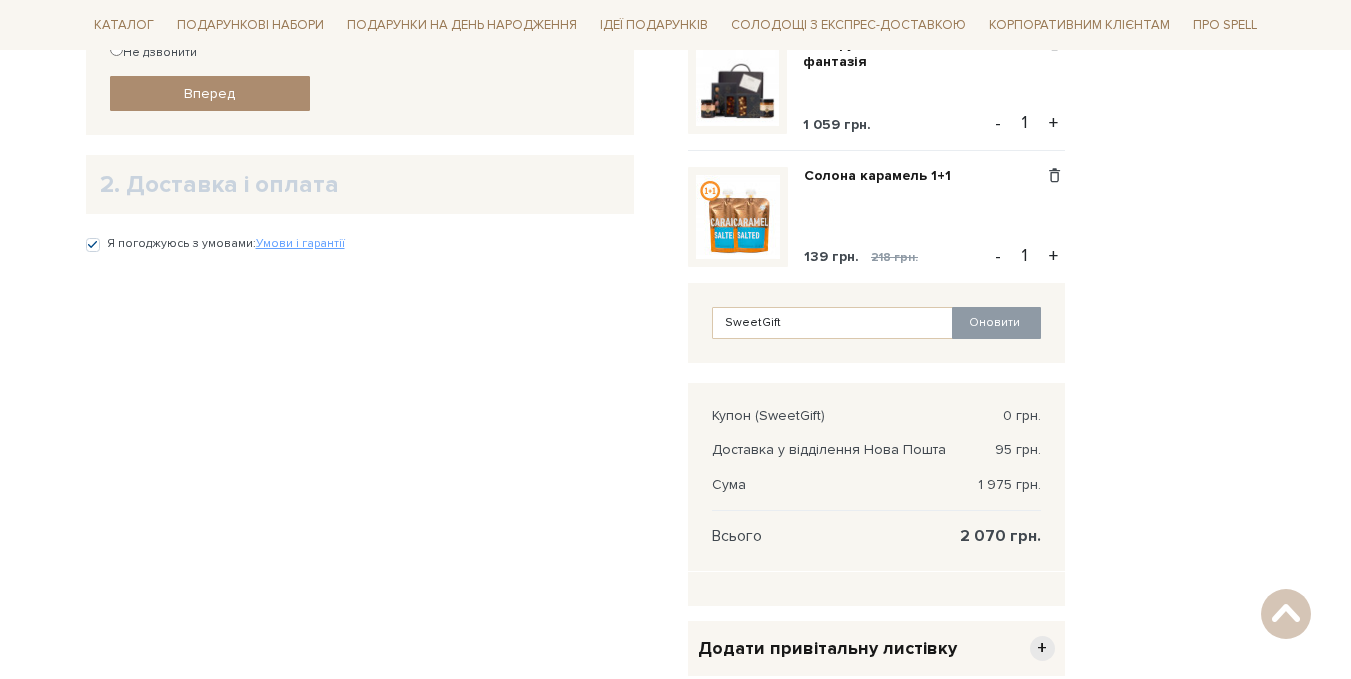 scroll, scrollTop: 861, scrollLeft: 0, axis: vertical 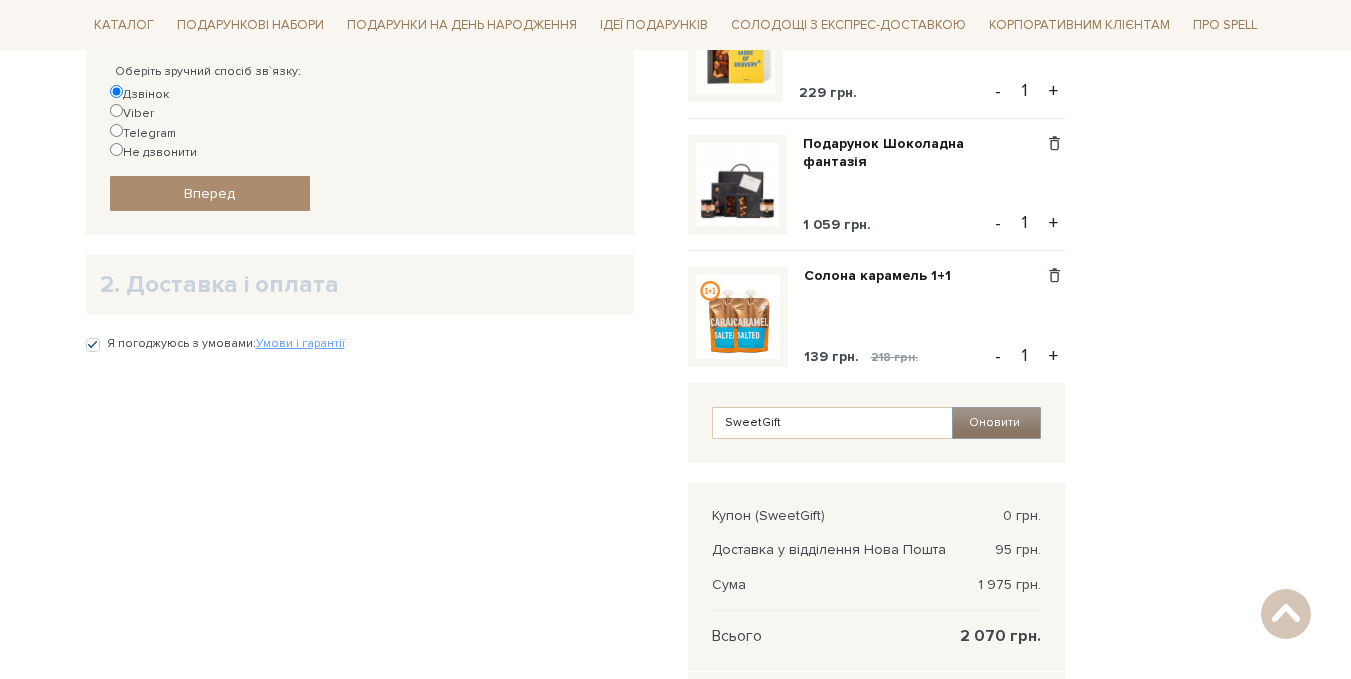 click on "Оновити" at bounding box center [996, 423] 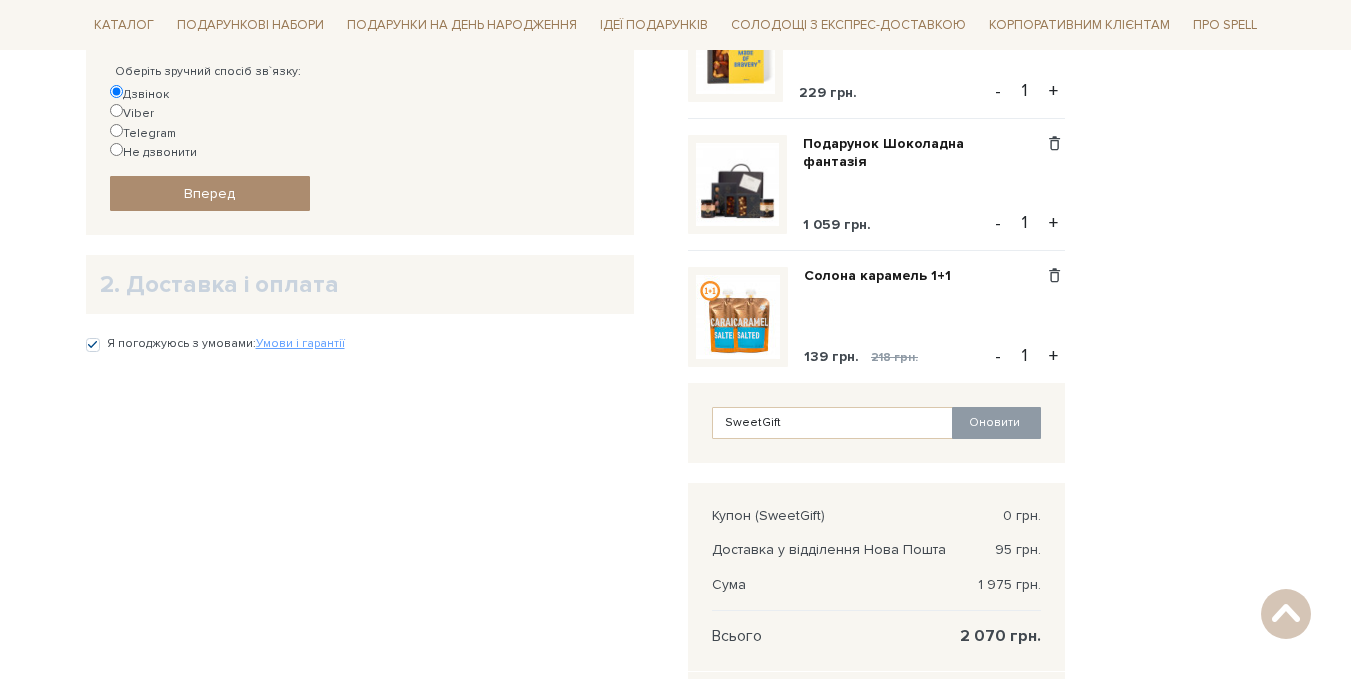scroll, scrollTop: 661, scrollLeft: 0, axis: vertical 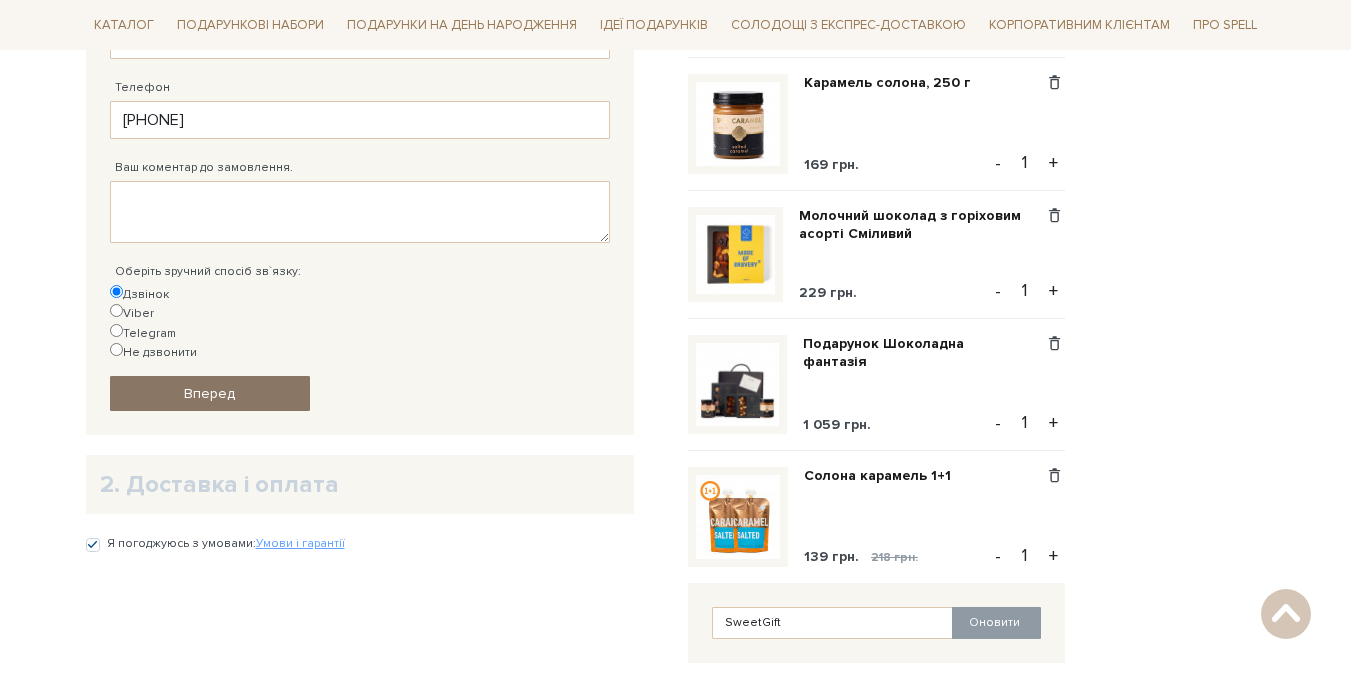 click on "Вперед" at bounding box center (209, 393) 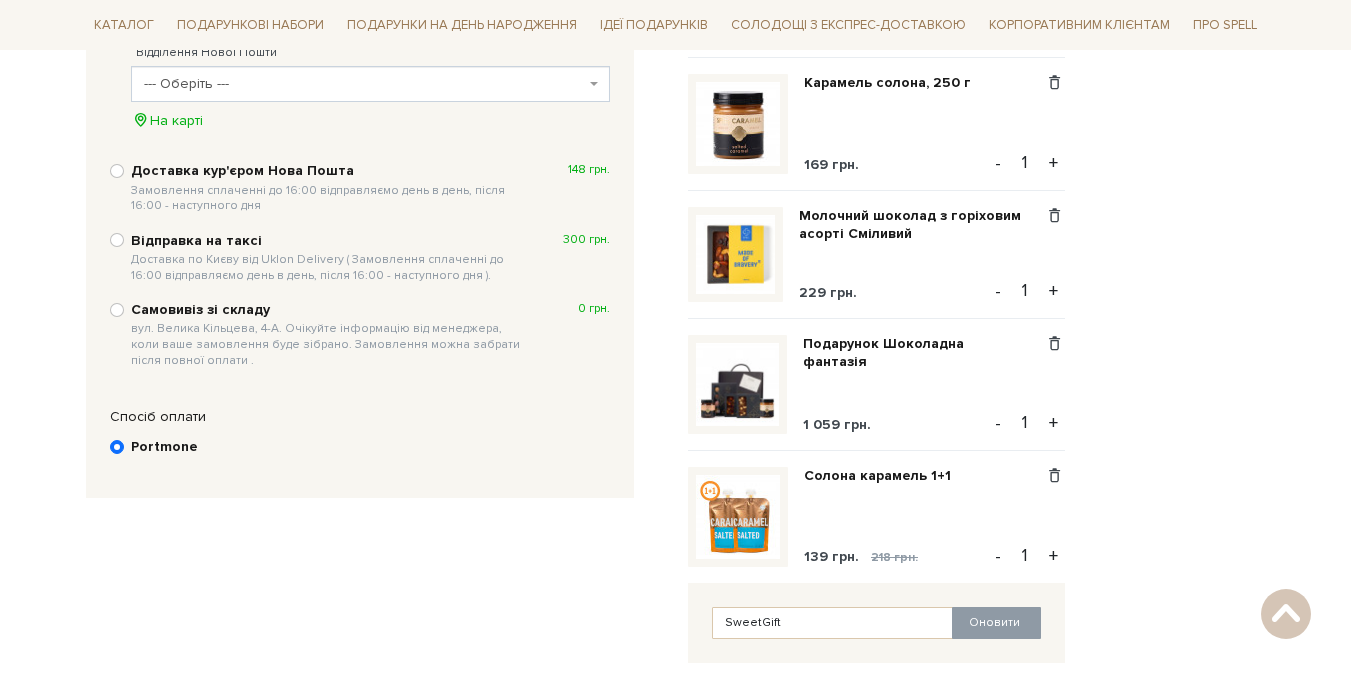 scroll, scrollTop: 390, scrollLeft: 0, axis: vertical 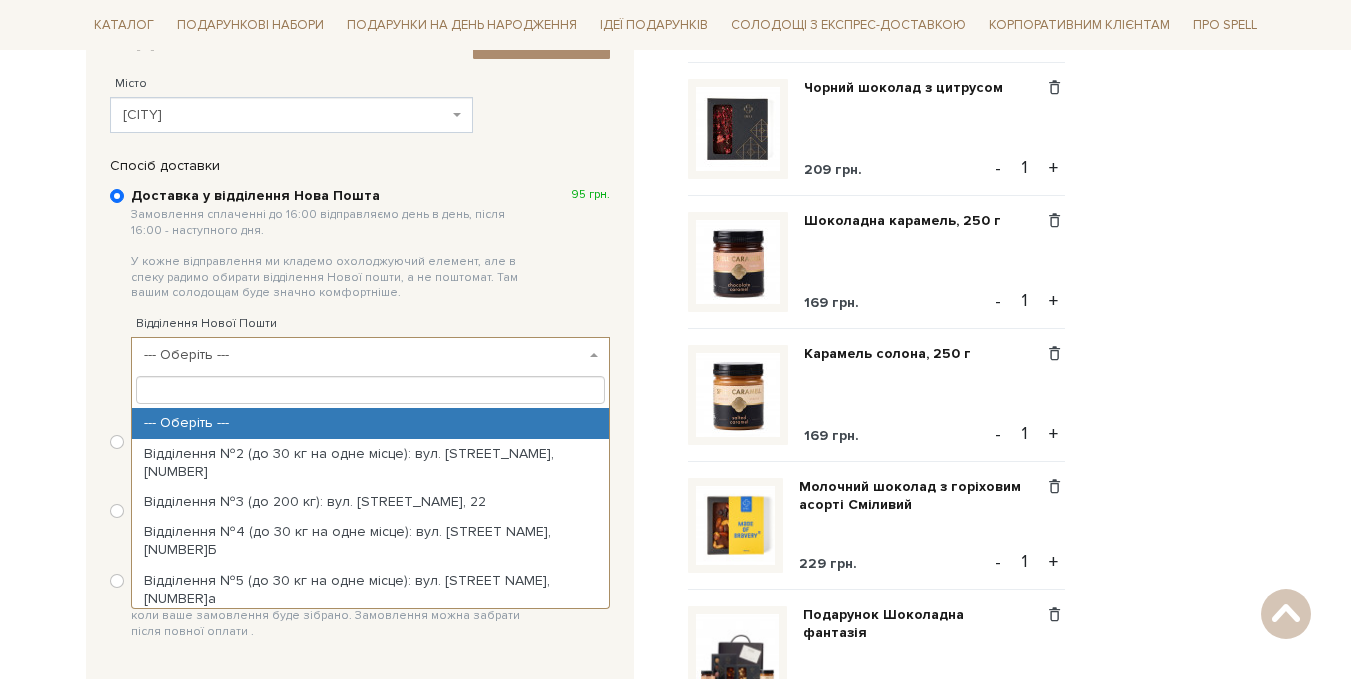 click on "--- Оберіть ---" at bounding box center [364, 355] 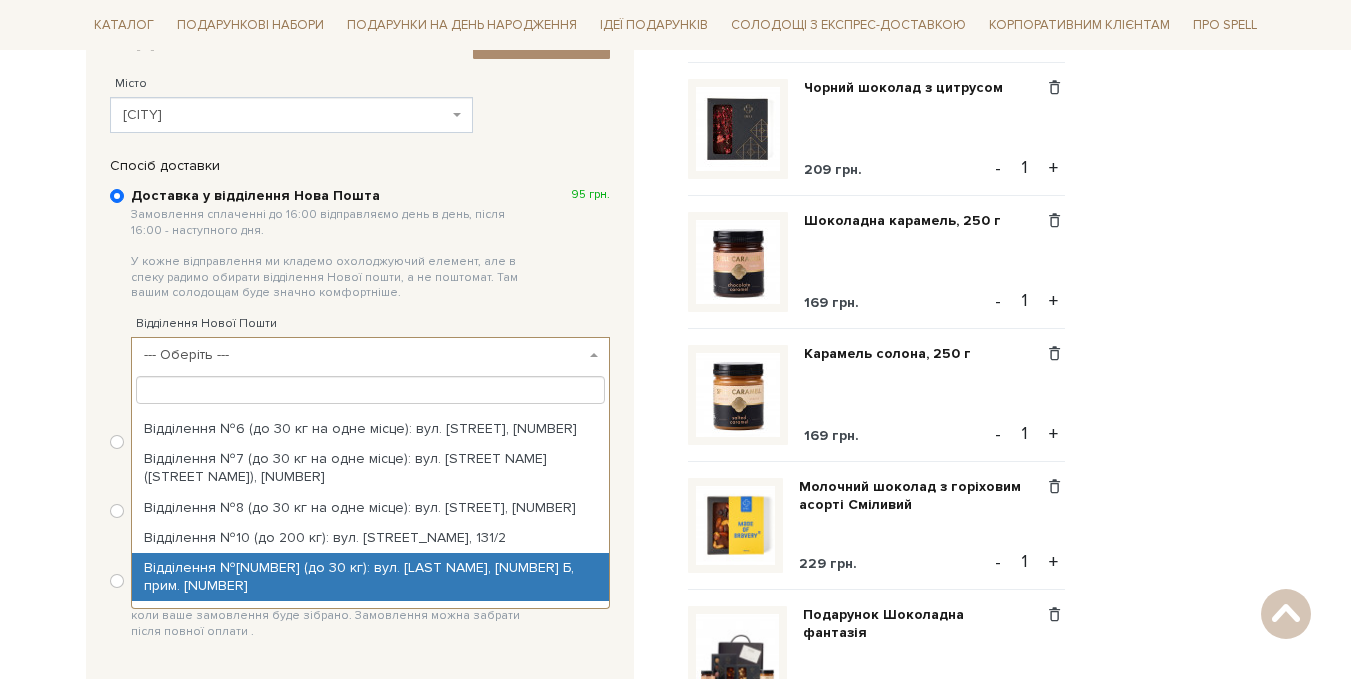 scroll, scrollTop: 300, scrollLeft: 0, axis: vertical 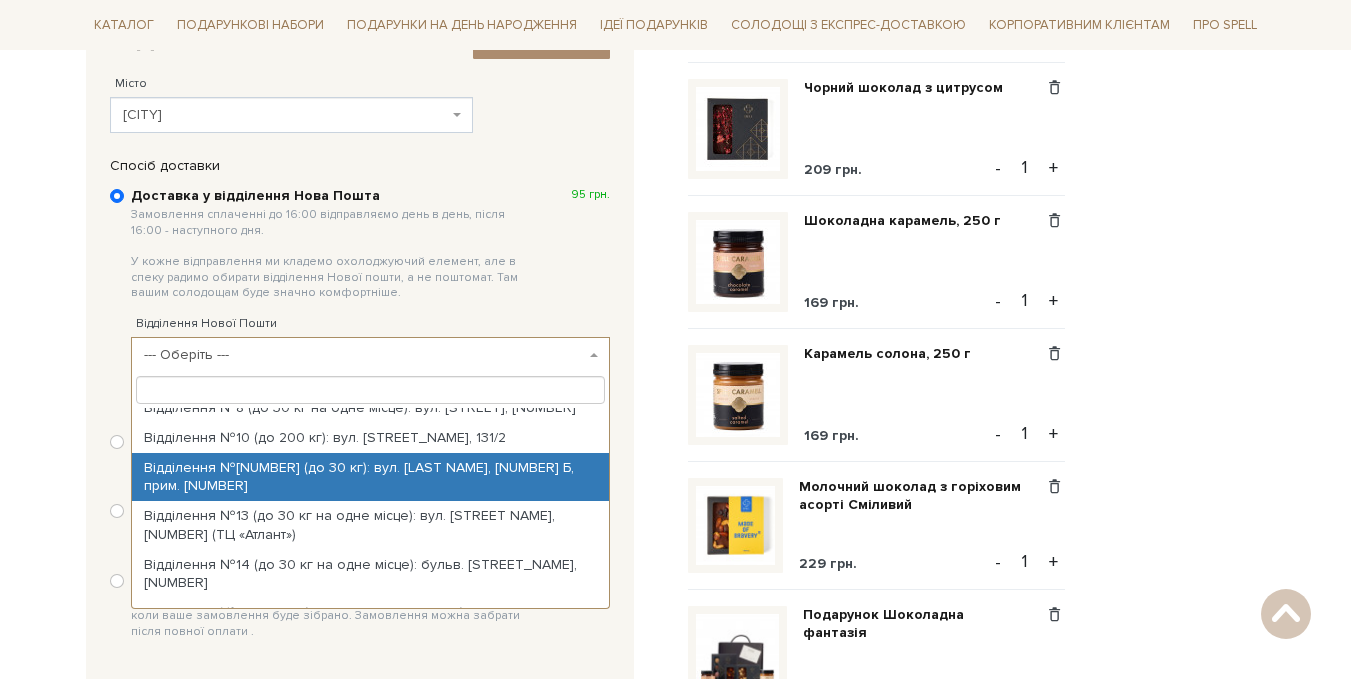 select on "Відділення №11 (до 30 кг): вул. [STREET_NAME], [NUMBER] Б, прим. 1" 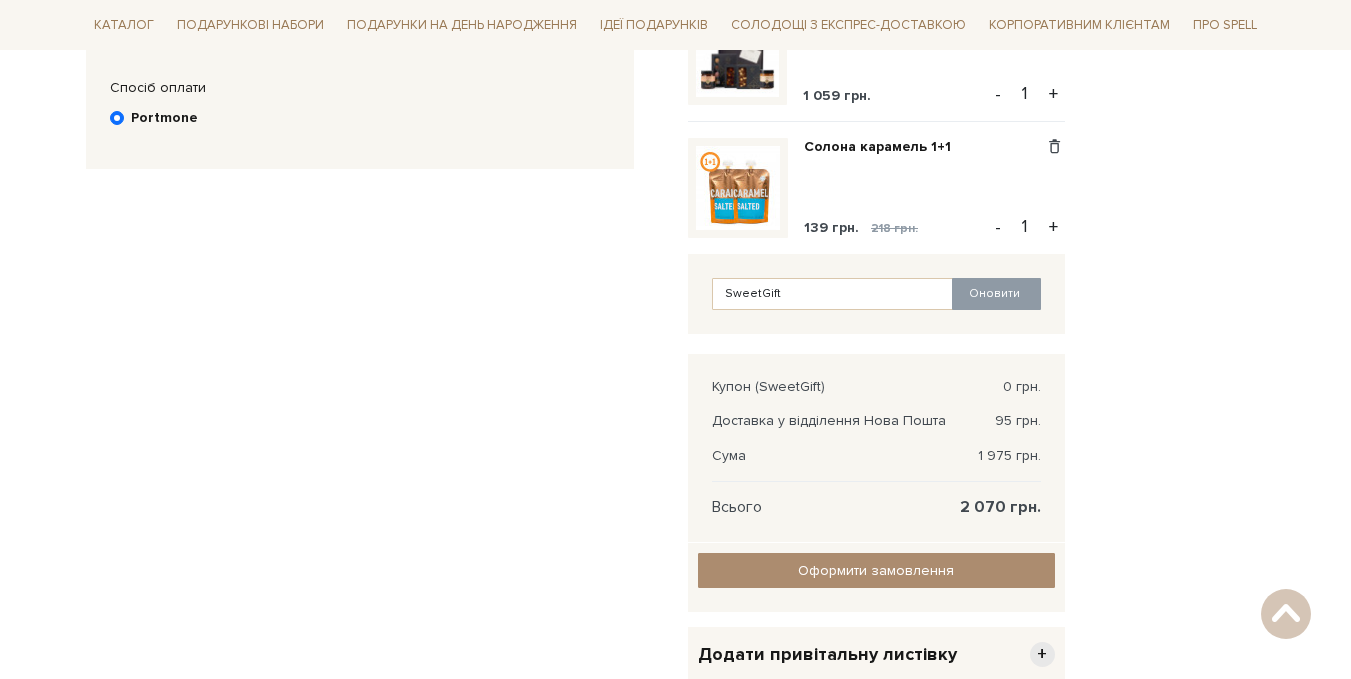 scroll, scrollTop: 1090, scrollLeft: 0, axis: vertical 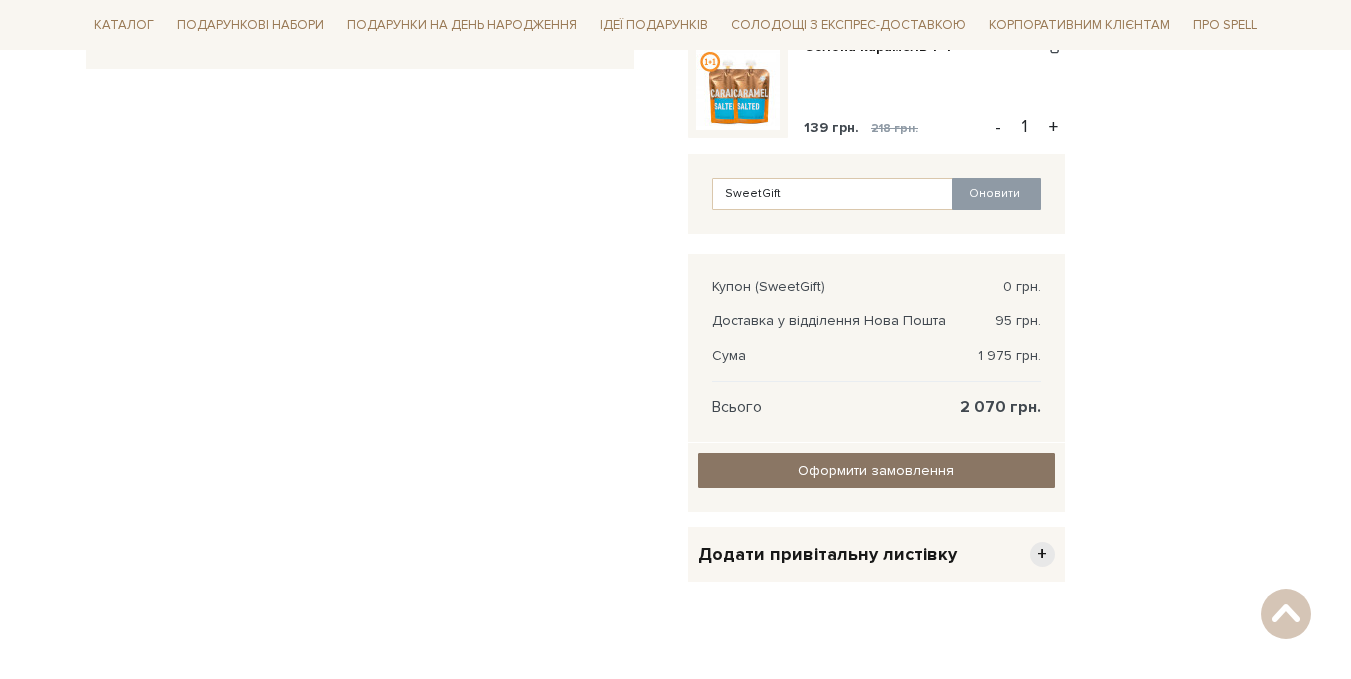 click on "Оформити замовлення" at bounding box center [876, 470] 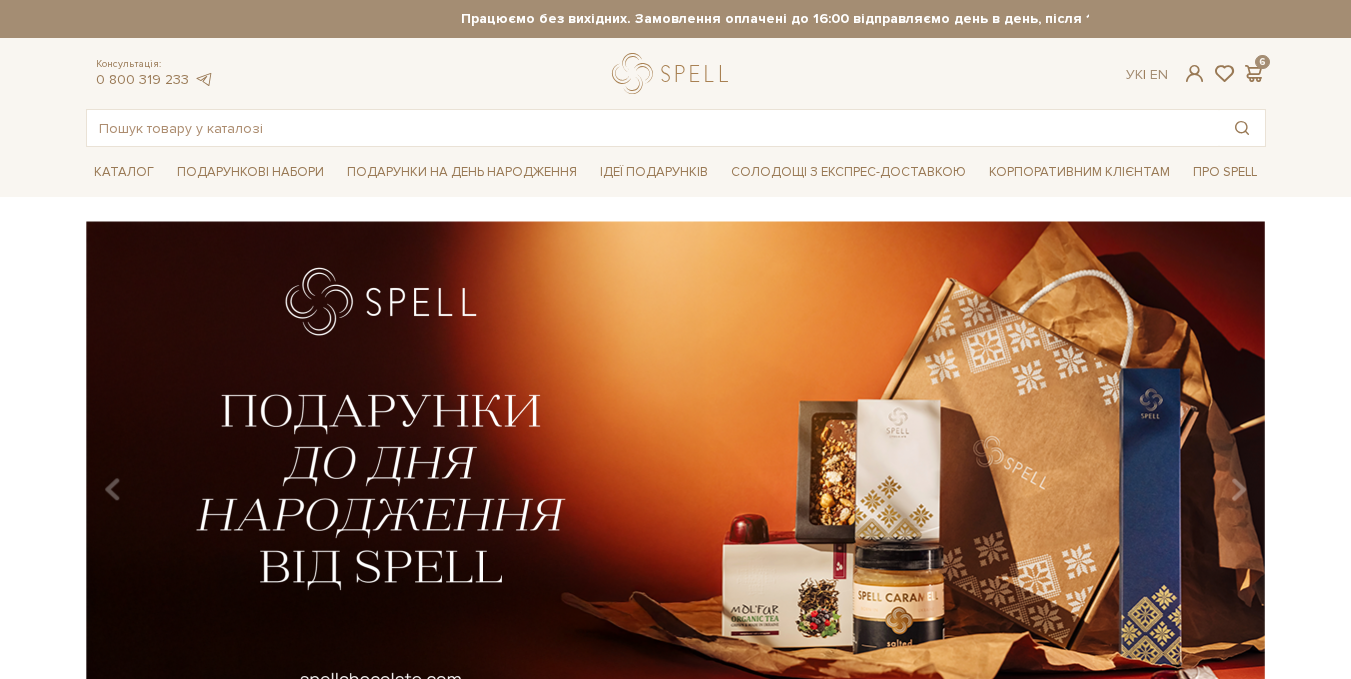 scroll, scrollTop: 0, scrollLeft: 0, axis: both 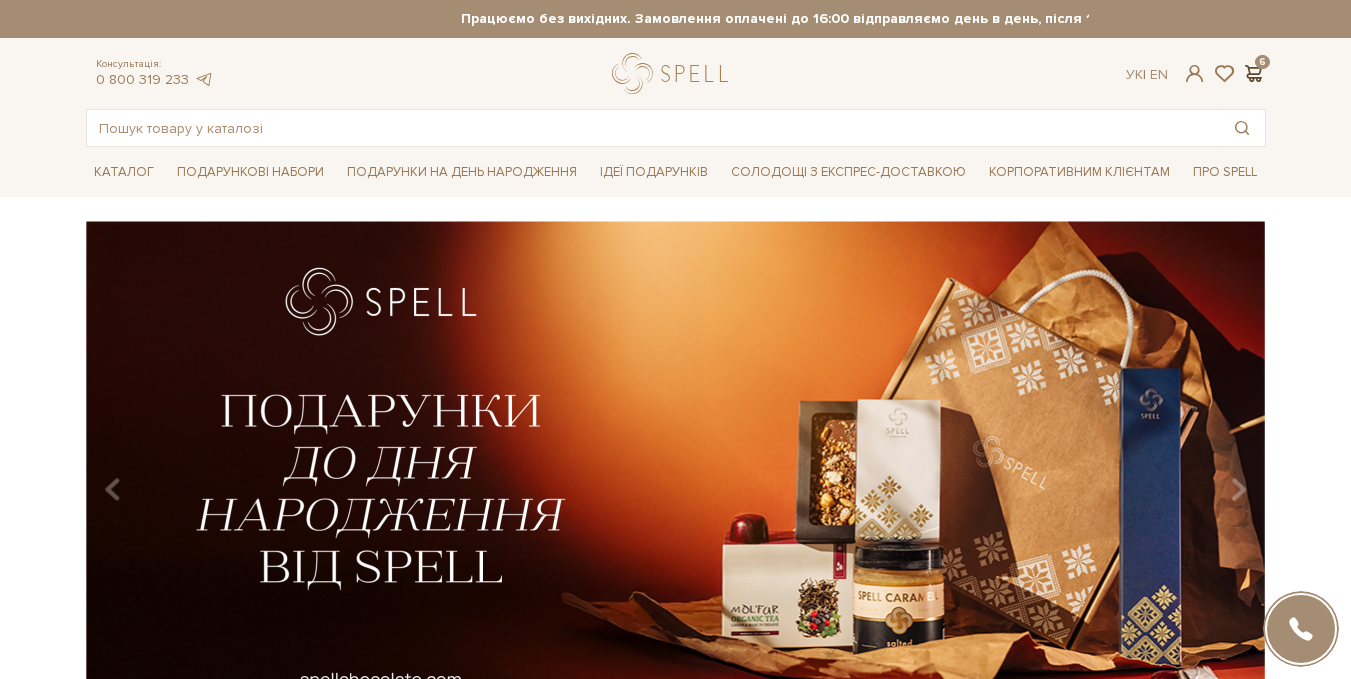 click at bounding box center [1254, 73] 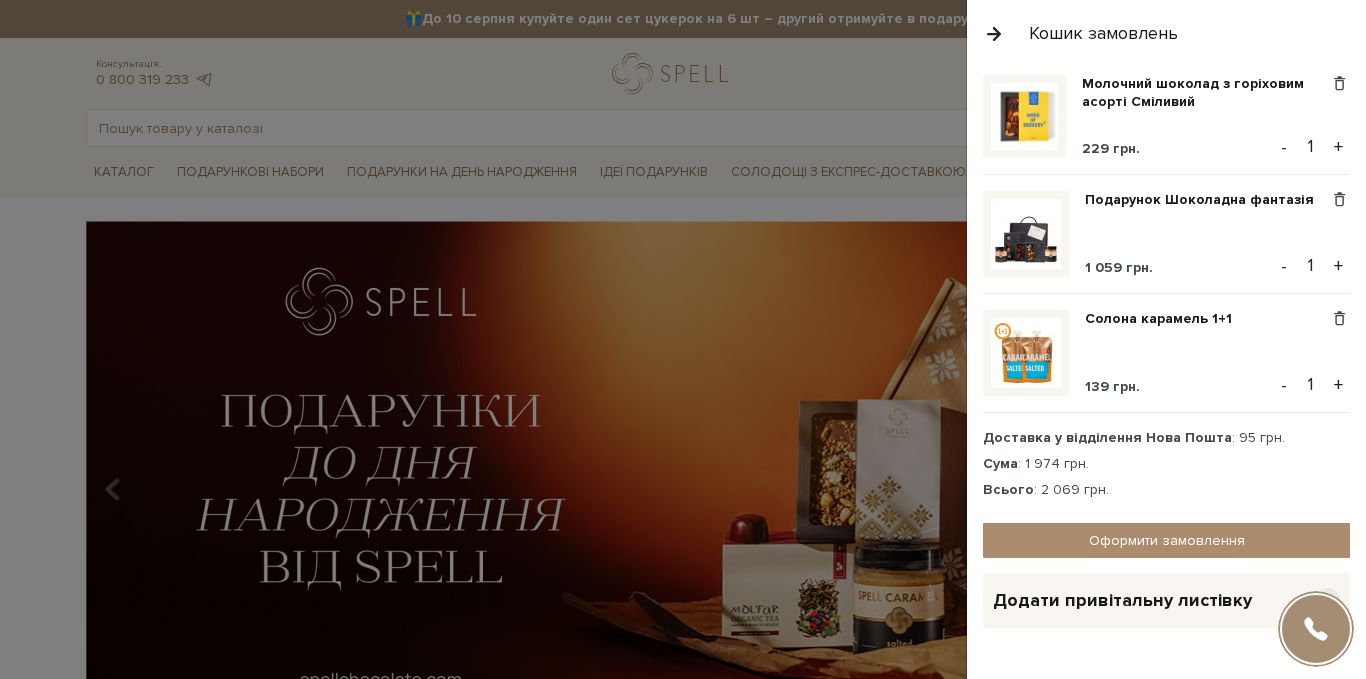 scroll, scrollTop: 443, scrollLeft: 0, axis: vertical 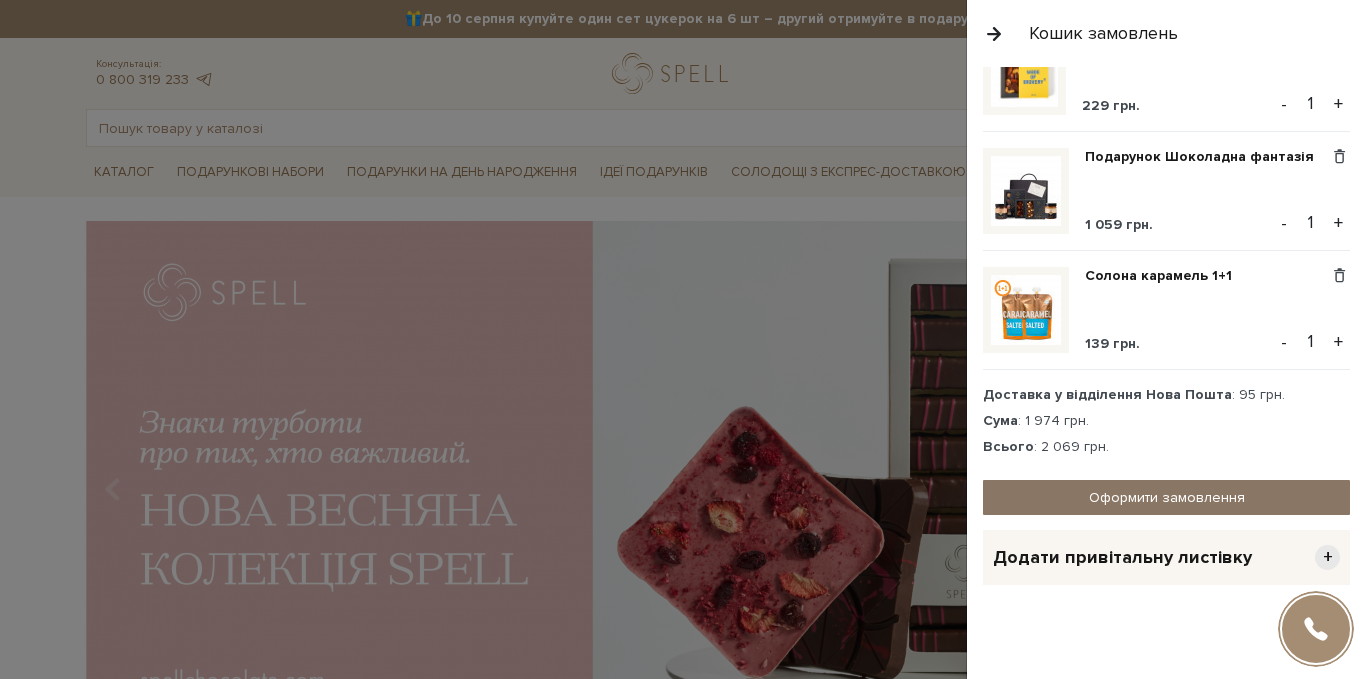 click on "Оформити замовлення" at bounding box center [1166, 497] 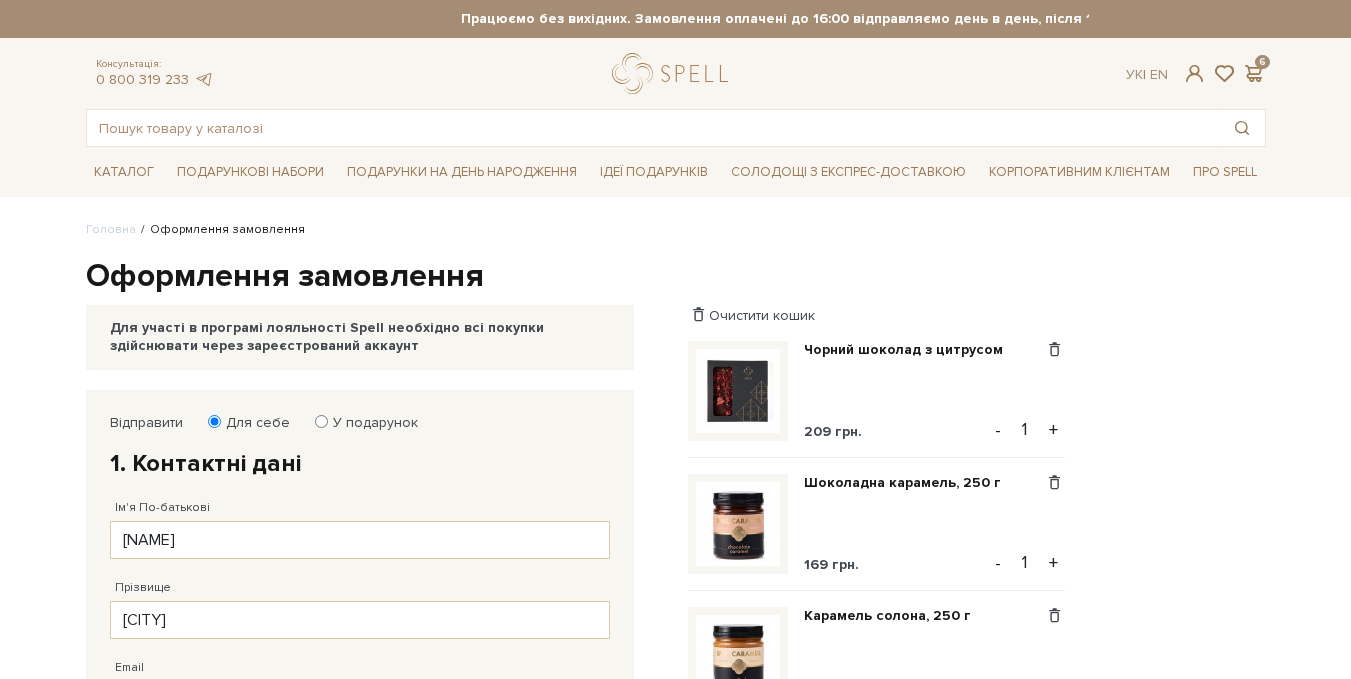scroll, scrollTop: 0, scrollLeft: 0, axis: both 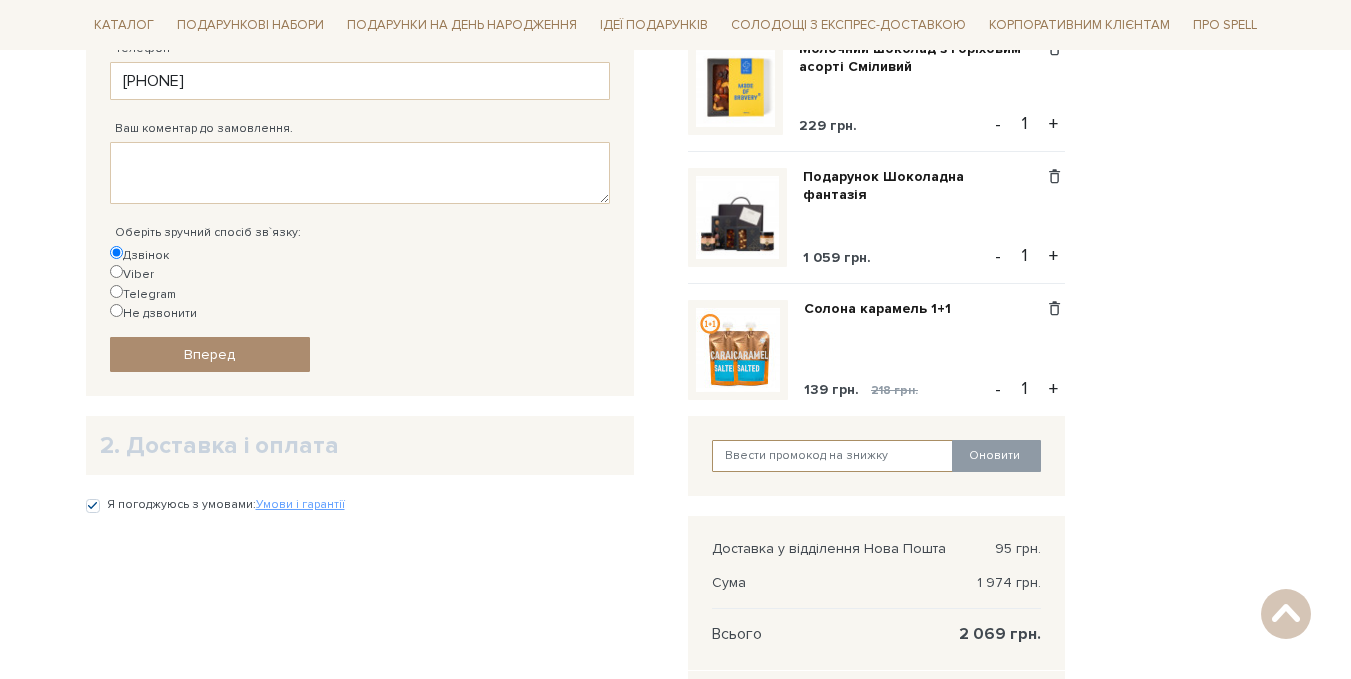 click at bounding box center [833, 456] 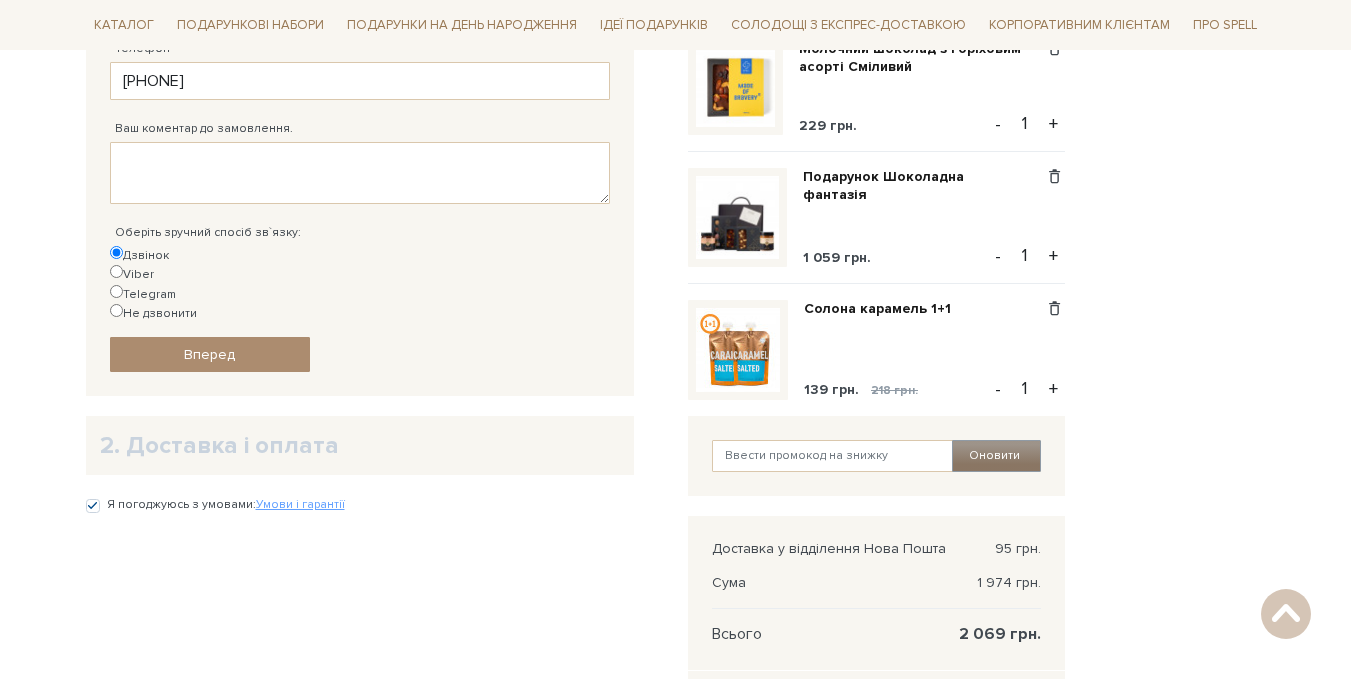 click on "Оновити" at bounding box center (996, 456) 